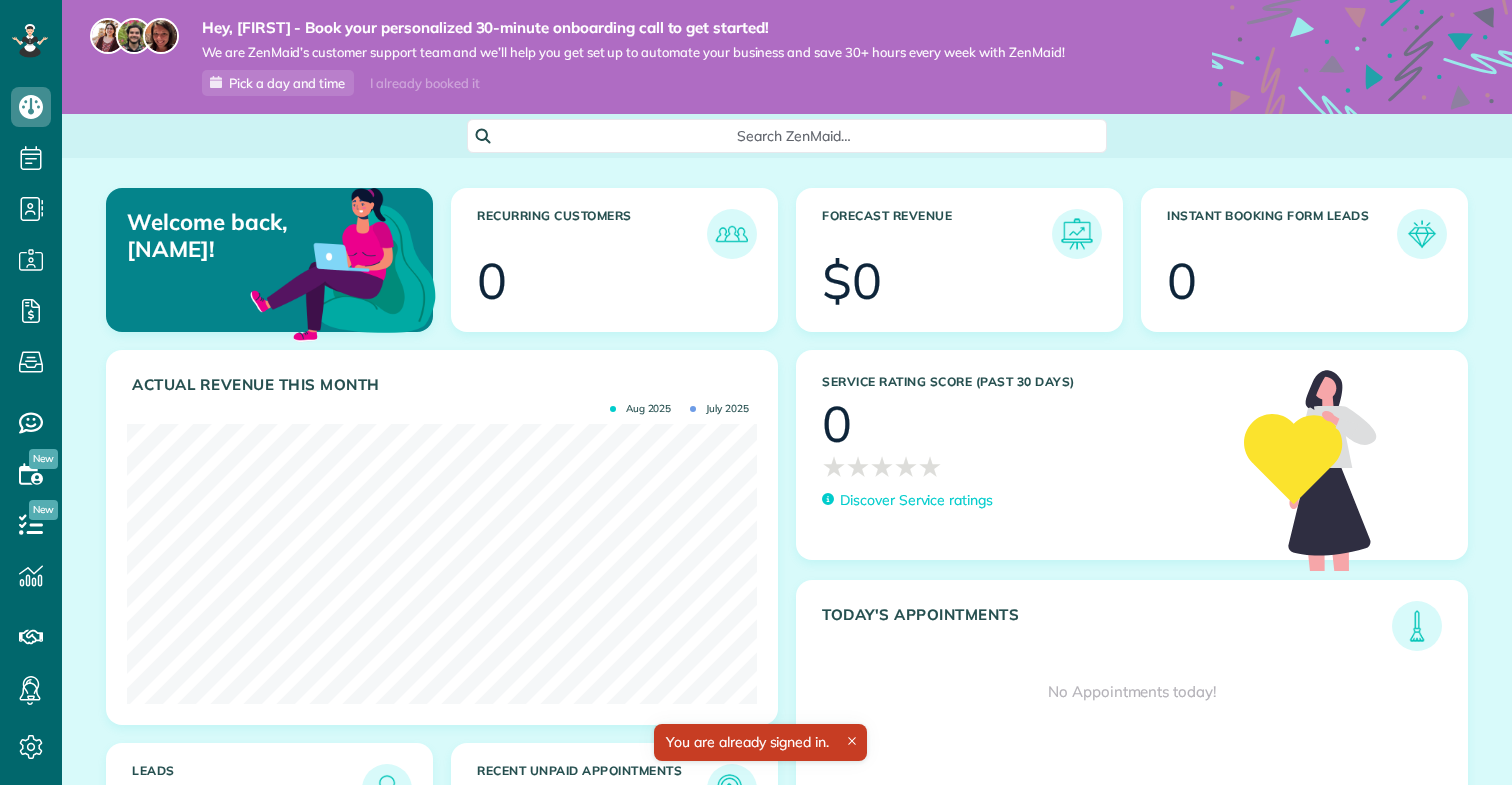scroll, scrollTop: 0, scrollLeft: 0, axis: both 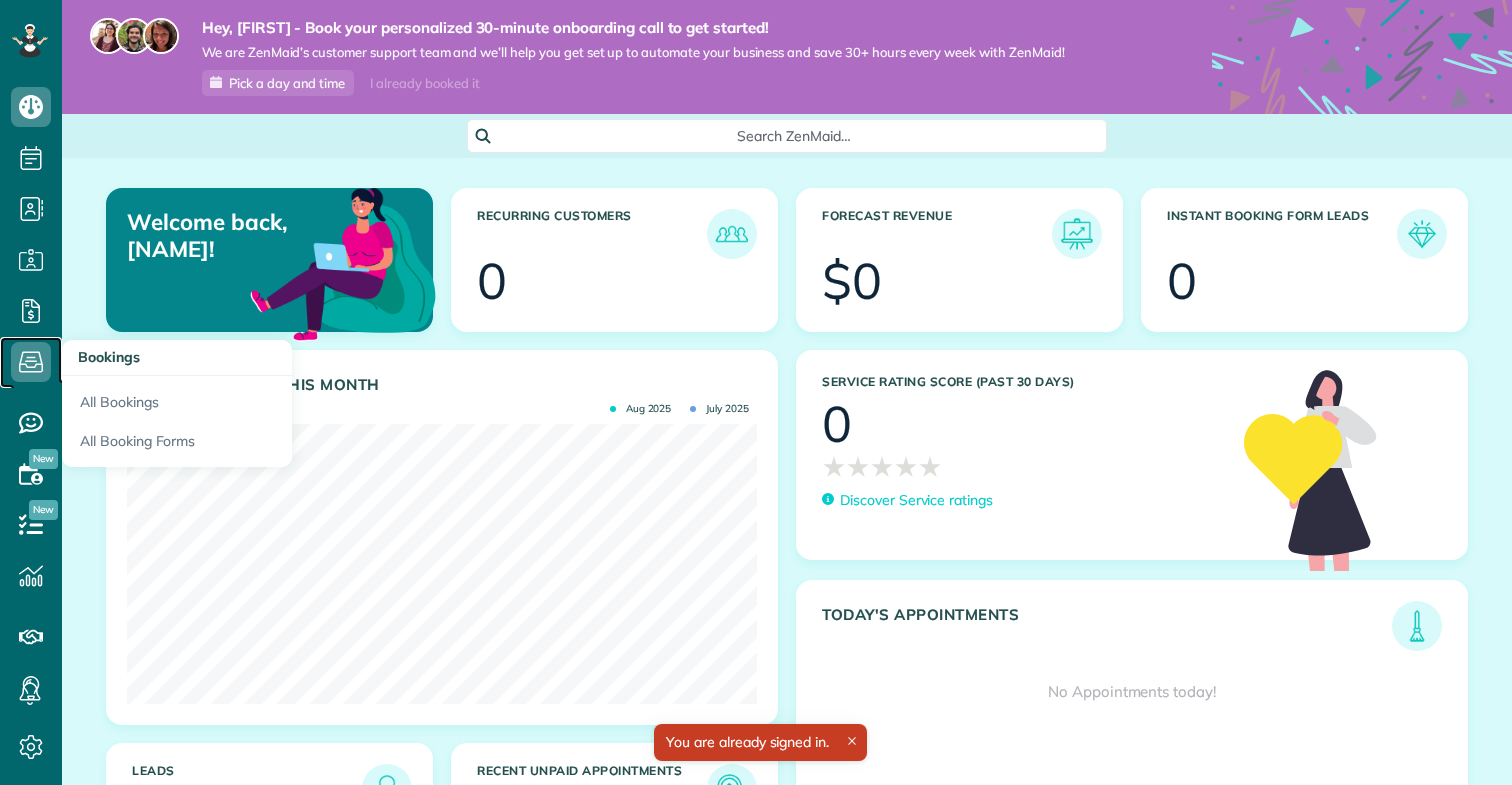 click 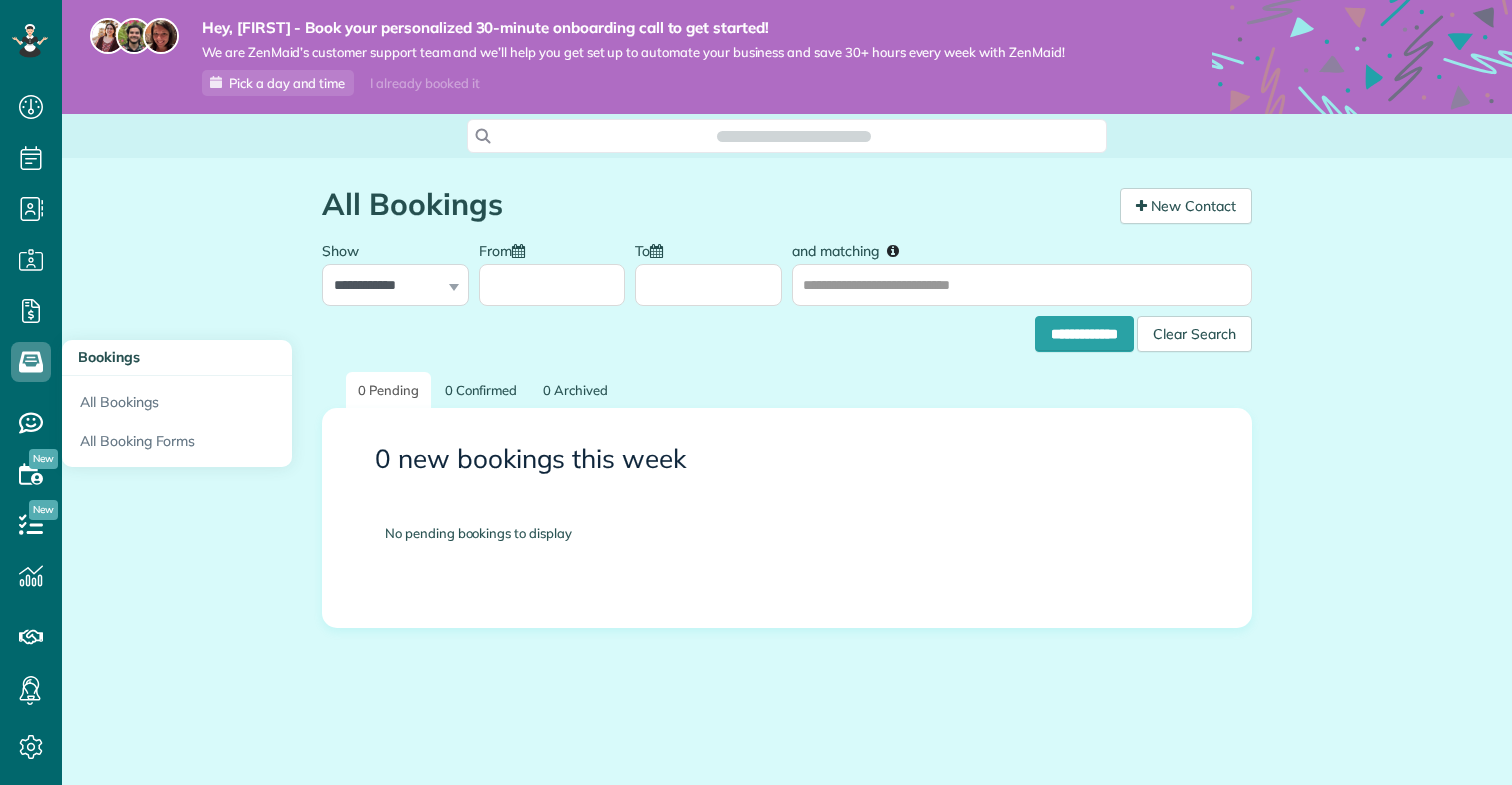 scroll, scrollTop: 0, scrollLeft: 0, axis: both 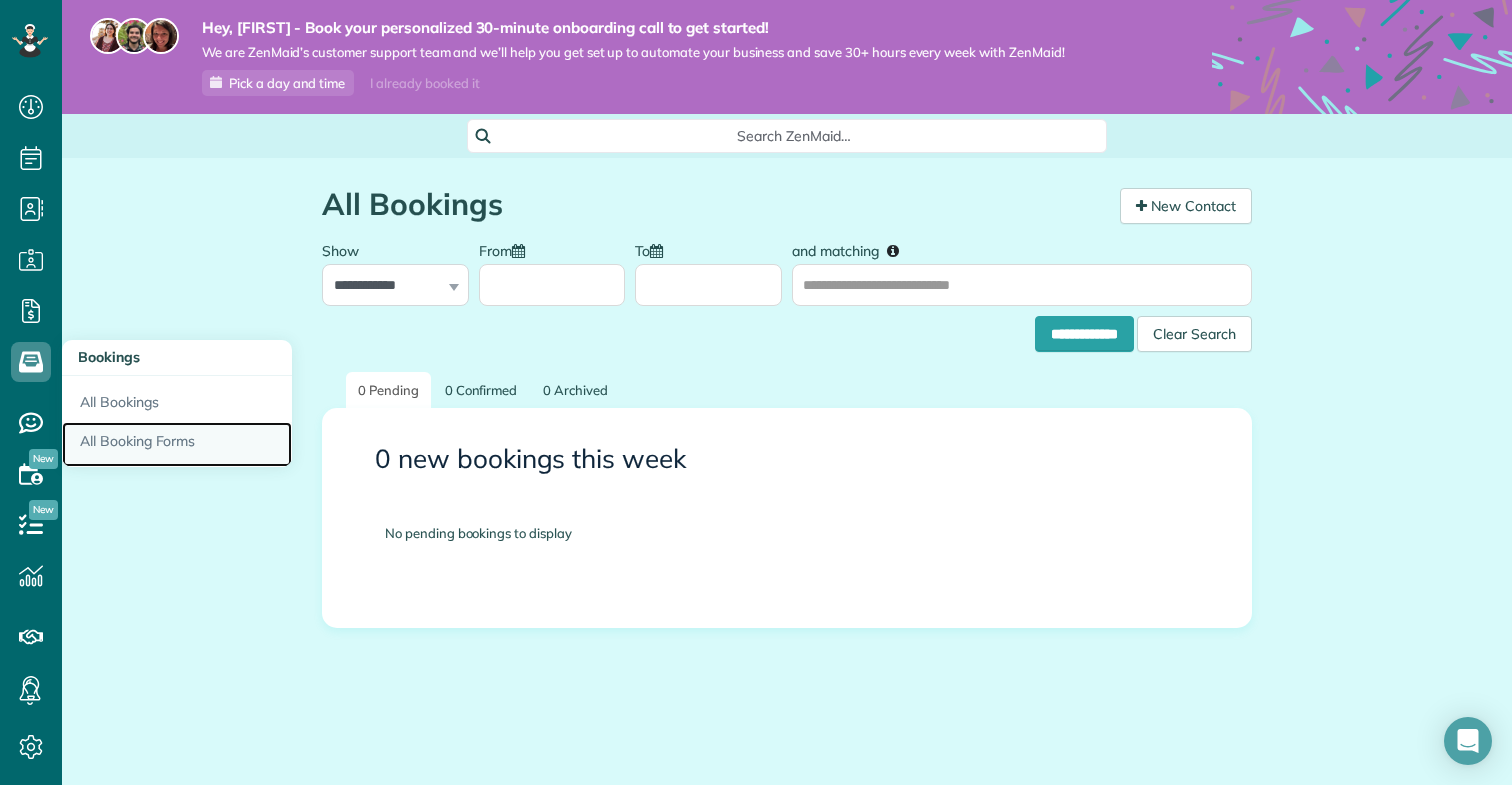 click on "All Booking Forms" at bounding box center [177, 445] 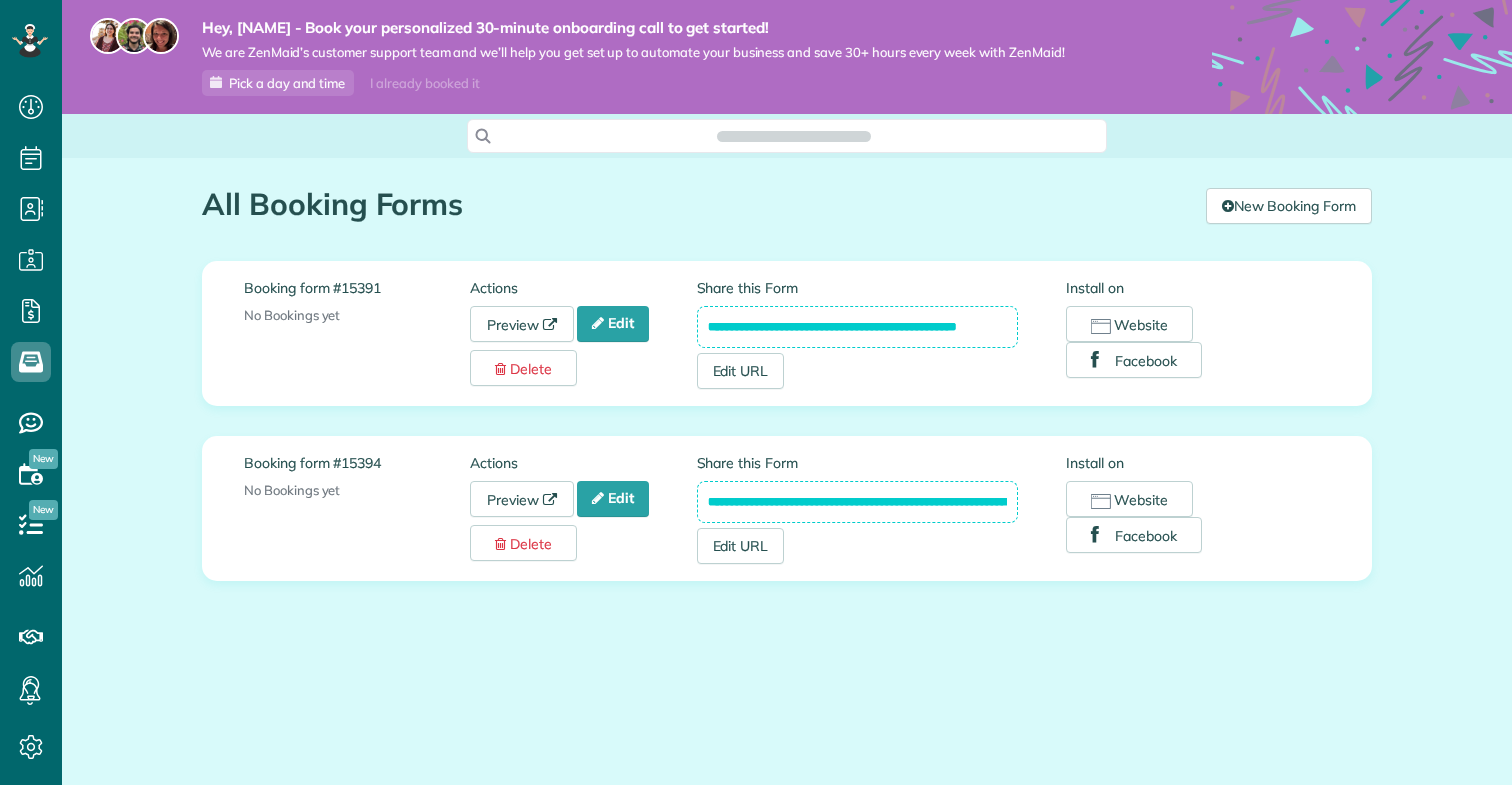 scroll, scrollTop: 0, scrollLeft: 0, axis: both 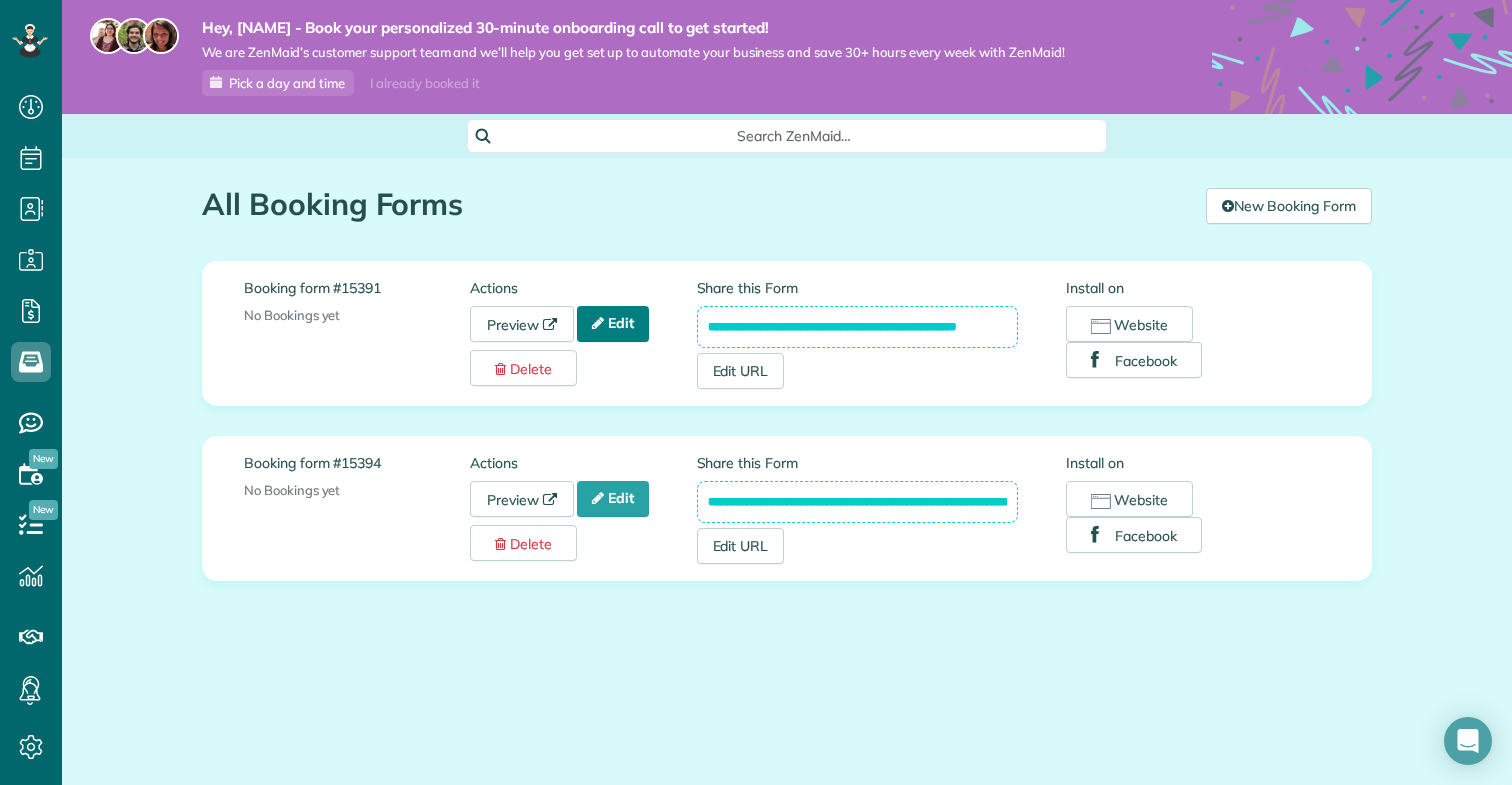 click on "Edit" at bounding box center [613, 324] 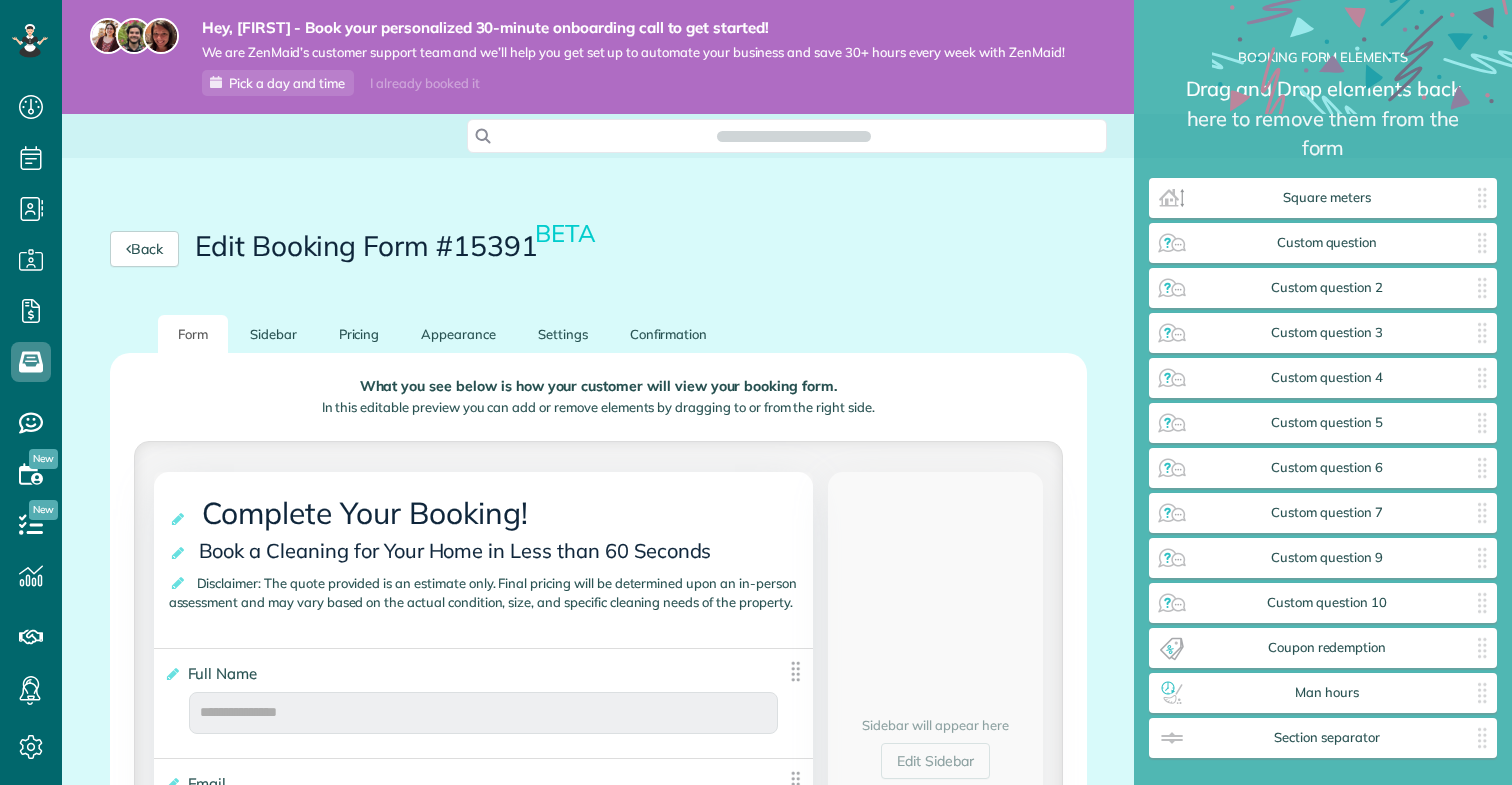 scroll, scrollTop: 0, scrollLeft: 0, axis: both 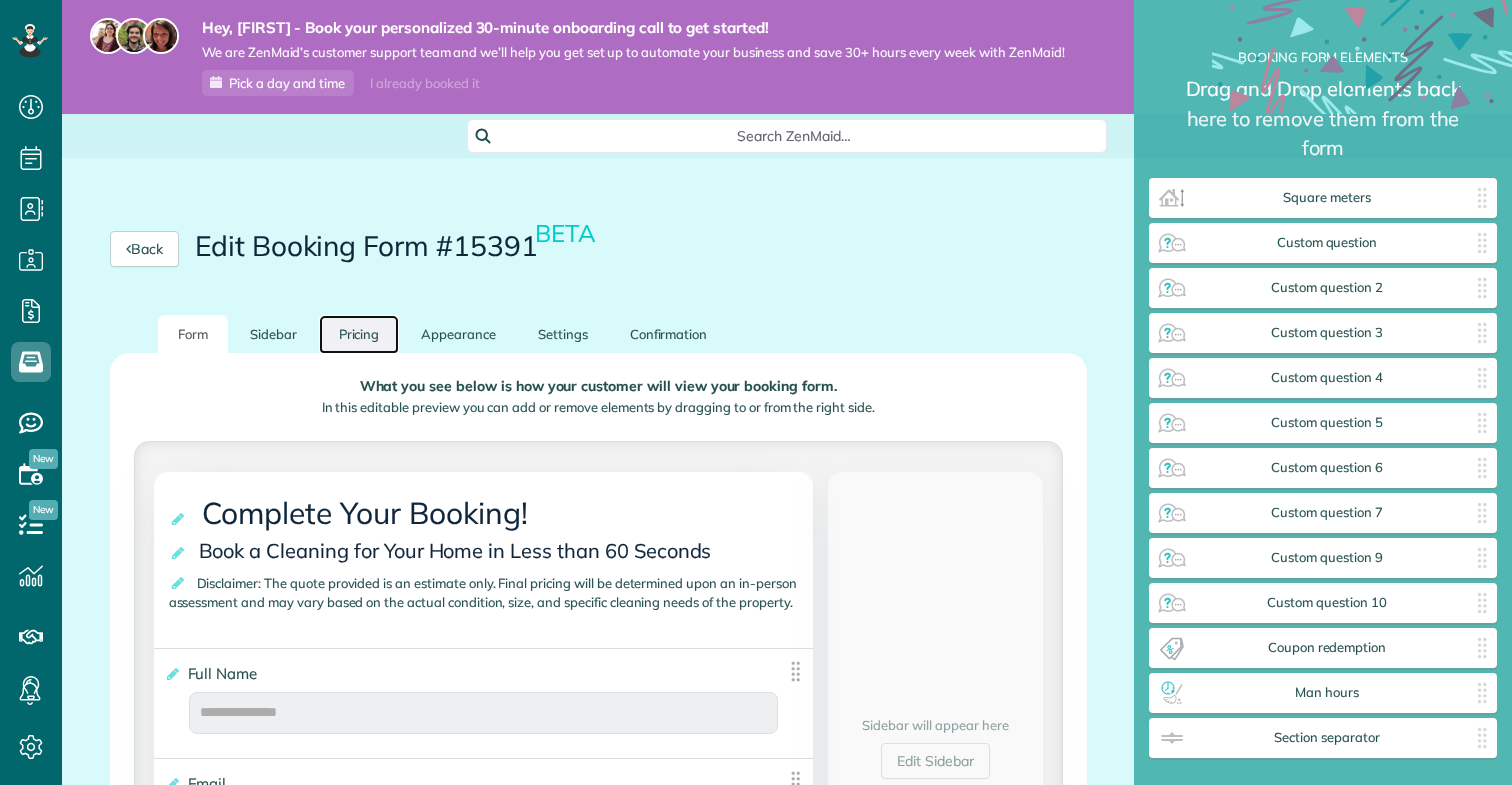 click on "Pricing" at bounding box center [359, 334] 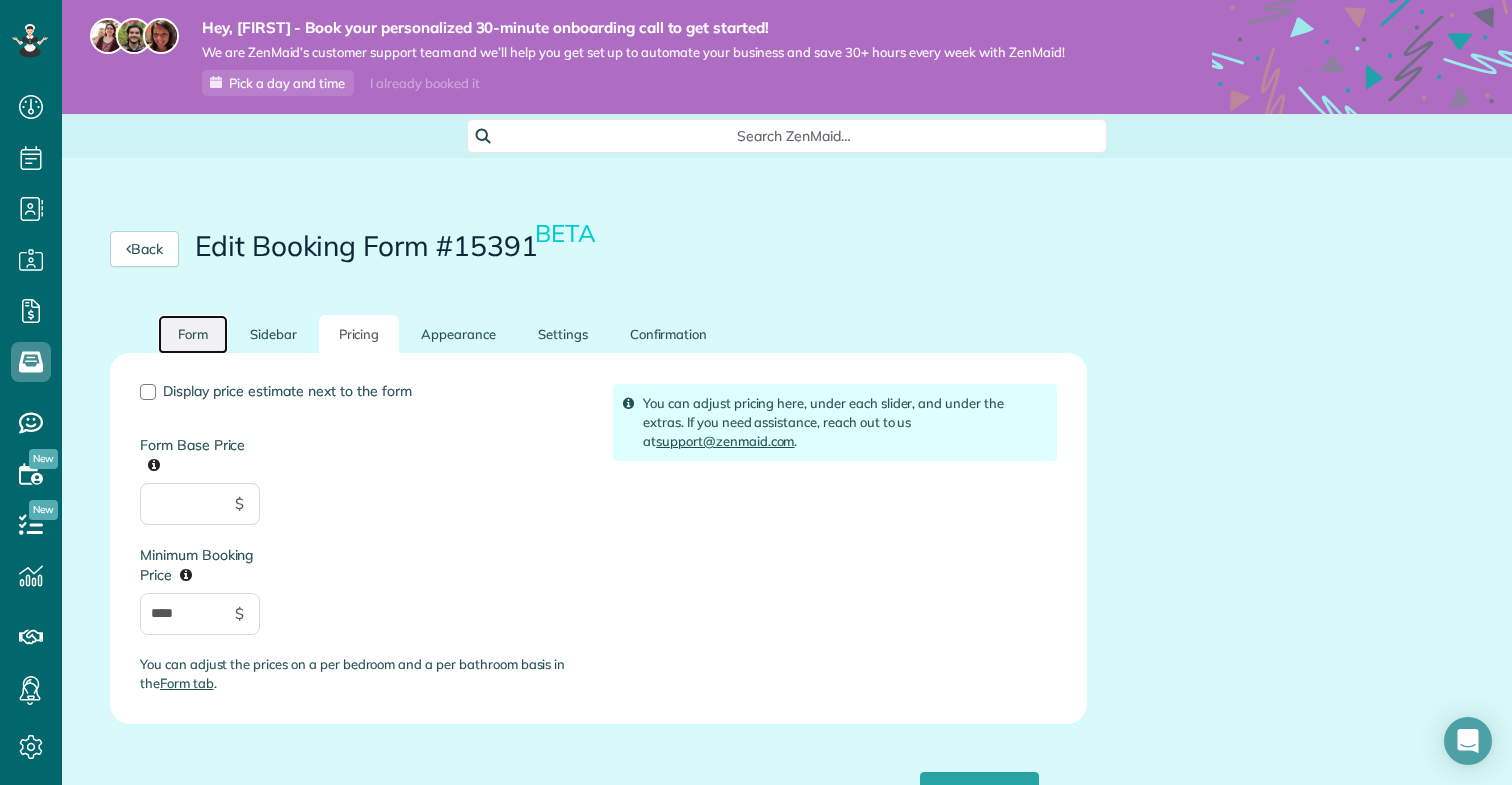 click on "Form" at bounding box center (193, 334) 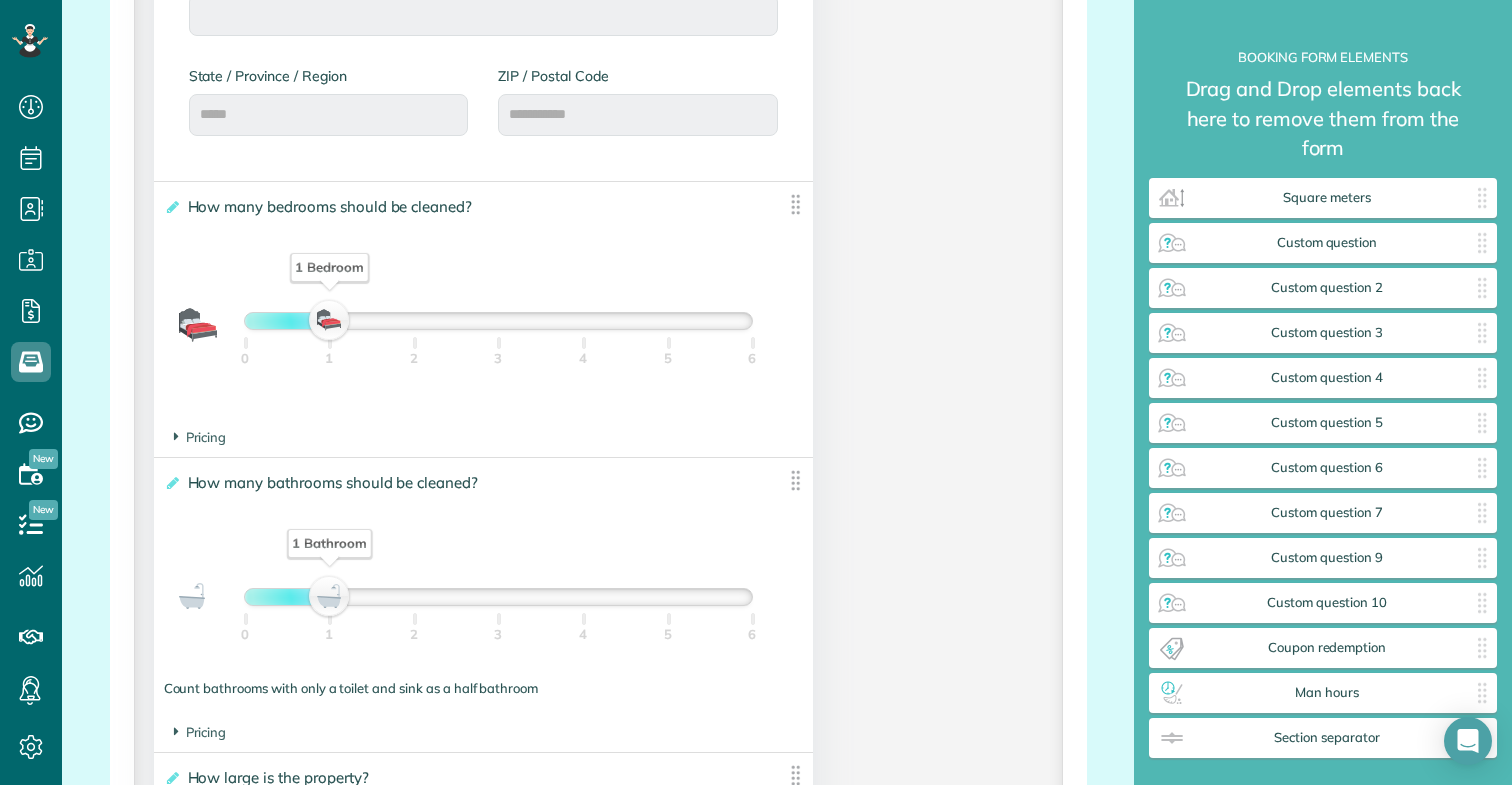scroll, scrollTop: 1417, scrollLeft: 0, axis: vertical 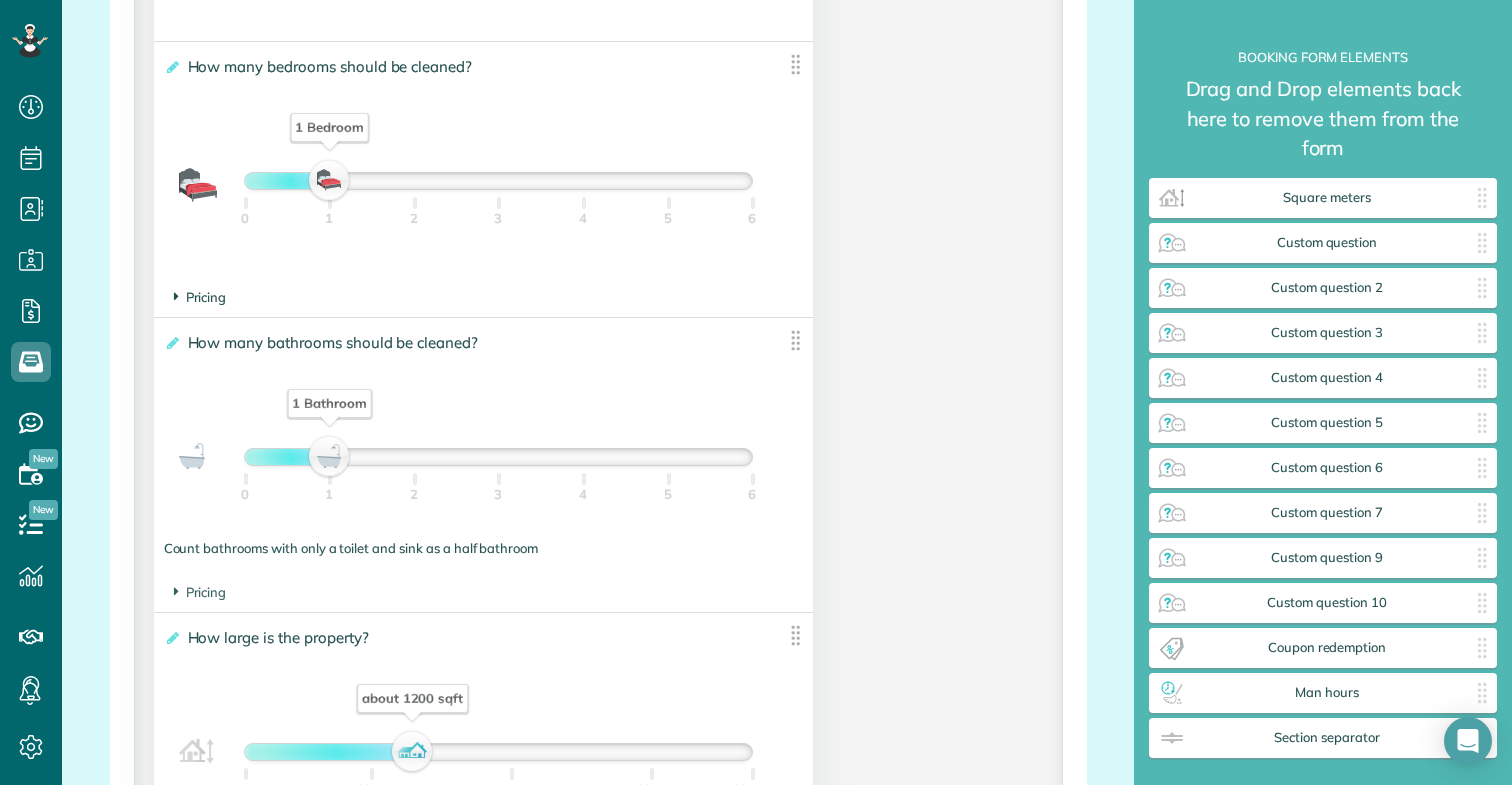 click on "Pricing" at bounding box center (200, 297) 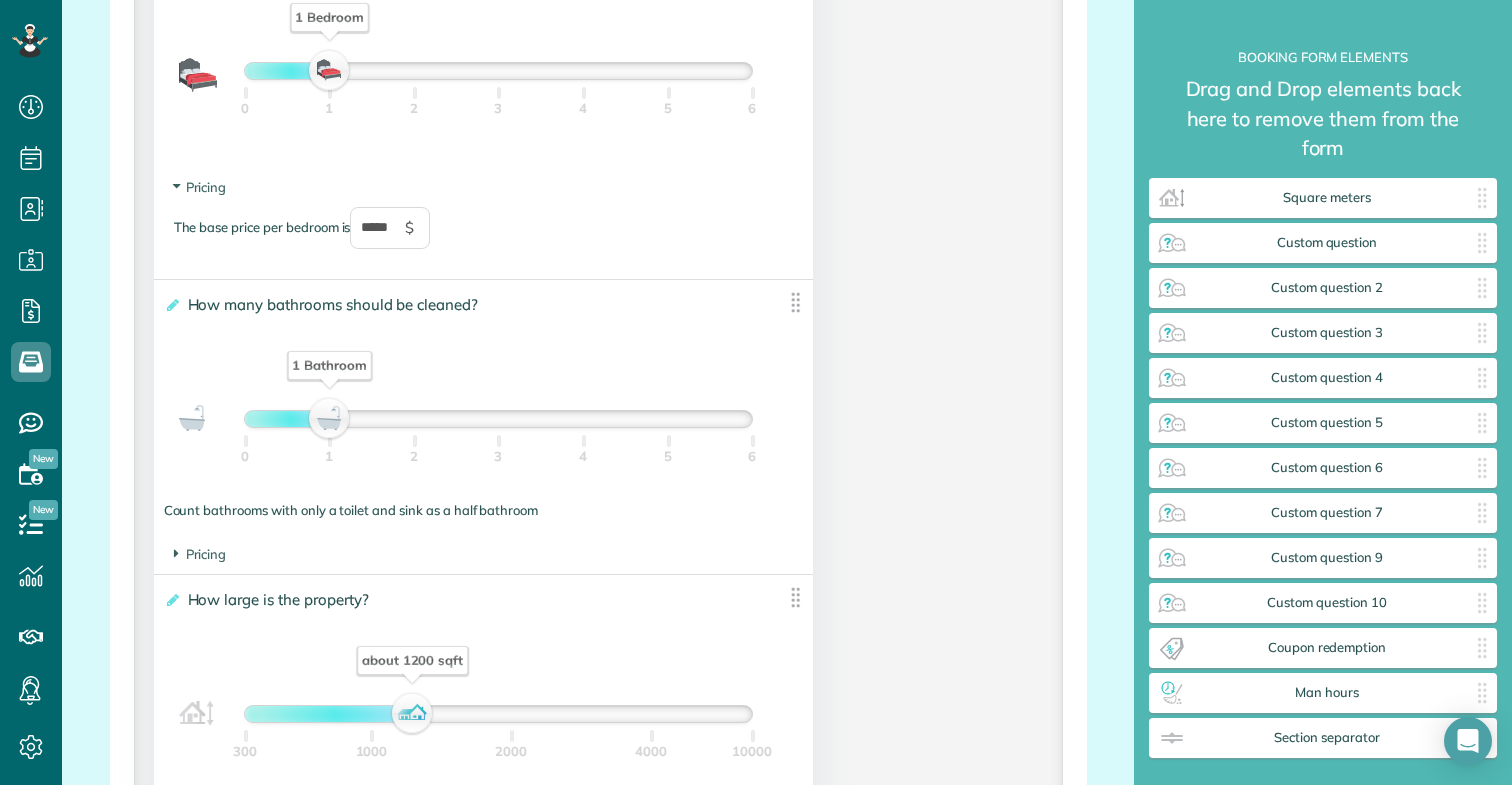 scroll, scrollTop: 1708, scrollLeft: 0, axis: vertical 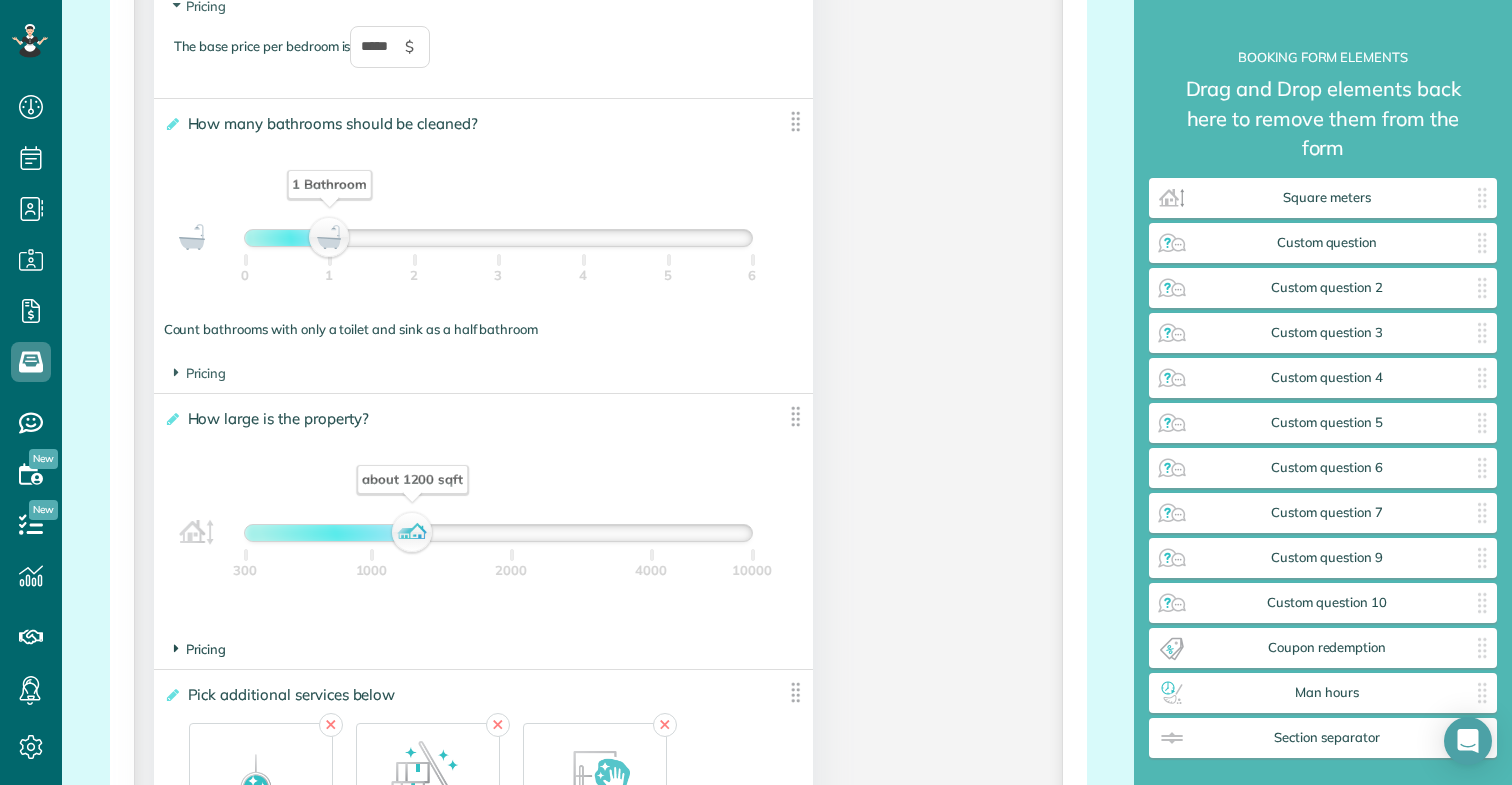 click on "Pricing" at bounding box center (200, 649) 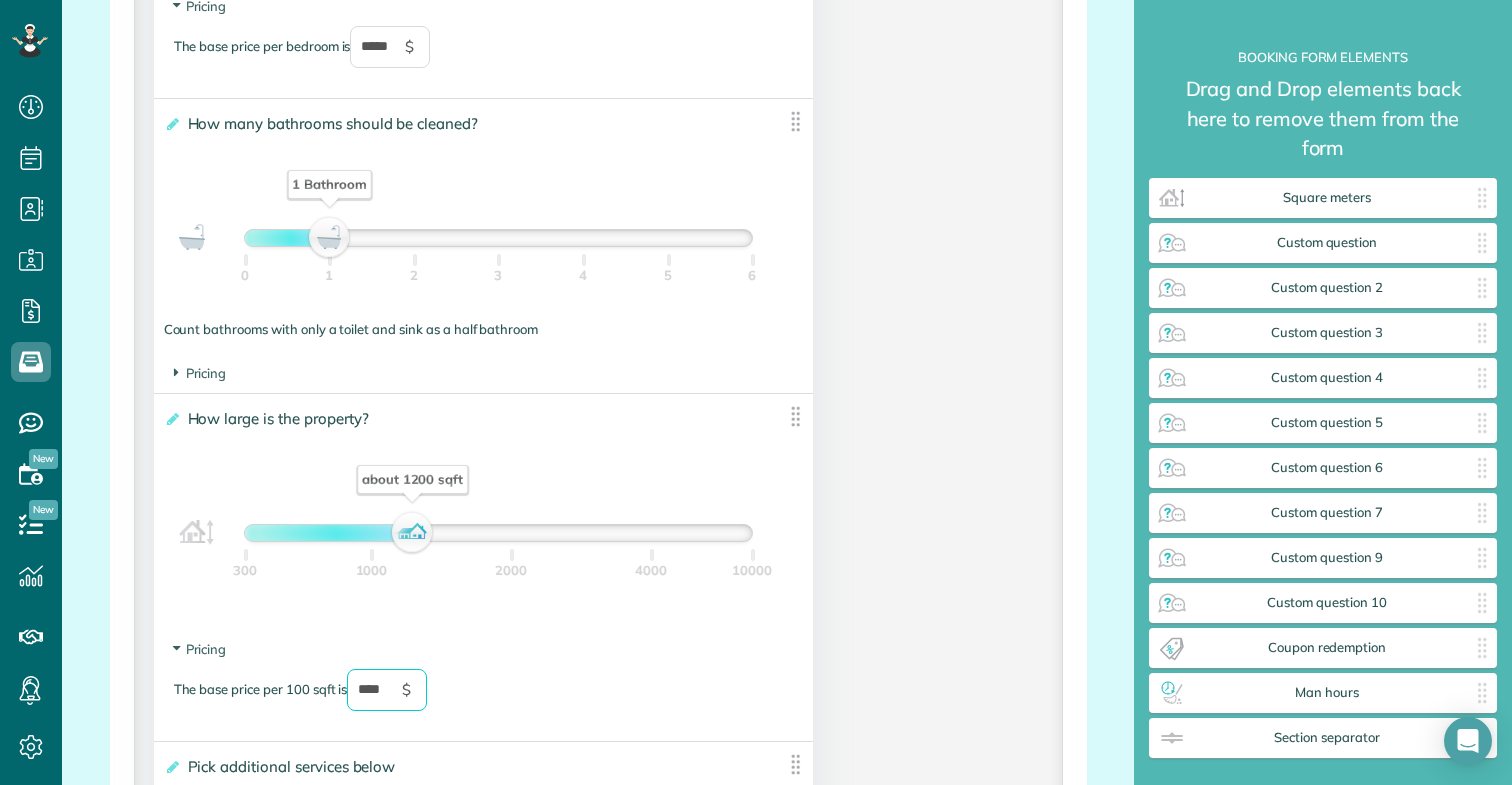 click on "****" at bounding box center [387, 690] 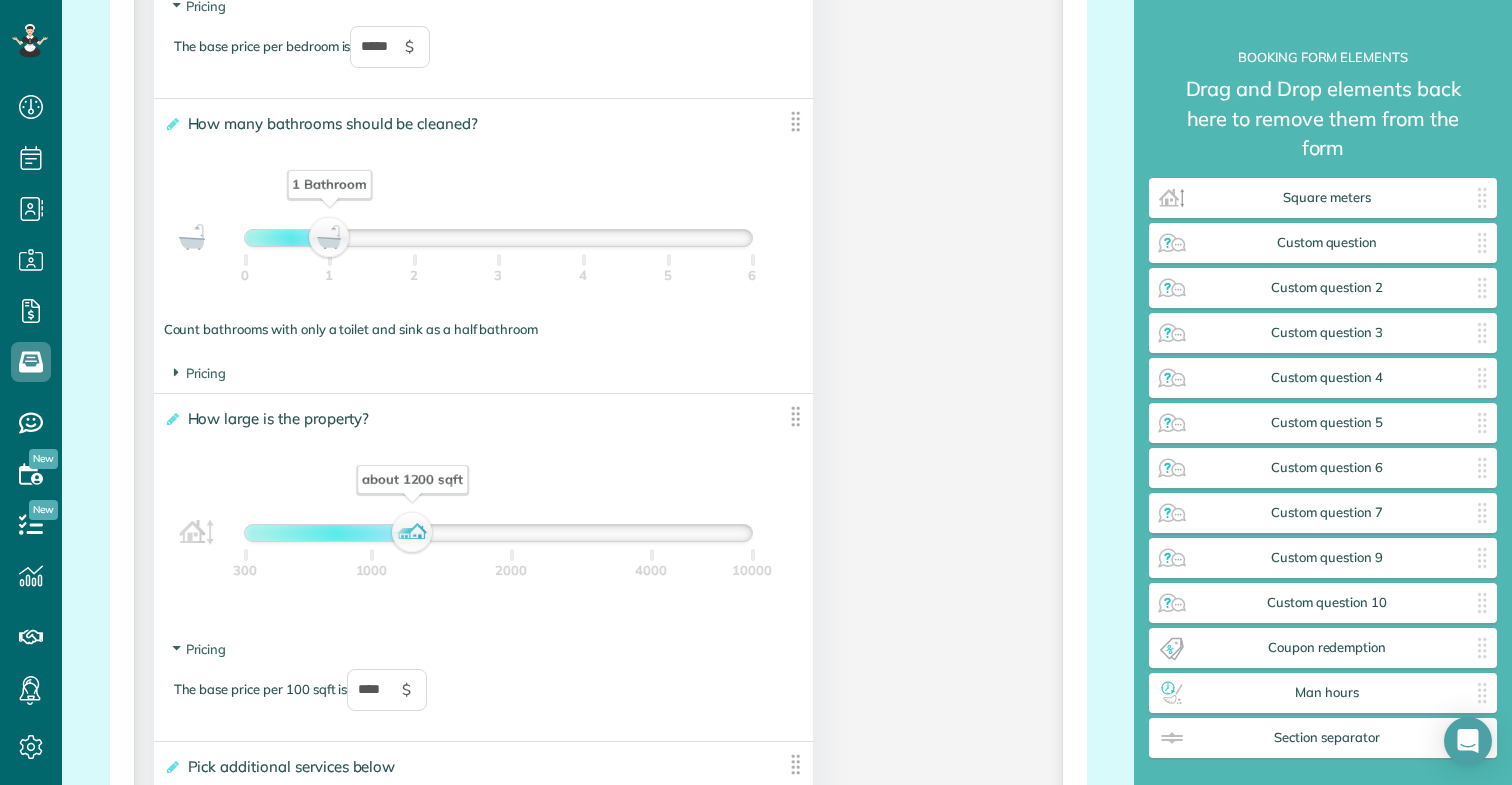 click on "**********" at bounding box center [598, 1085] 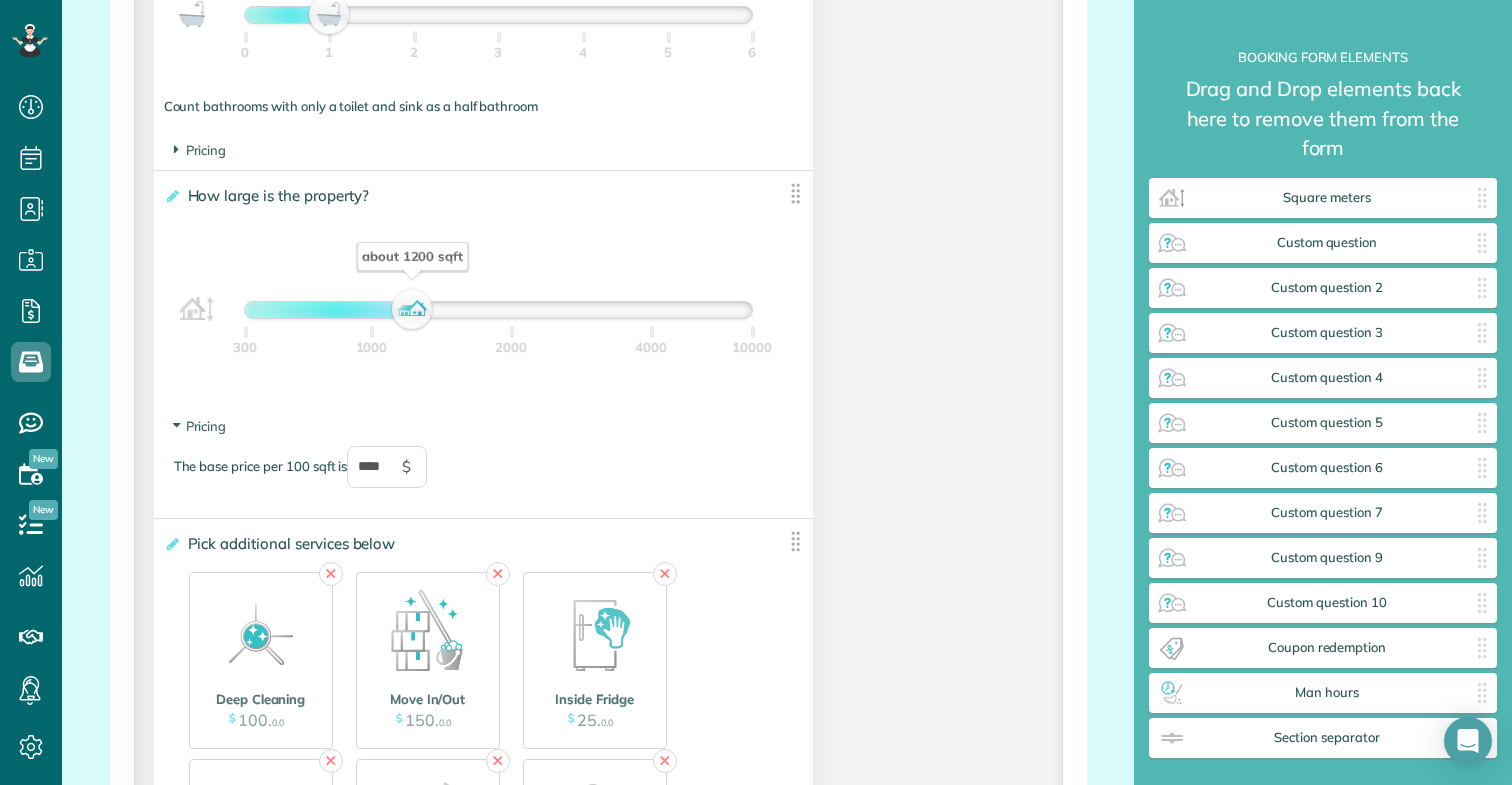 scroll, scrollTop: 2153, scrollLeft: 0, axis: vertical 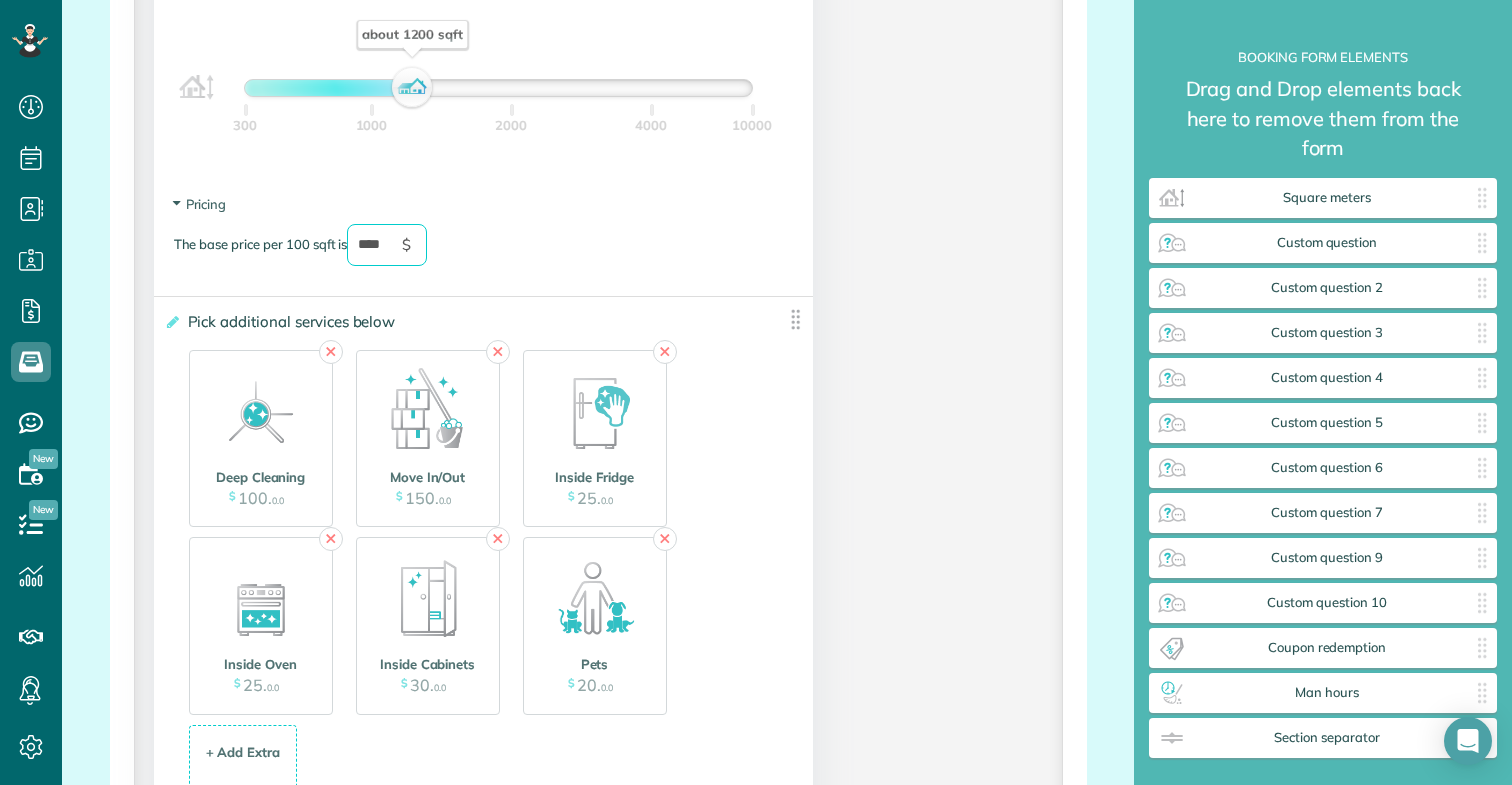 click on "****" at bounding box center [387, 245] 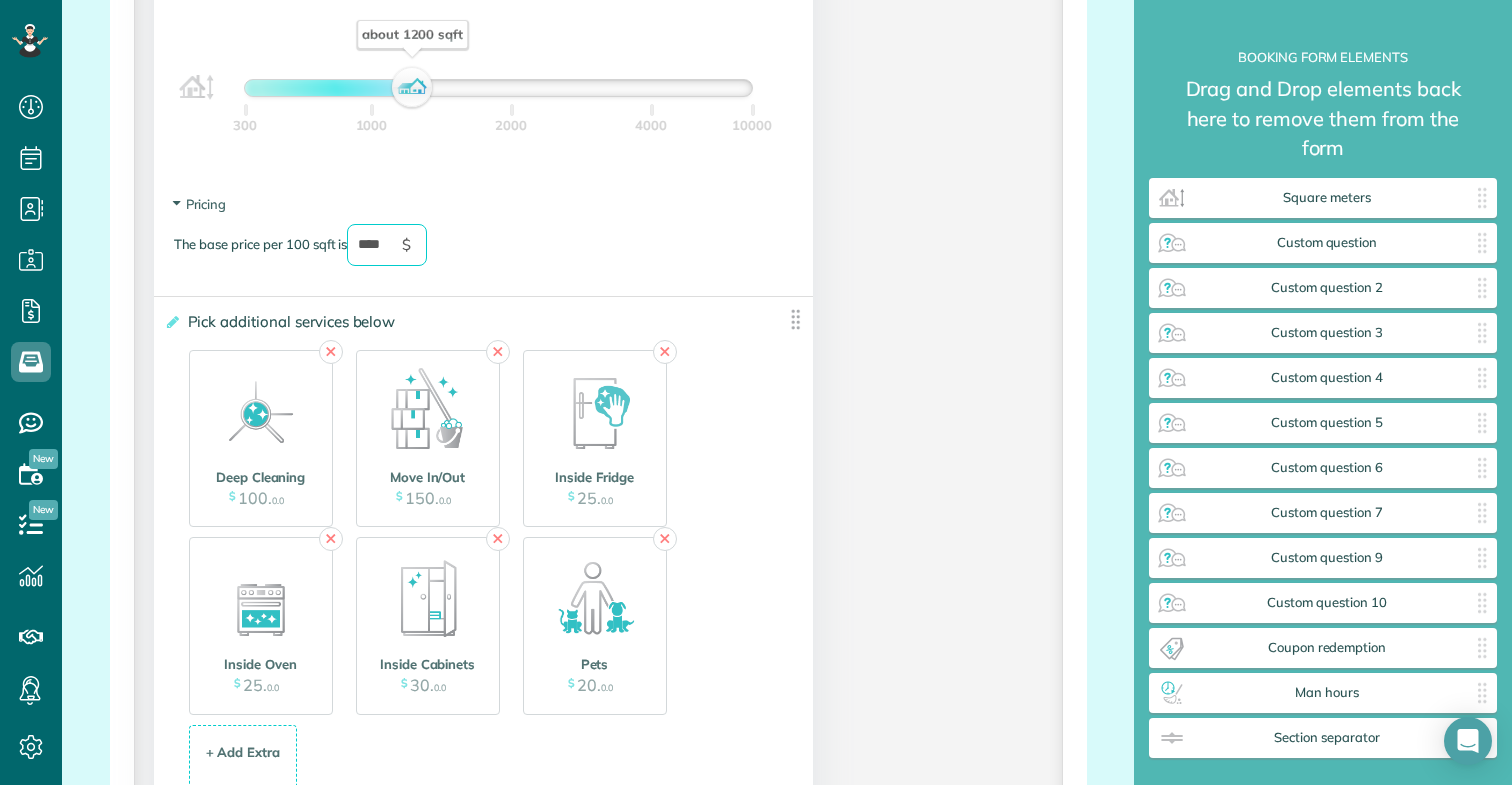 click on "The base price per 100 sqft is
****
$" at bounding box center [484, 255] 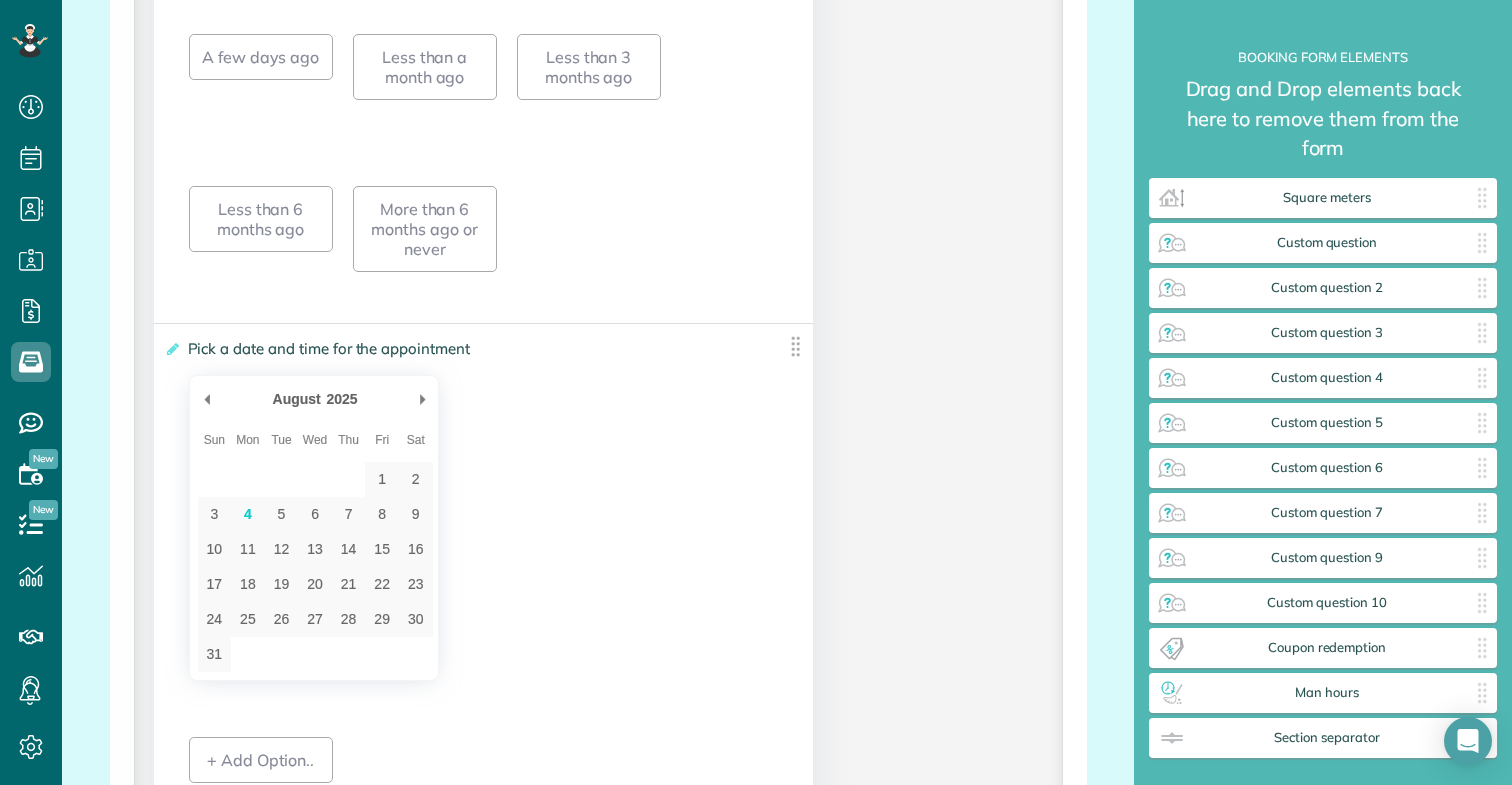 scroll, scrollTop: 4664, scrollLeft: 0, axis: vertical 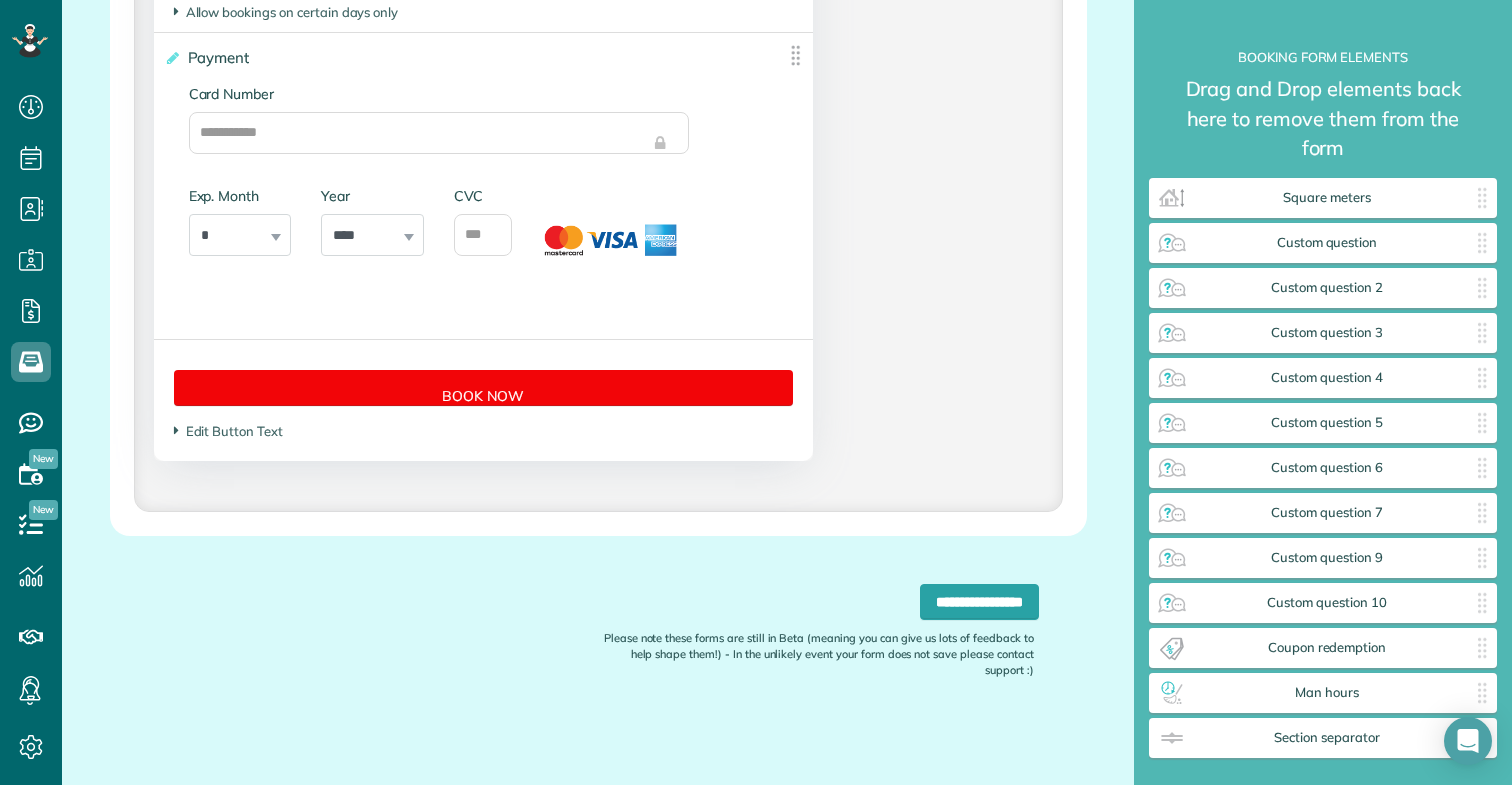 type on "****" 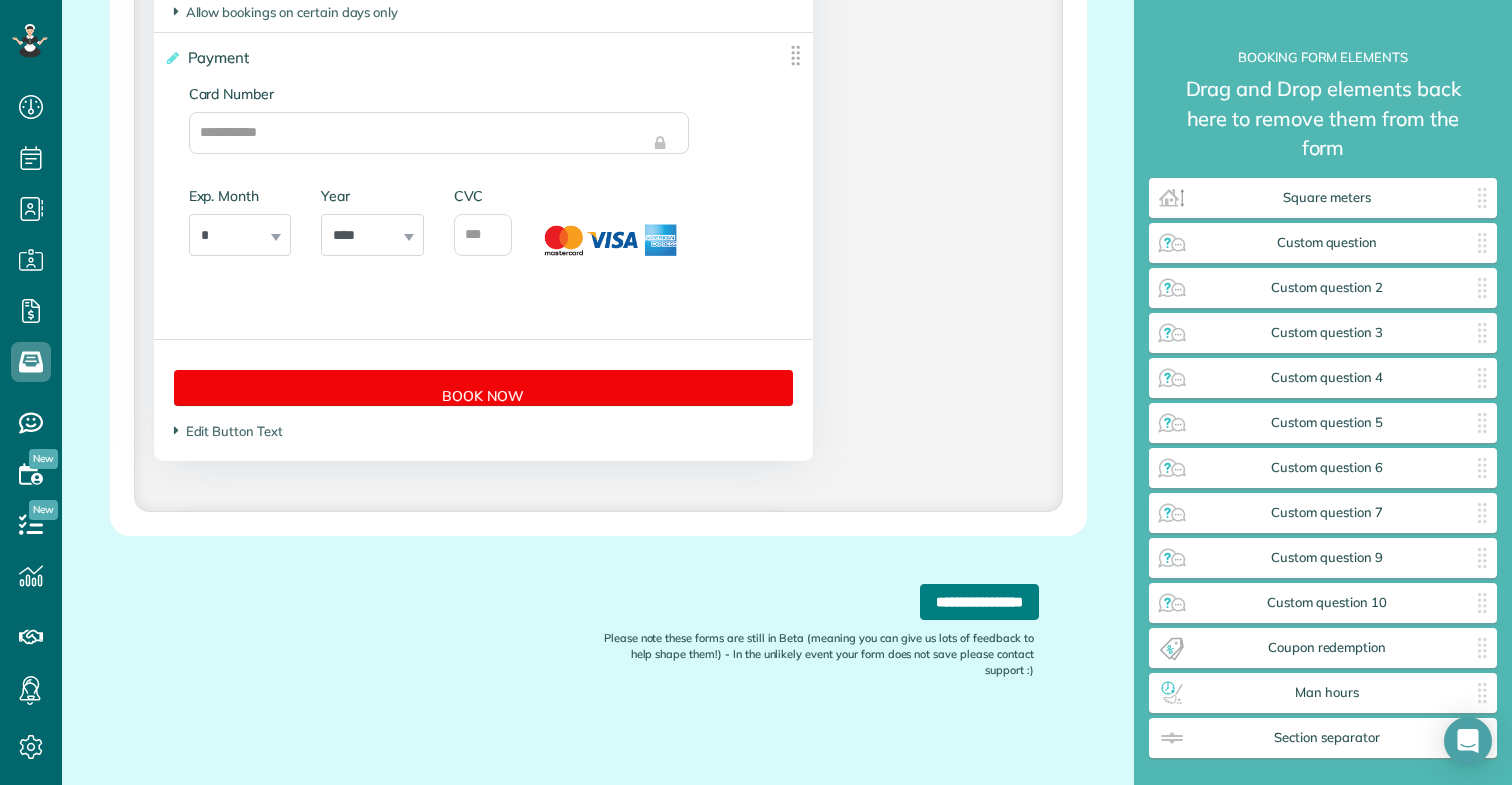 click on "**********" at bounding box center [979, 602] 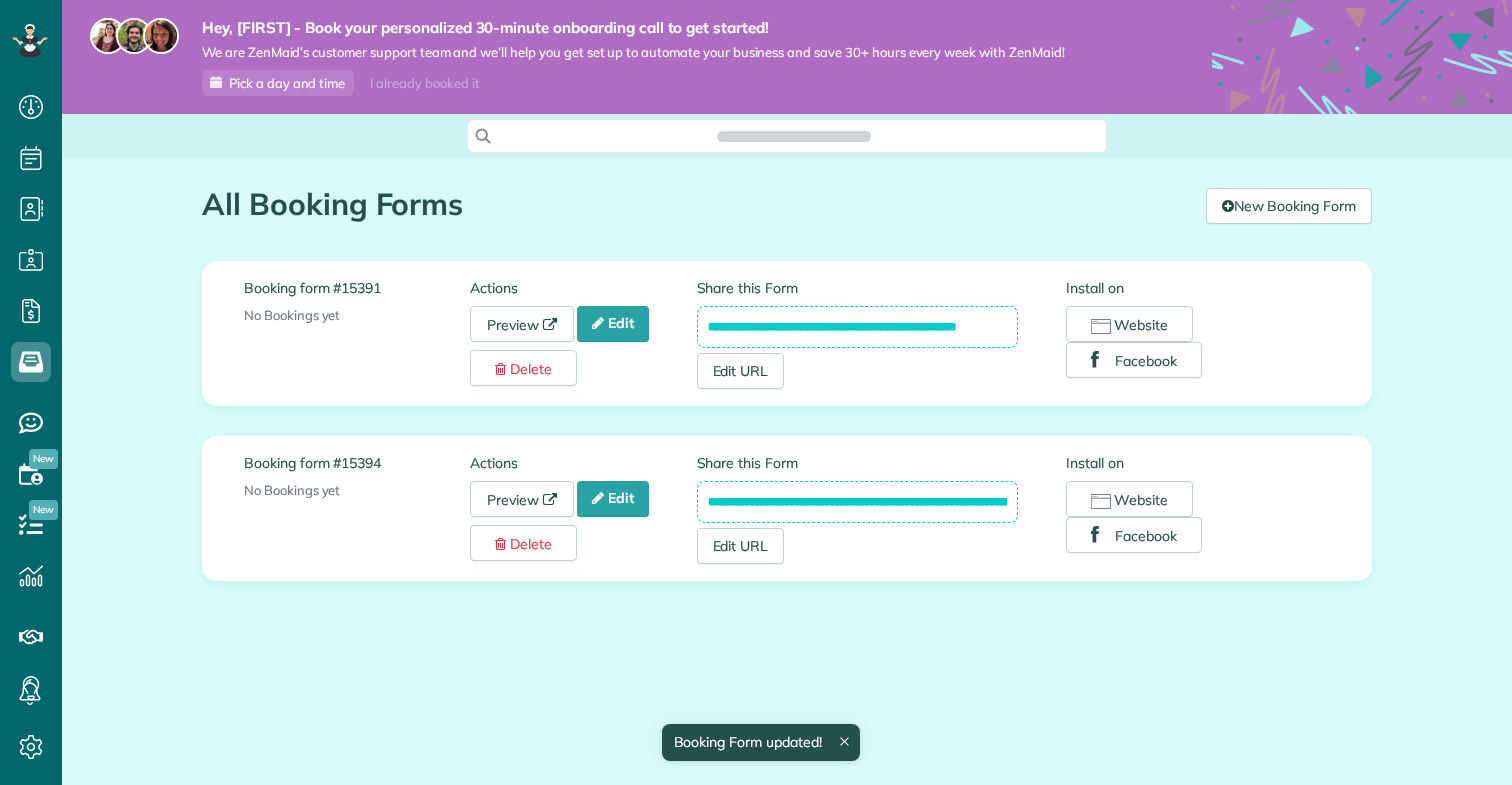 scroll, scrollTop: 0, scrollLeft: 0, axis: both 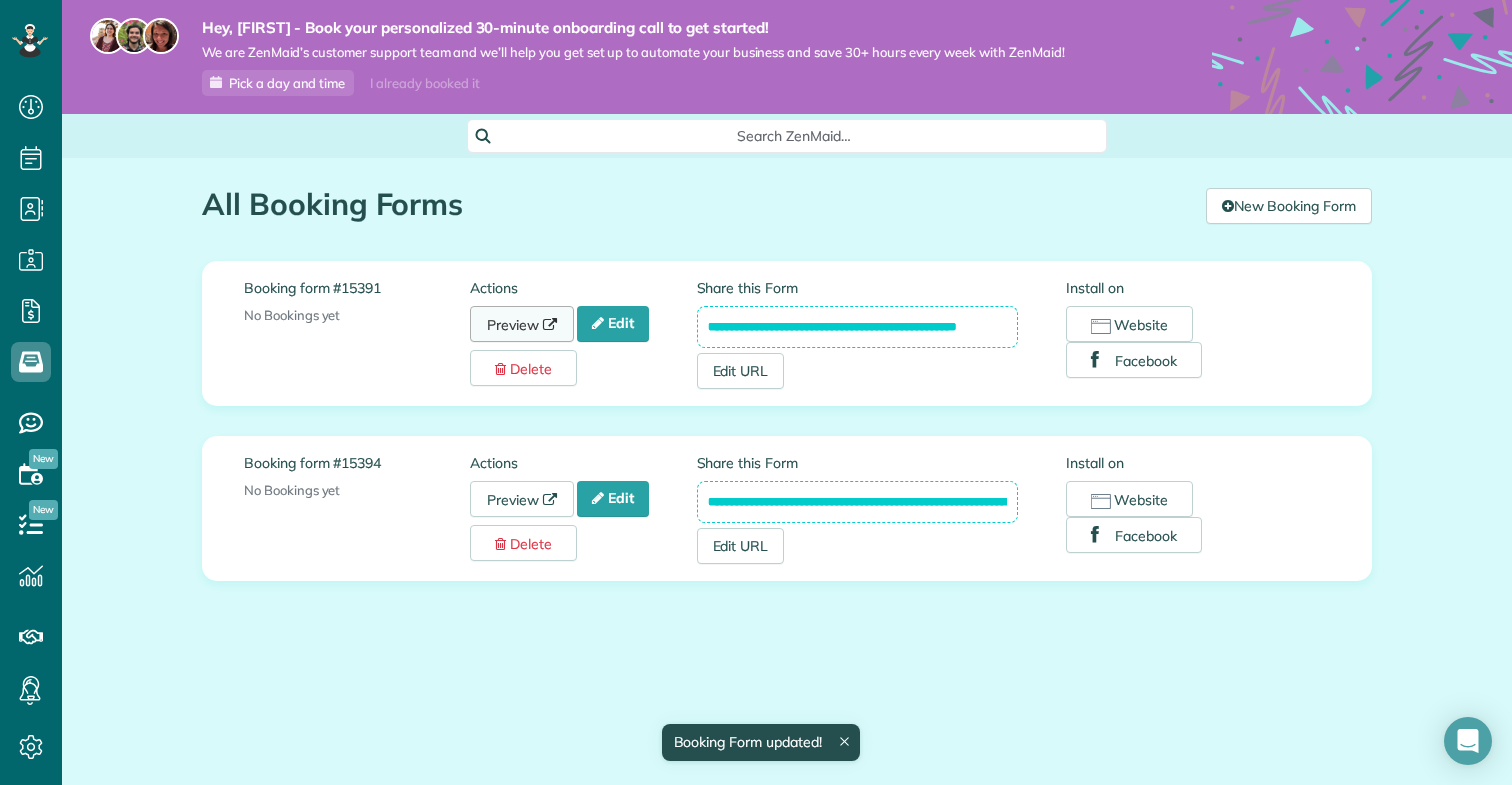 click on "Preview" at bounding box center [522, 324] 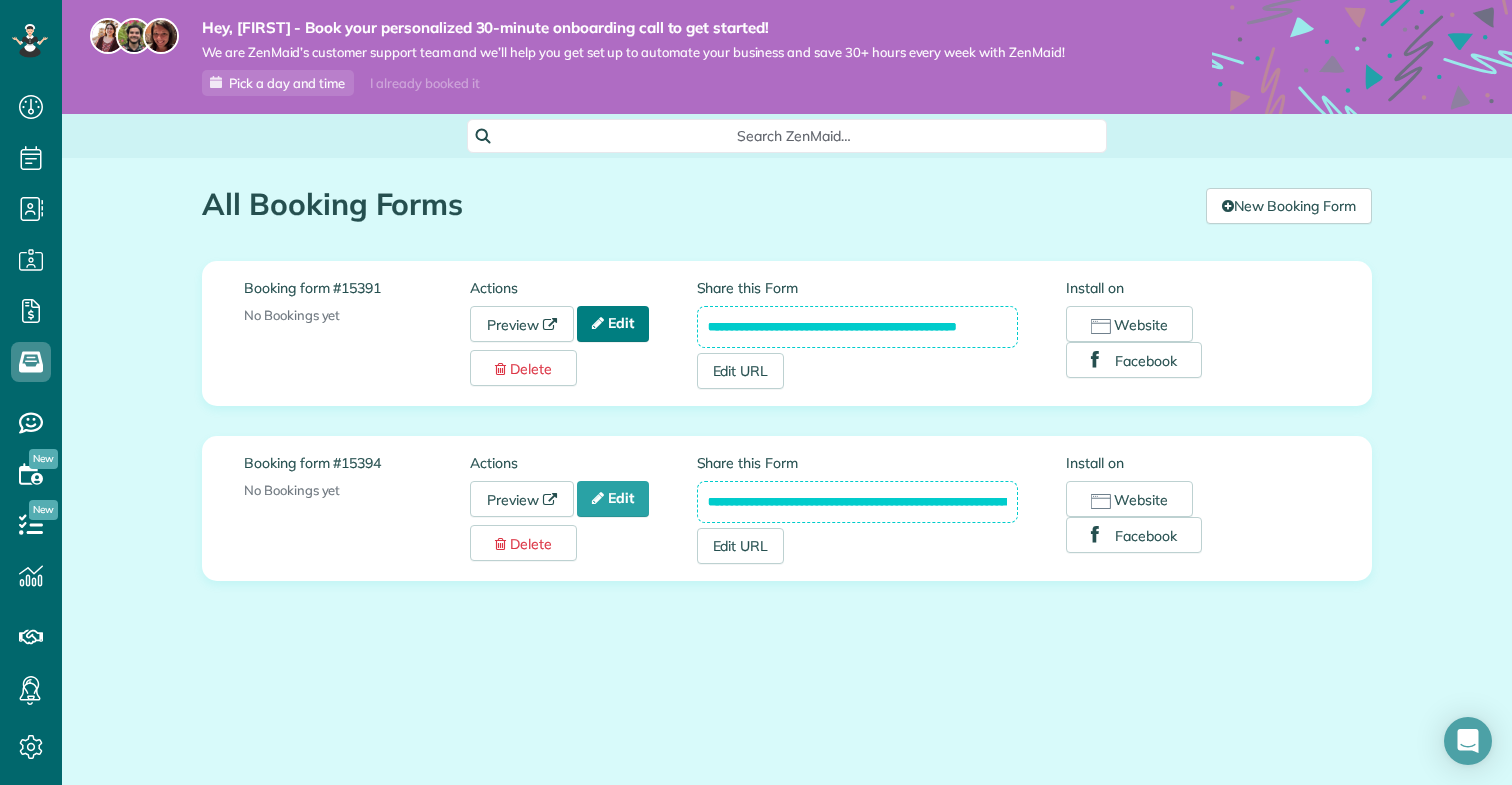 click on "Edit" at bounding box center [613, 324] 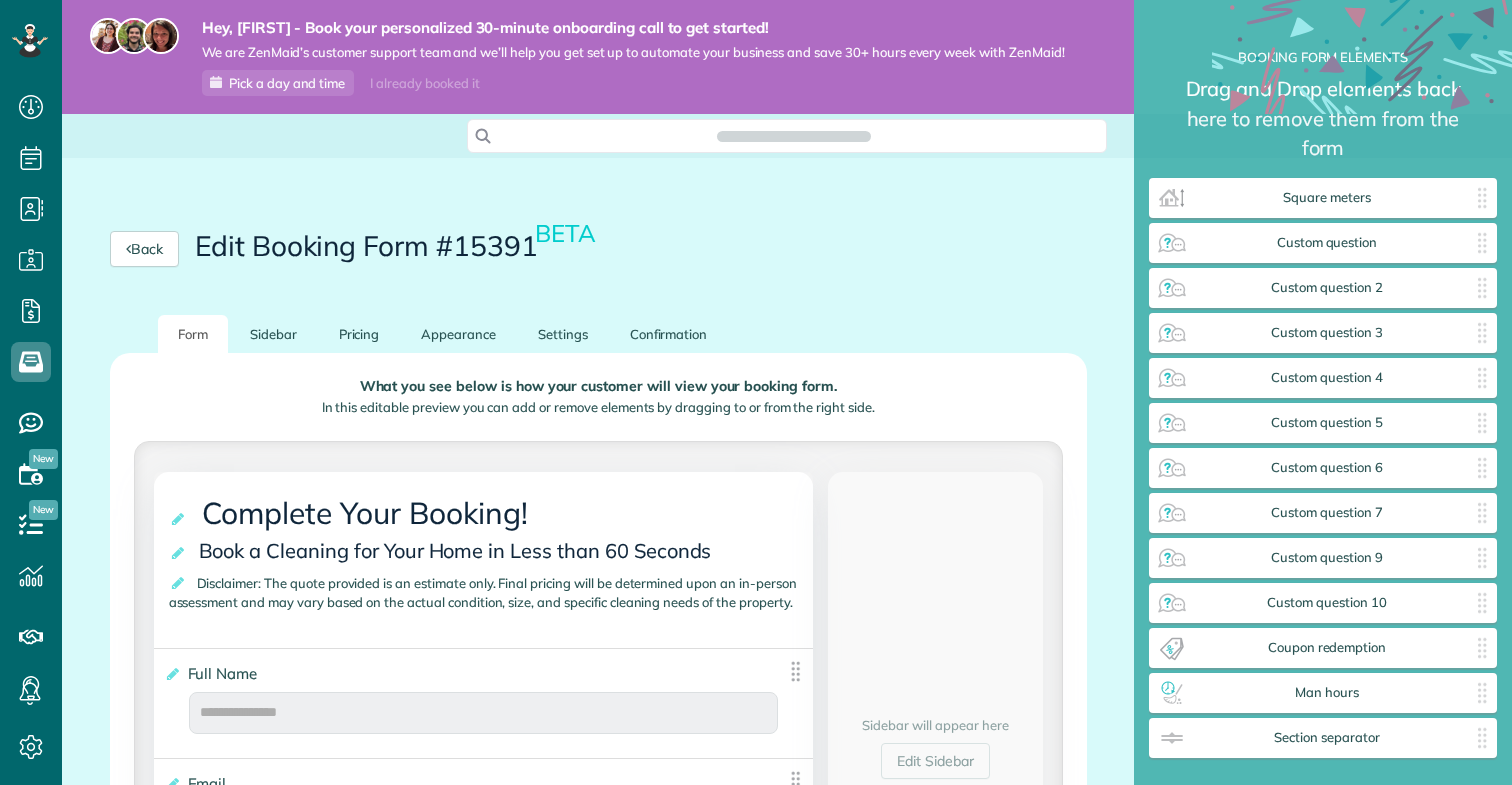 scroll, scrollTop: 0, scrollLeft: 0, axis: both 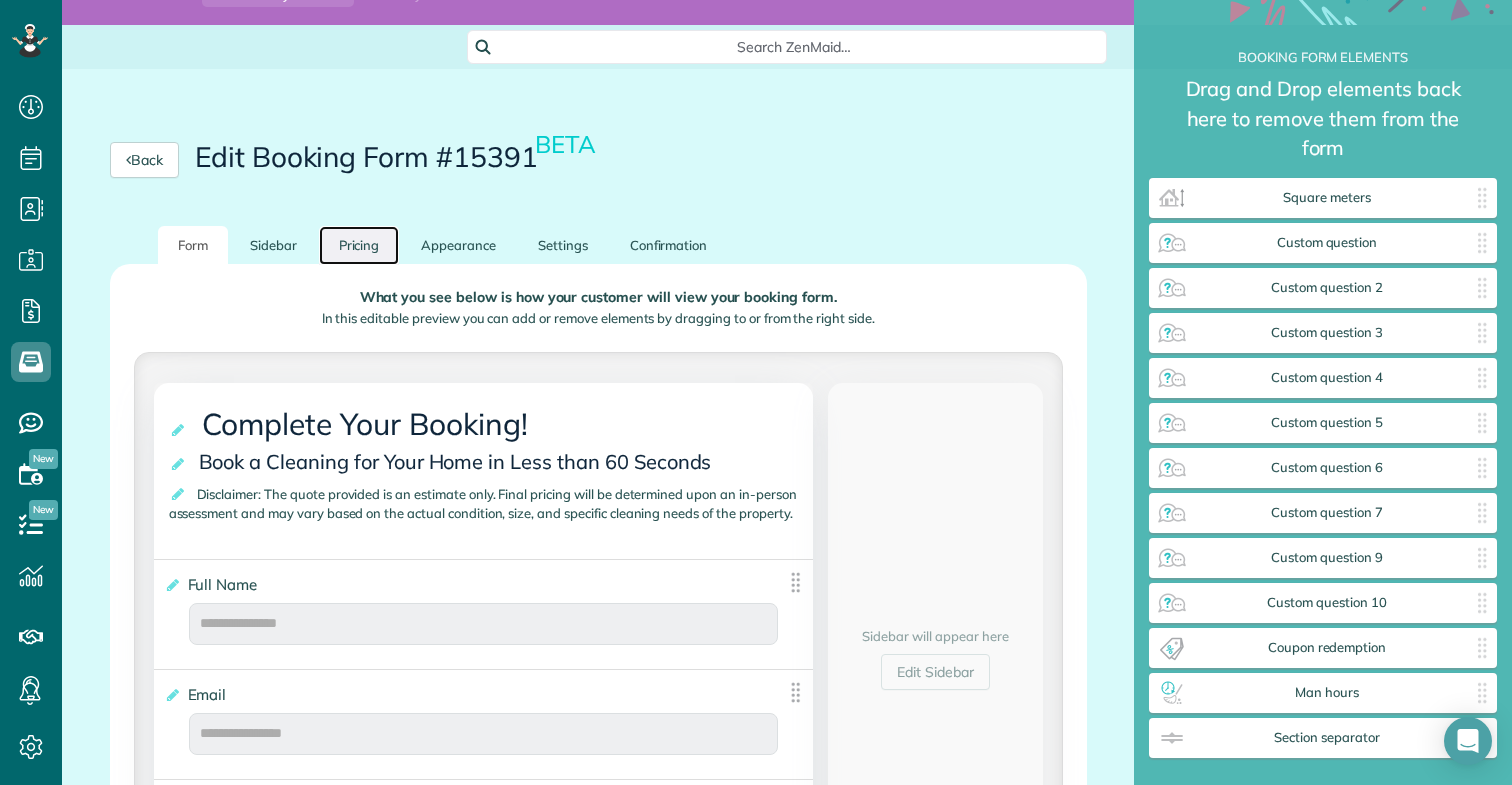 click on "Pricing" at bounding box center [359, 245] 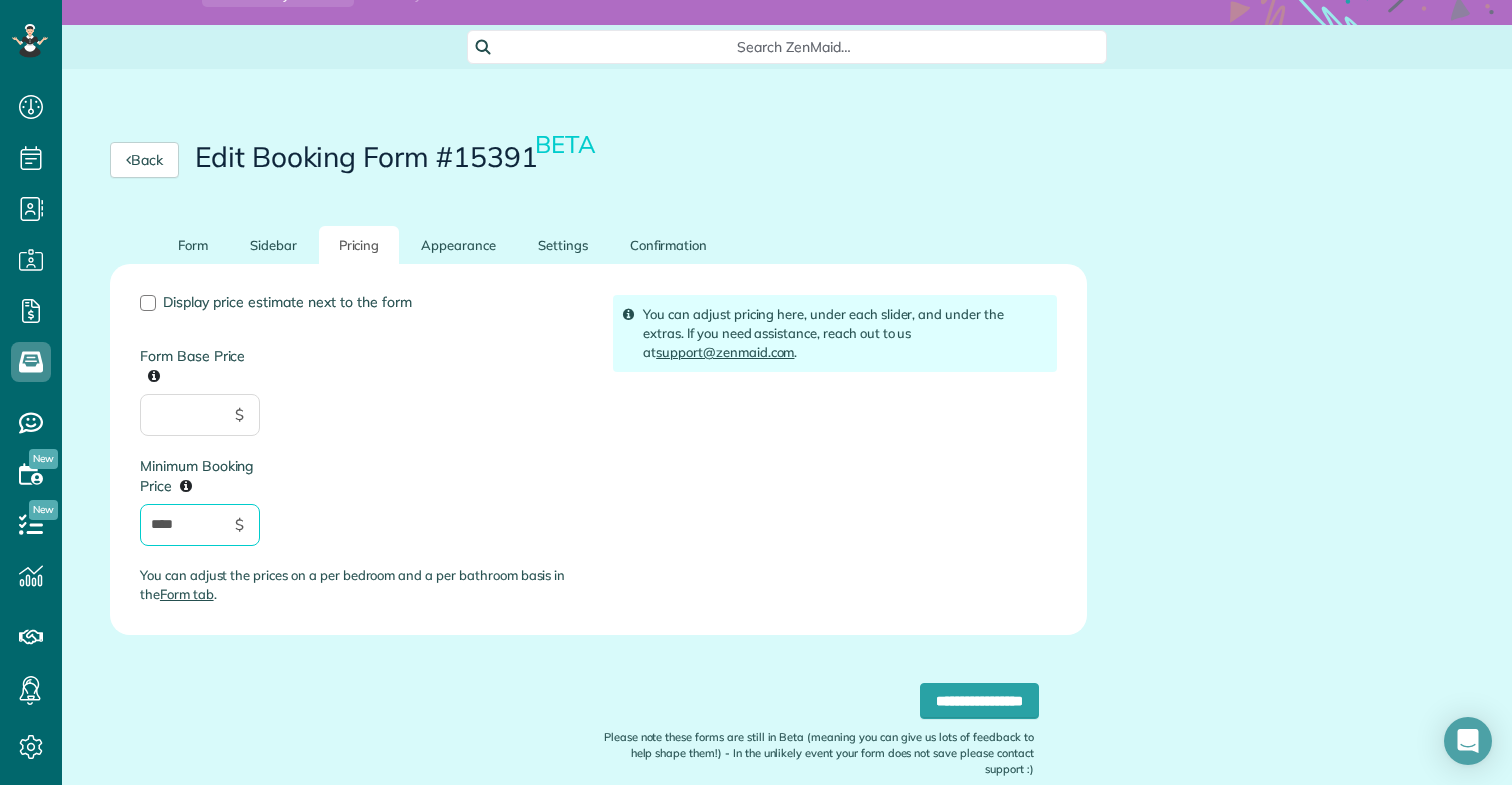click on "****" at bounding box center [200, 525] 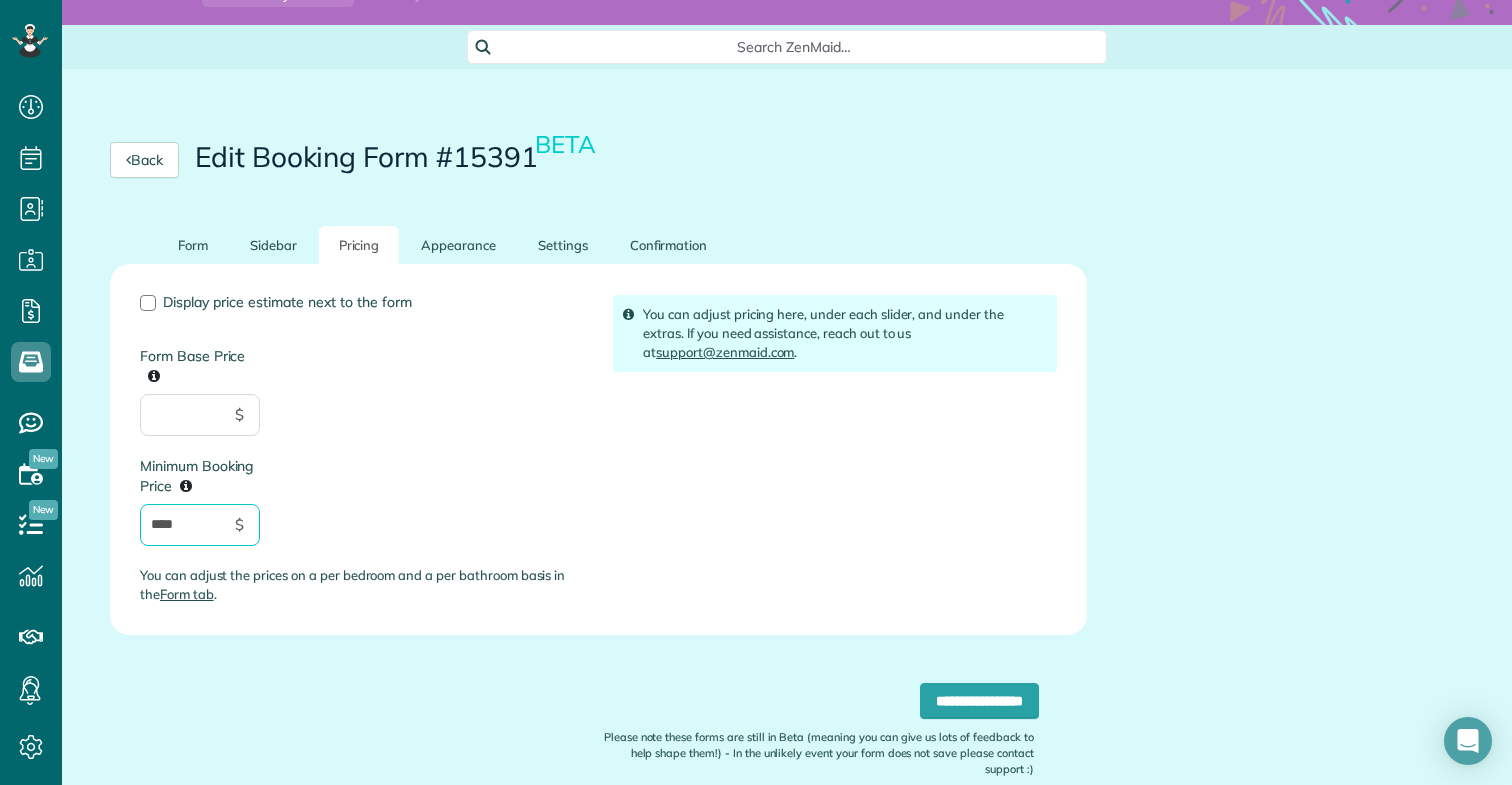 type on "*" 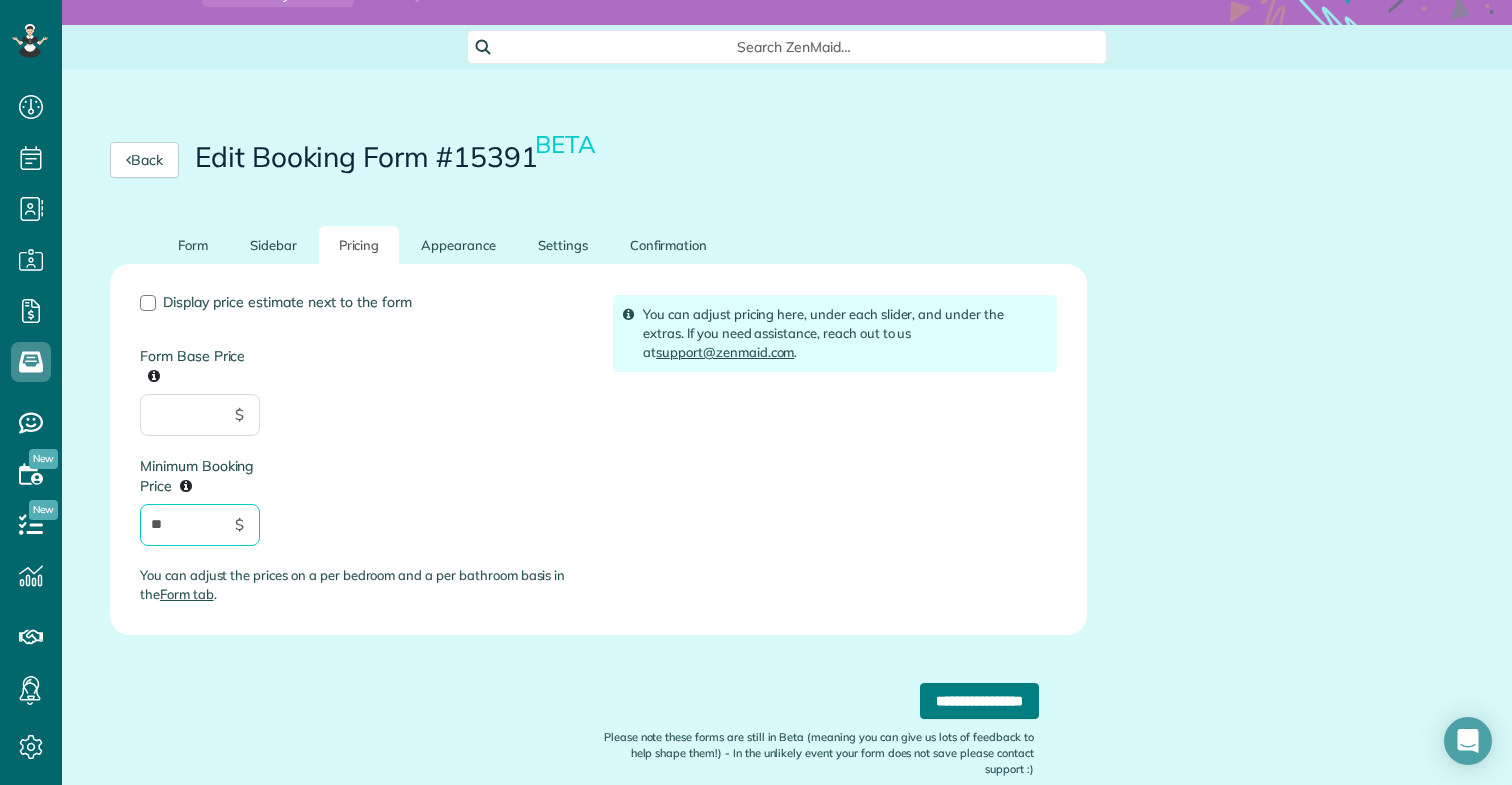 type on "**" 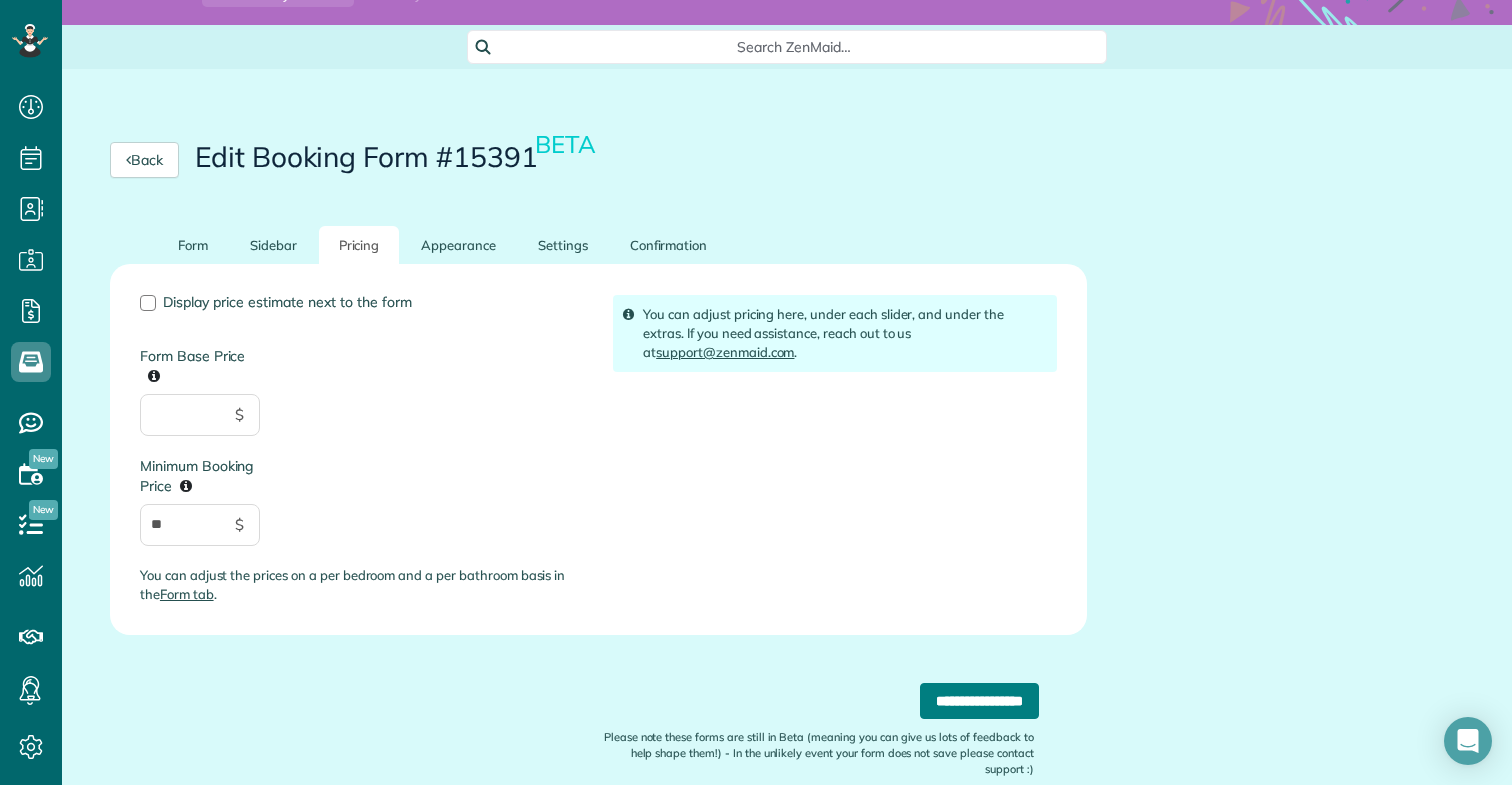 click on "**********" at bounding box center [979, 701] 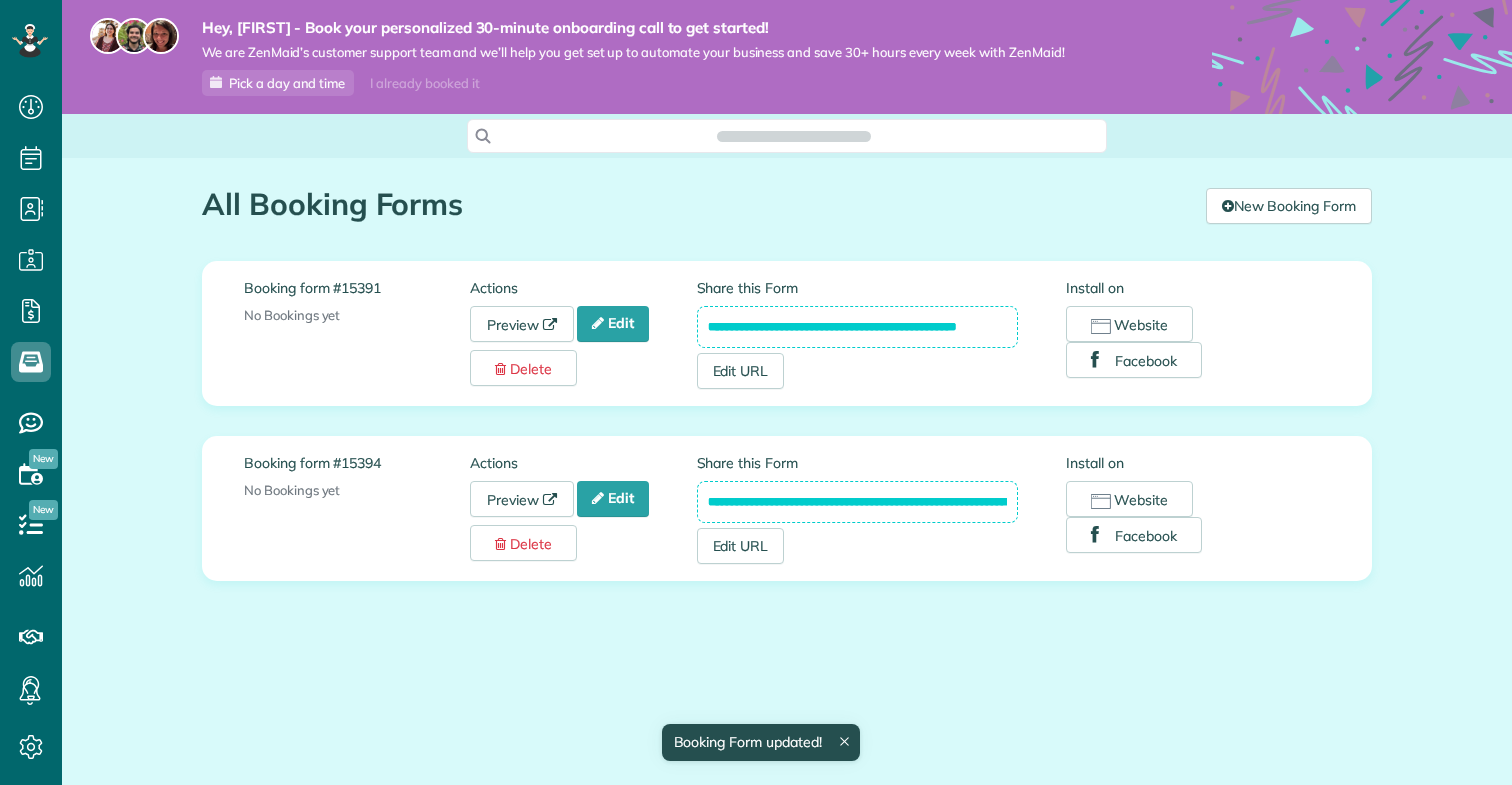 scroll, scrollTop: 0, scrollLeft: 0, axis: both 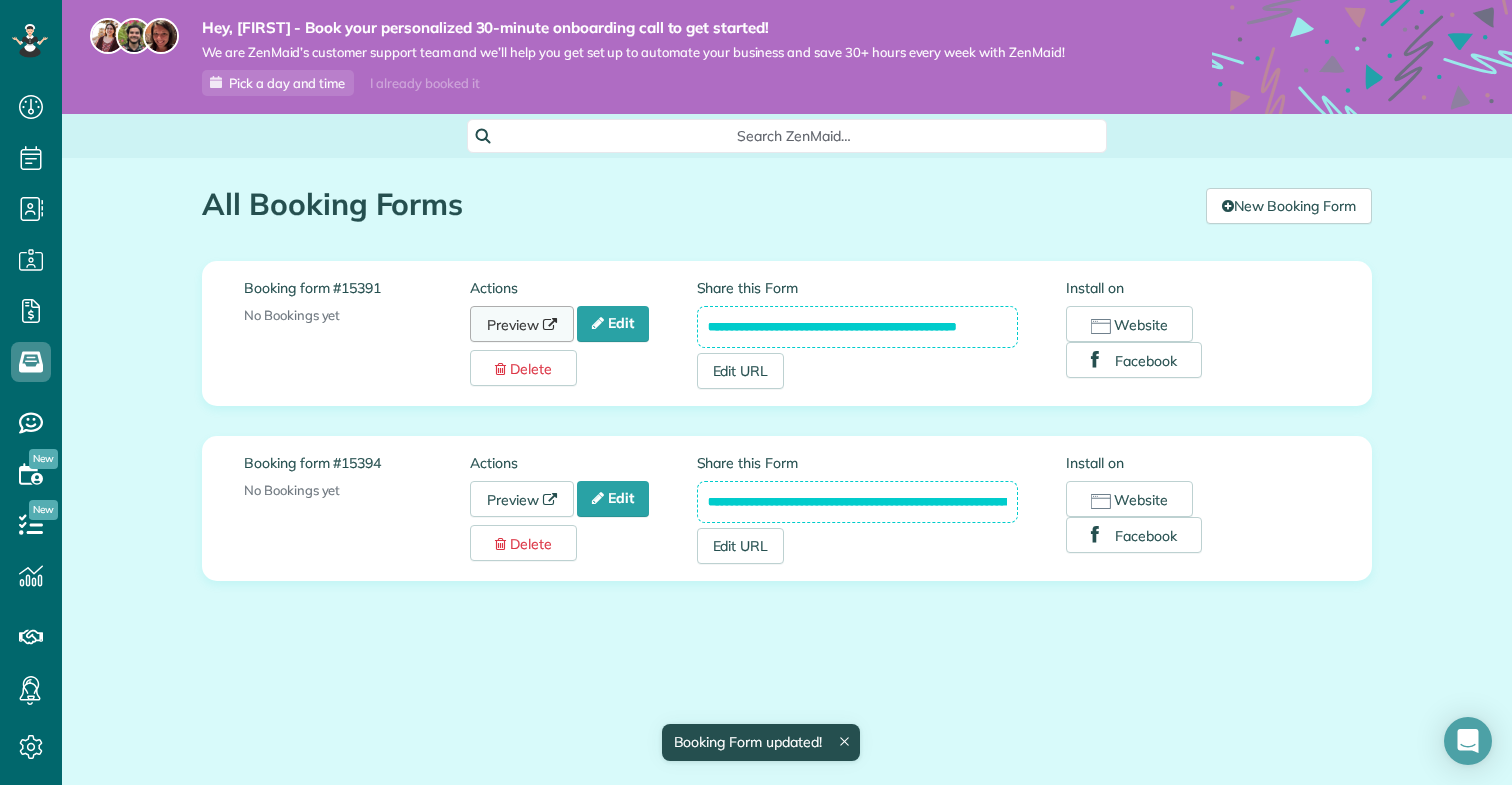 click on "Preview" at bounding box center (522, 324) 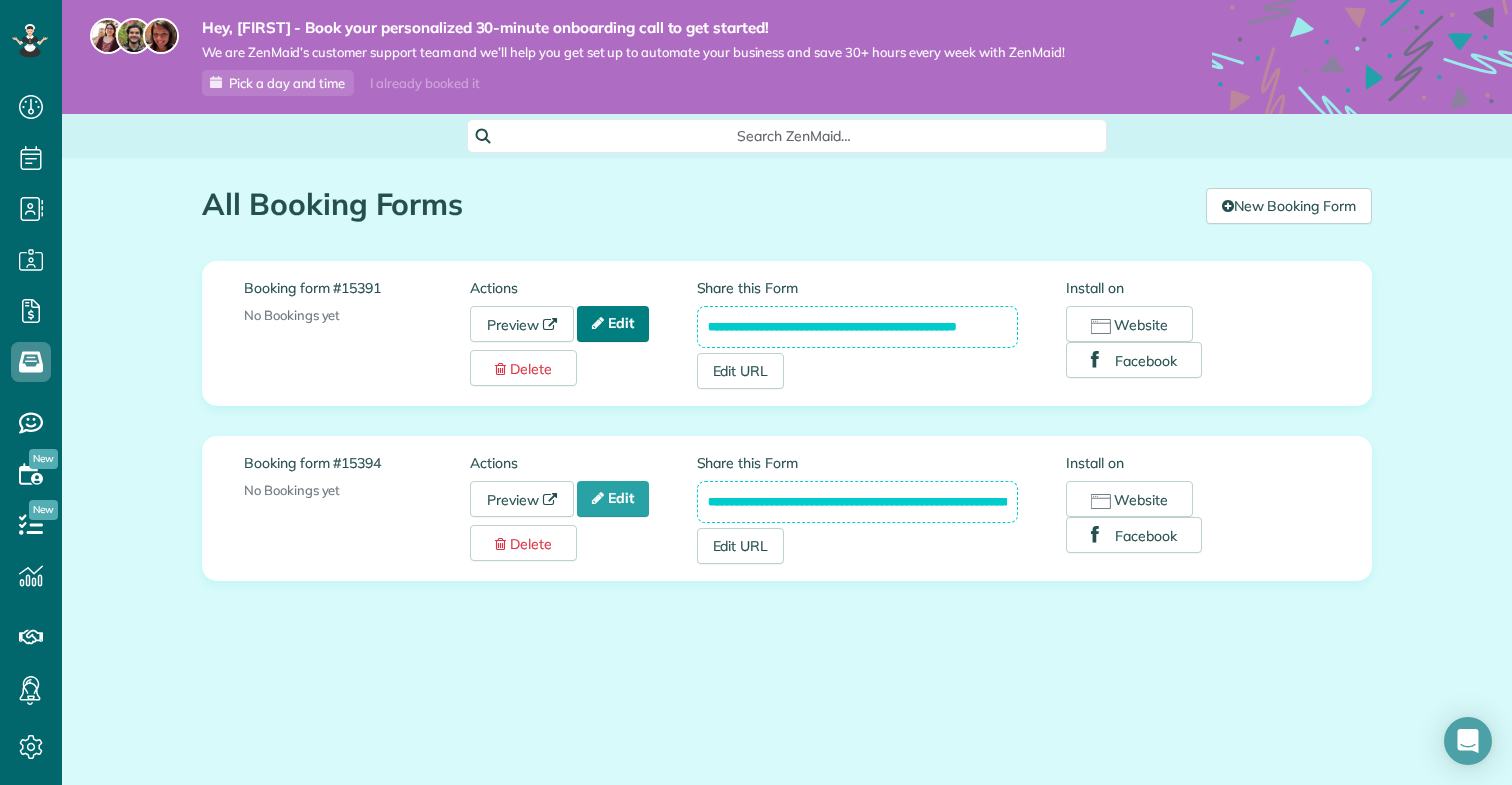 click on "Edit" at bounding box center (613, 324) 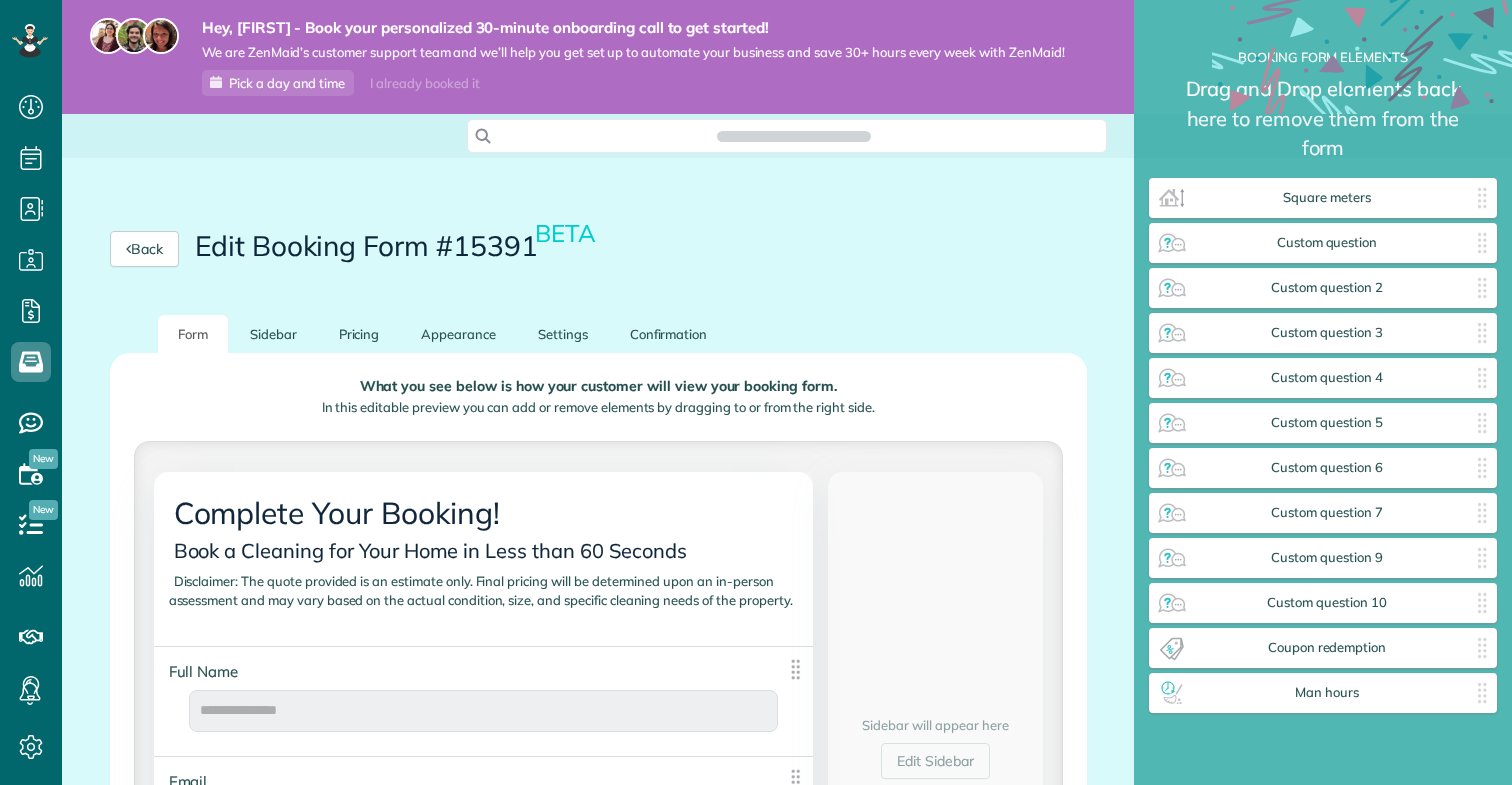 scroll, scrollTop: 0, scrollLeft: 0, axis: both 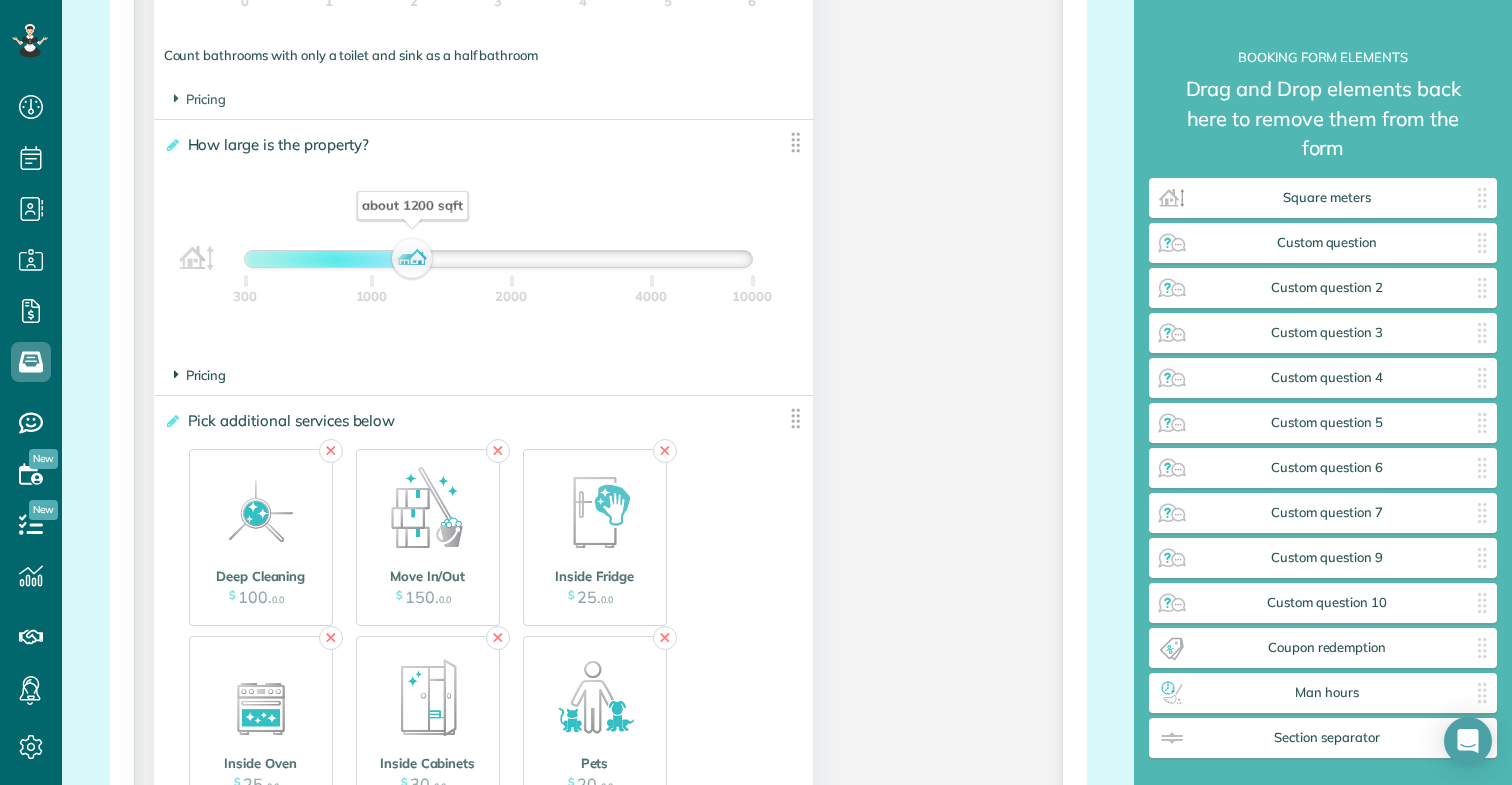 click on "Pricing" at bounding box center (200, 375) 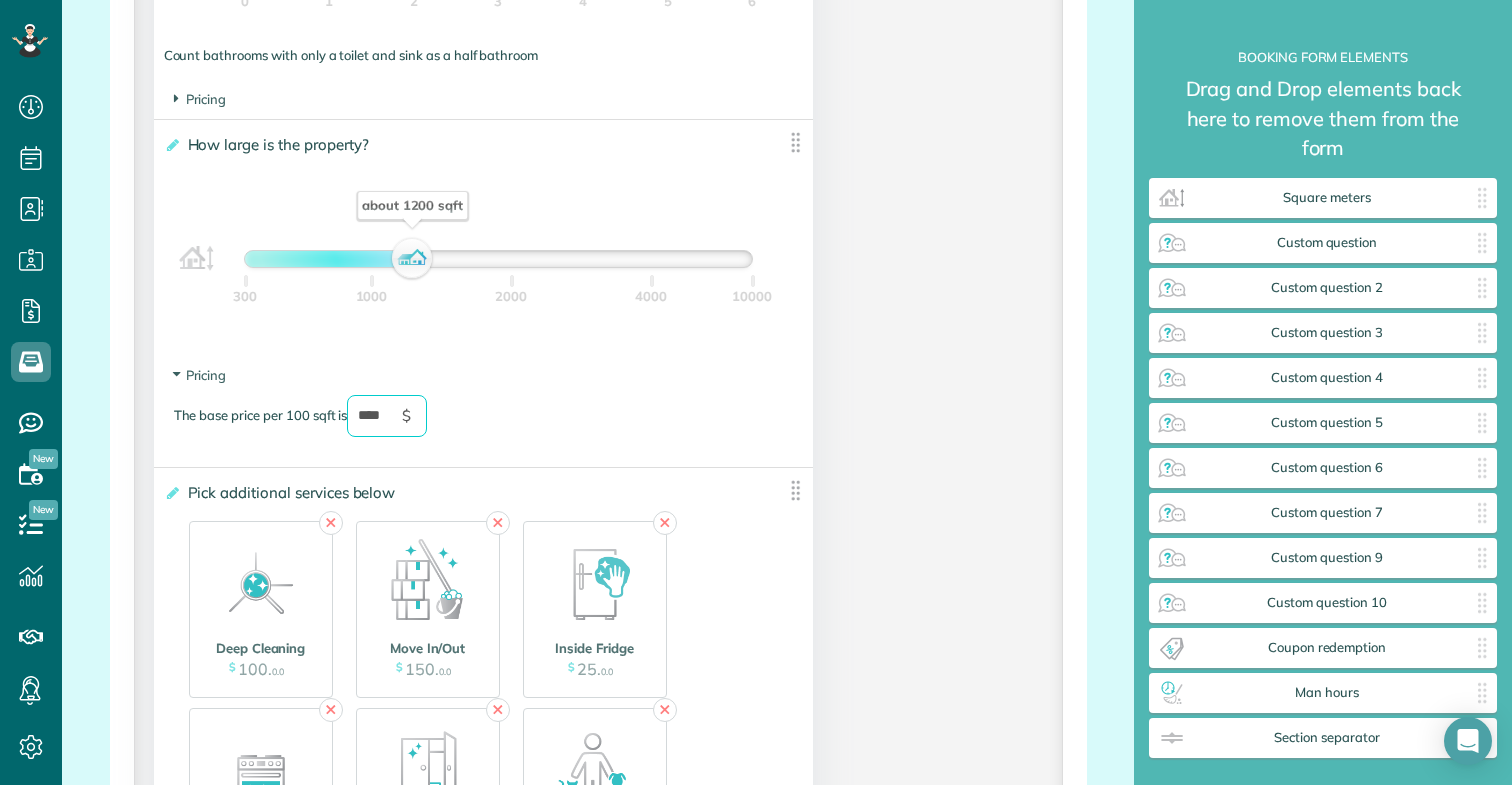 click on "****" at bounding box center (387, 416) 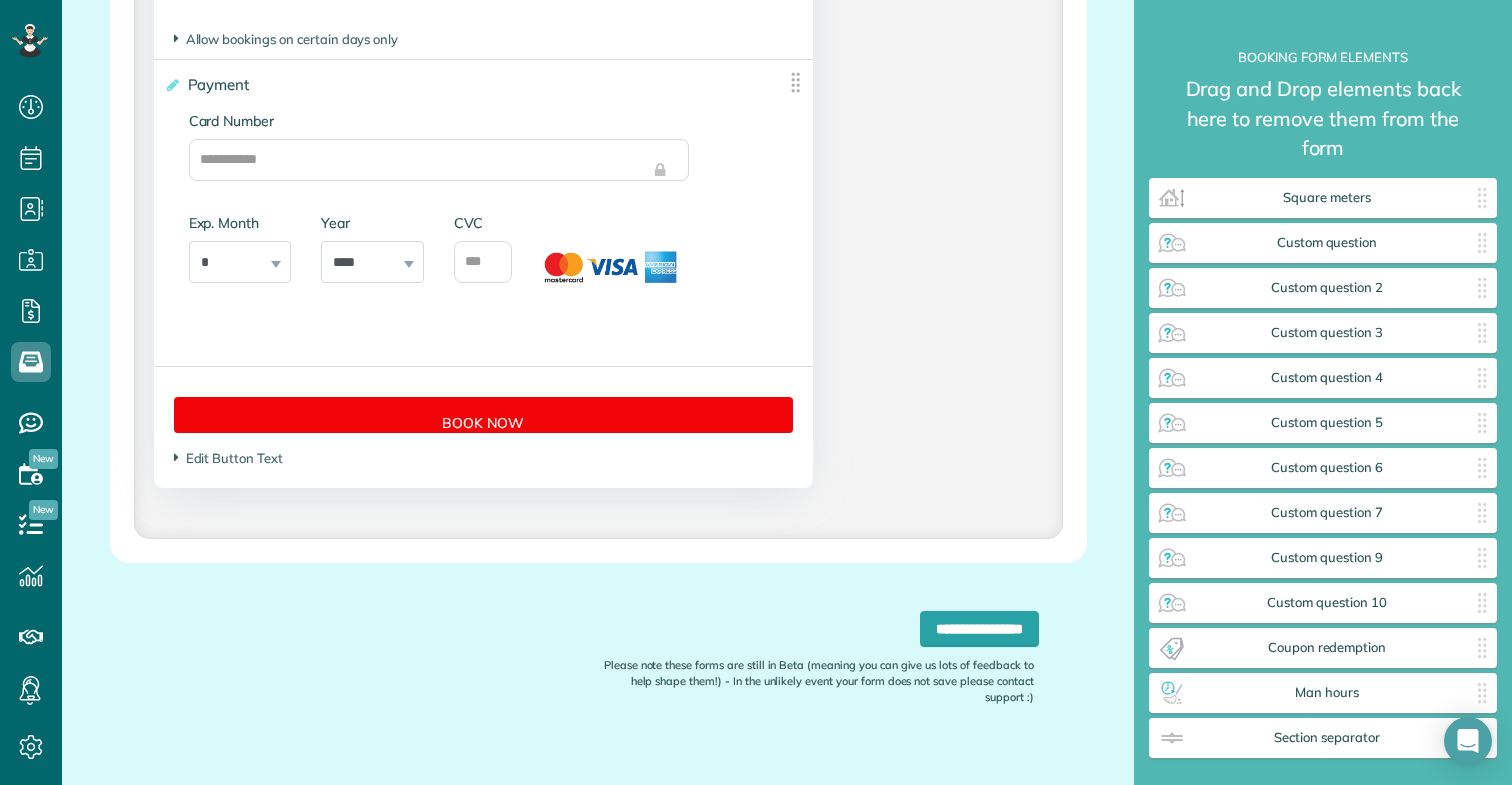 scroll, scrollTop: 4592, scrollLeft: 0, axis: vertical 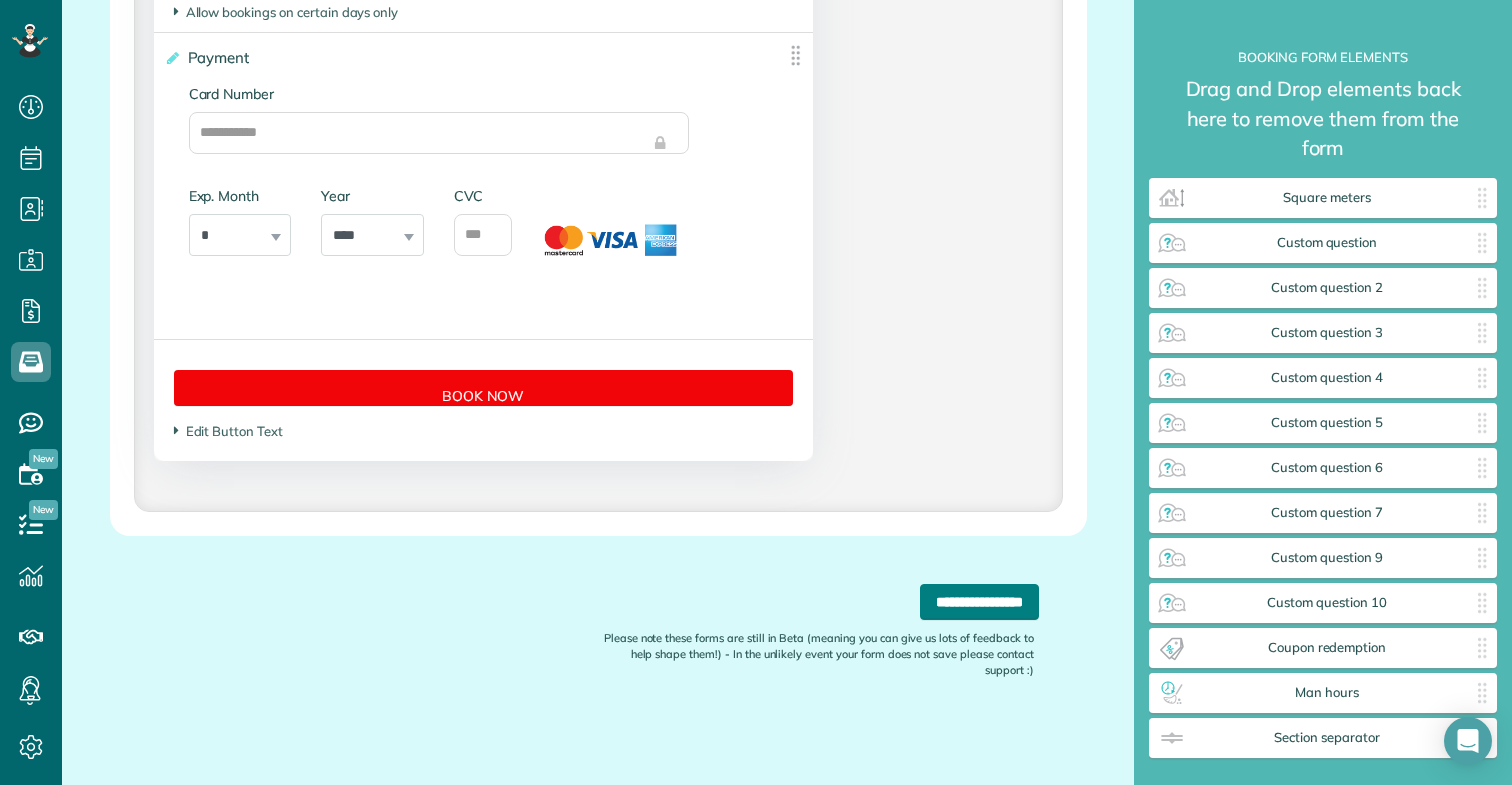type on "****" 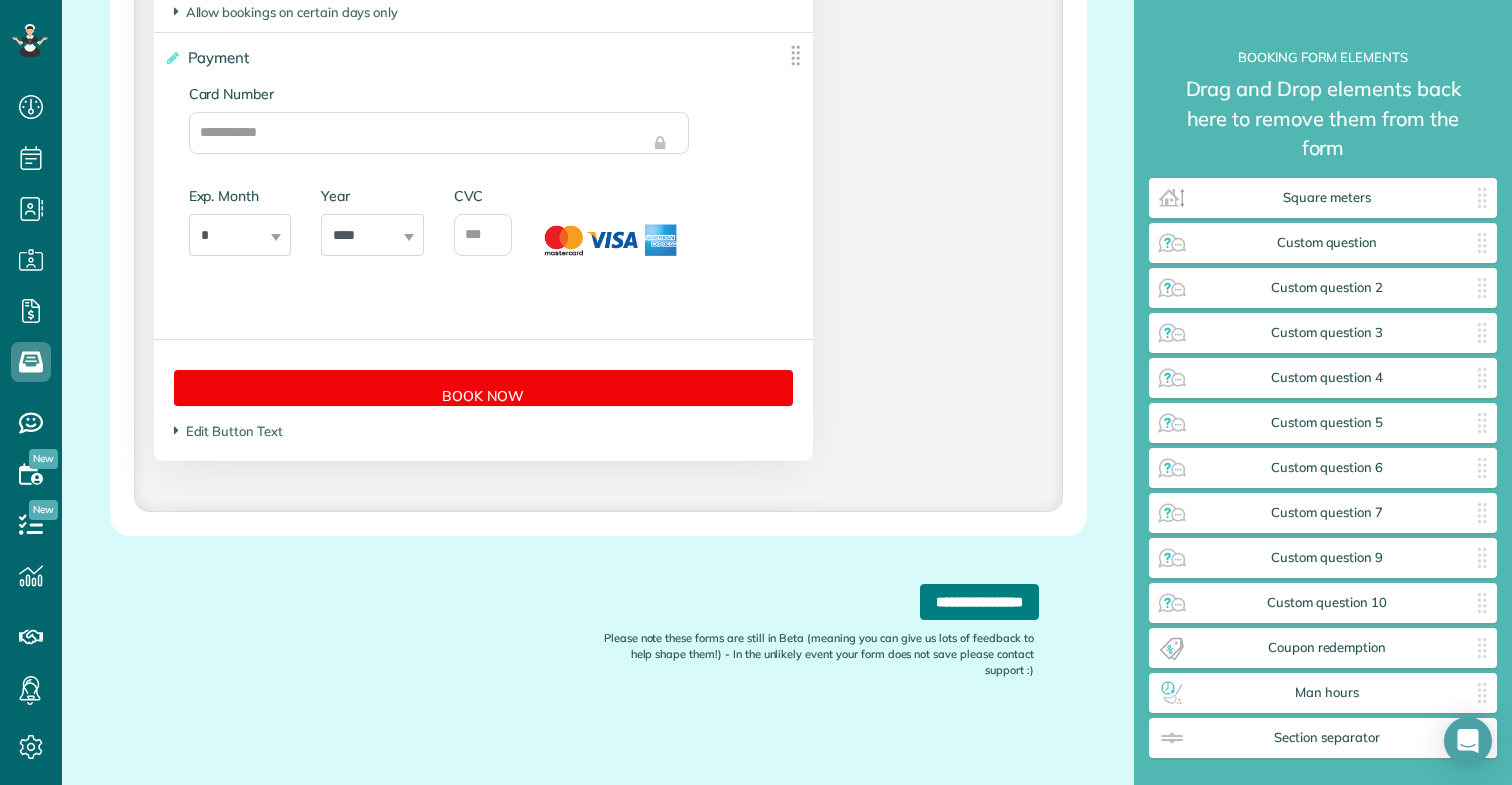 click on "**********" at bounding box center [979, 602] 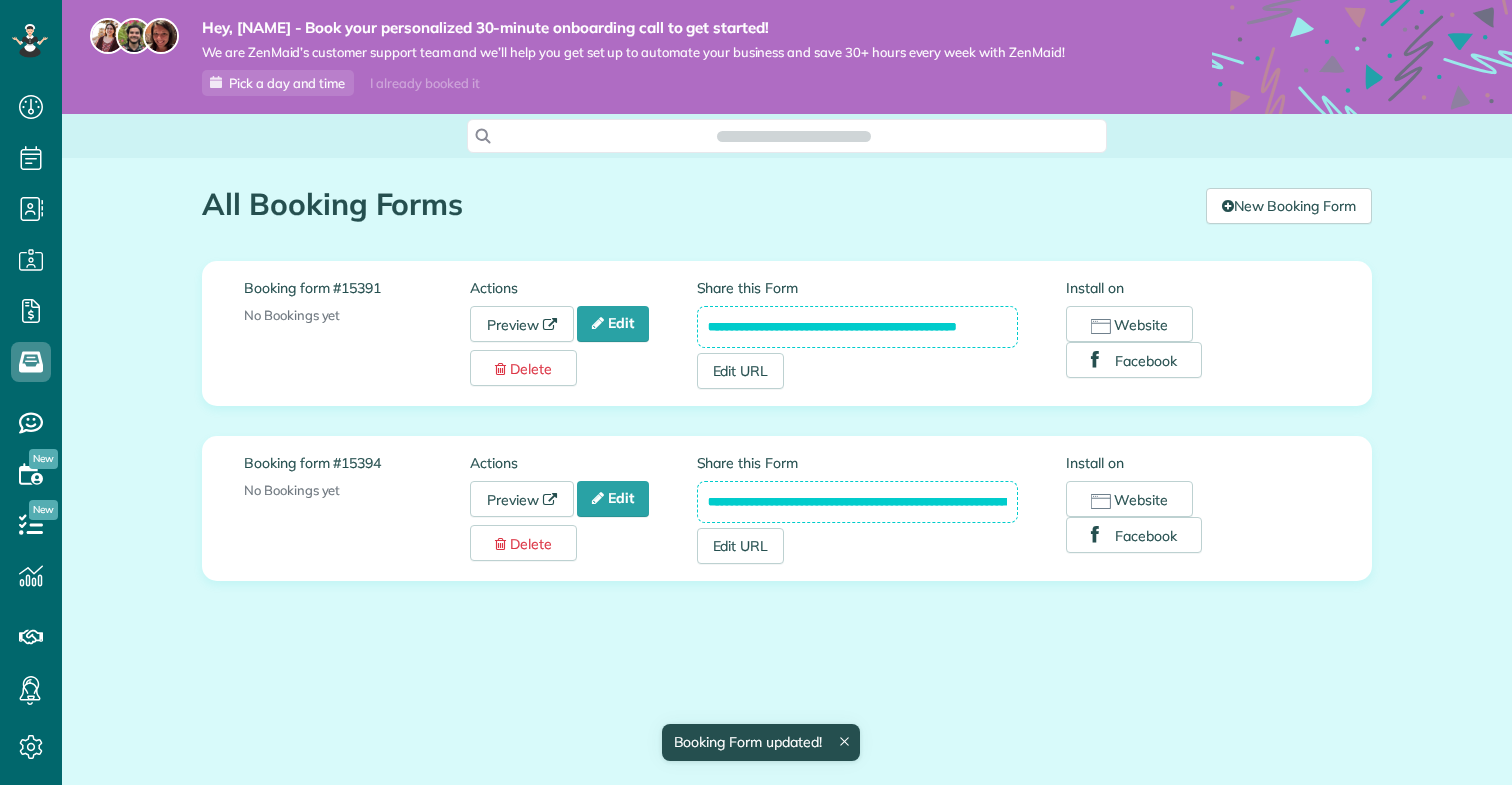 scroll, scrollTop: 0, scrollLeft: 0, axis: both 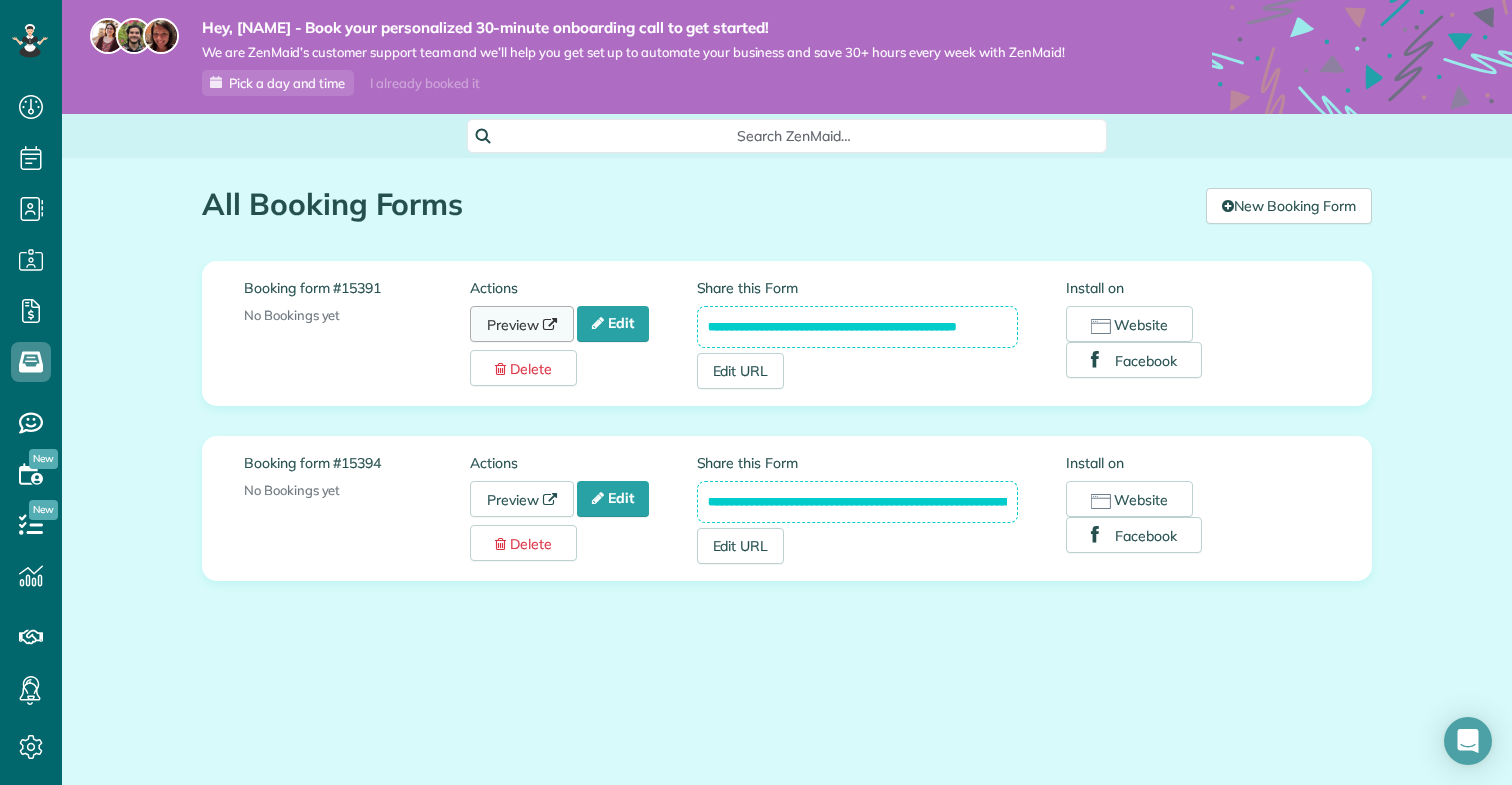 click on "Preview" at bounding box center [522, 324] 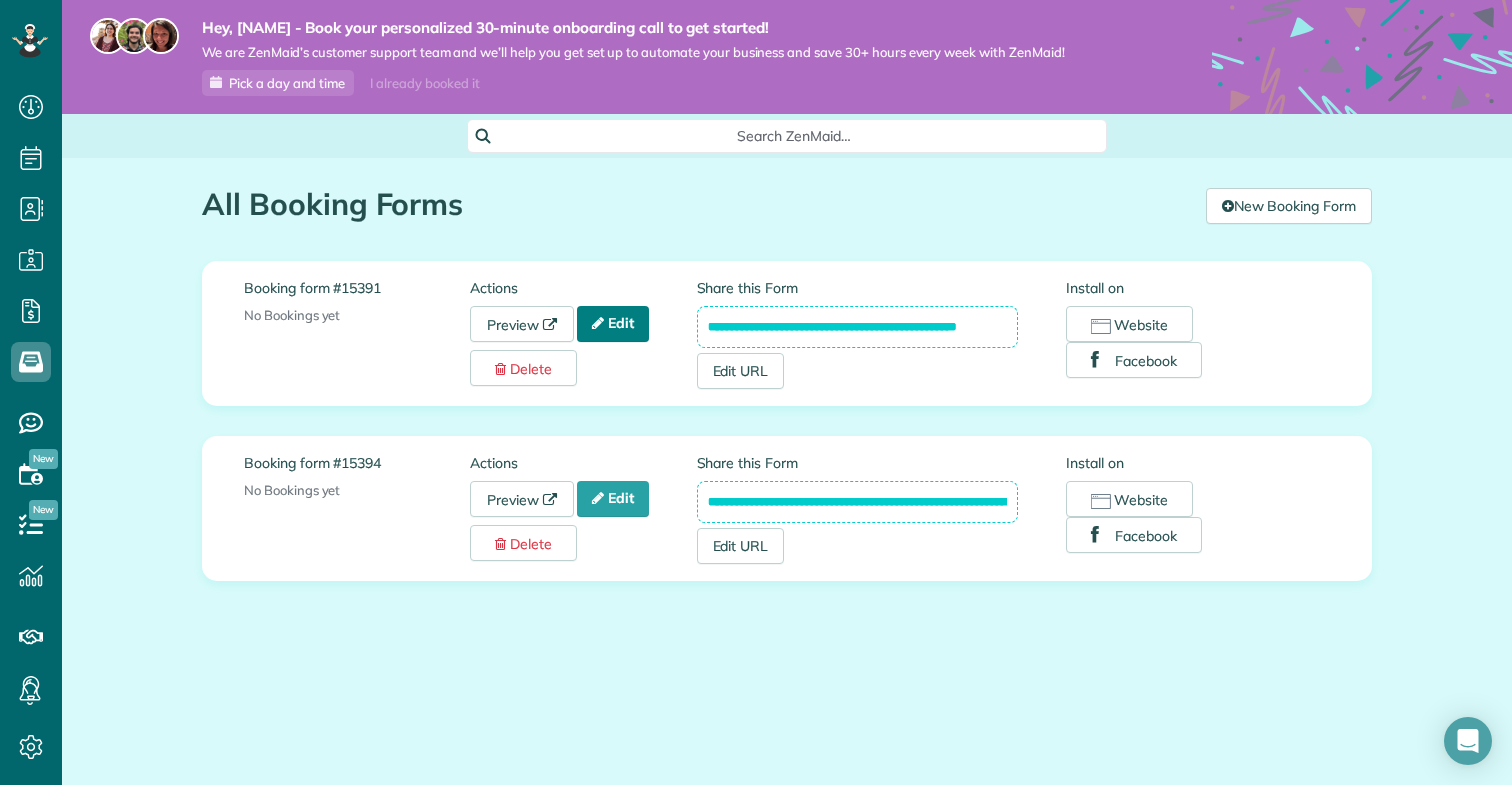 click on "Edit" at bounding box center [613, 324] 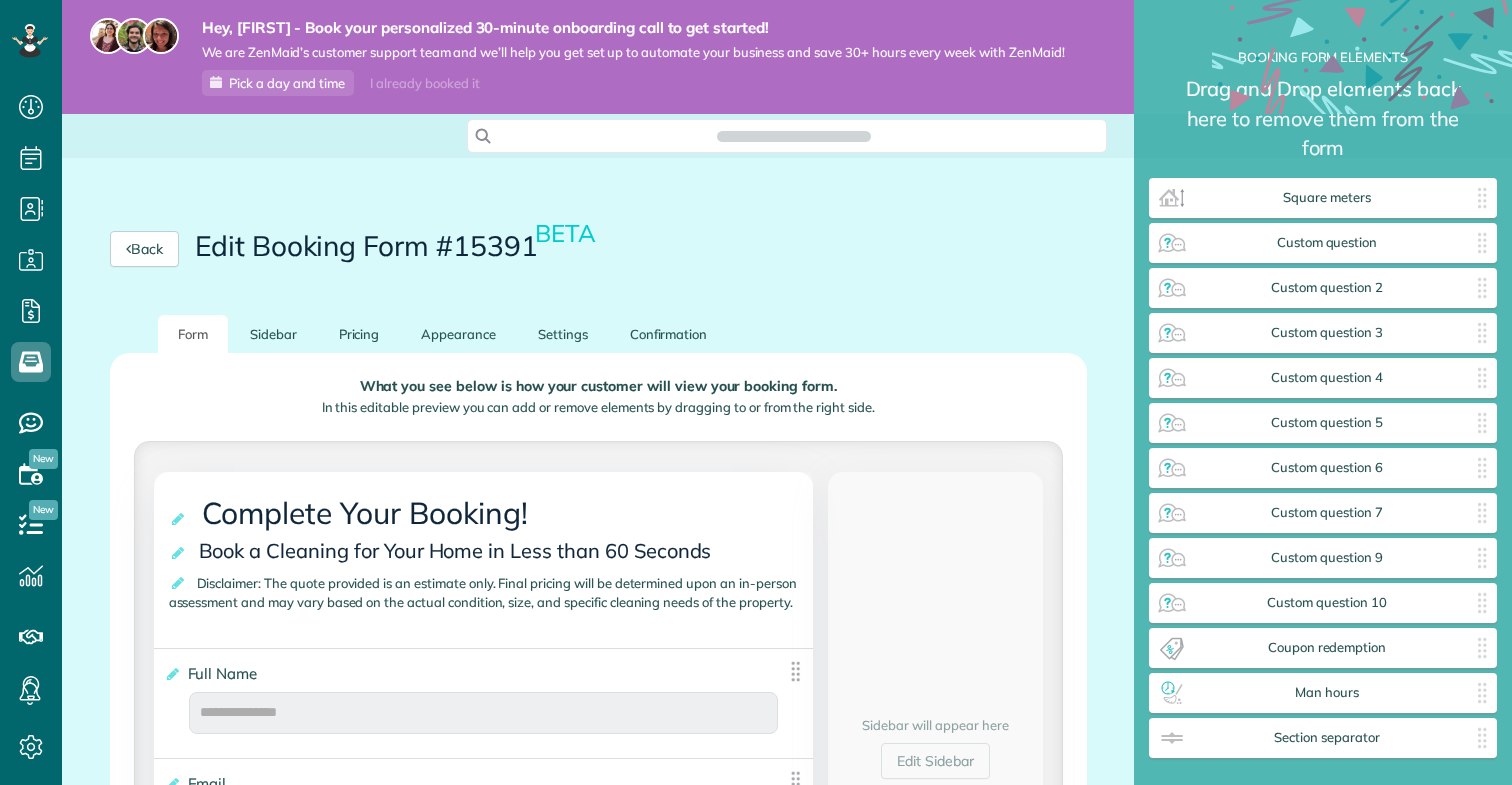 scroll, scrollTop: 0, scrollLeft: 0, axis: both 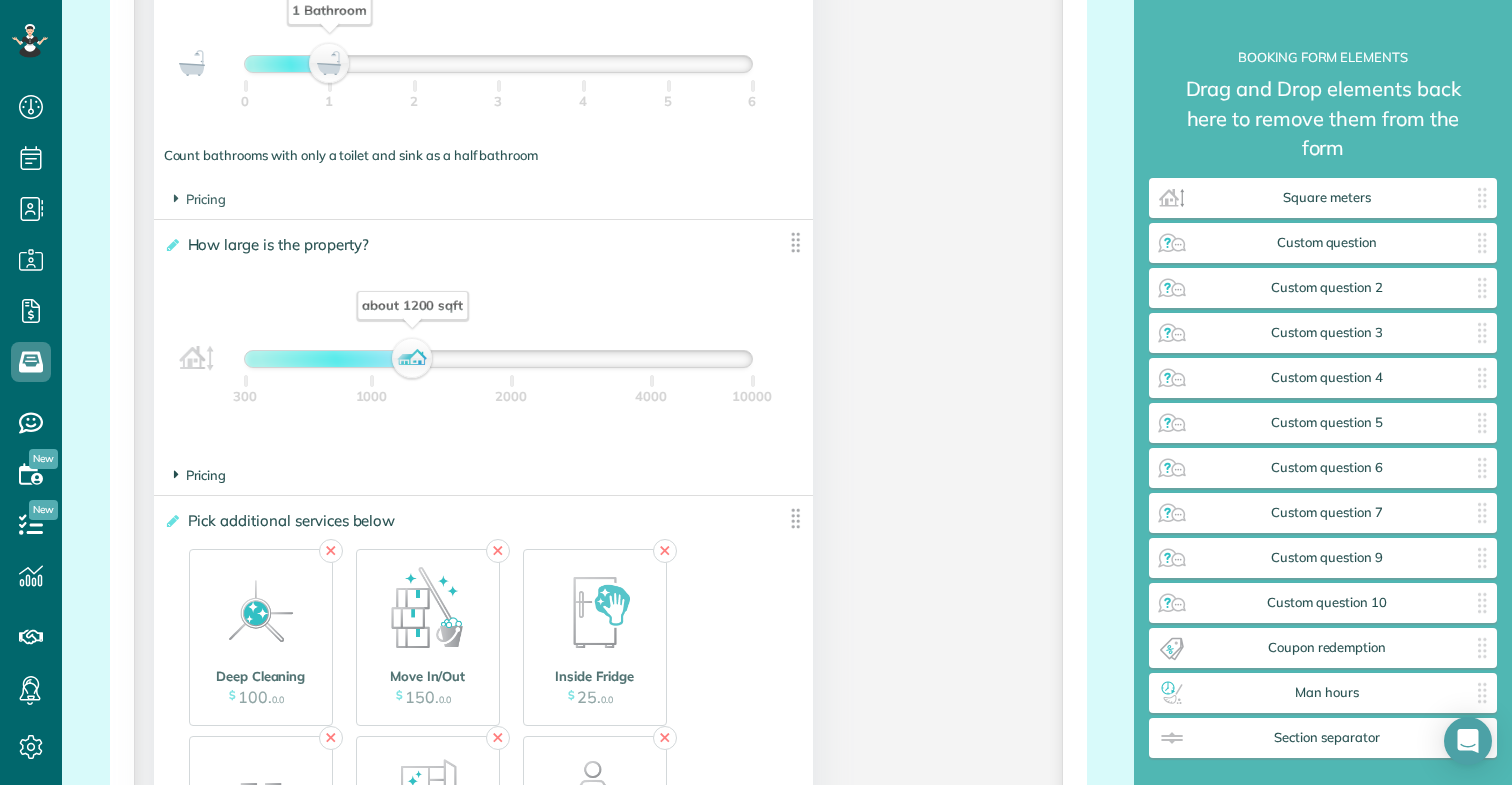 click on "Pricing" at bounding box center [200, 475] 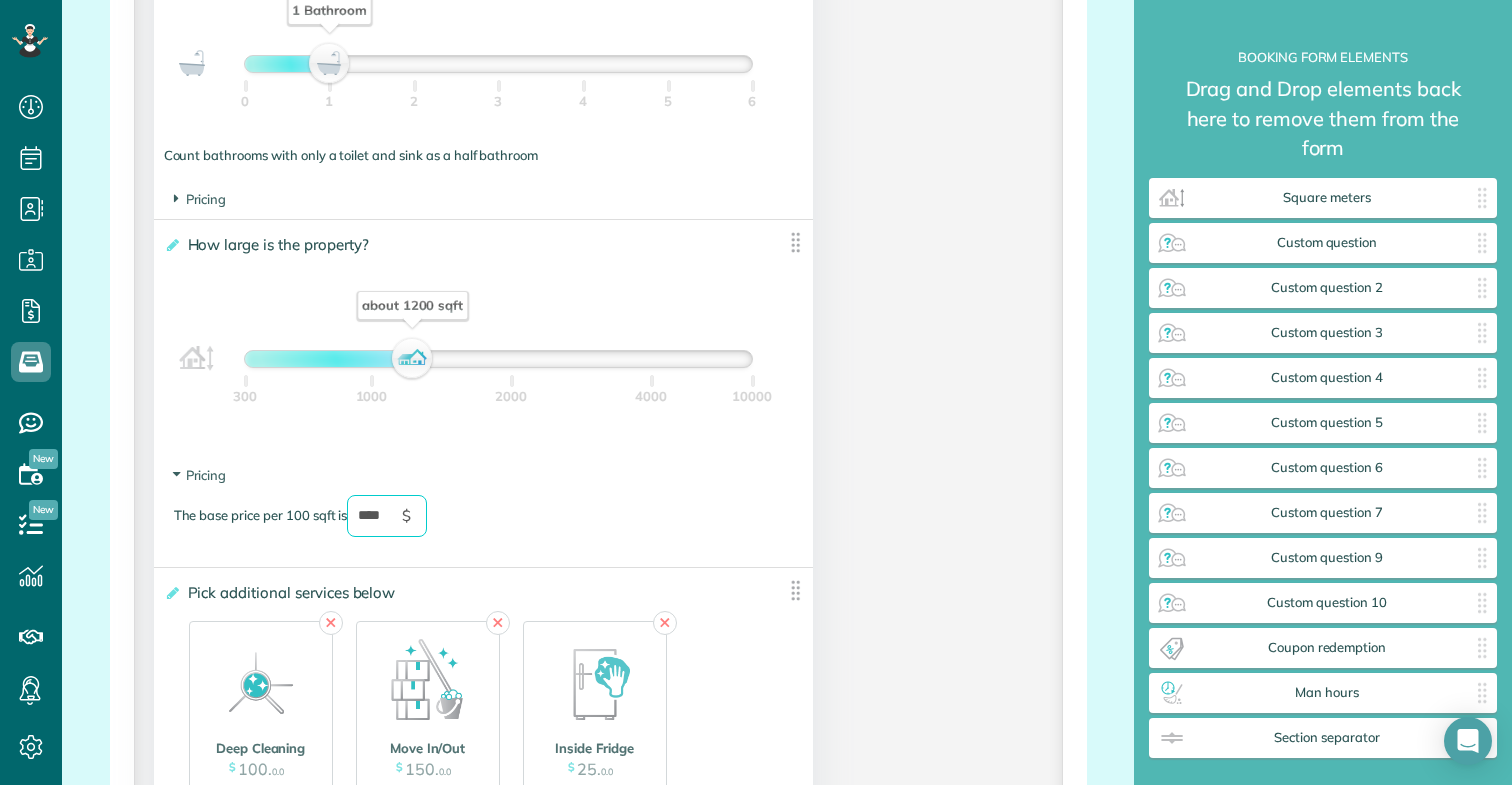 click on "****" at bounding box center [387, 516] 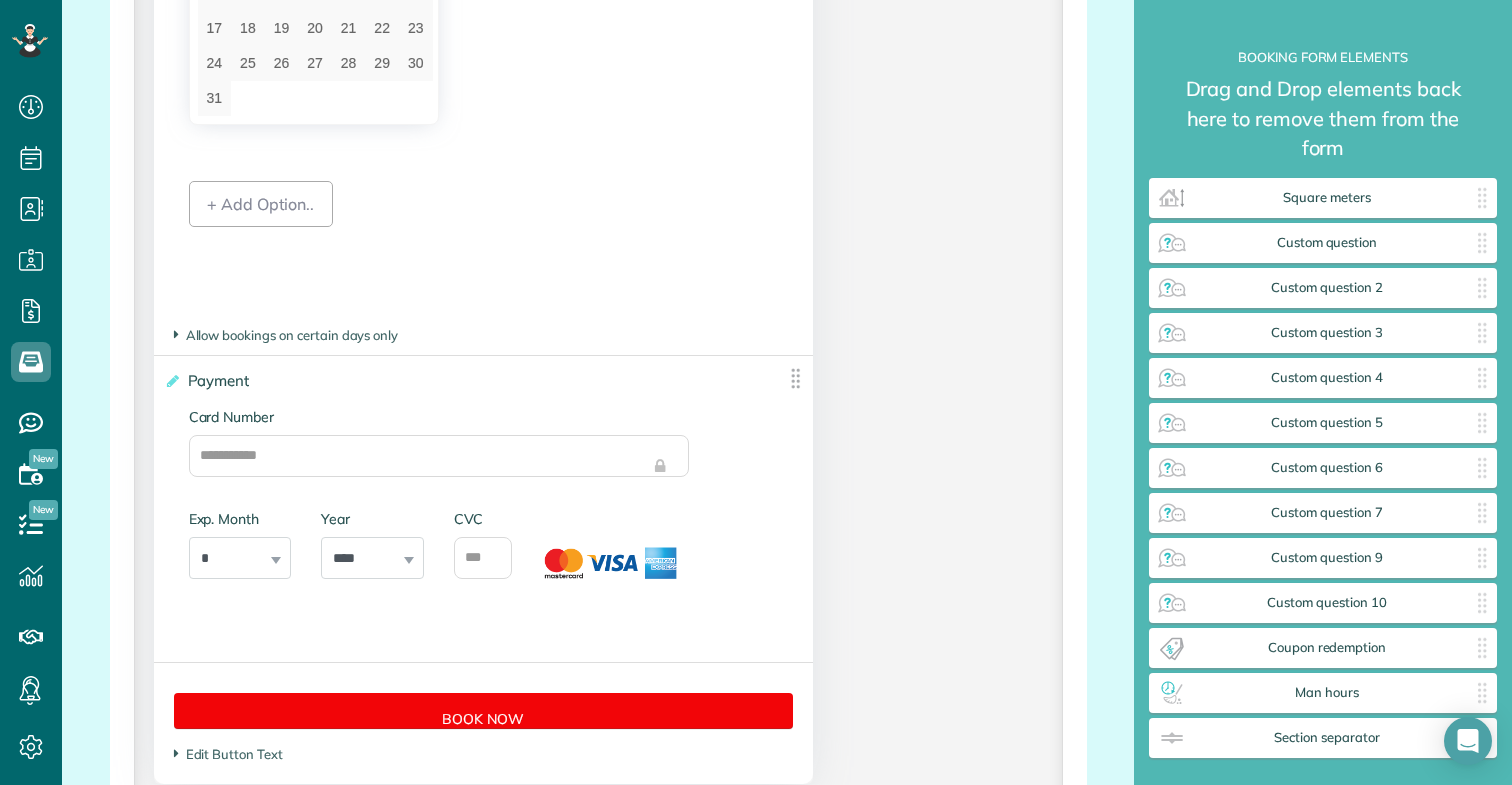 scroll, scrollTop: 4293, scrollLeft: 0, axis: vertical 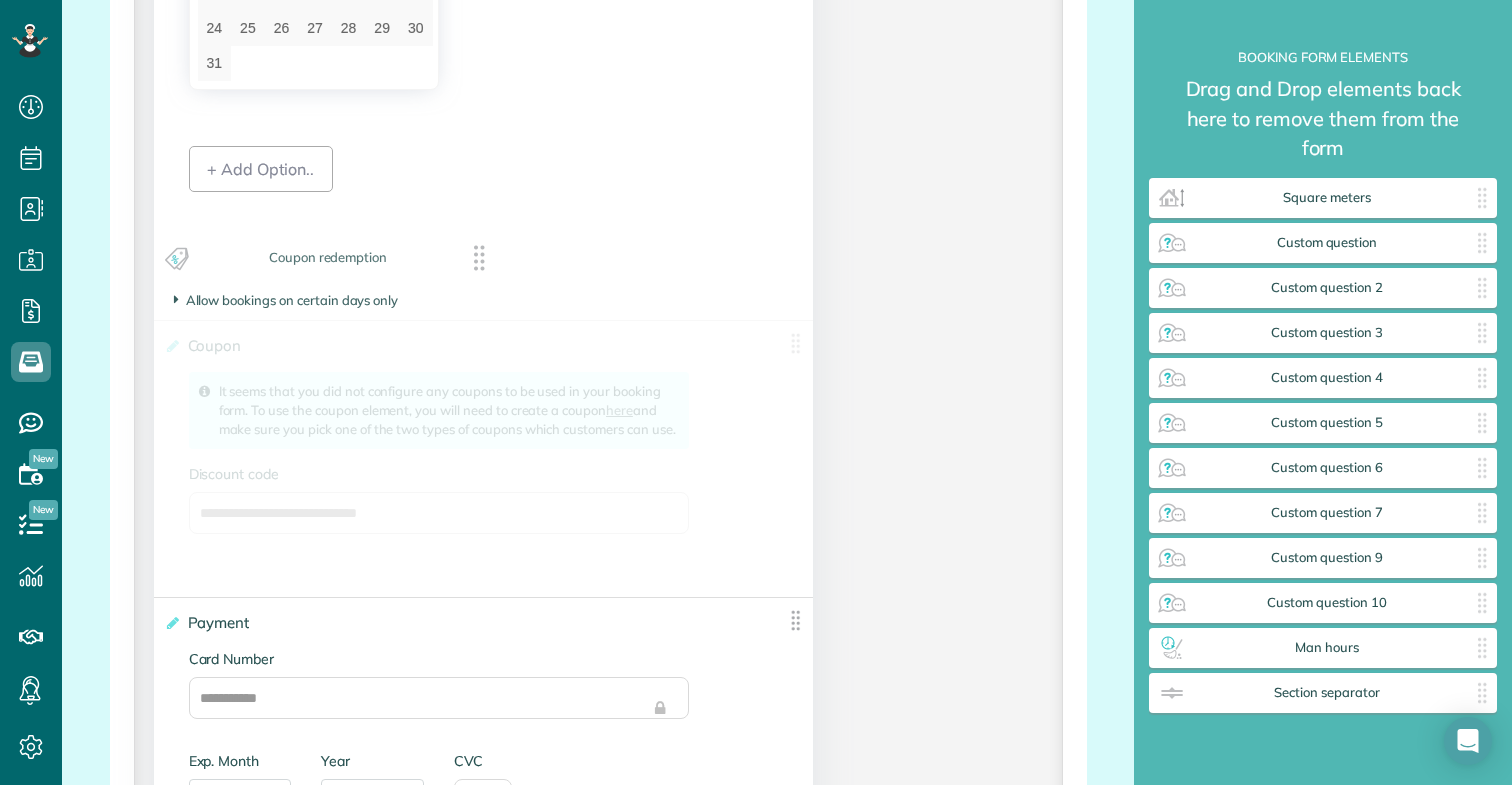 drag, startPoint x: 1223, startPoint y: 652, endPoint x: 227, endPoint y: 262, distance: 1069.6335 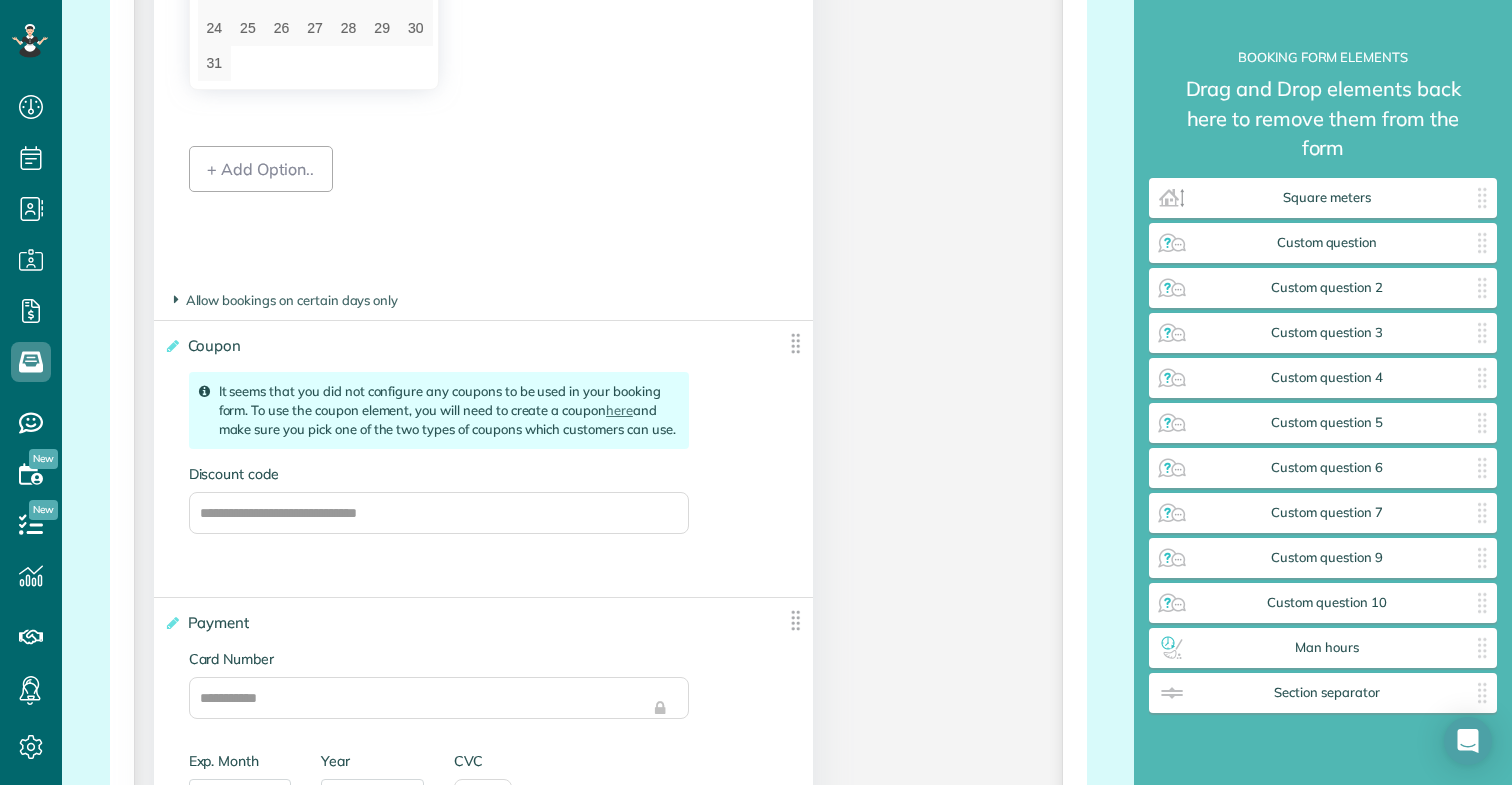 type on "****" 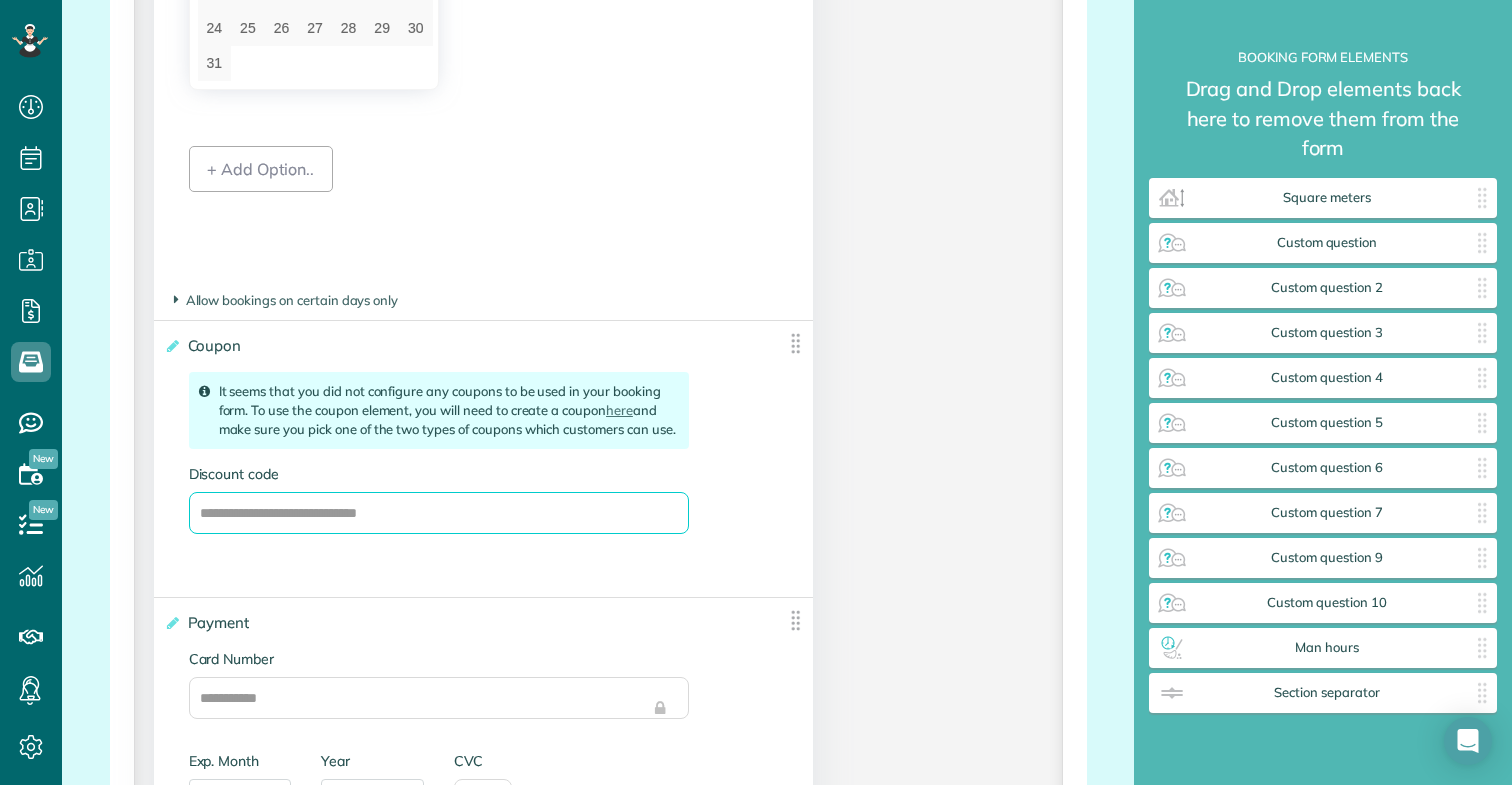 click on "Discount code" at bounding box center [439, 513] 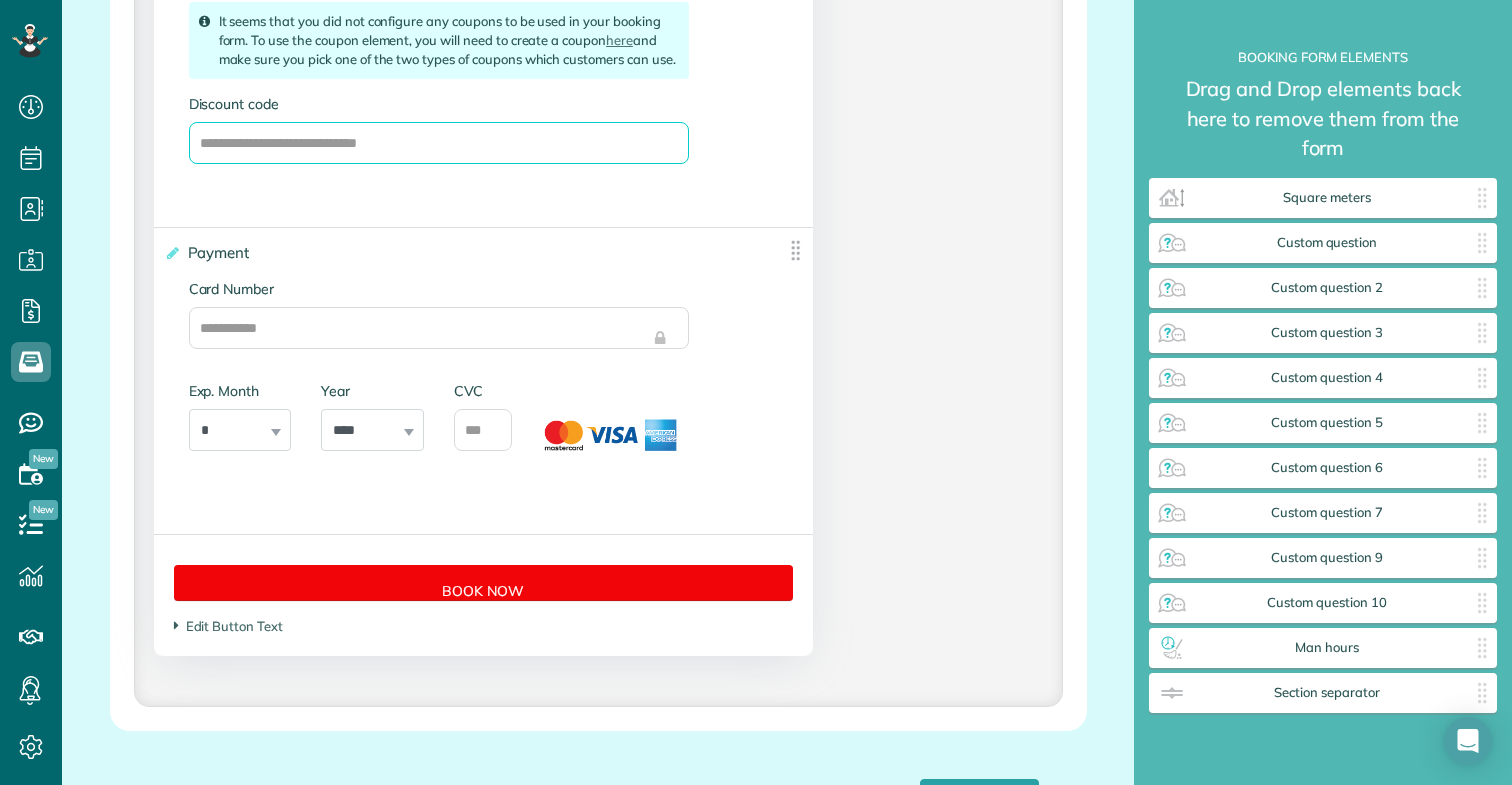 scroll, scrollTop: 4890, scrollLeft: 0, axis: vertical 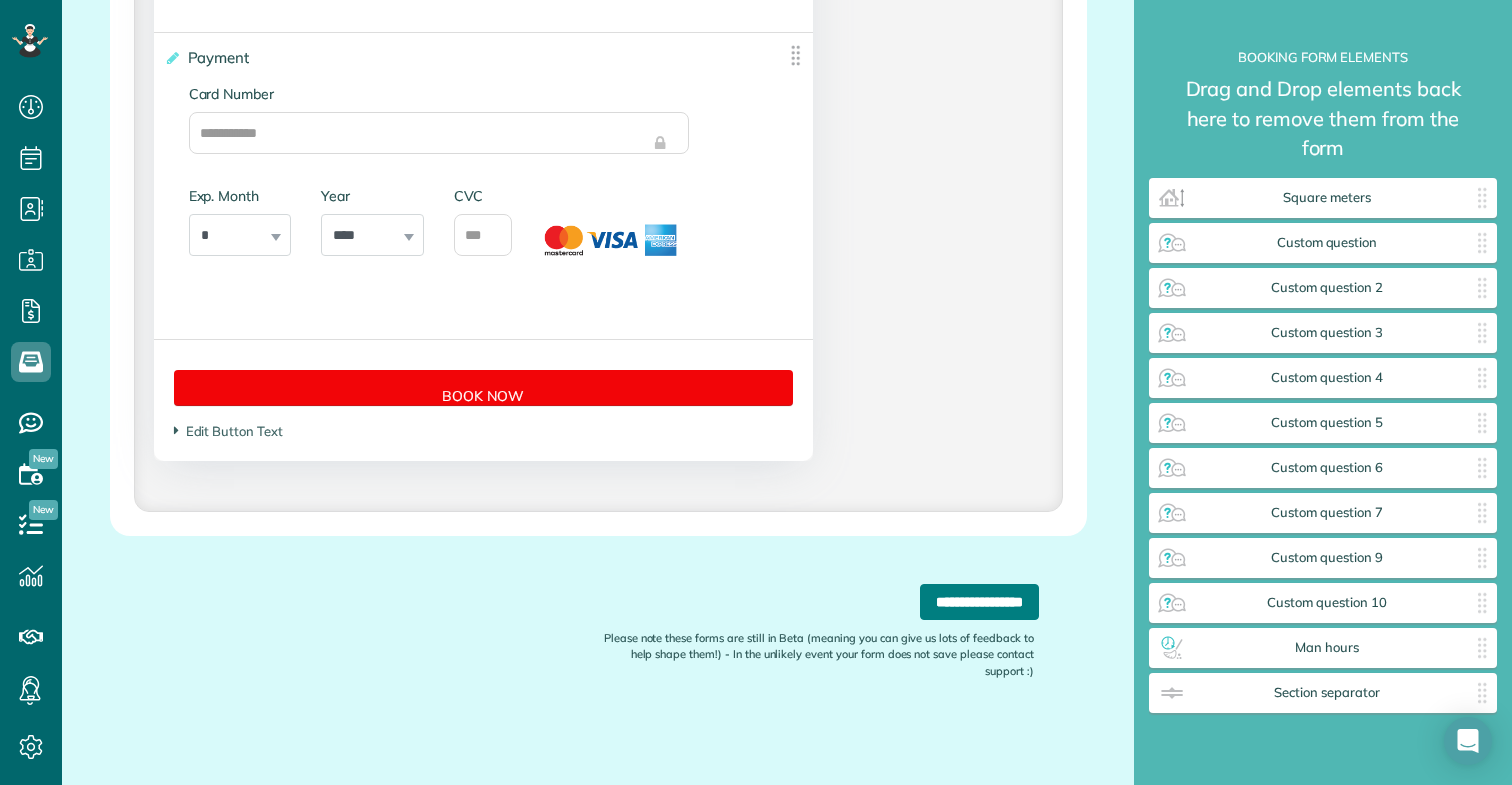 click on "**********" at bounding box center (979, 602) 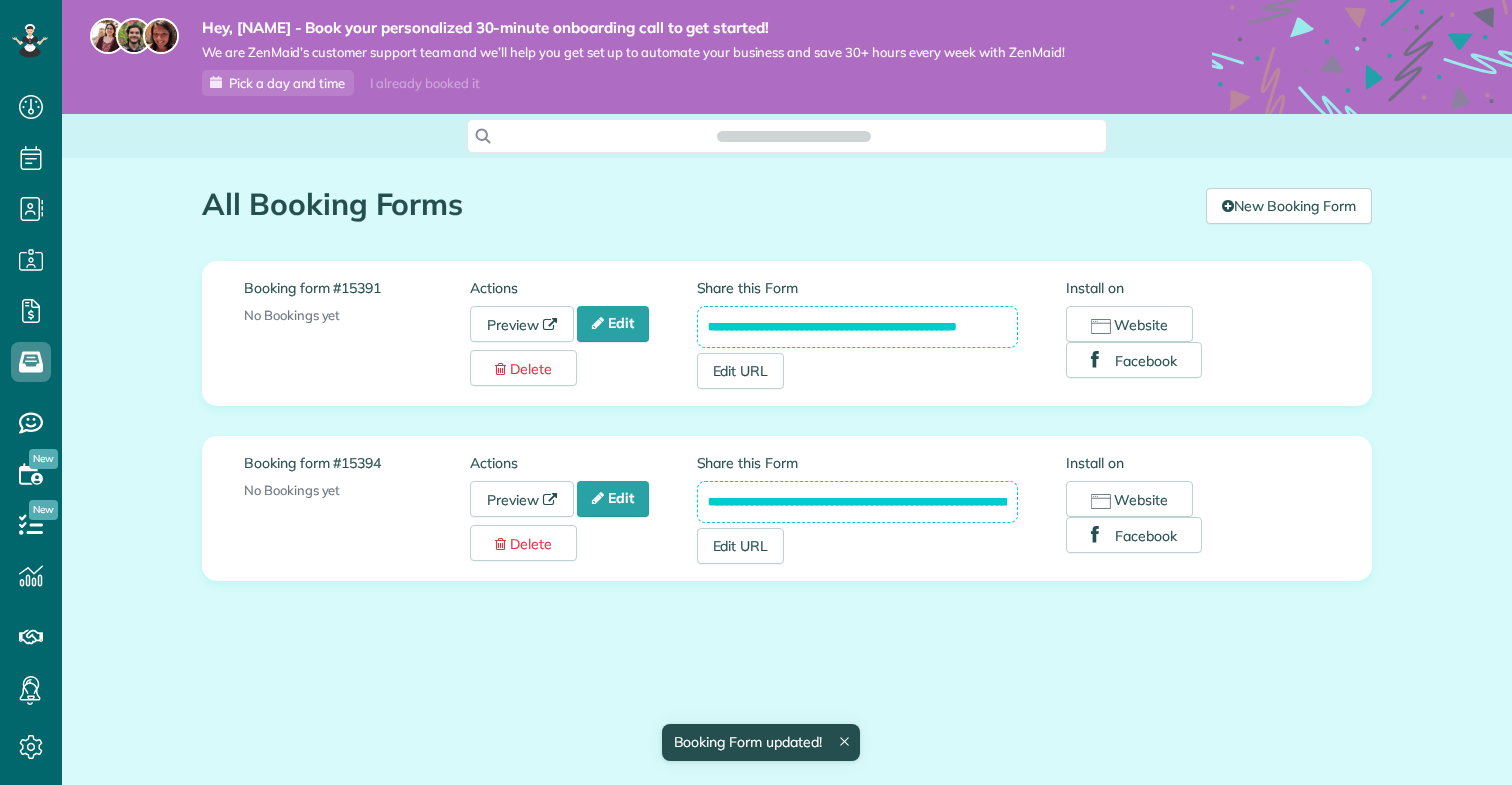 scroll, scrollTop: 0, scrollLeft: 0, axis: both 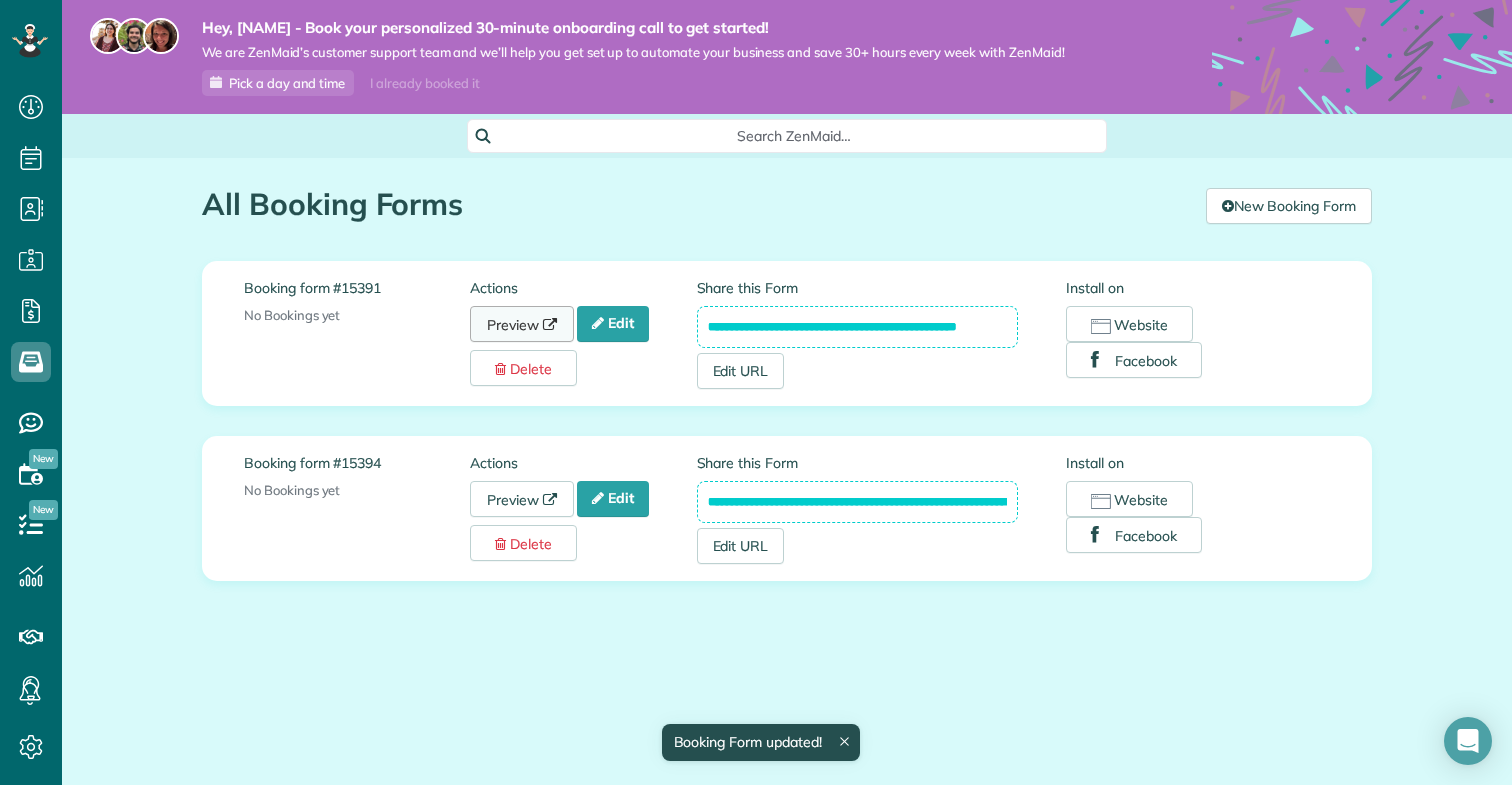 click on "Preview" at bounding box center (522, 324) 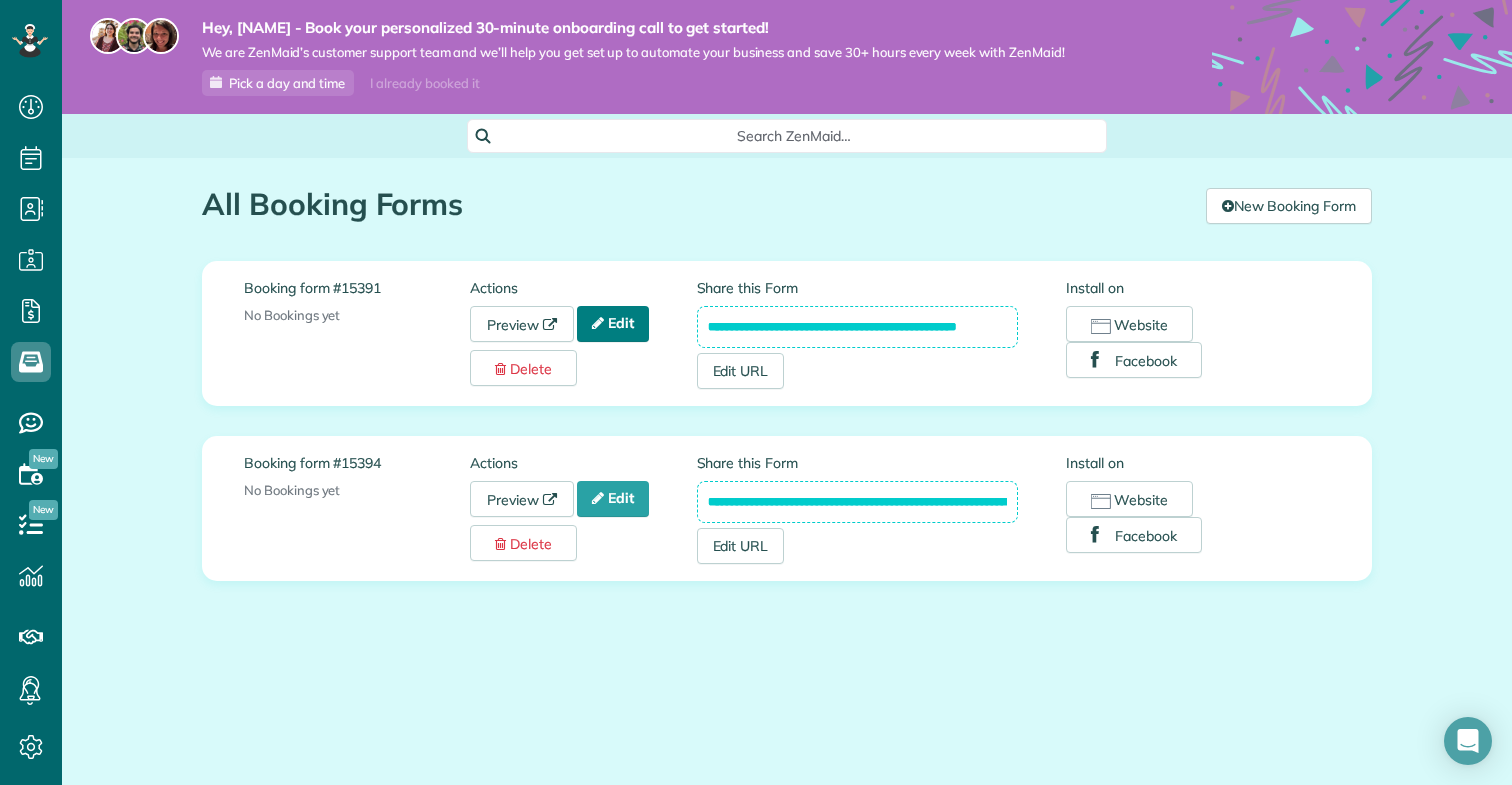 click on "Edit" at bounding box center (613, 324) 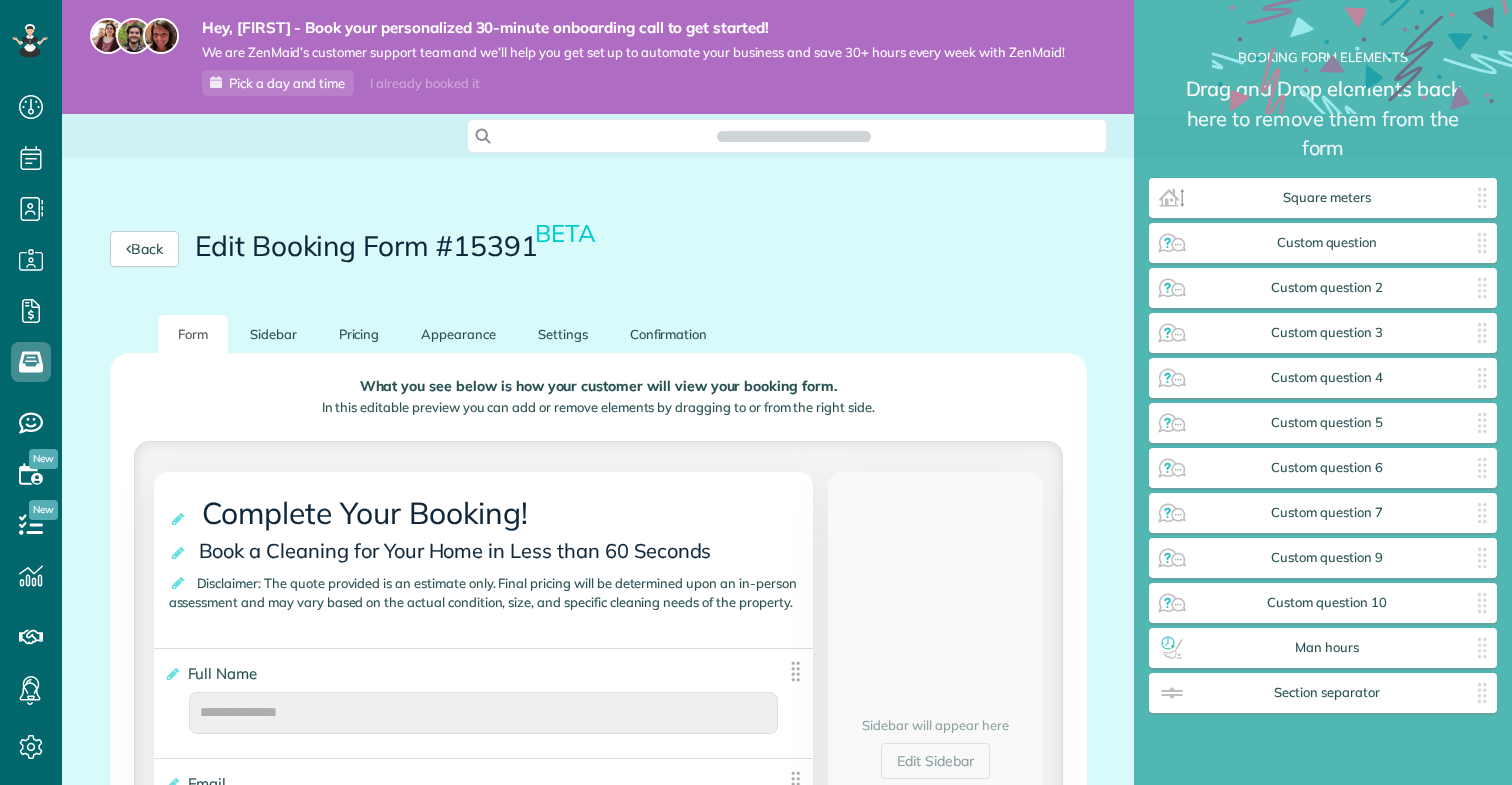 scroll, scrollTop: 0, scrollLeft: 0, axis: both 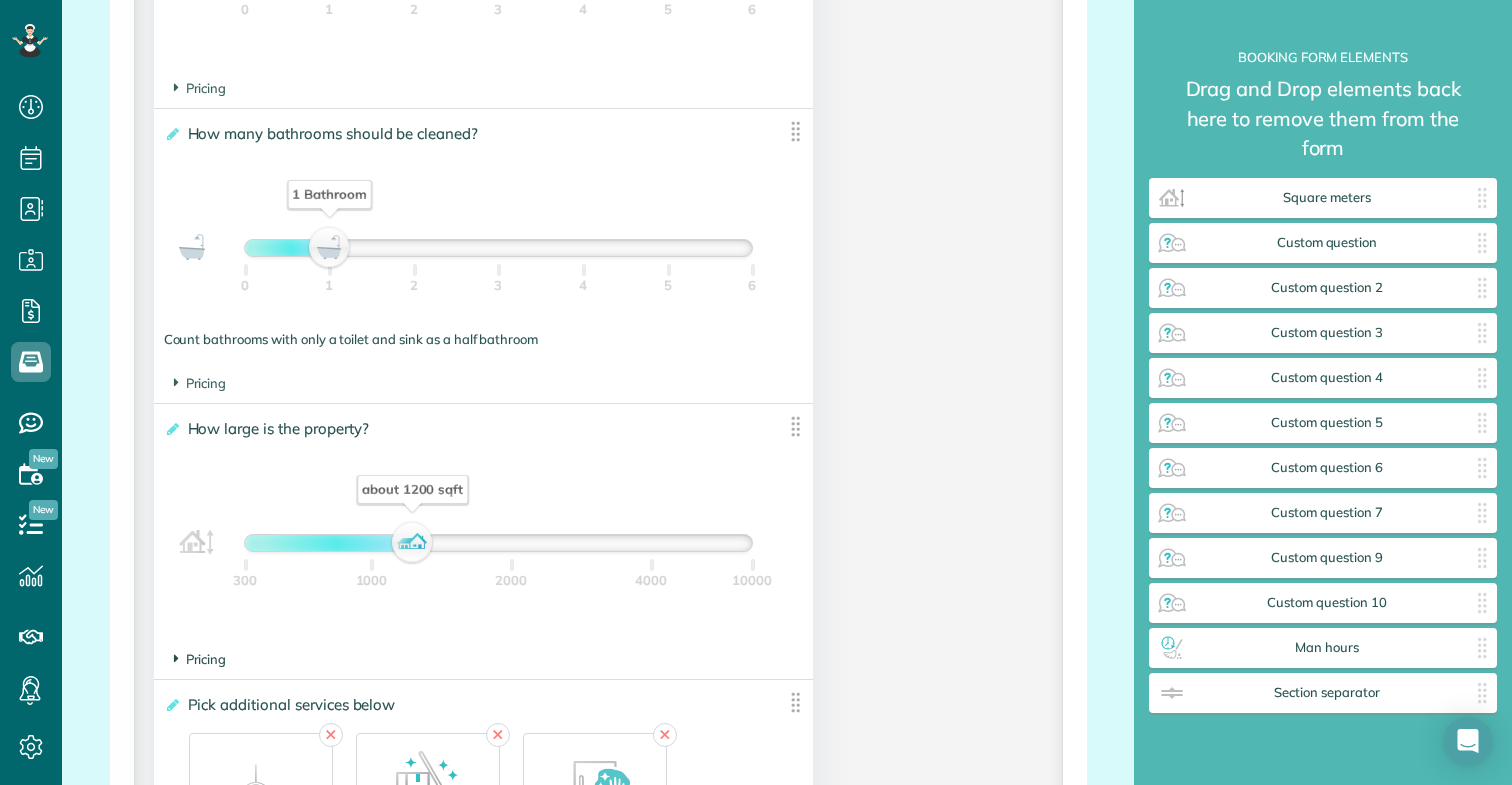 click on "Pricing" at bounding box center [200, 659] 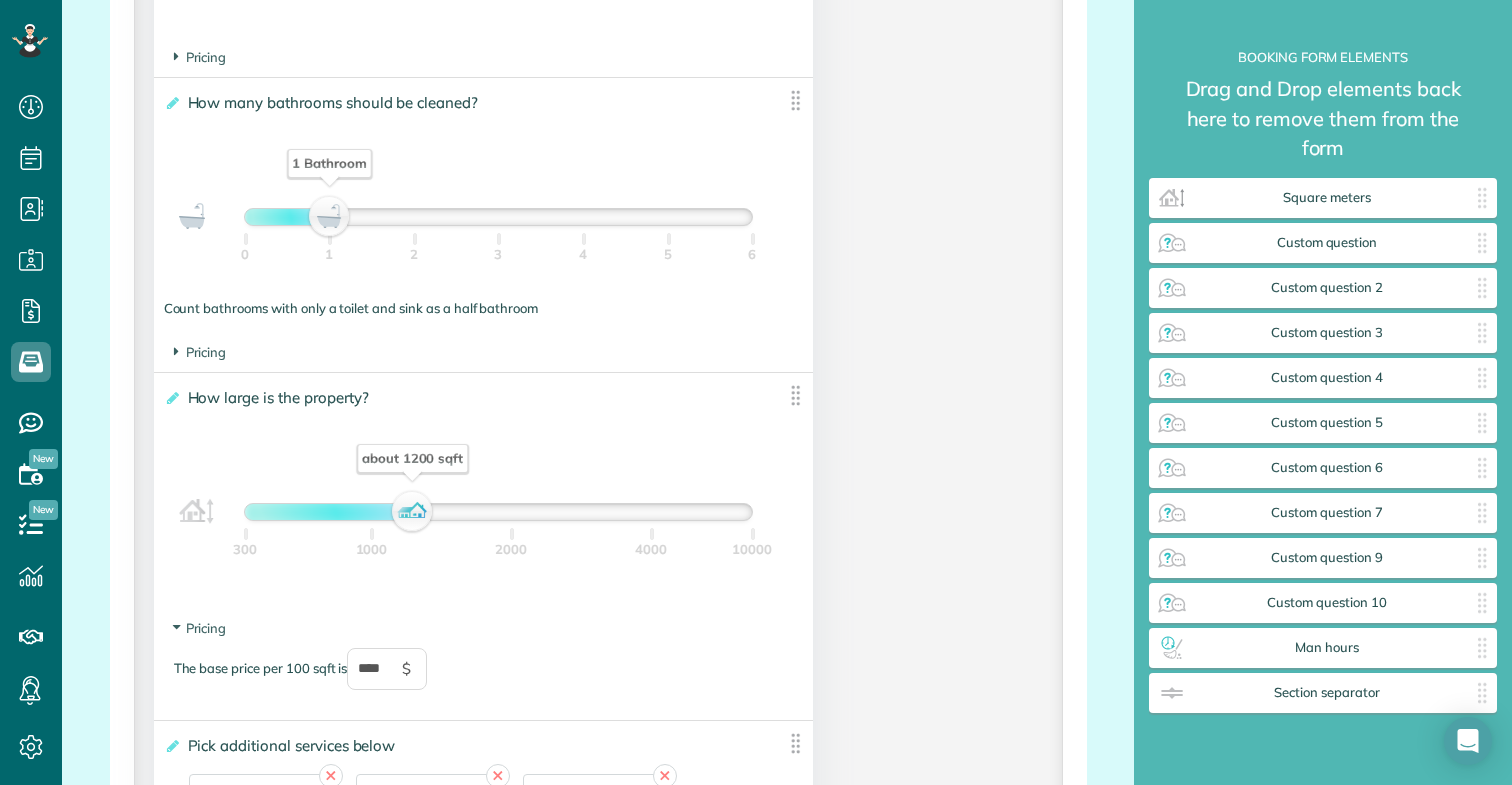 scroll, scrollTop: 1664, scrollLeft: 0, axis: vertical 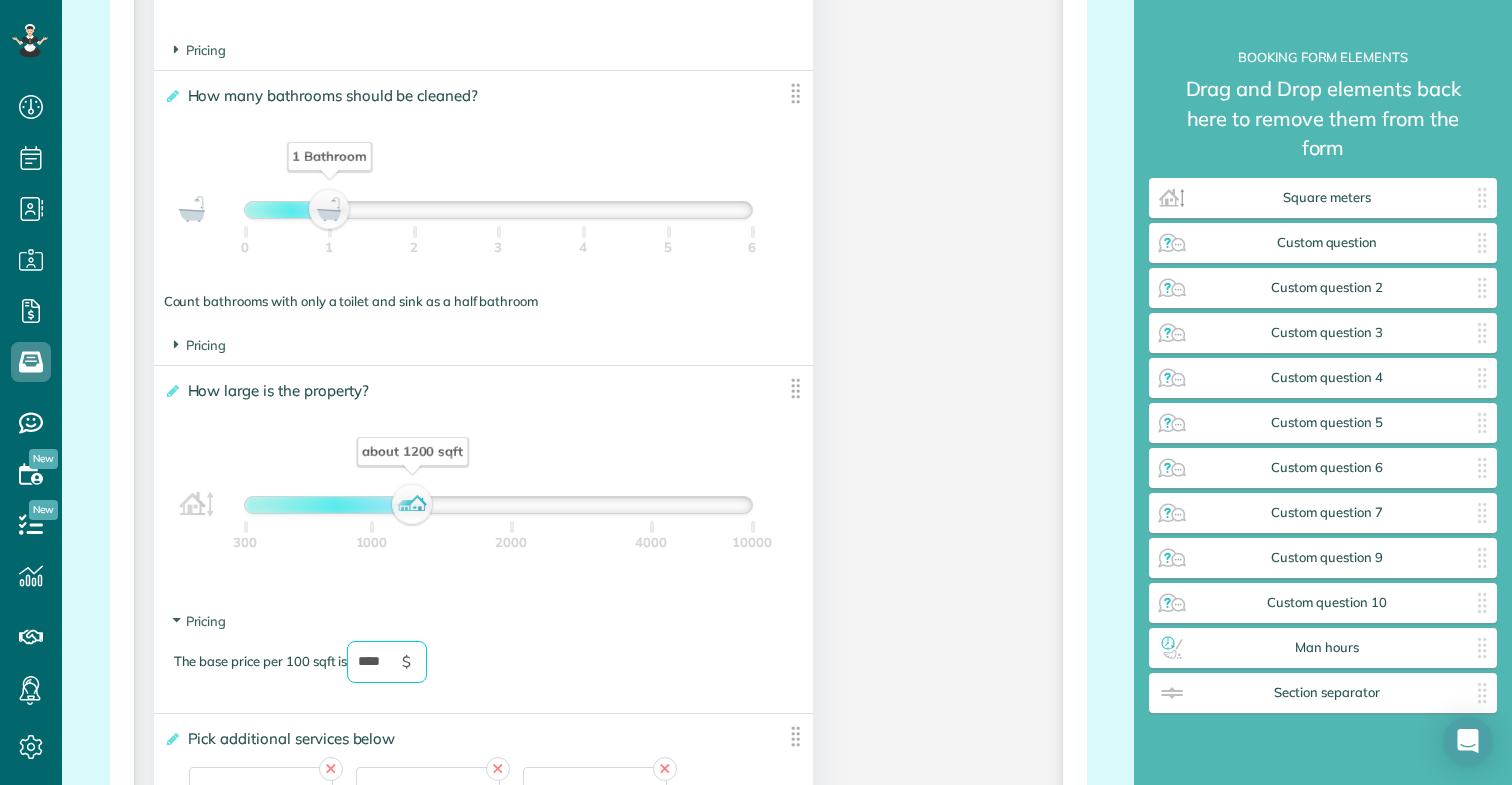 click on "****" at bounding box center (387, 662) 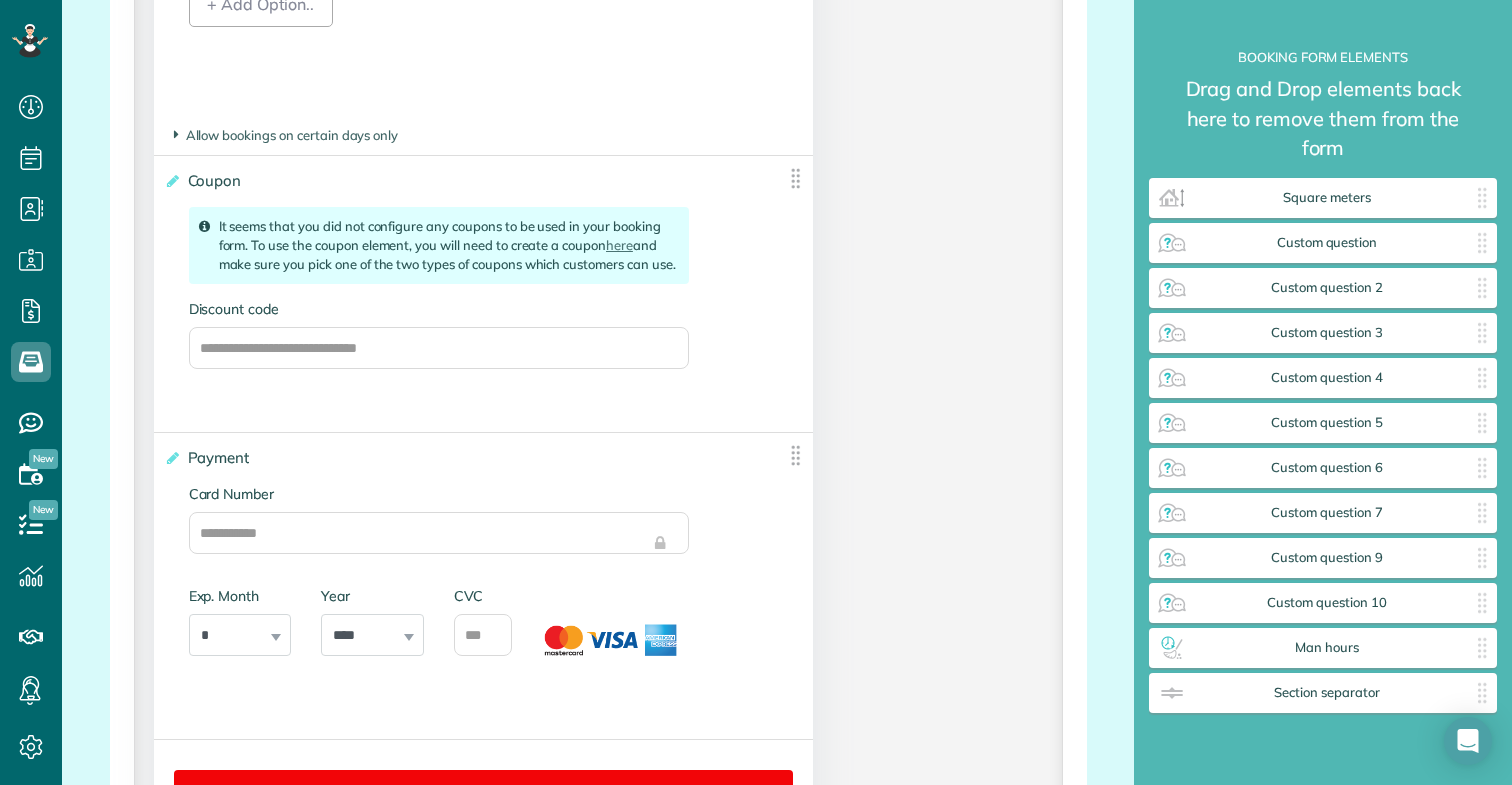 scroll, scrollTop: 4890, scrollLeft: 0, axis: vertical 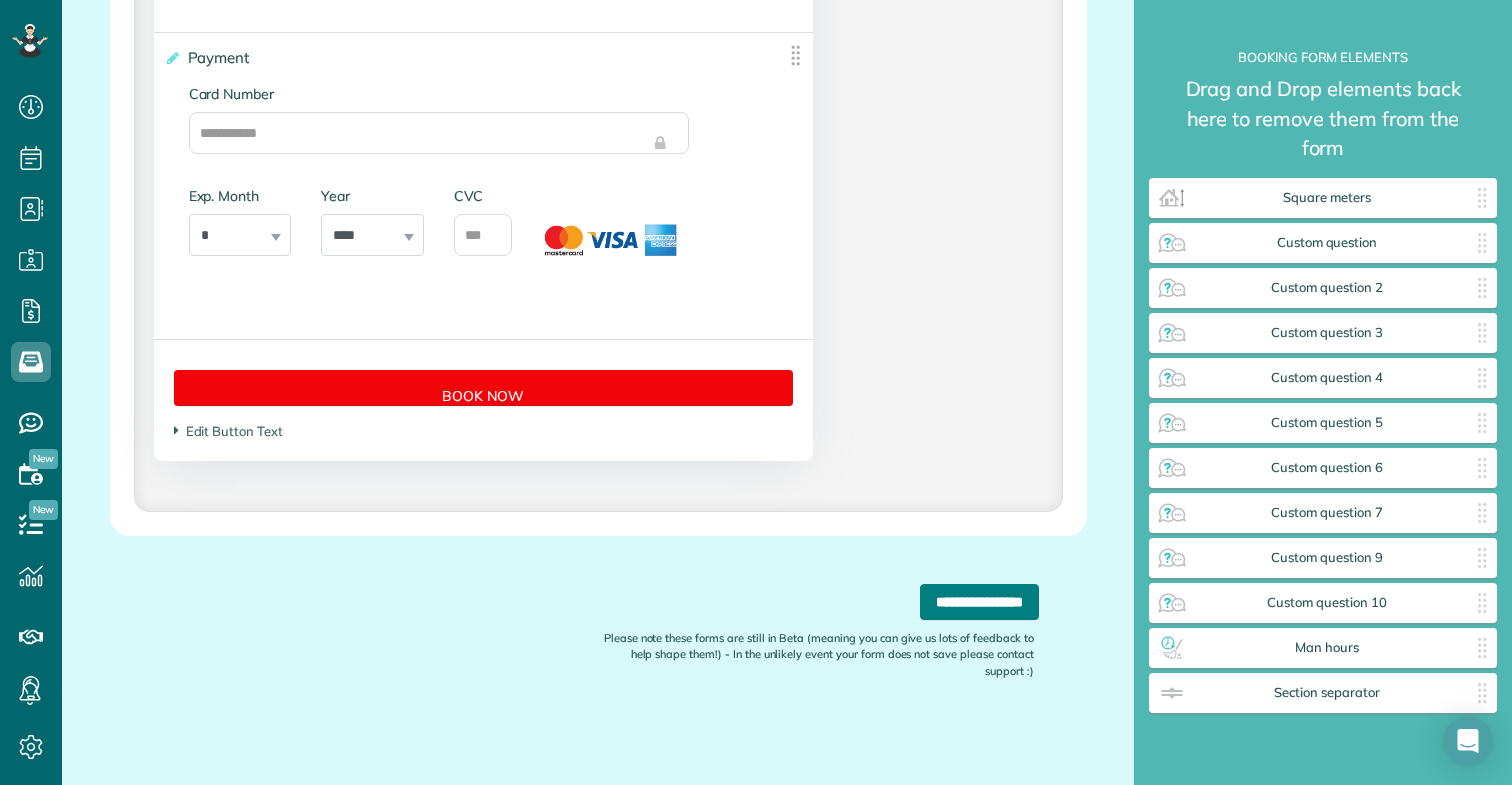 type on "*****" 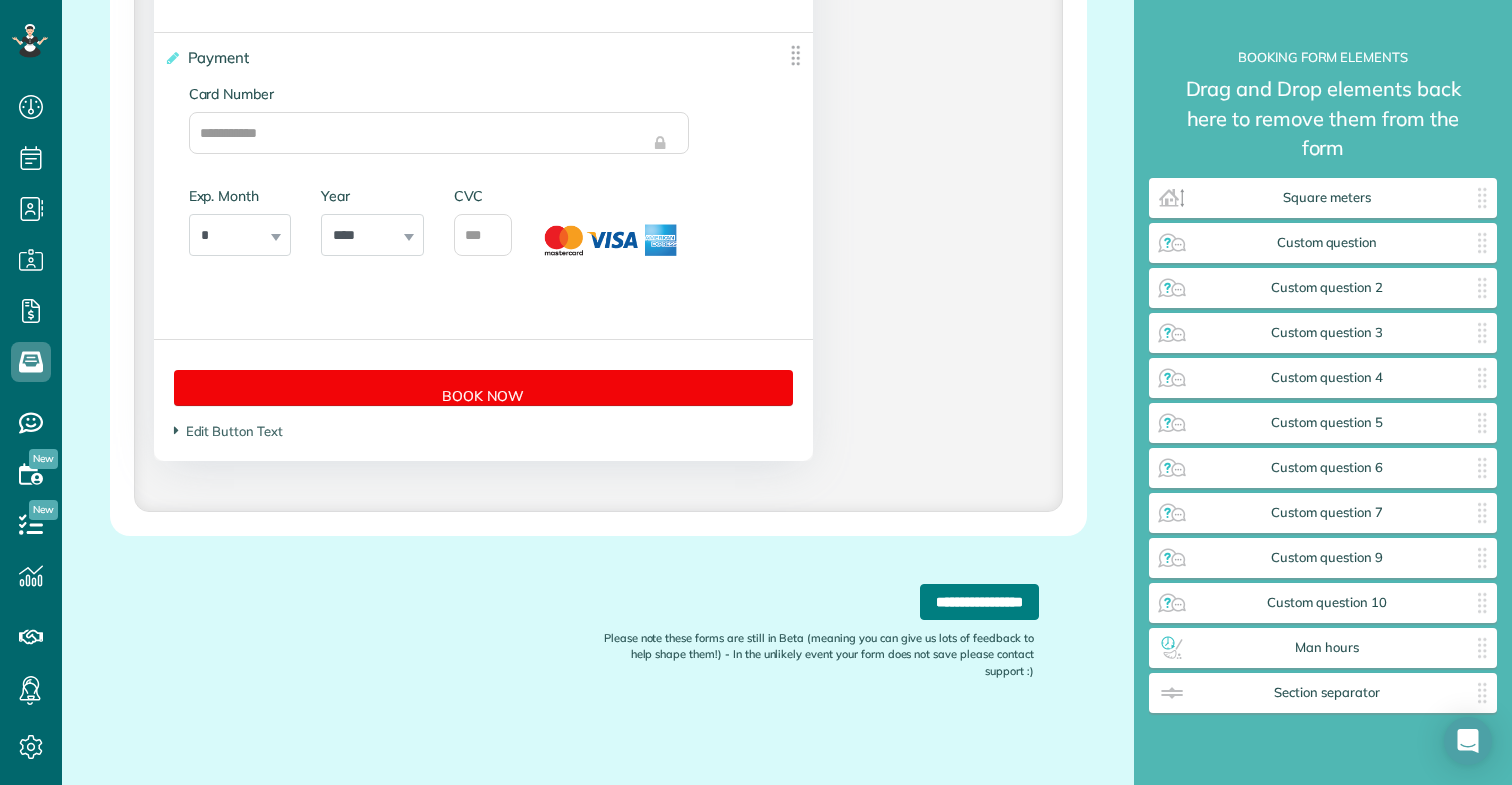 click on "**********" at bounding box center [979, 602] 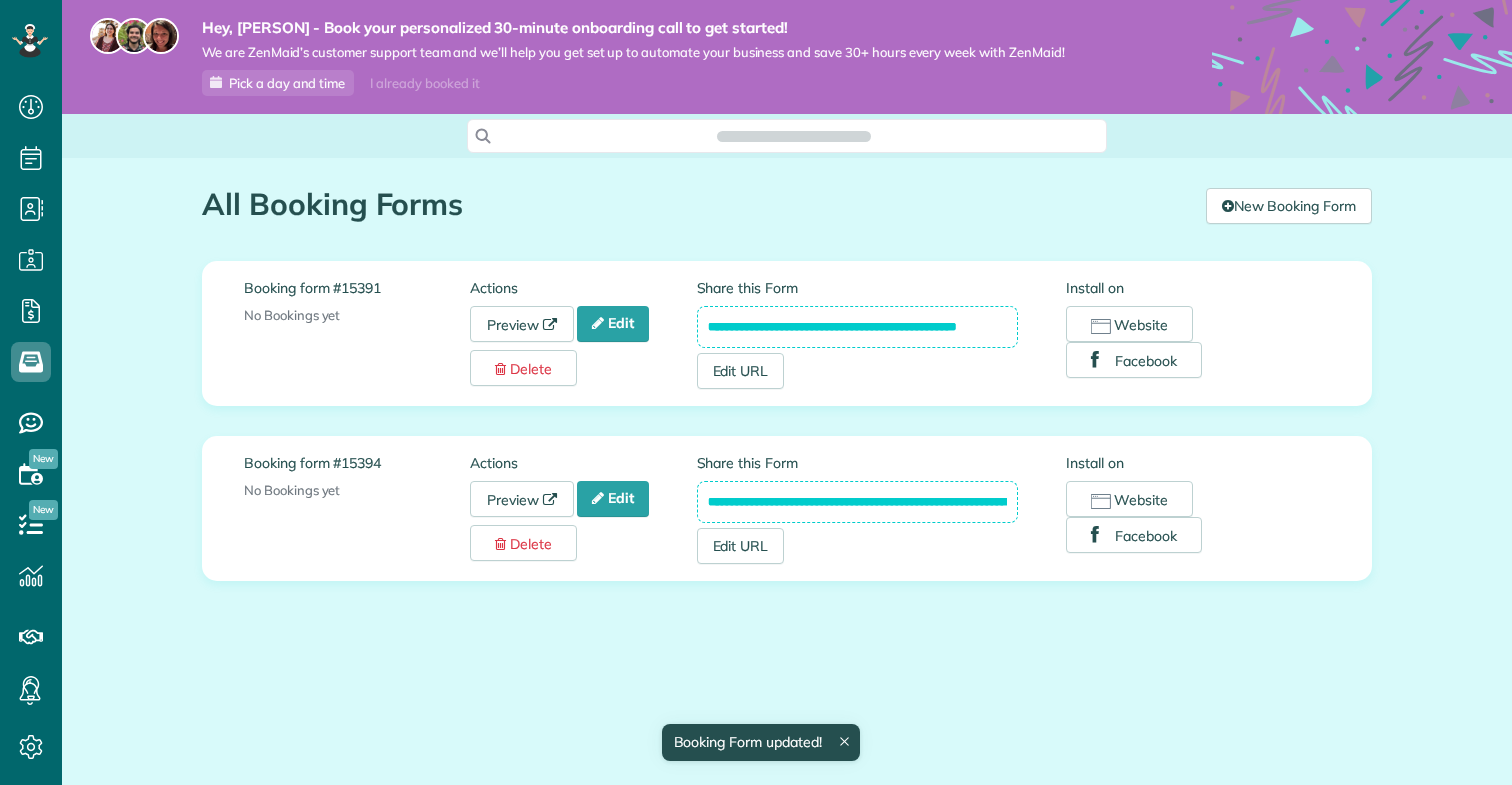 scroll, scrollTop: 0, scrollLeft: 0, axis: both 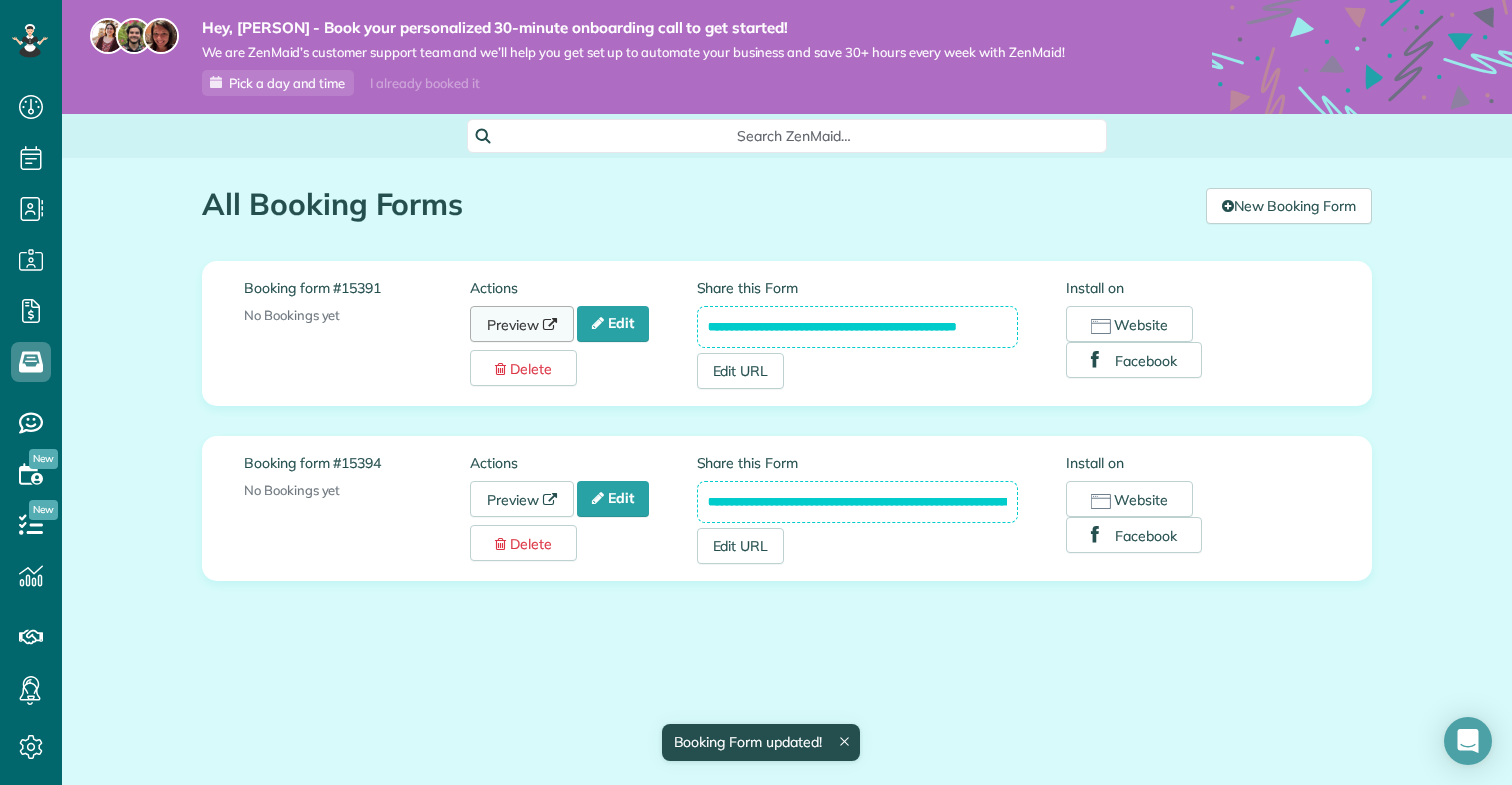click on "Preview" at bounding box center [522, 324] 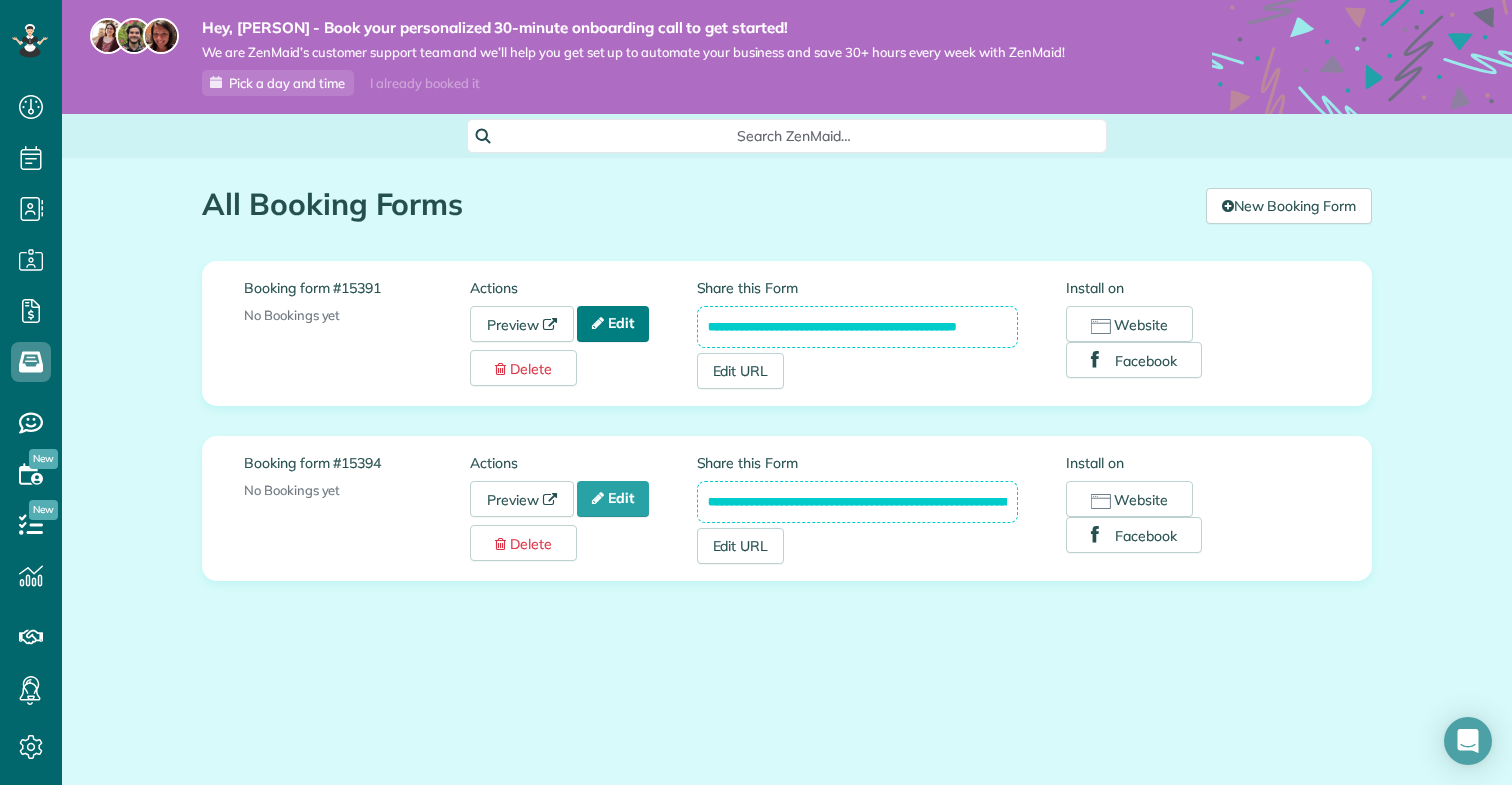 click on "Edit" at bounding box center [613, 324] 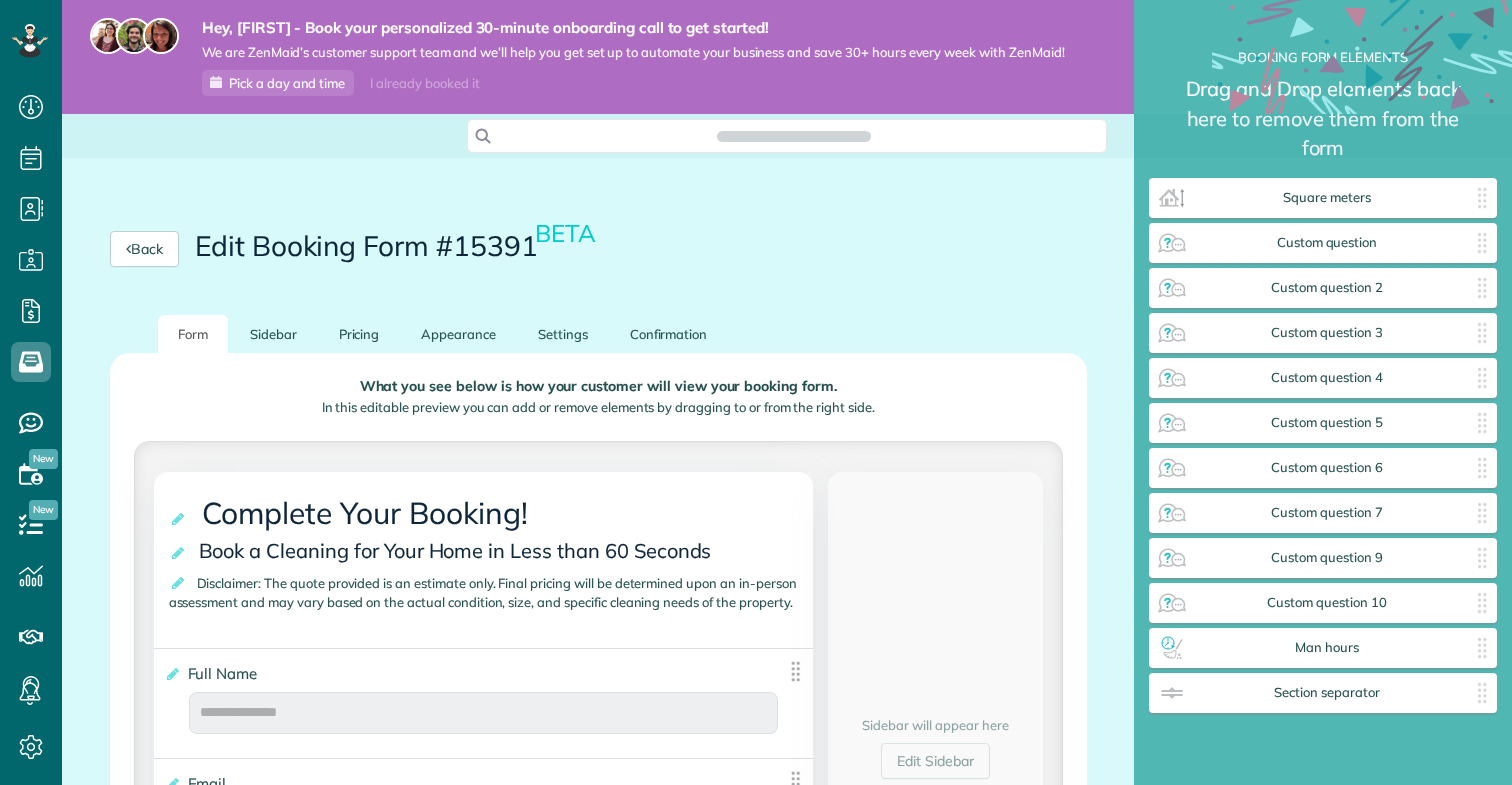 scroll, scrollTop: 0, scrollLeft: 0, axis: both 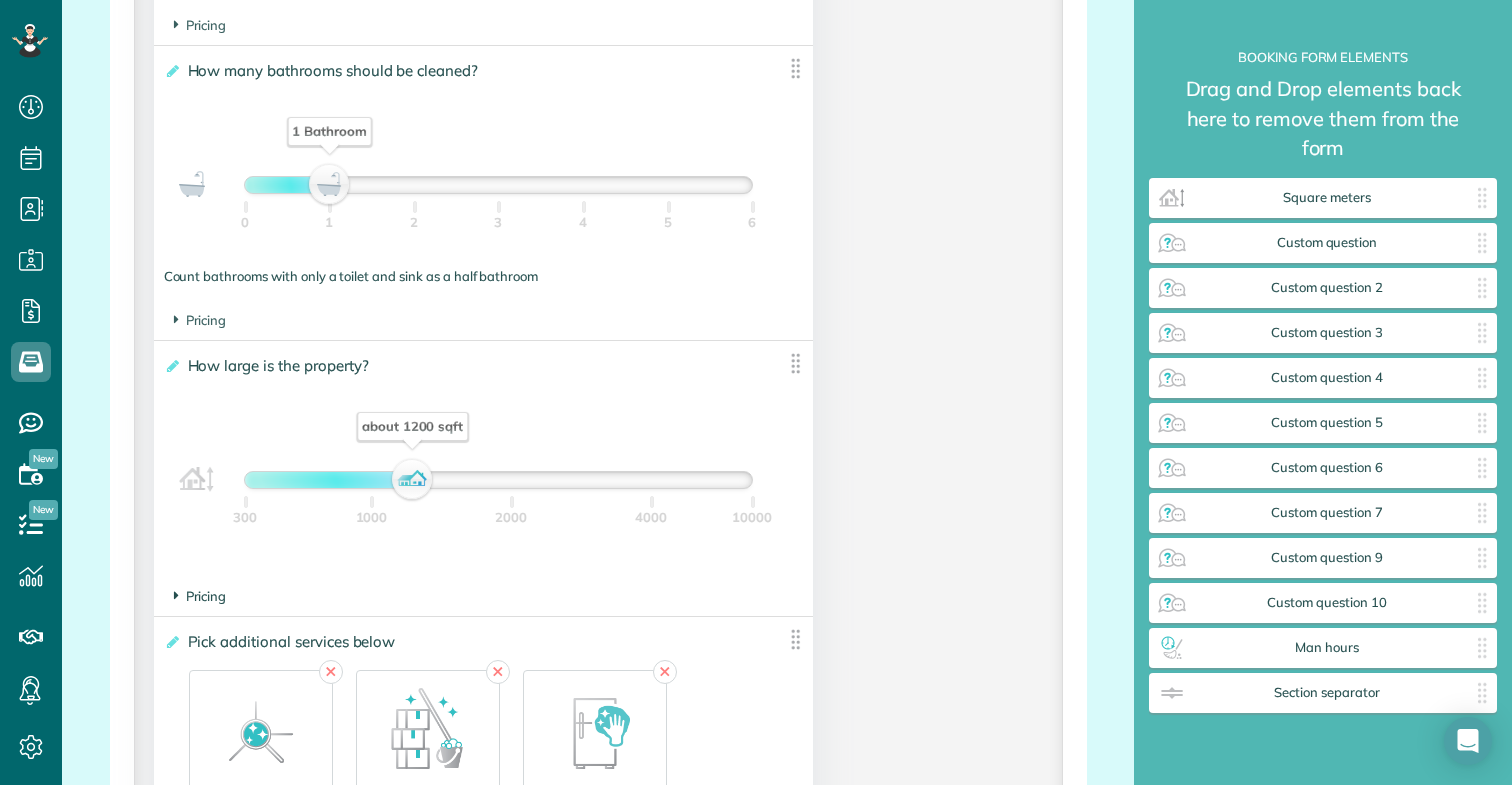 click on "Pricing" at bounding box center (200, 596) 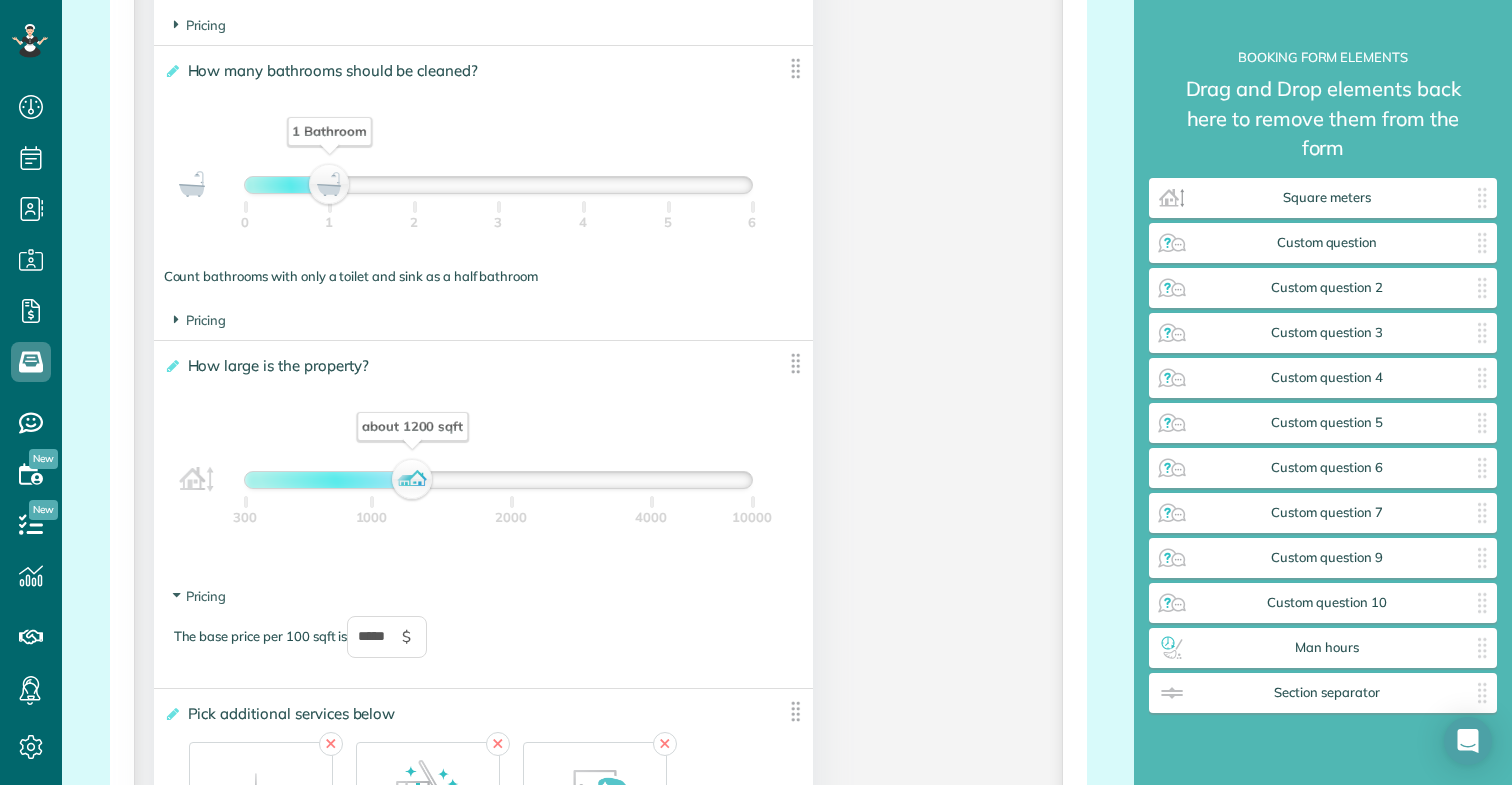 scroll, scrollTop: 1717, scrollLeft: 0, axis: vertical 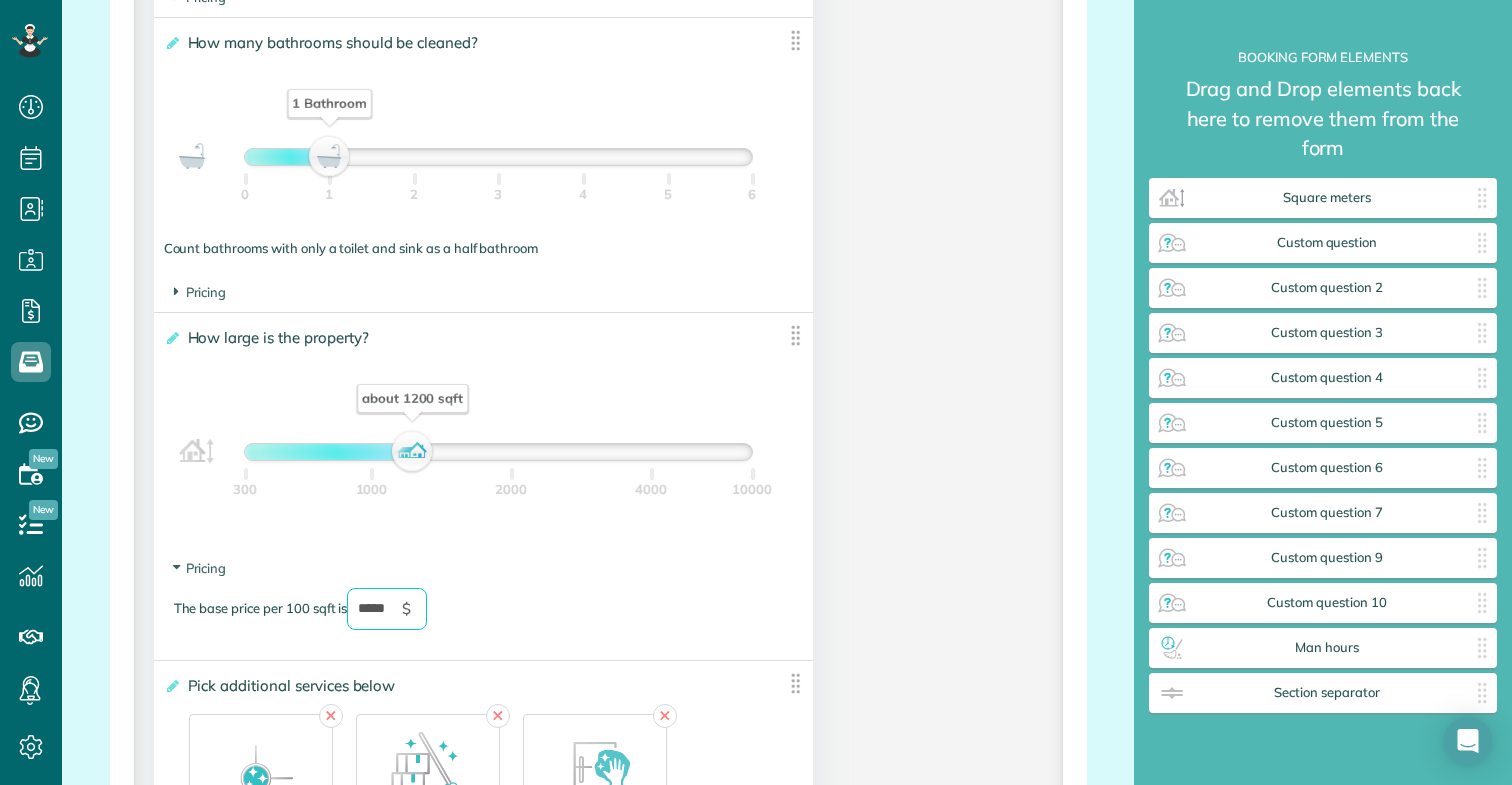 click on "*****" at bounding box center [387, 609] 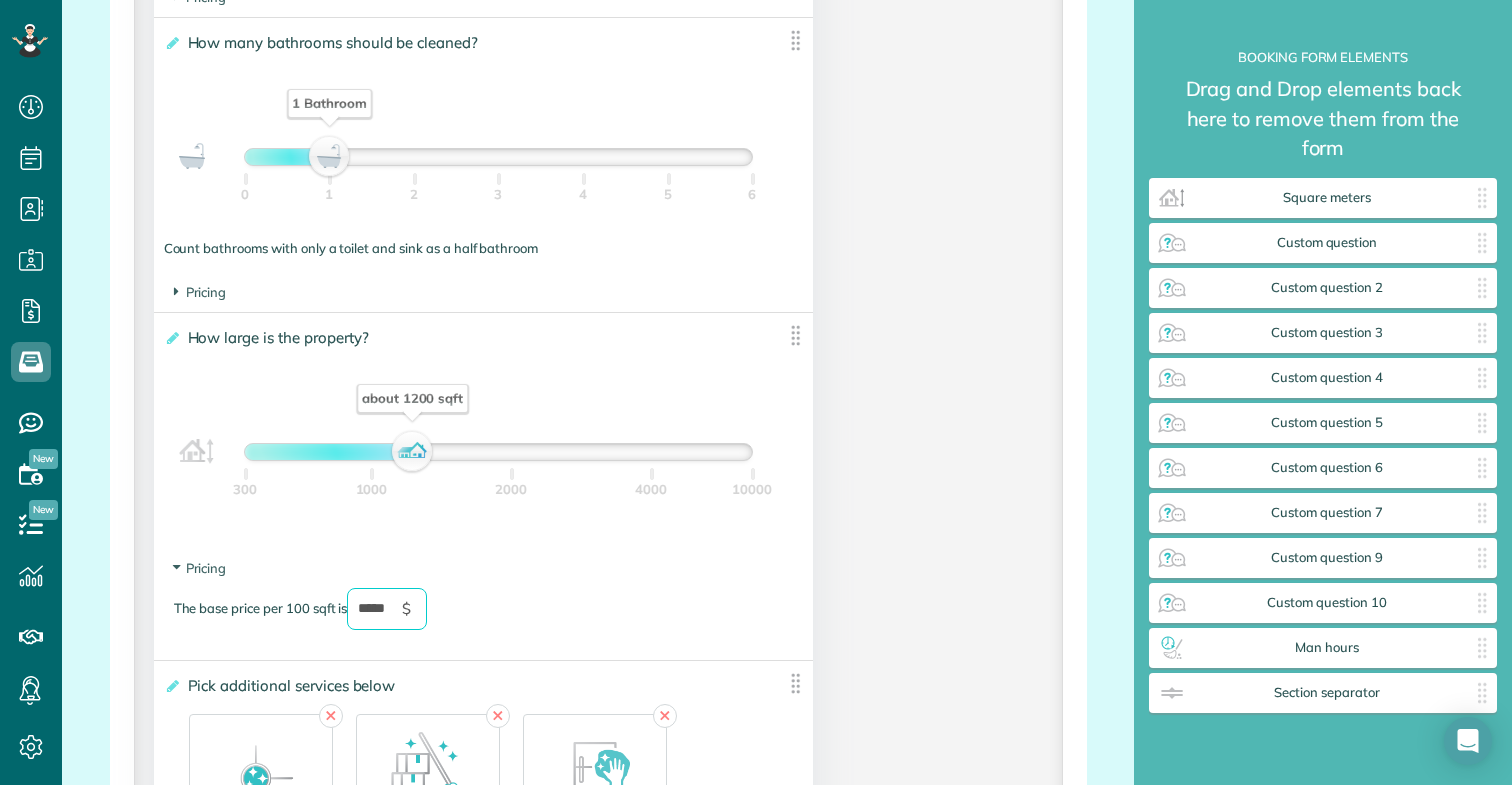 click on "*****" at bounding box center (387, 609) 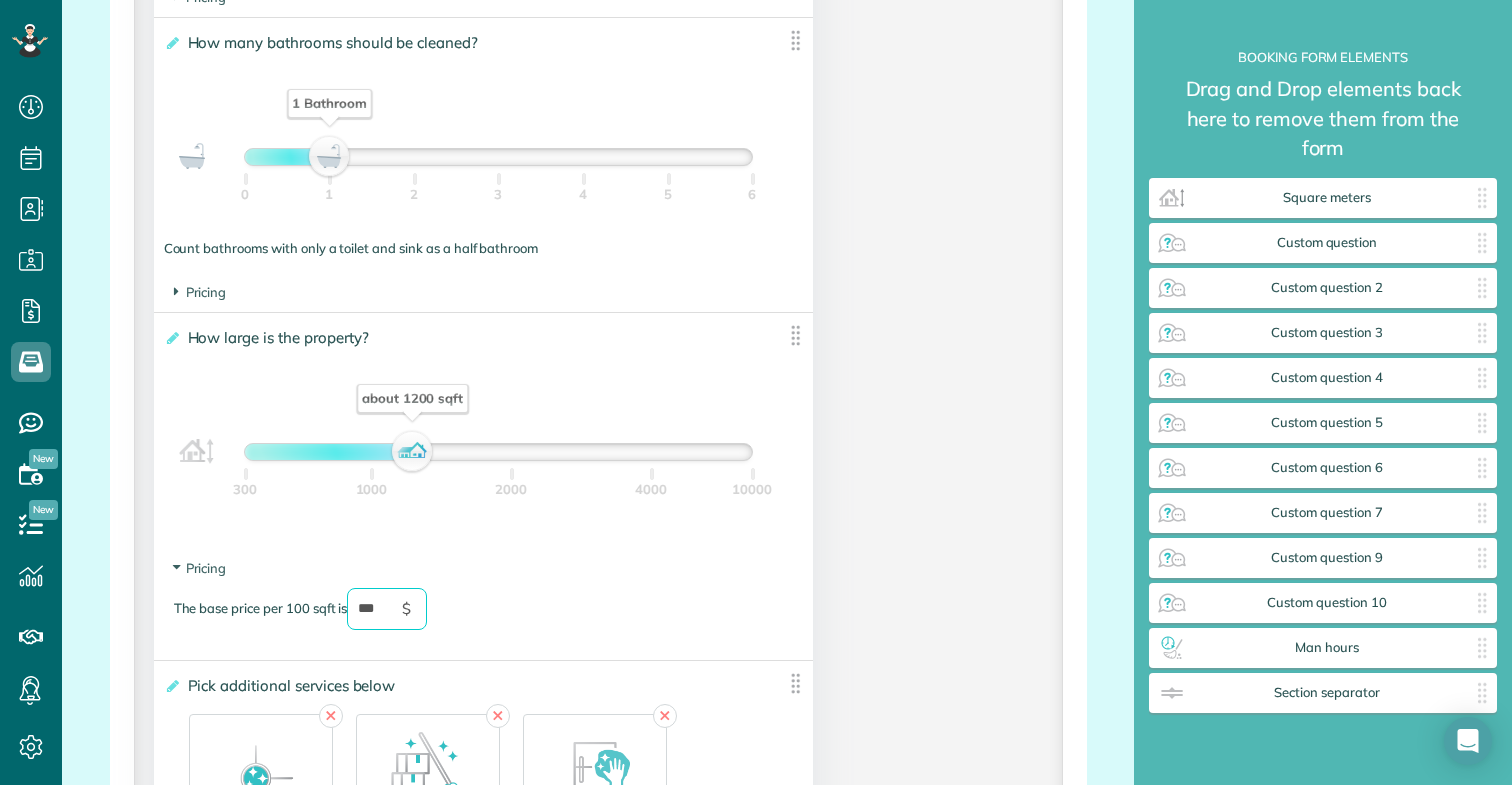 click on "Pricing
The base price per 100 sqft is
***
$" at bounding box center (484, 604) 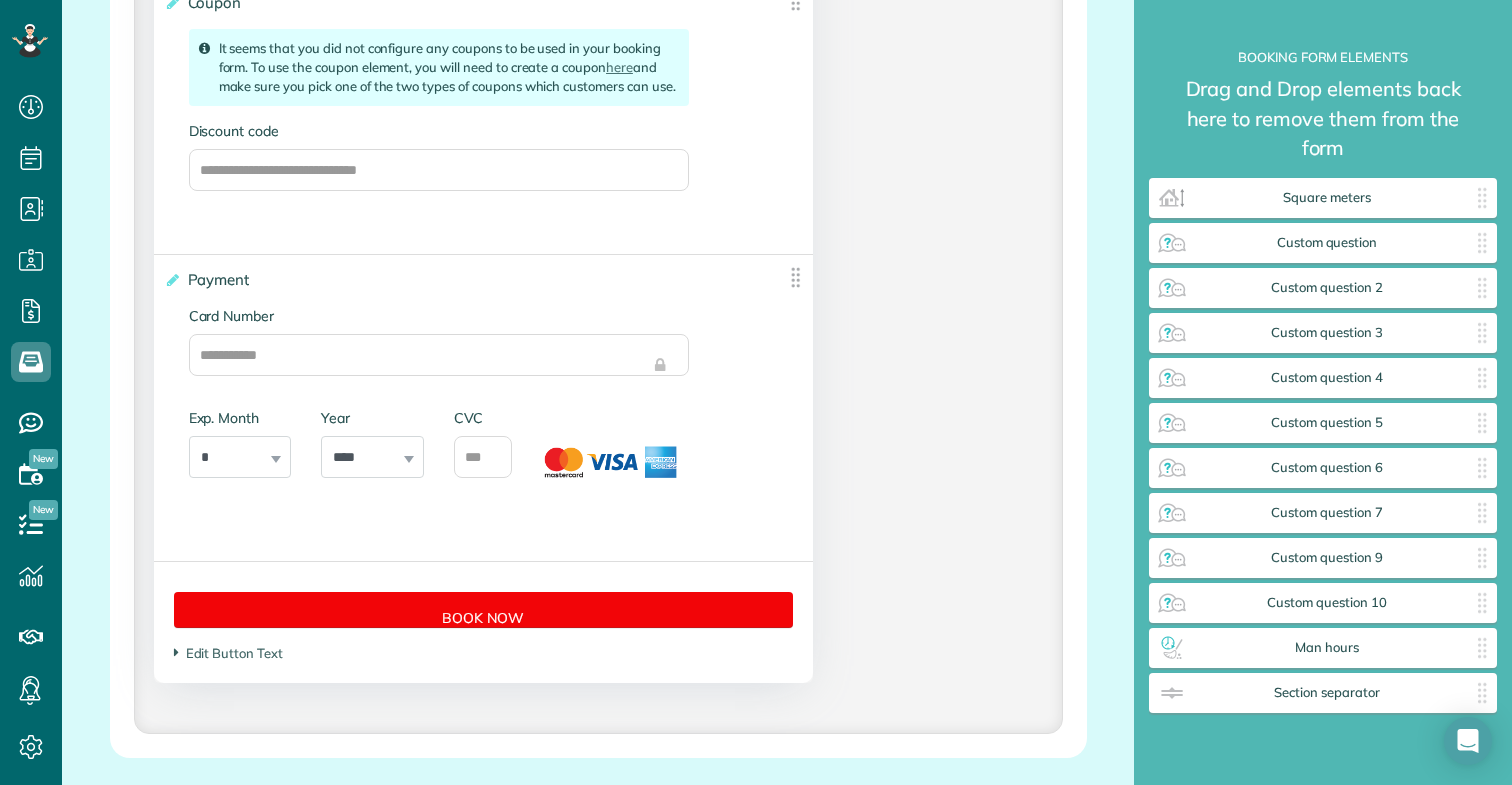 scroll, scrollTop: 4890, scrollLeft: 0, axis: vertical 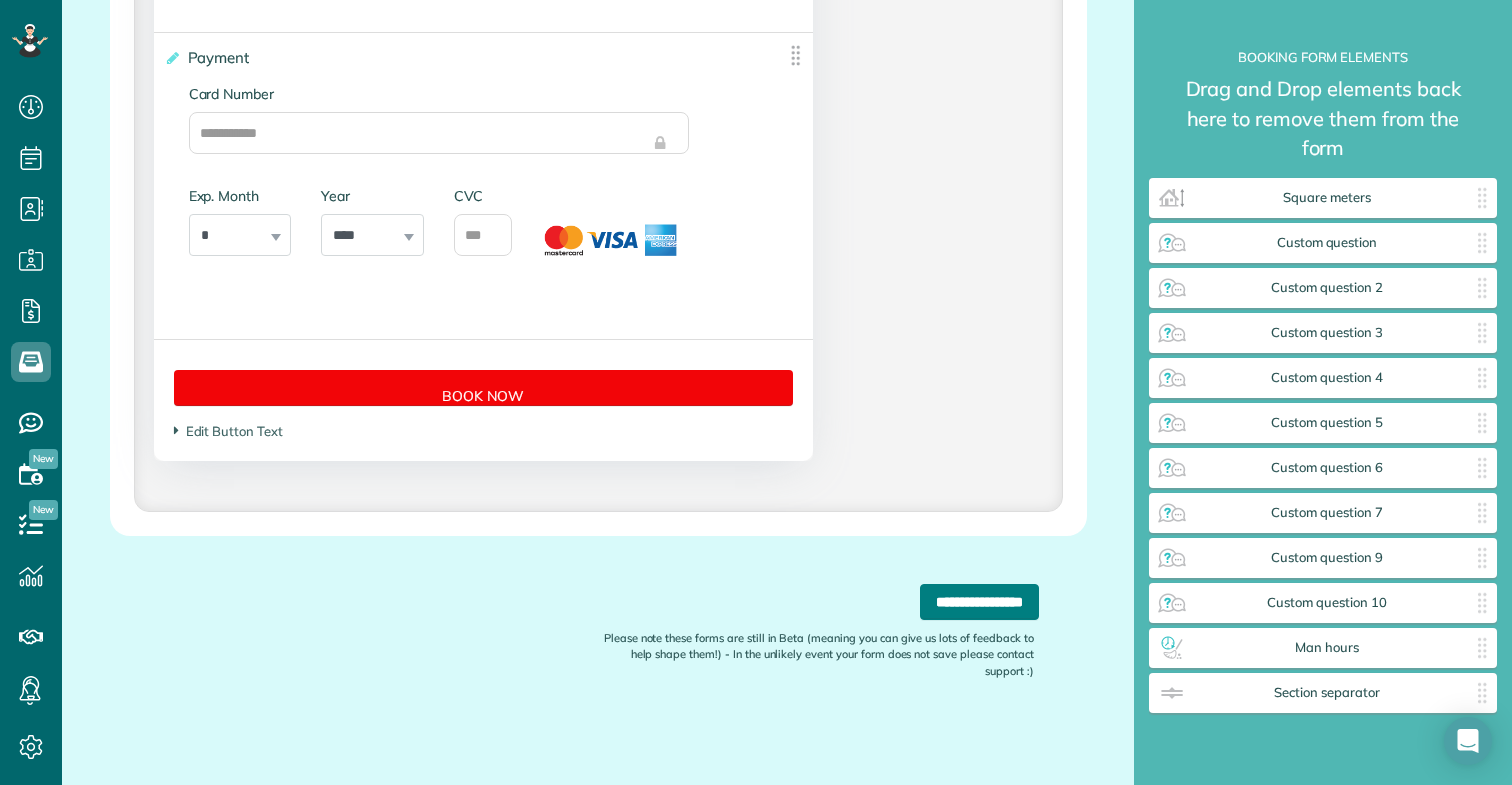 type on "***" 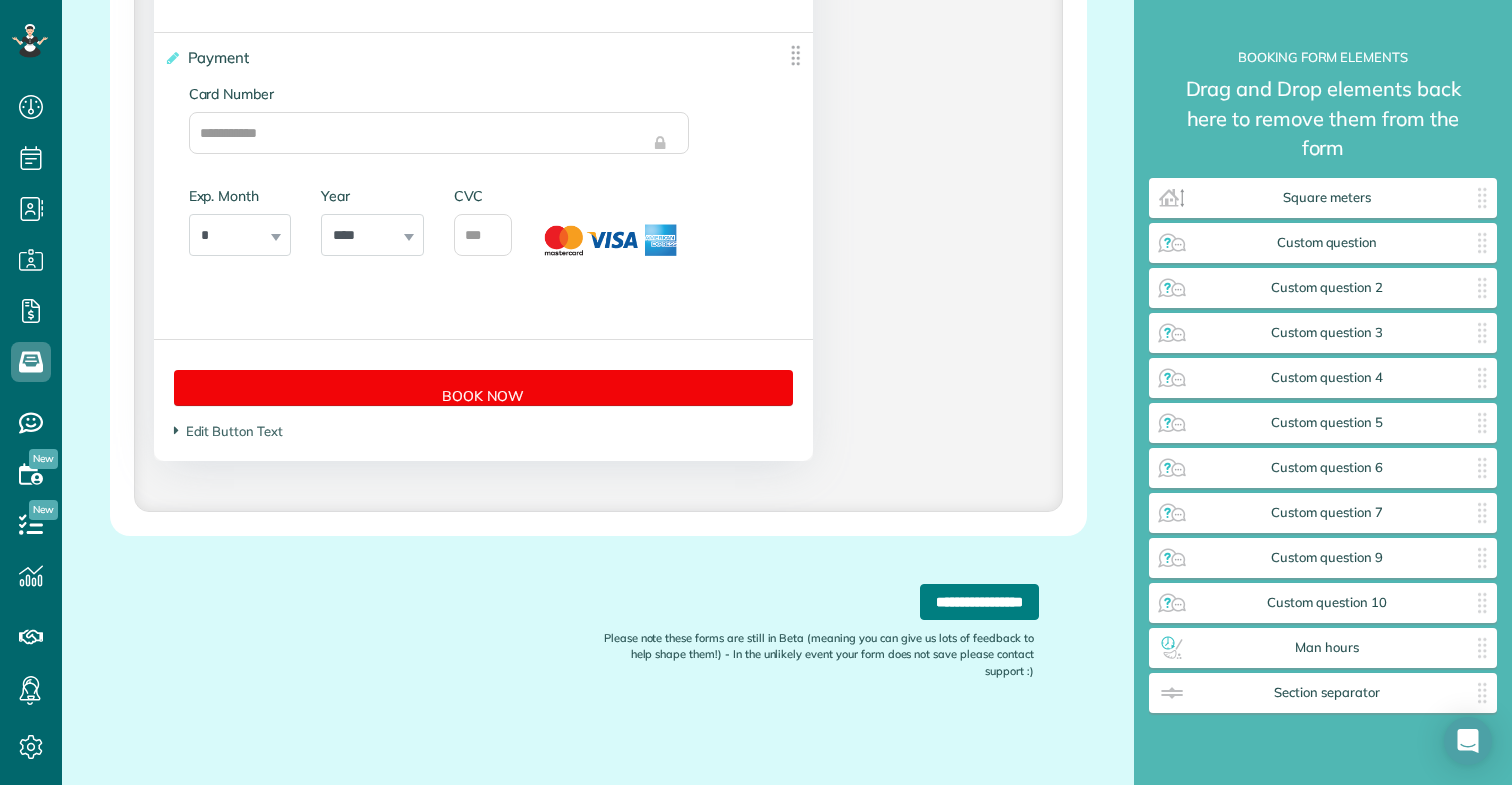 click on "**********" at bounding box center [979, 602] 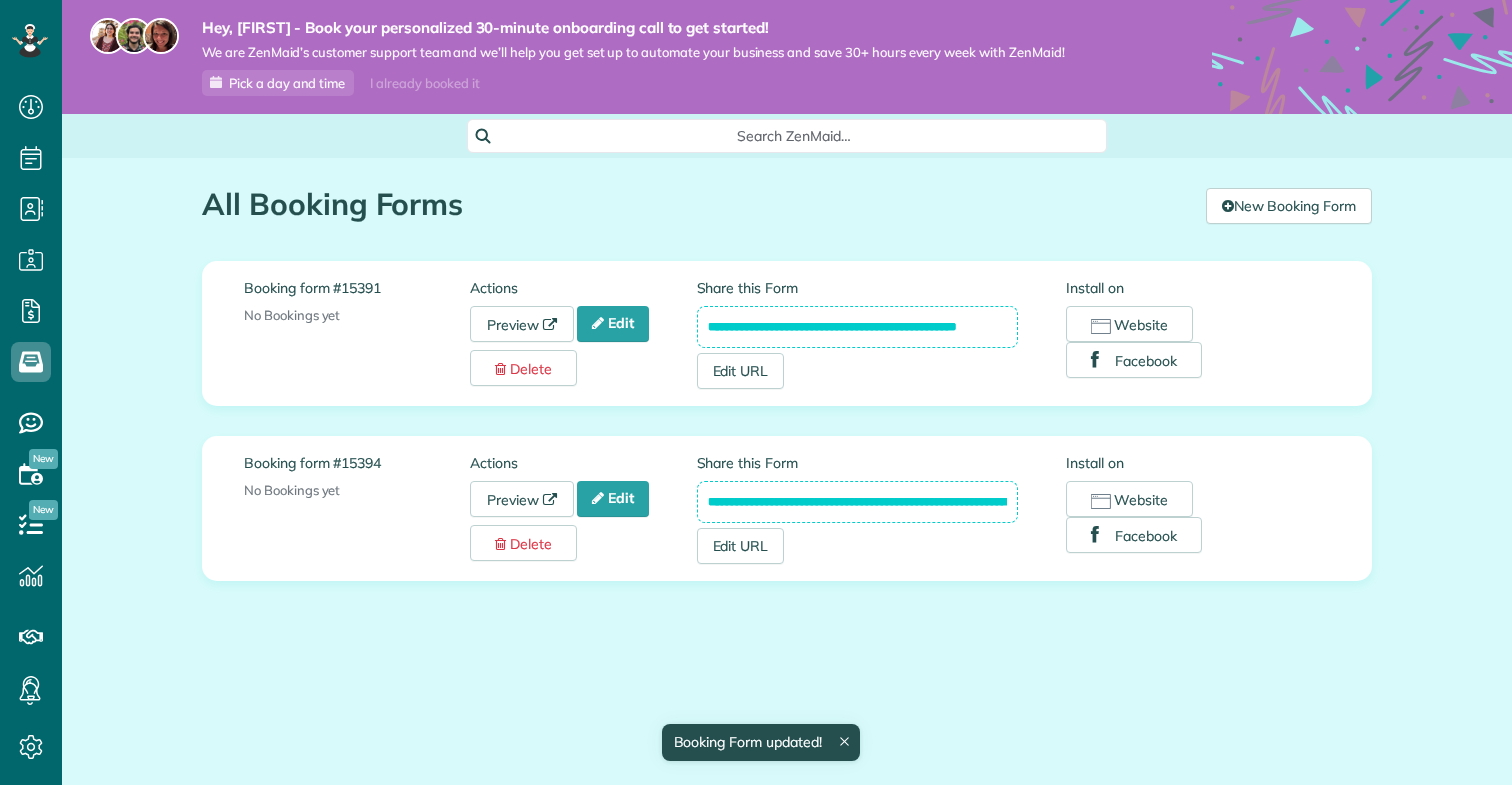 scroll, scrollTop: 0, scrollLeft: 0, axis: both 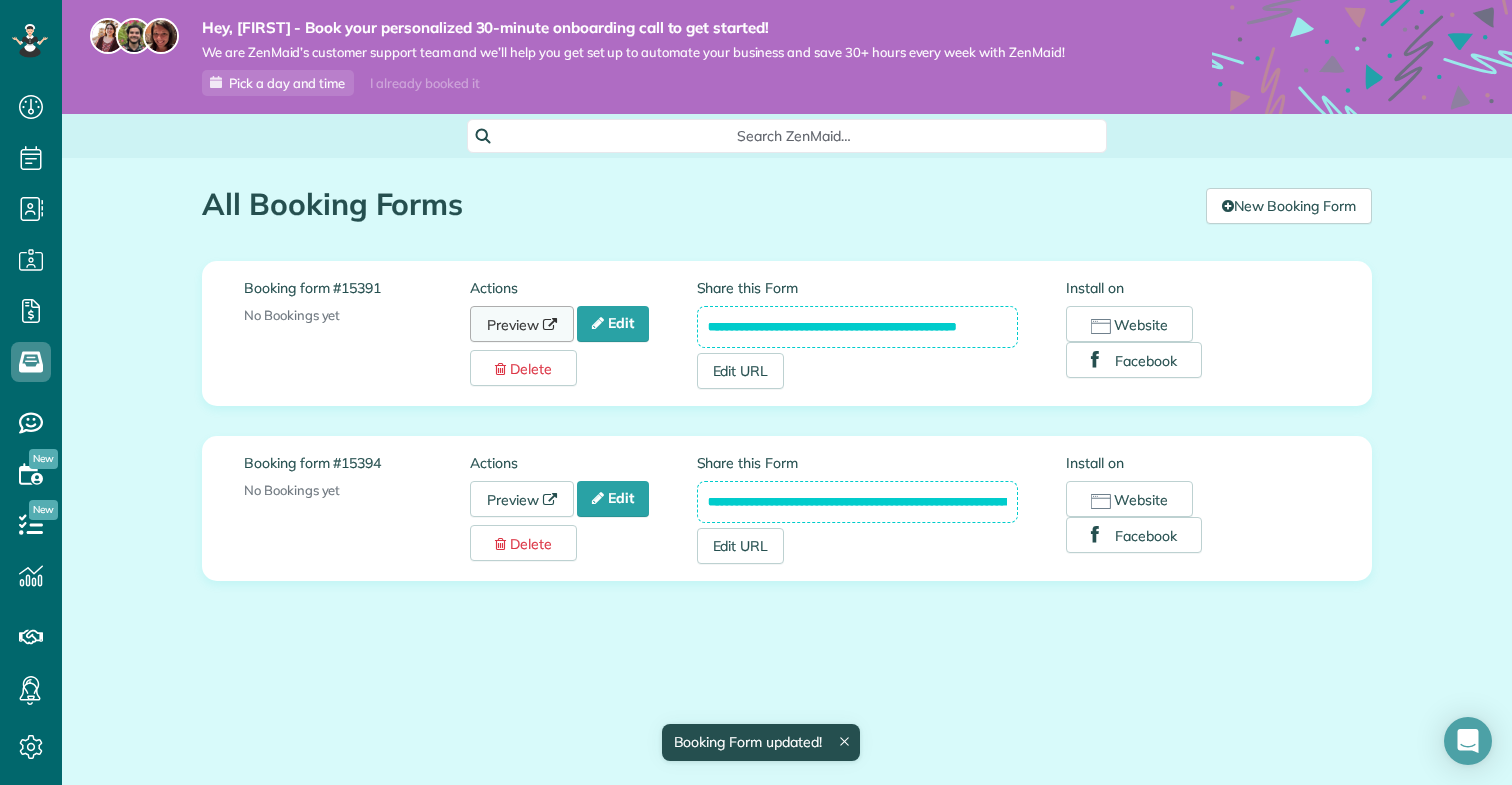 click on "Preview" at bounding box center [522, 324] 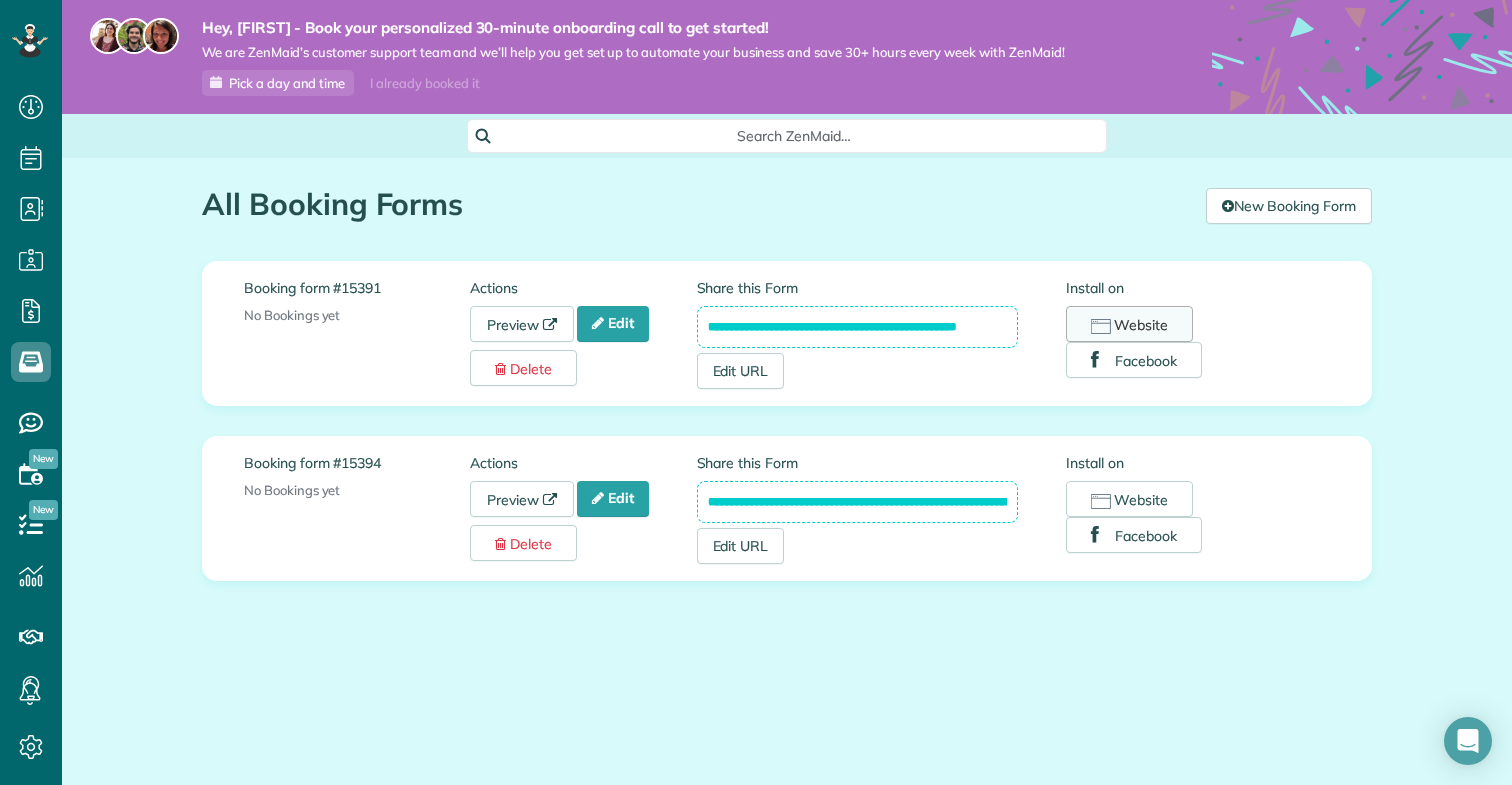 click 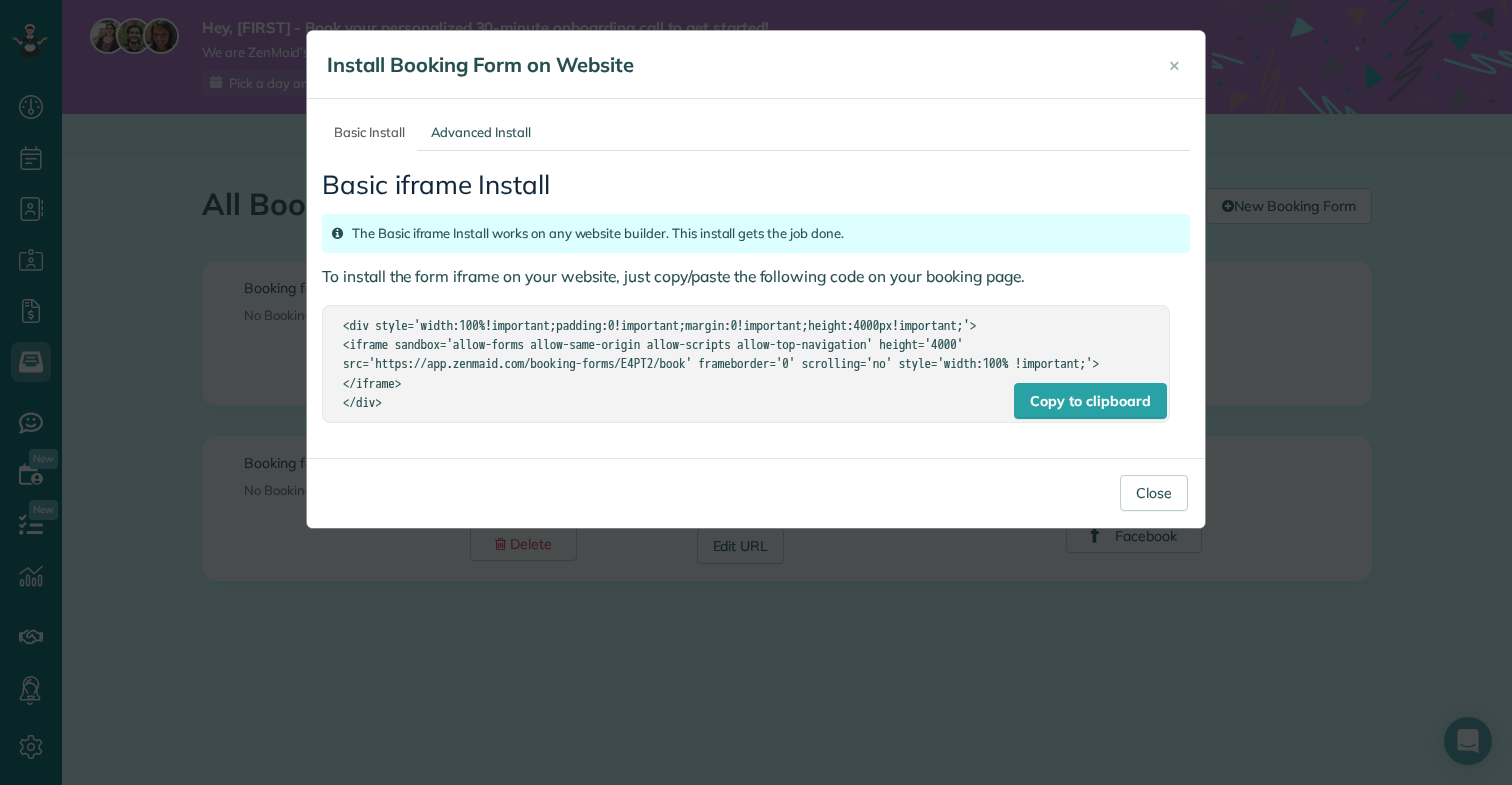 drag, startPoint x: 455, startPoint y: 428, endPoint x: 299, endPoint y: 257, distance: 231.46706 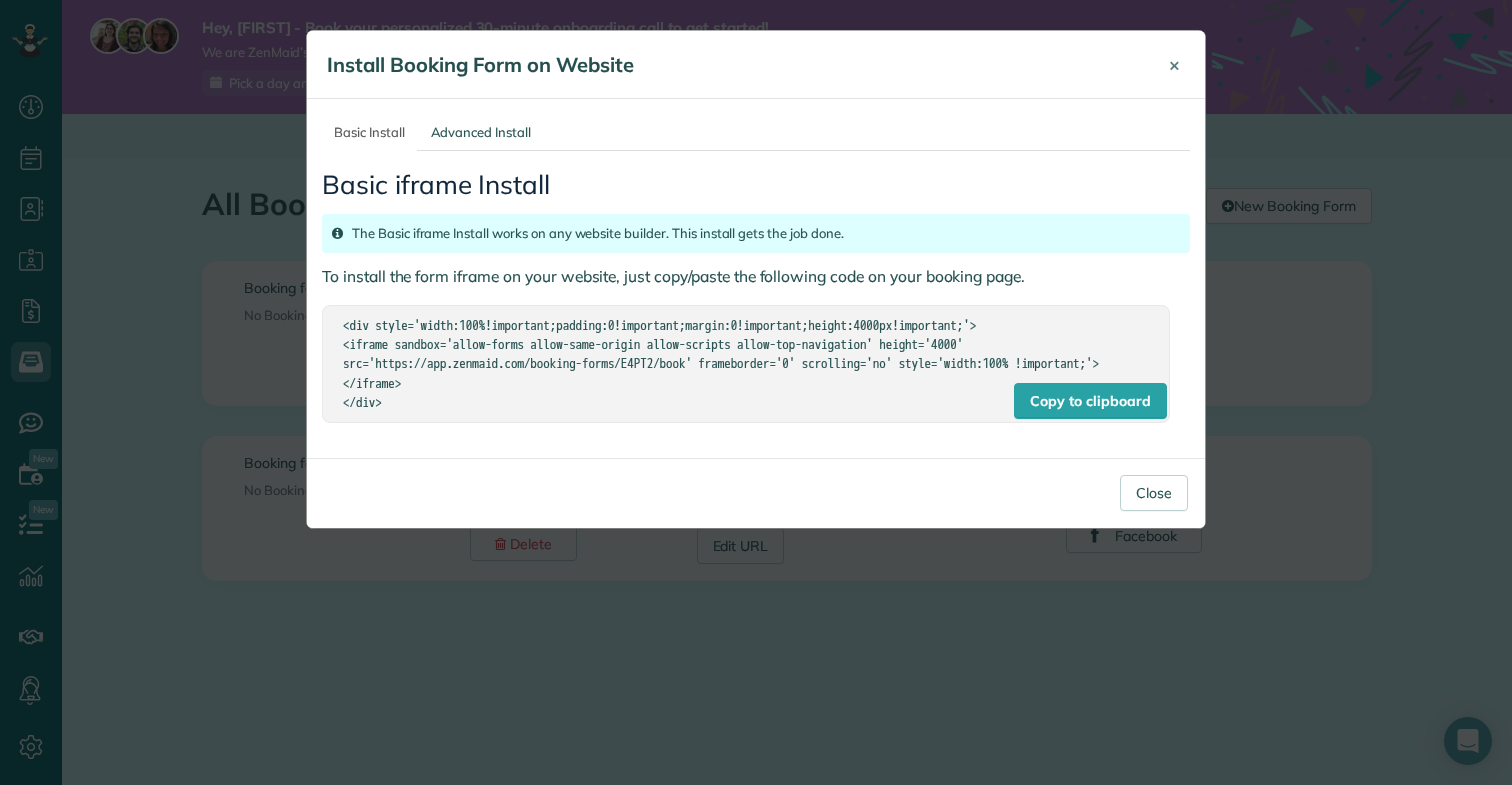 click on "×" at bounding box center (1174, 64) 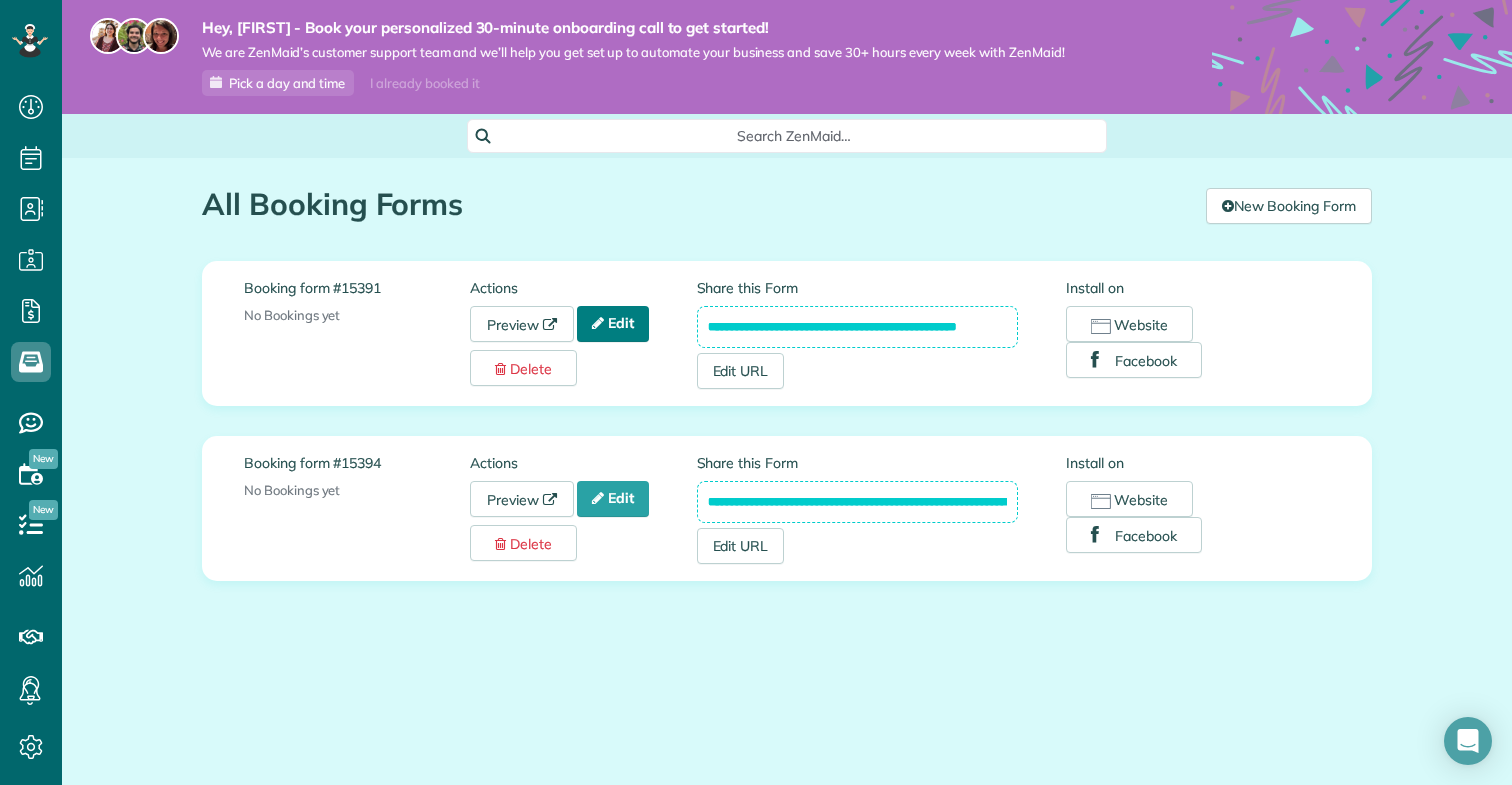click at bounding box center [598, 323] 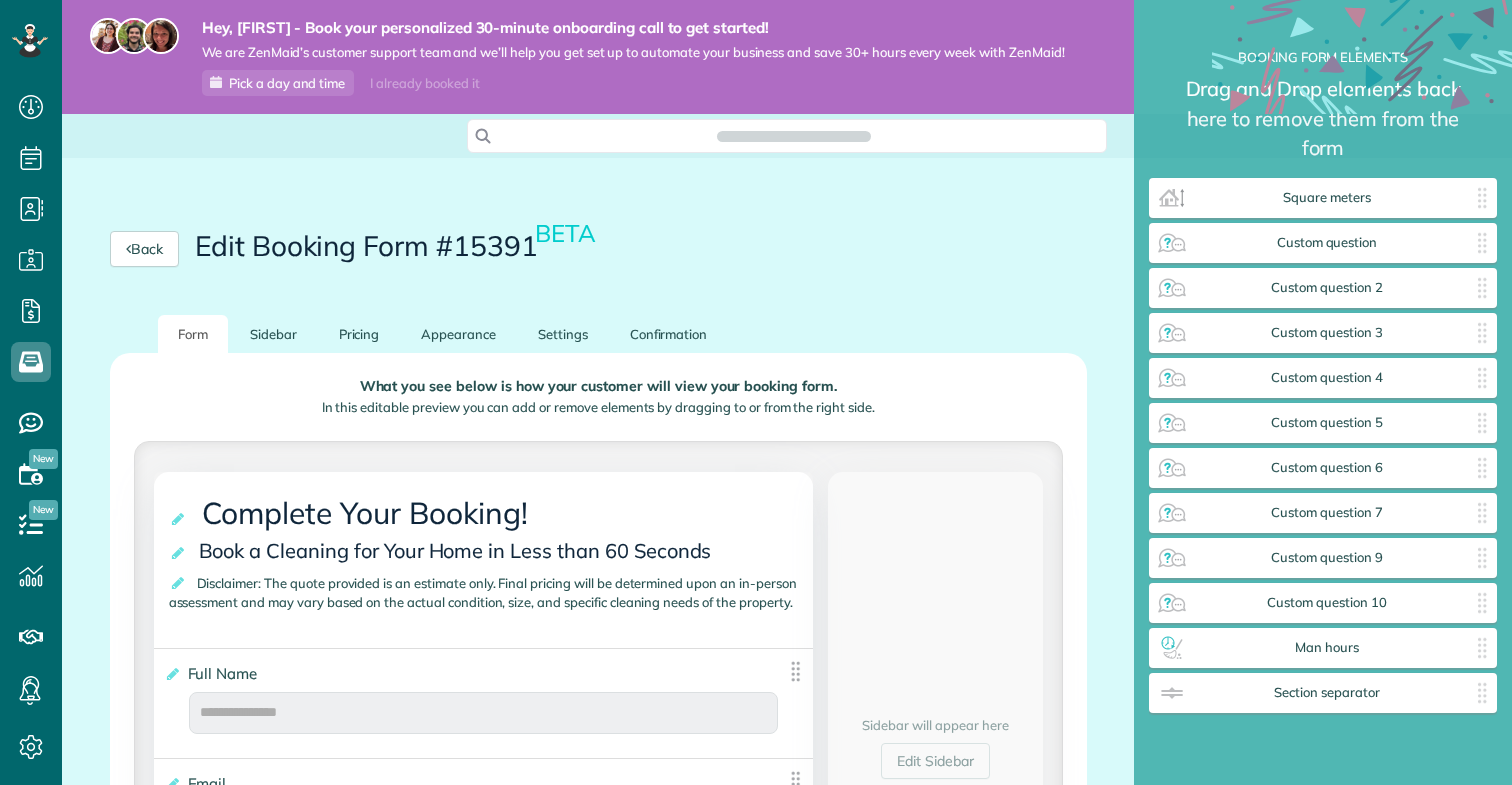 scroll, scrollTop: 0, scrollLeft: 0, axis: both 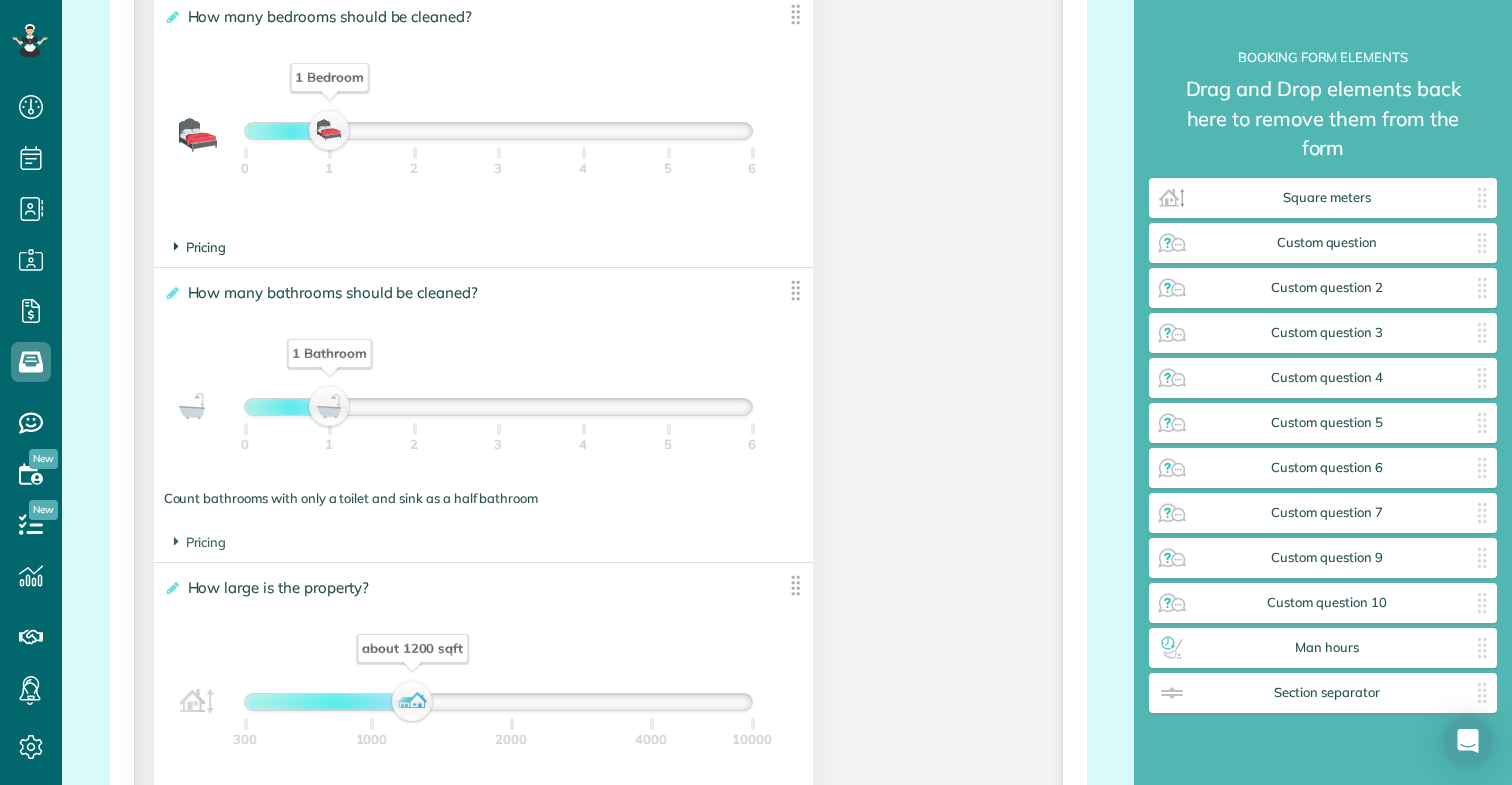 click on "Pricing" at bounding box center [200, 247] 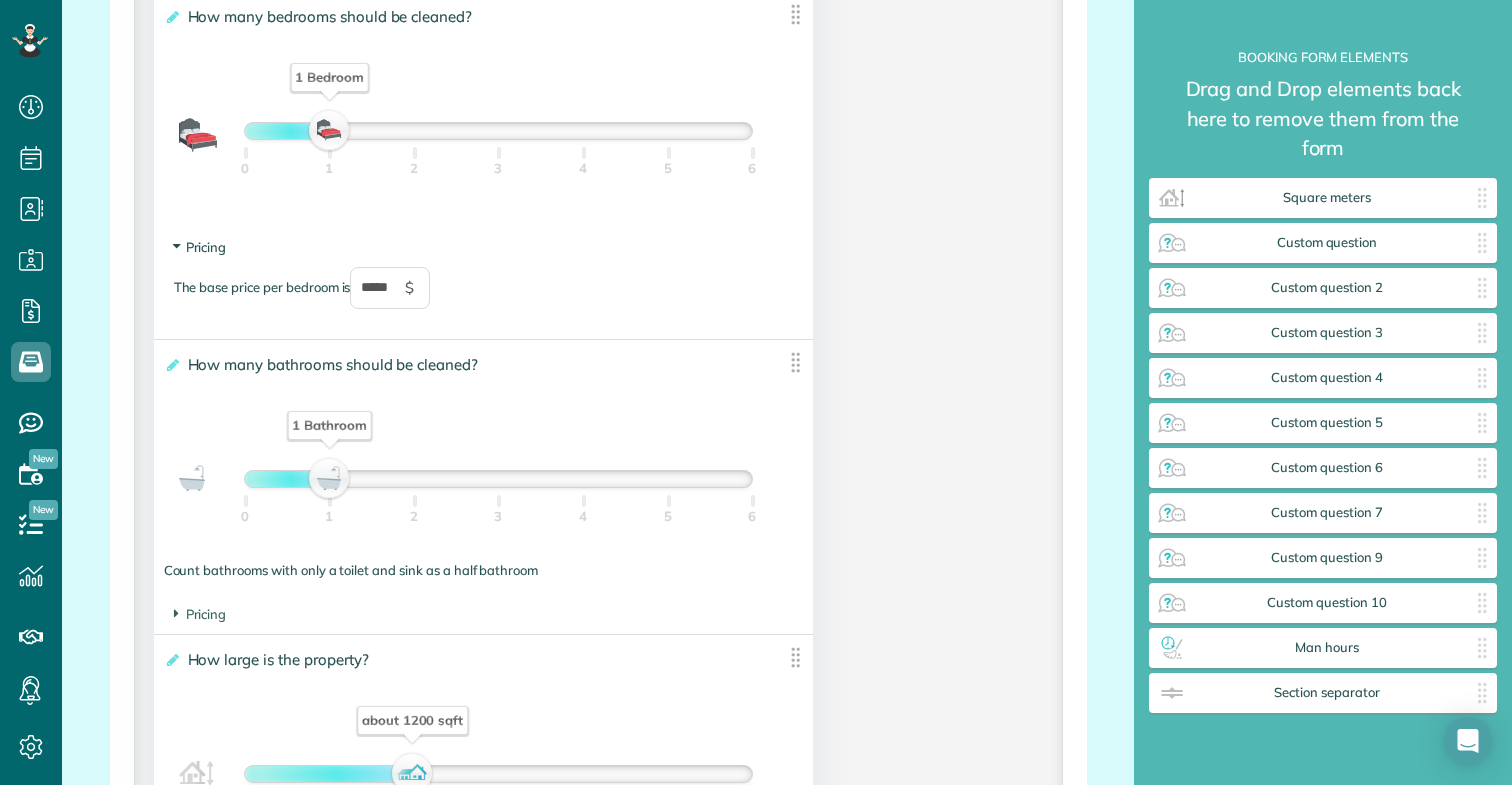 click on "Pricing" at bounding box center [200, 247] 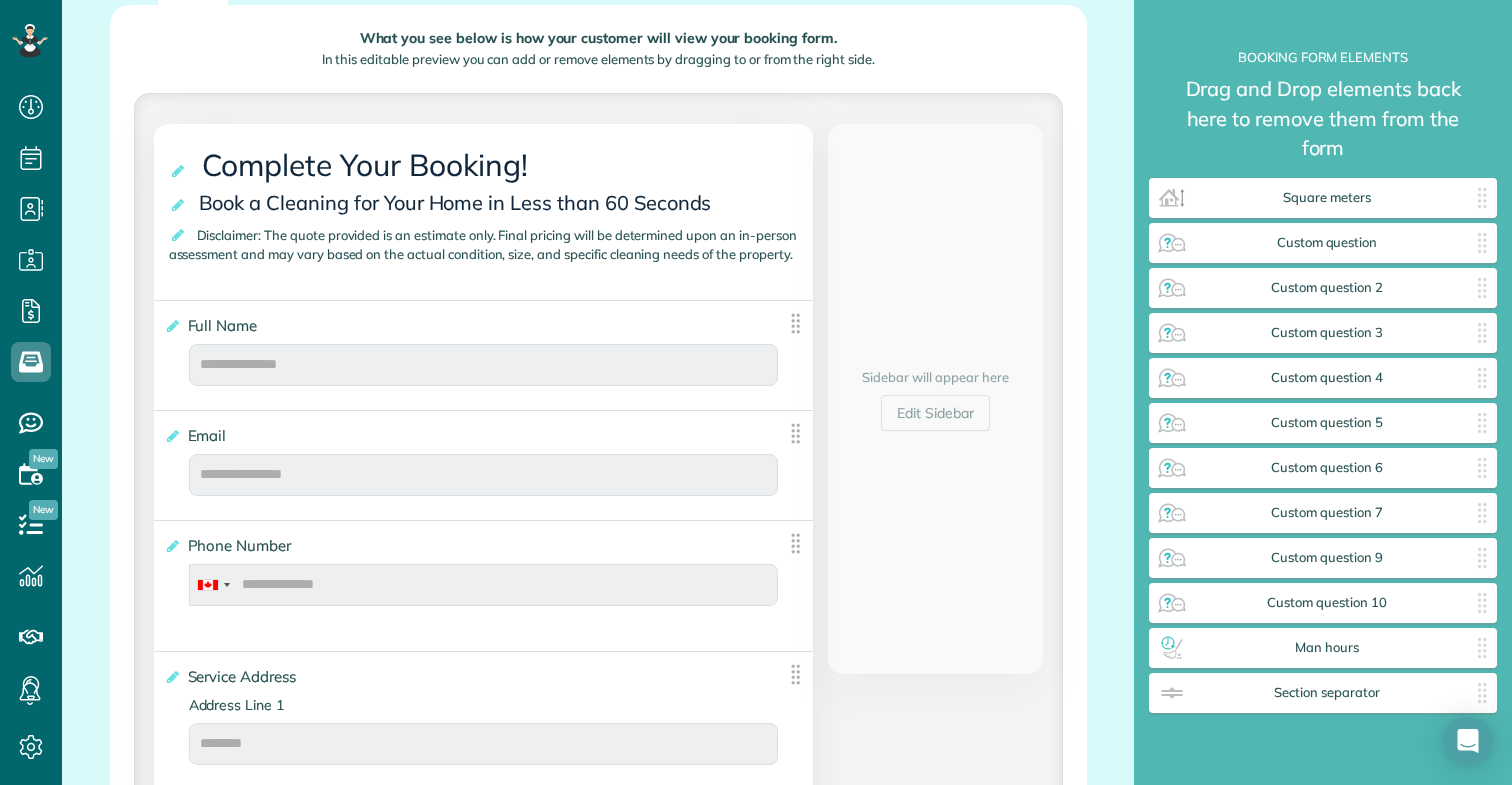 scroll, scrollTop: 0, scrollLeft: 0, axis: both 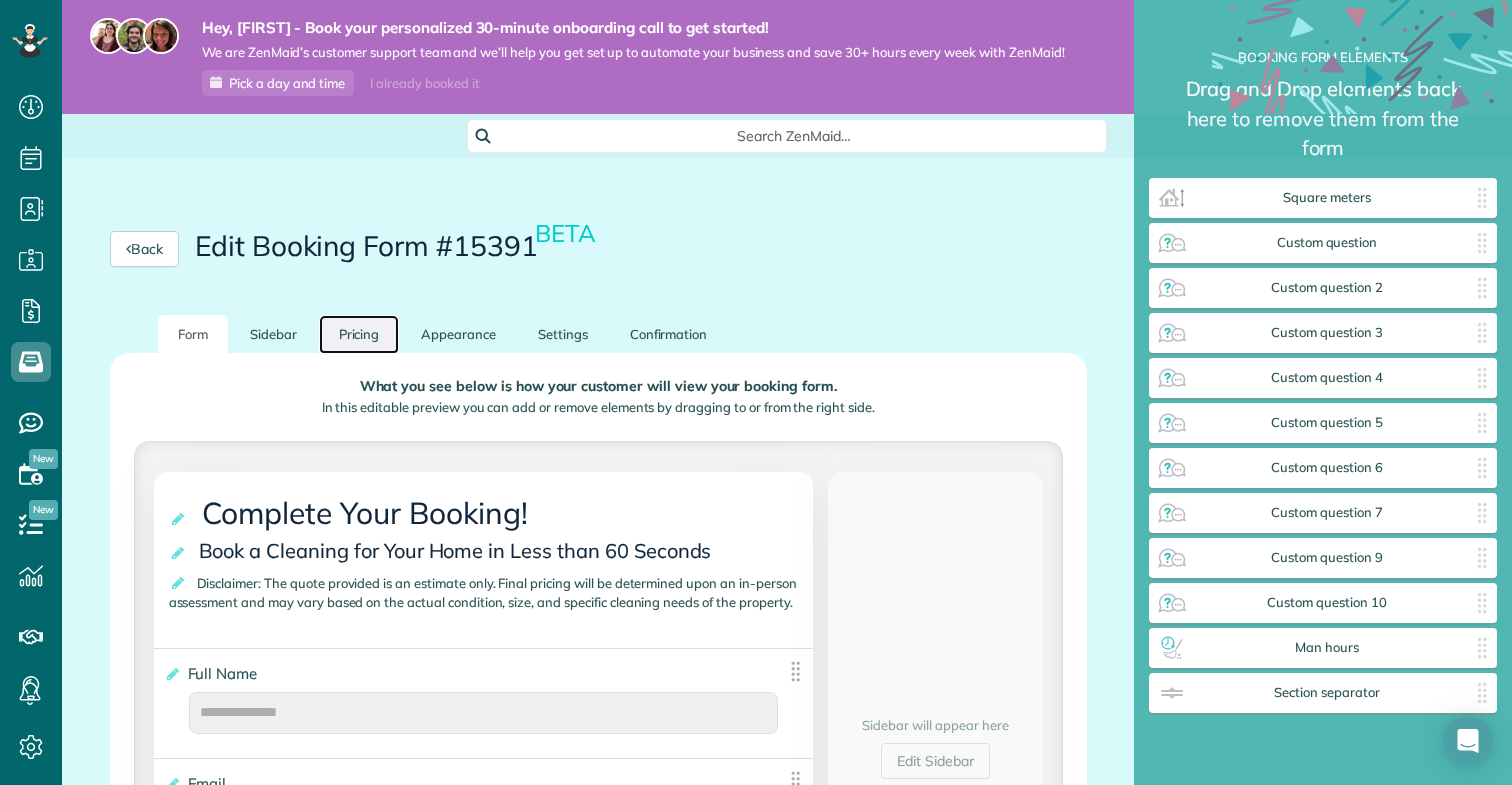 click on "Pricing" at bounding box center [359, 334] 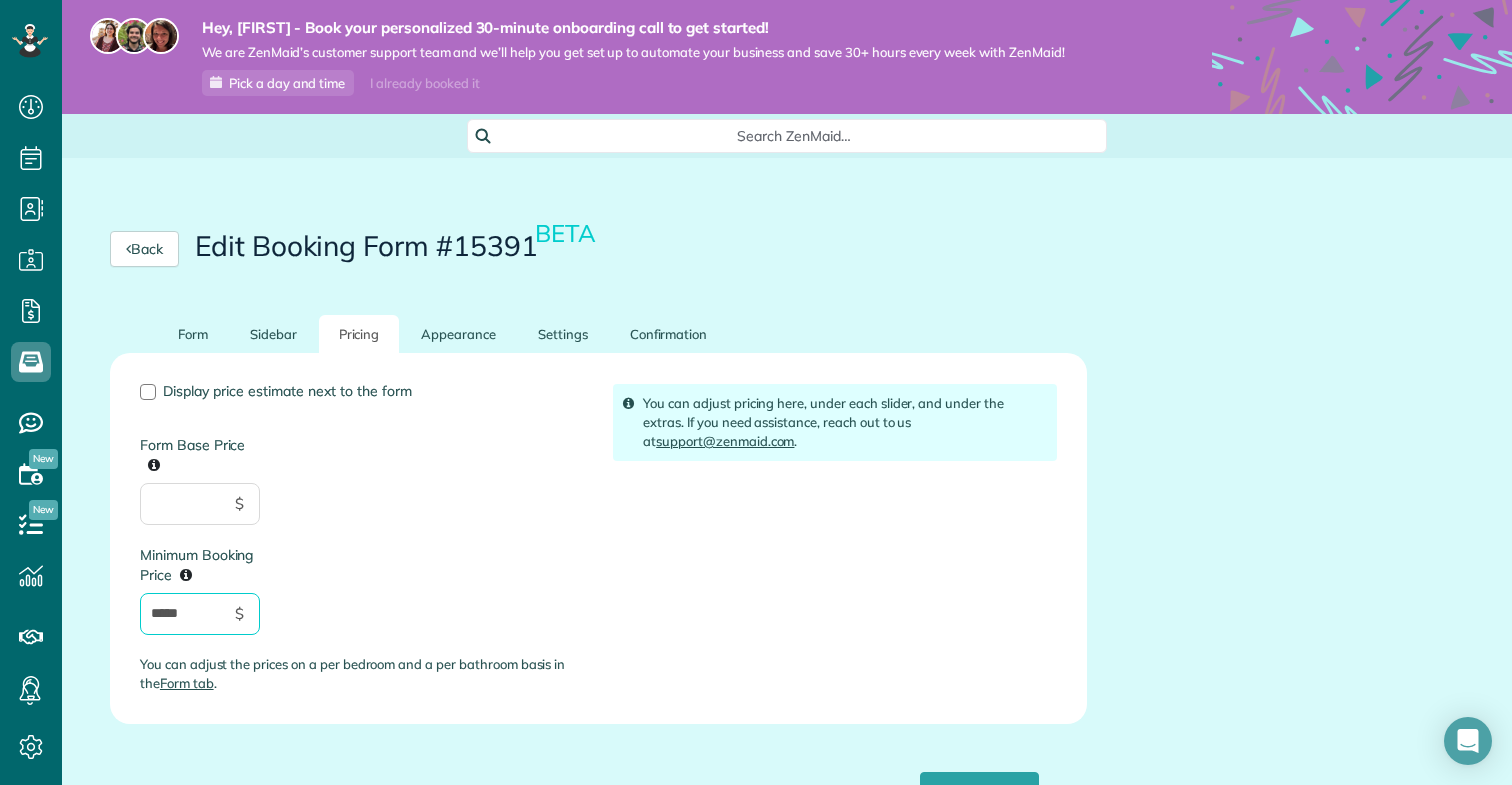 click on "*****" at bounding box center (200, 614) 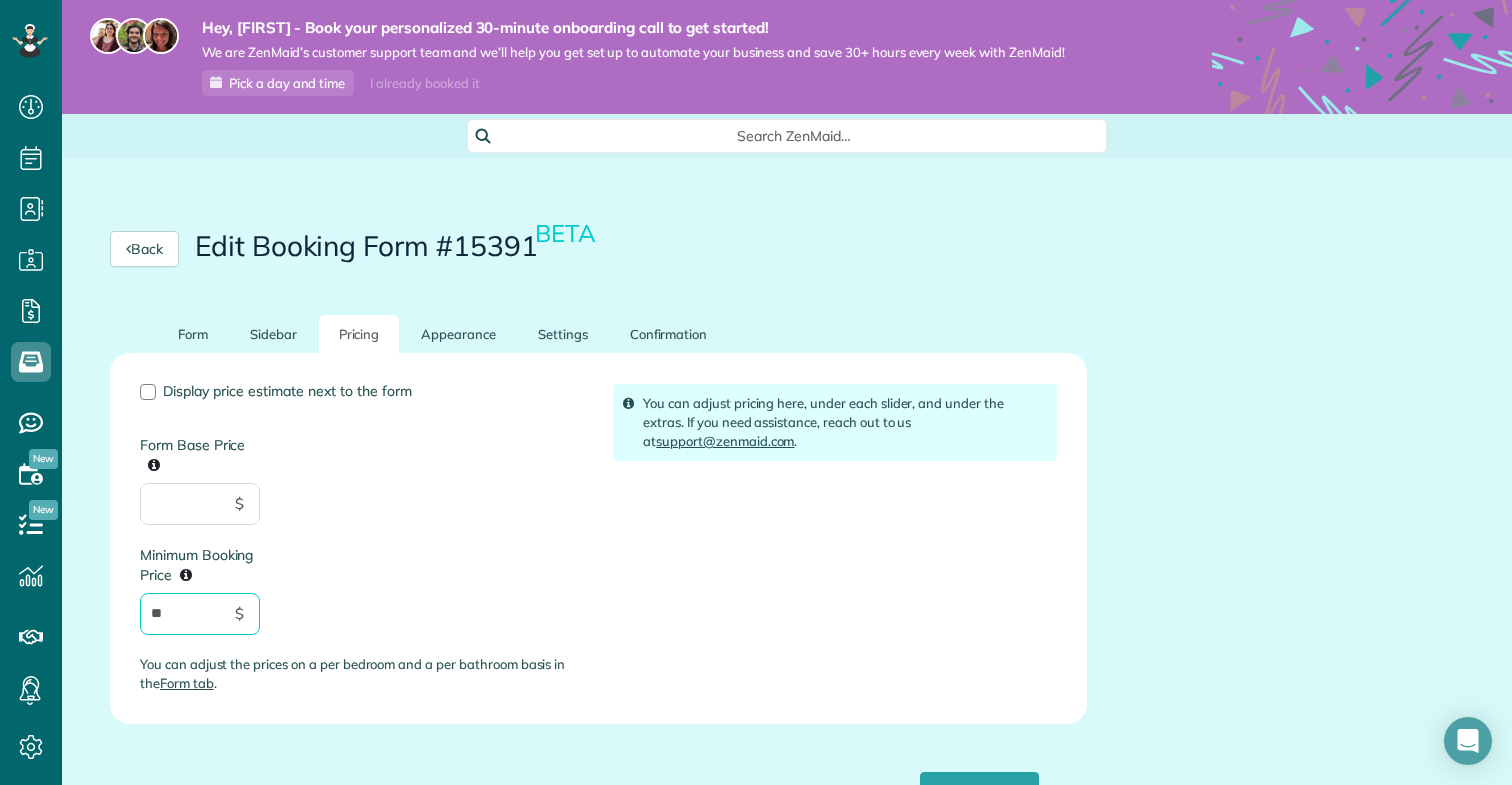 type on "**" 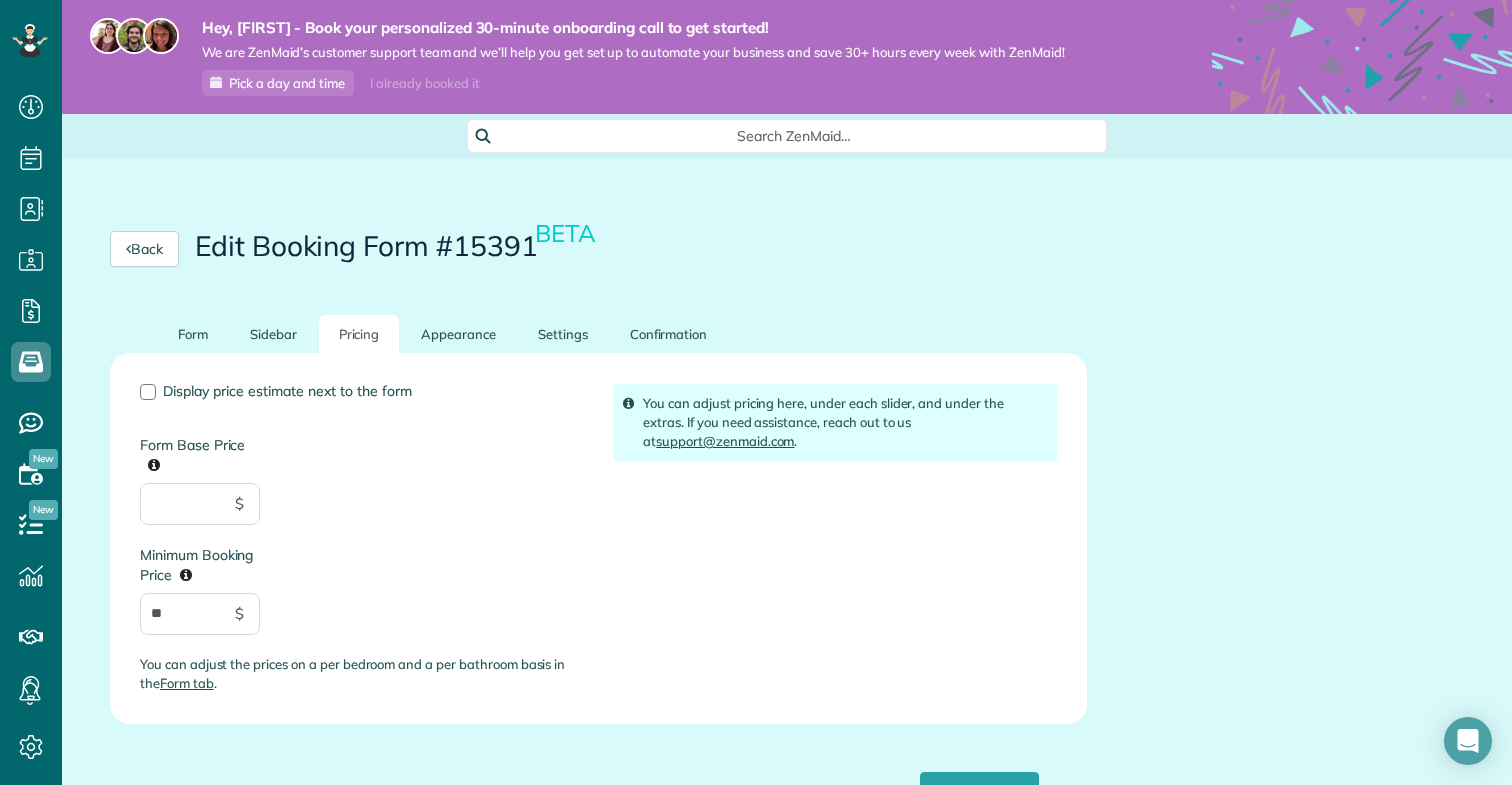 click on "Display price estimate next to the form
Form Base Price
$
Minimum Booking Price
**
$
You can adjust the prices on a per bedroom and a per bathroom basis in the  Form tab ." at bounding box center (361, 546) 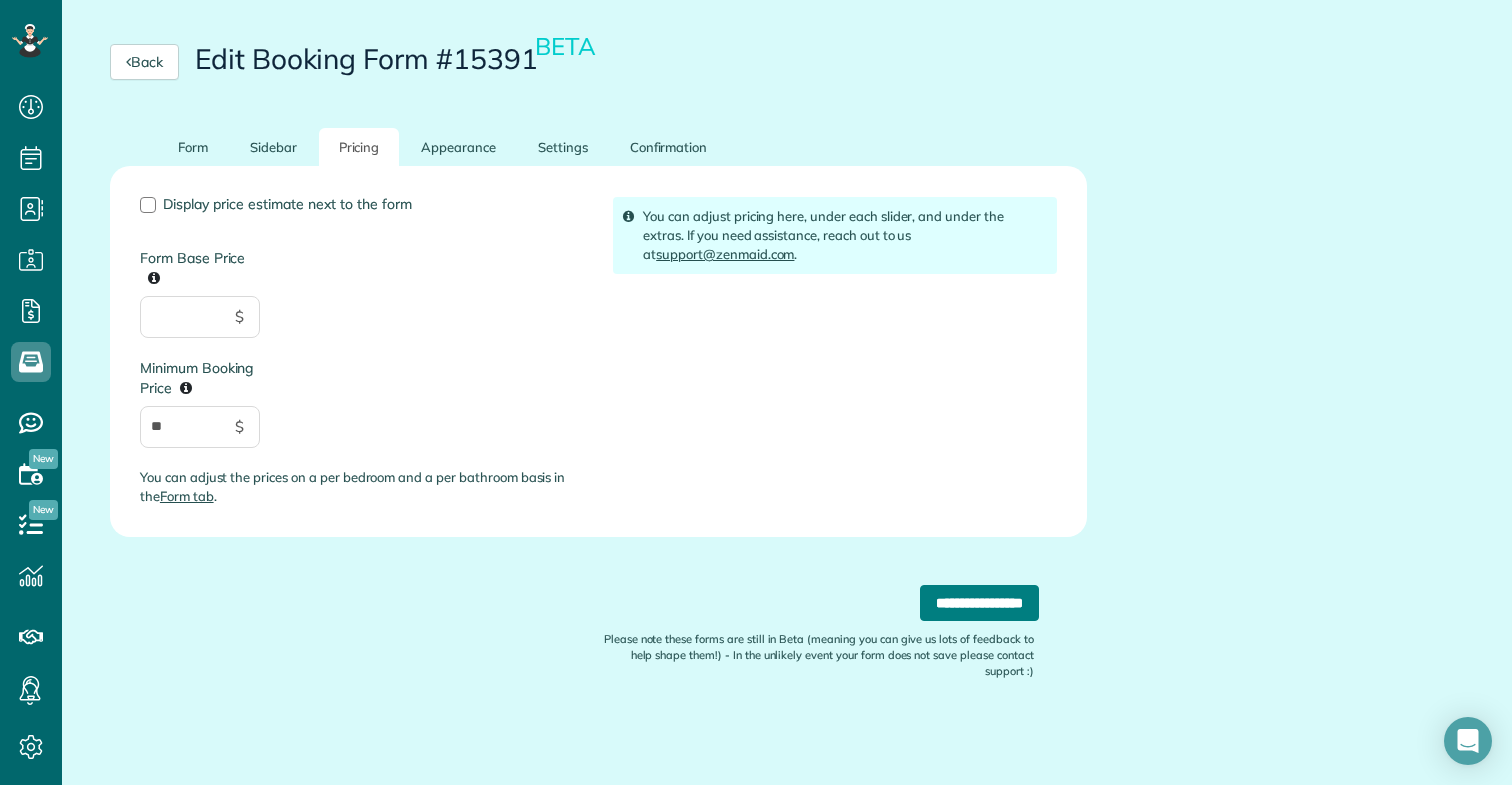 click on "**********" at bounding box center (979, 603) 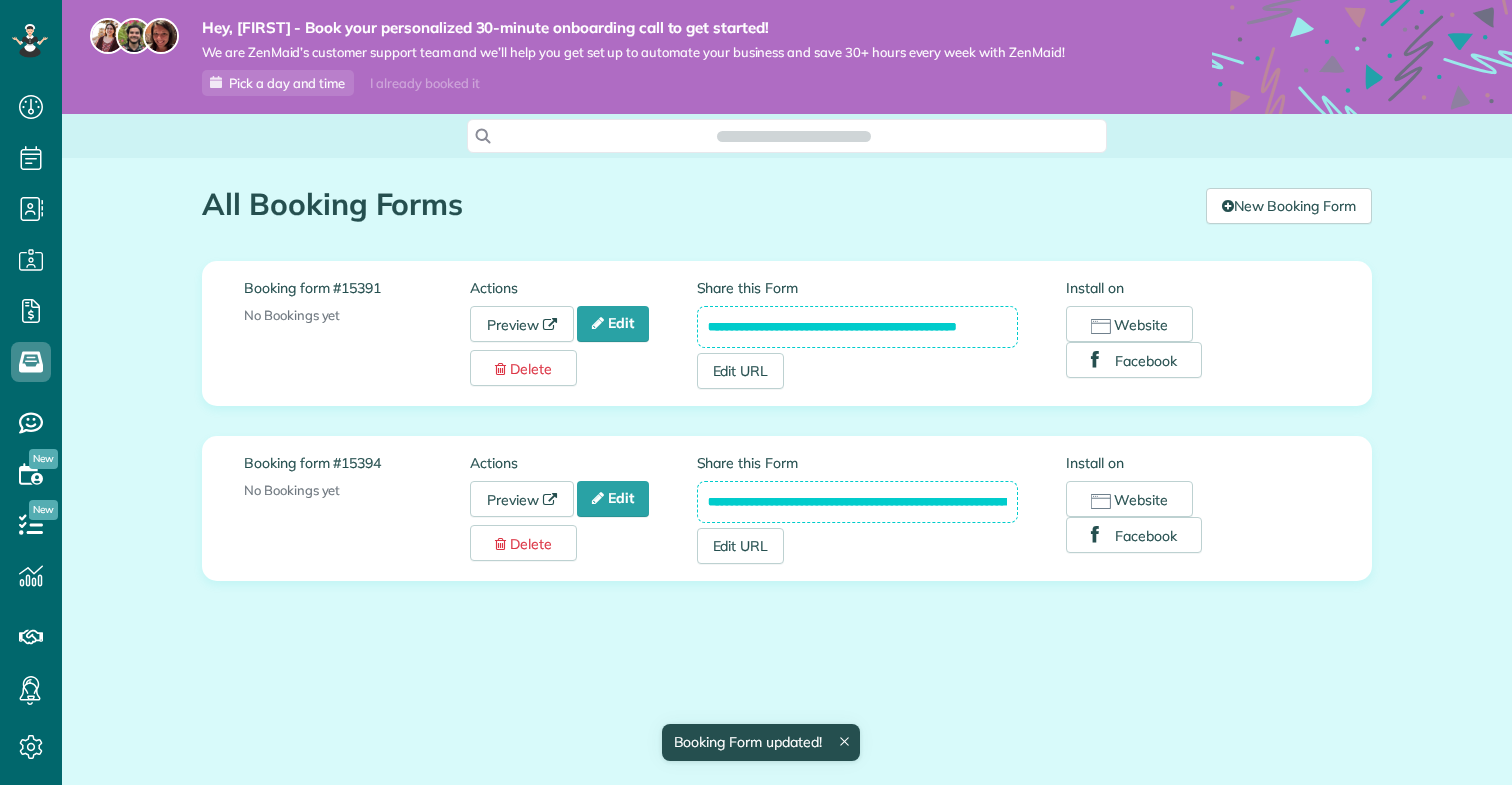 scroll, scrollTop: 0, scrollLeft: 0, axis: both 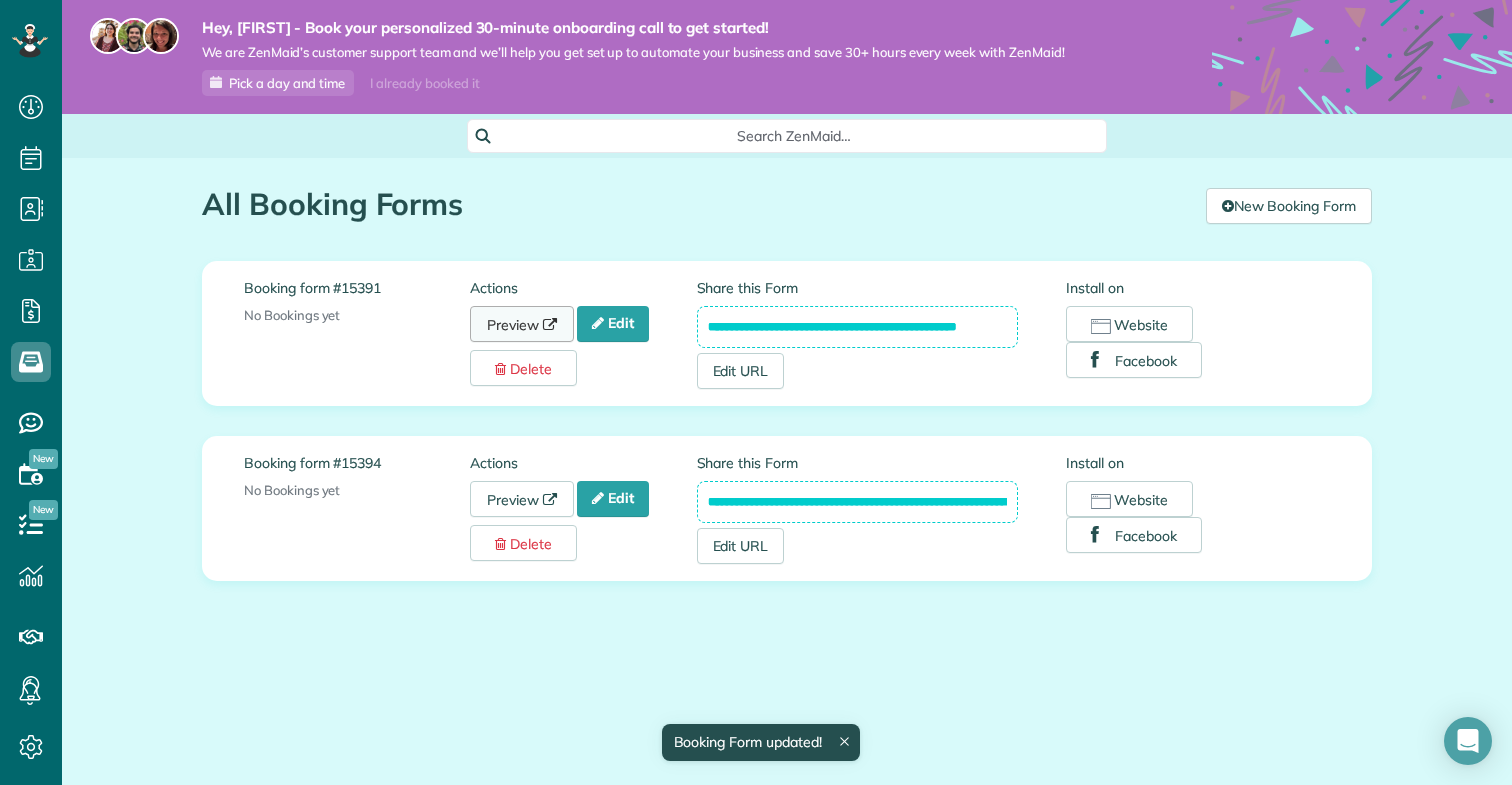 click on "Preview" at bounding box center (522, 324) 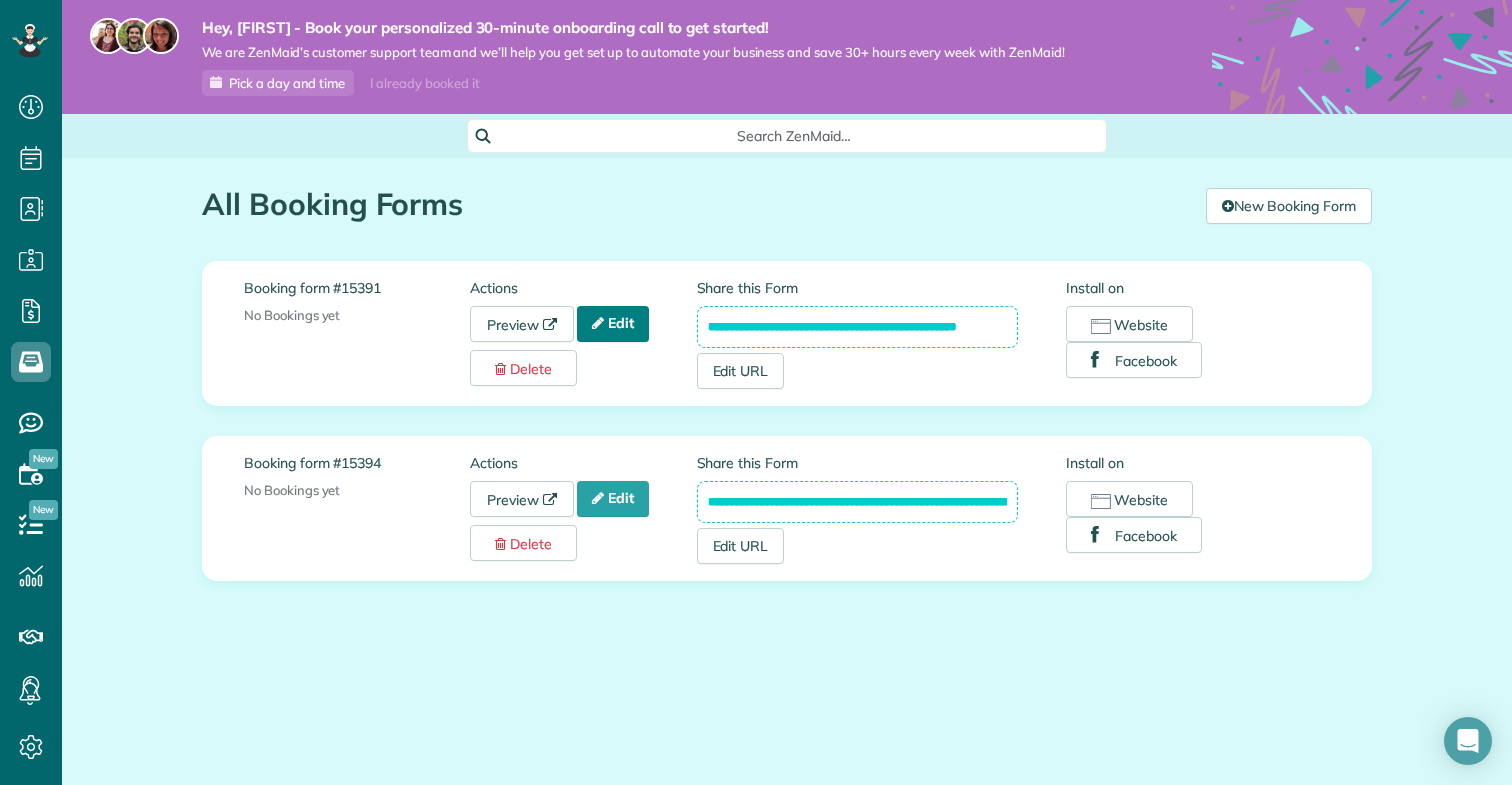click at bounding box center [598, 323] 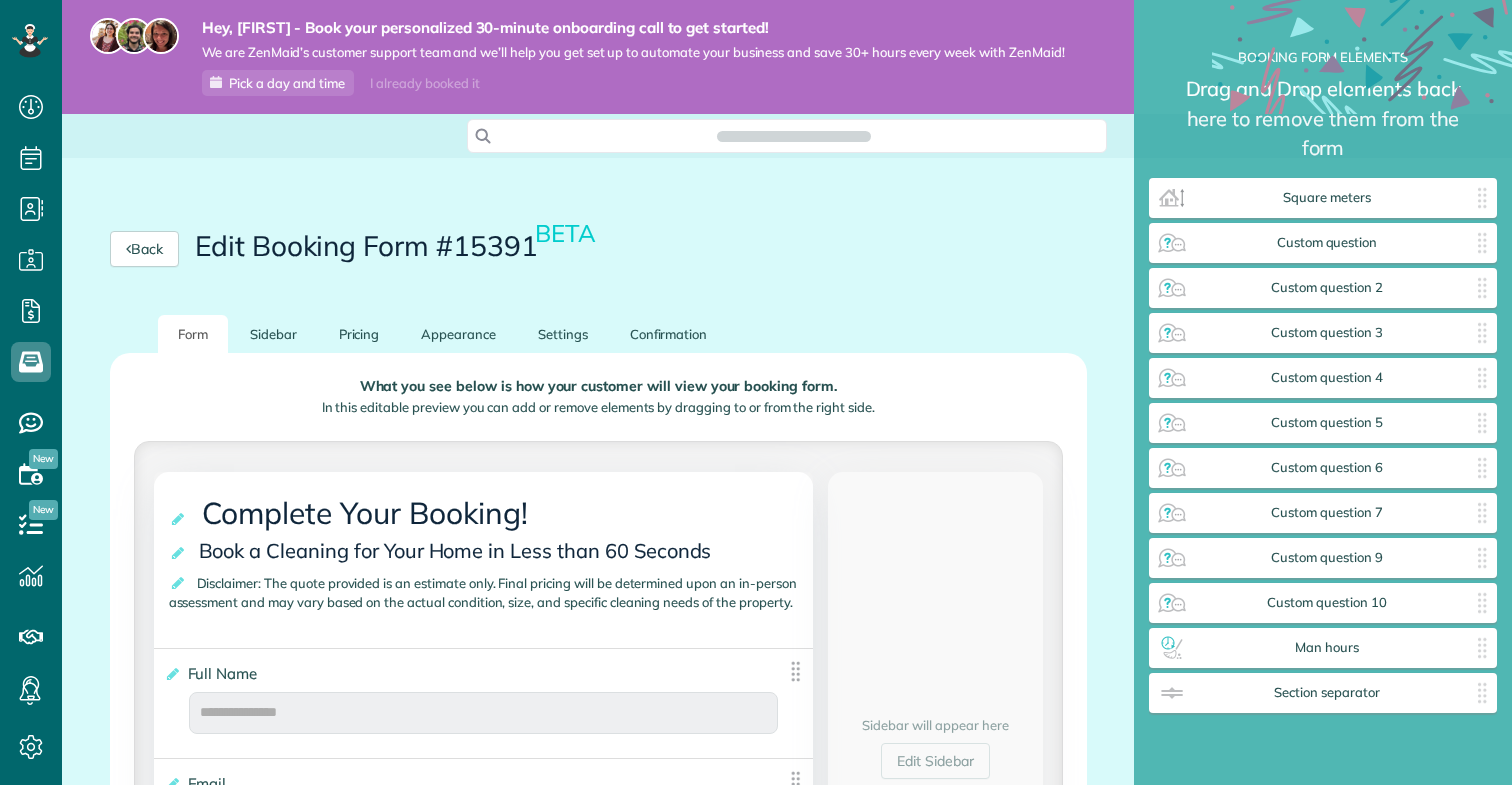 scroll, scrollTop: 0, scrollLeft: 0, axis: both 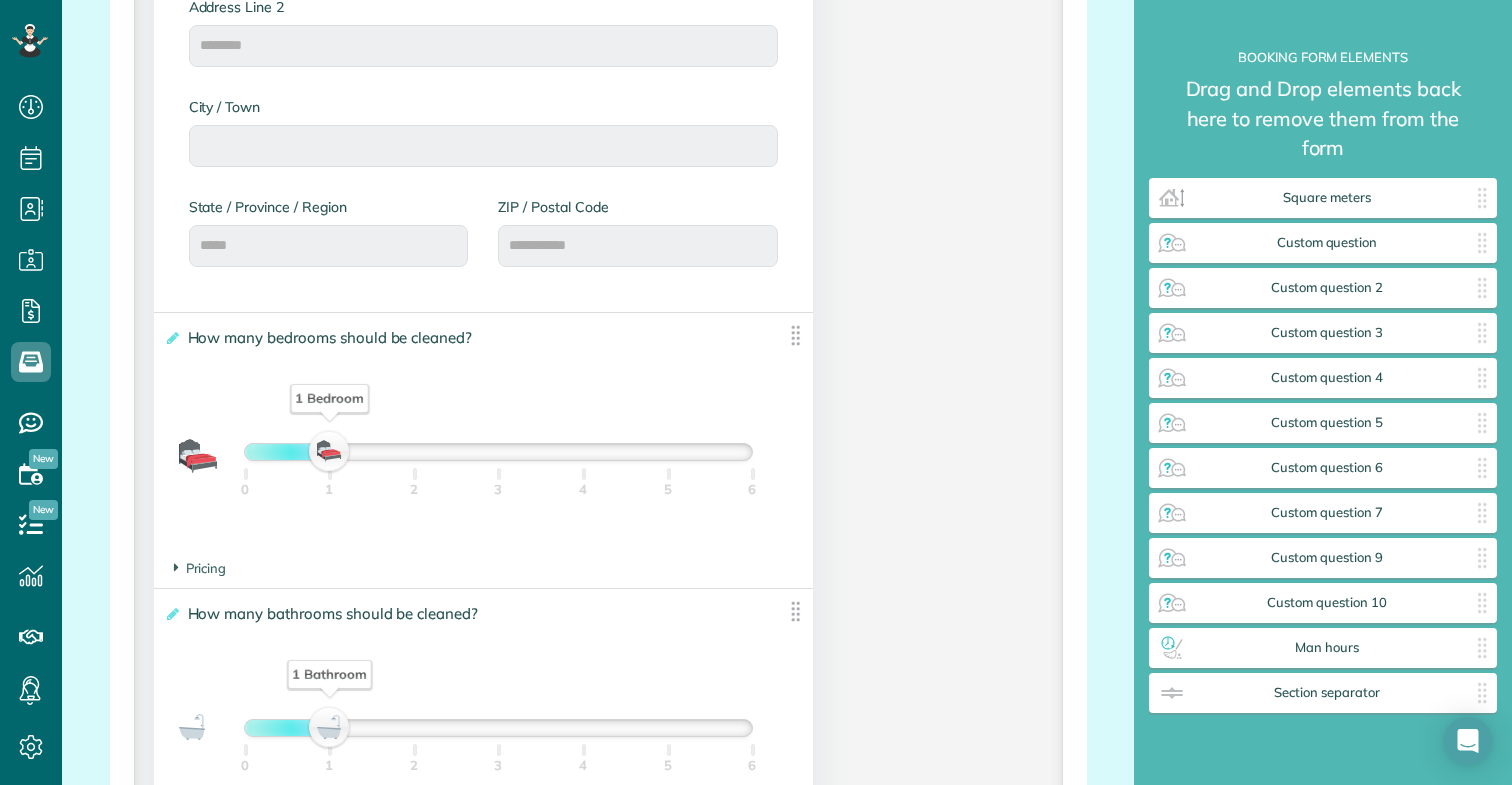 click on "Pricing
The base price per bedroom is
*****
$" at bounding box center [484, 568] 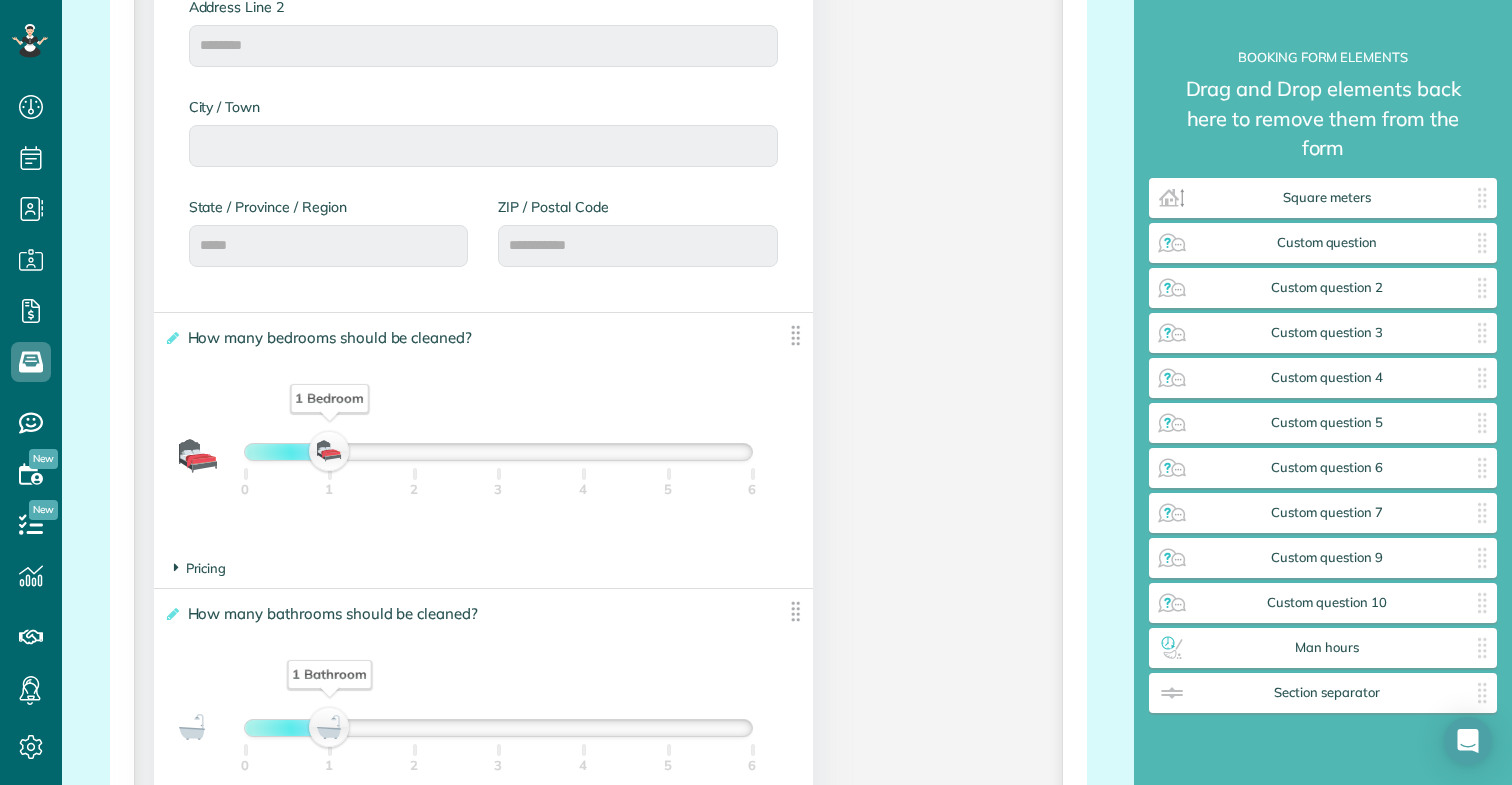 click on "Pricing" at bounding box center (200, 568) 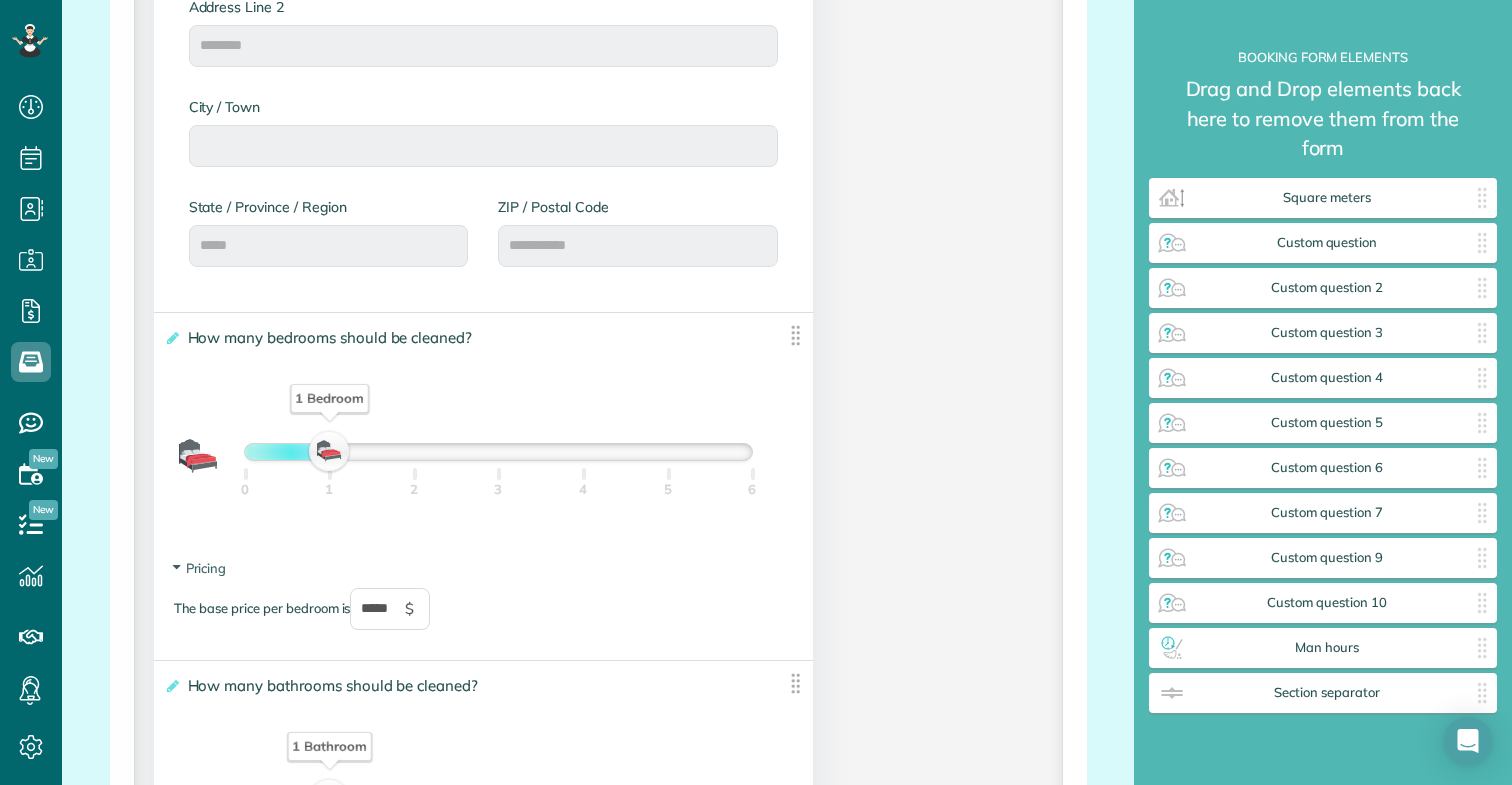 scroll, scrollTop: 1362, scrollLeft: 0, axis: vertical 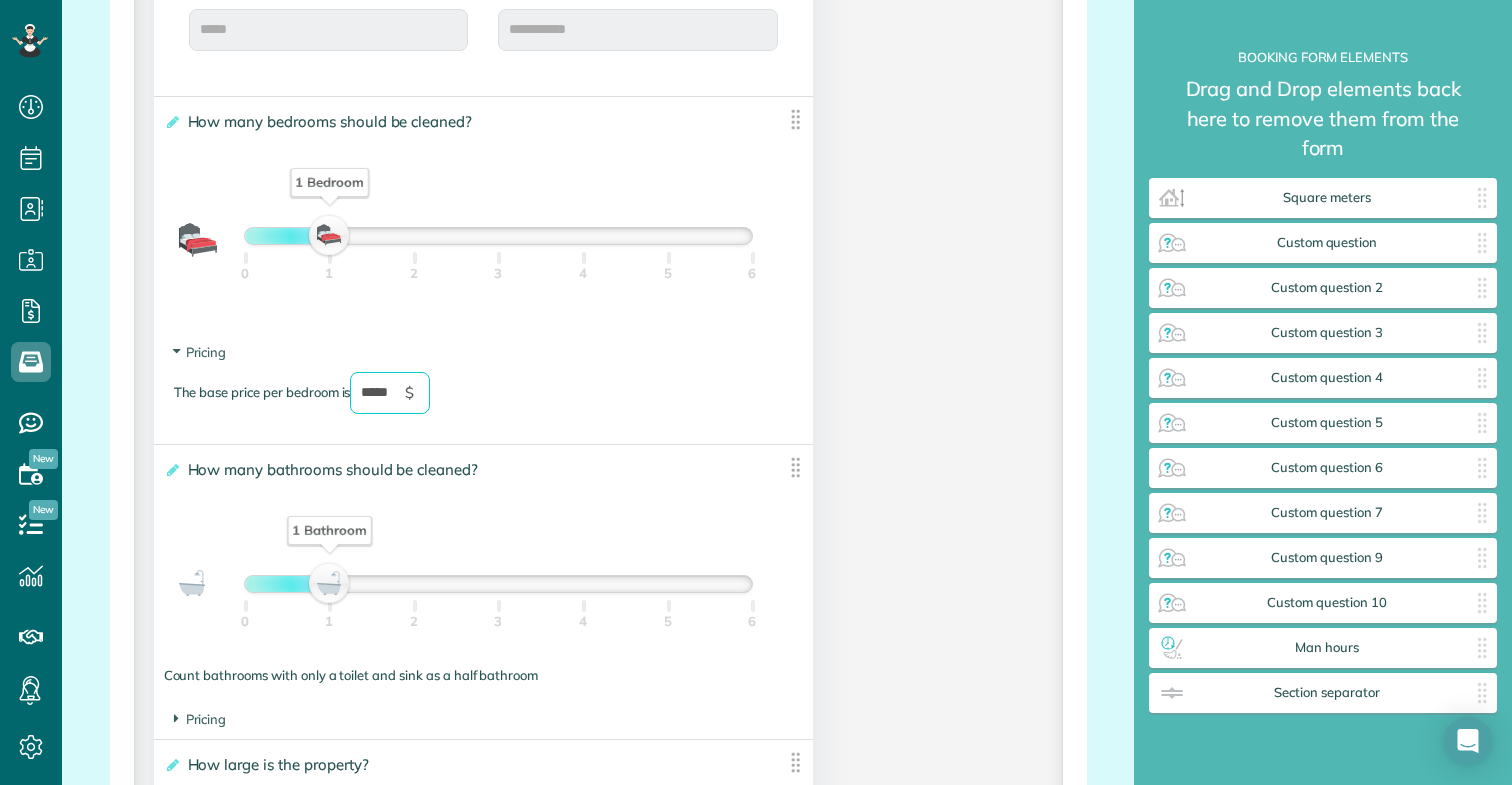 click on "*****" at bounding box center [390, 393] 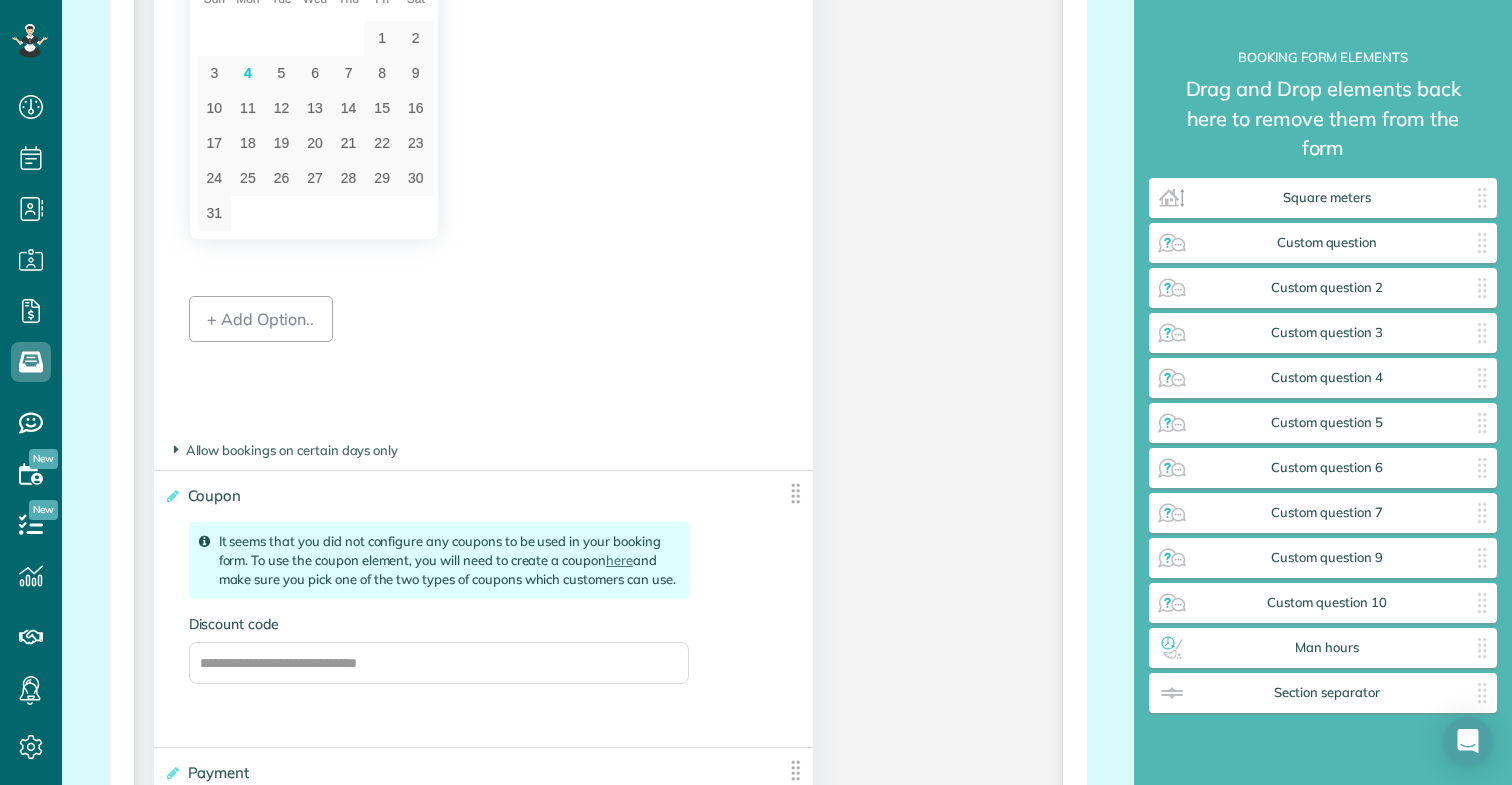 scroll, scrollTop: 4794, scrollLeft: 0, axis: vertical 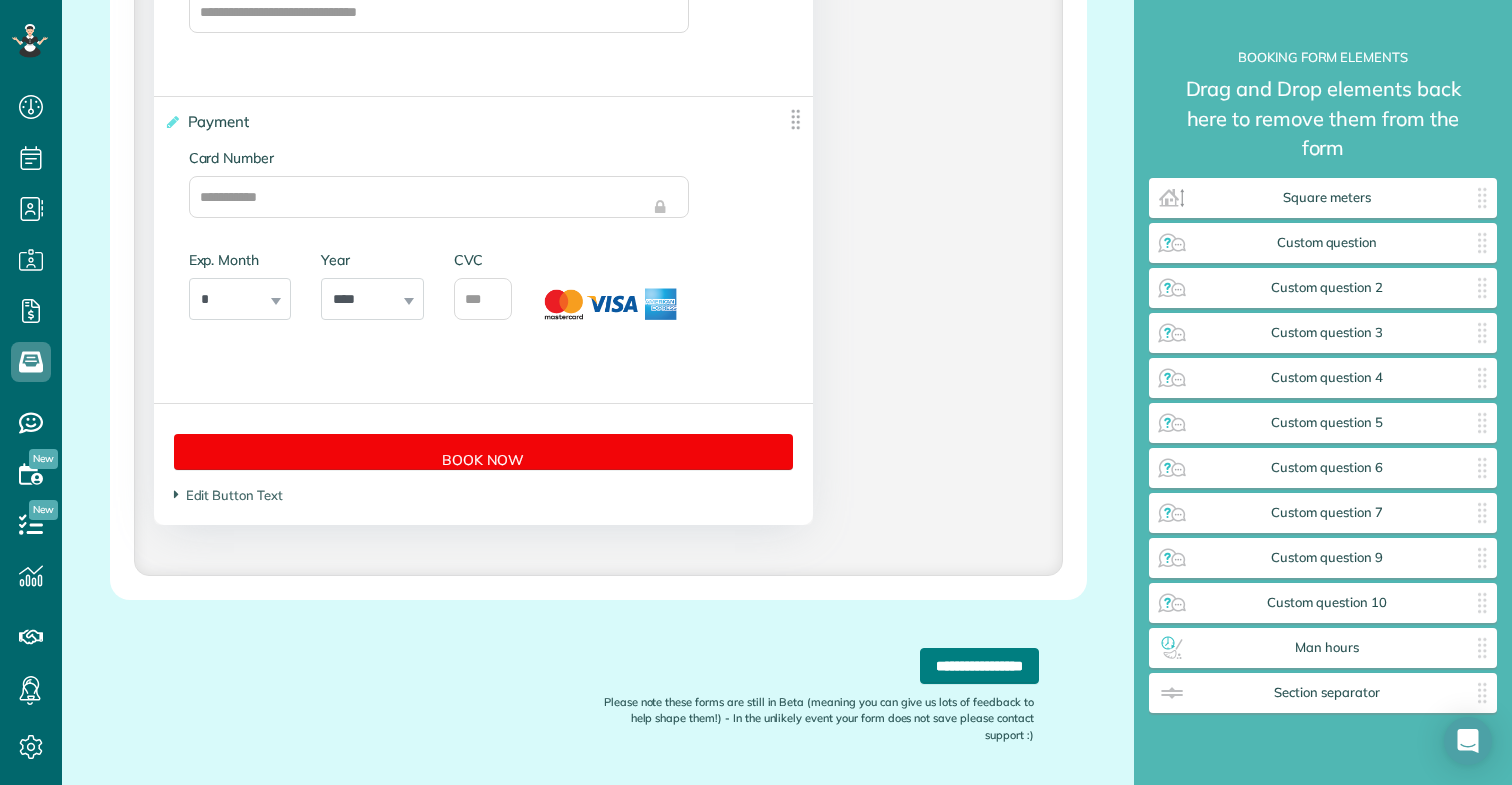 type on "*****" 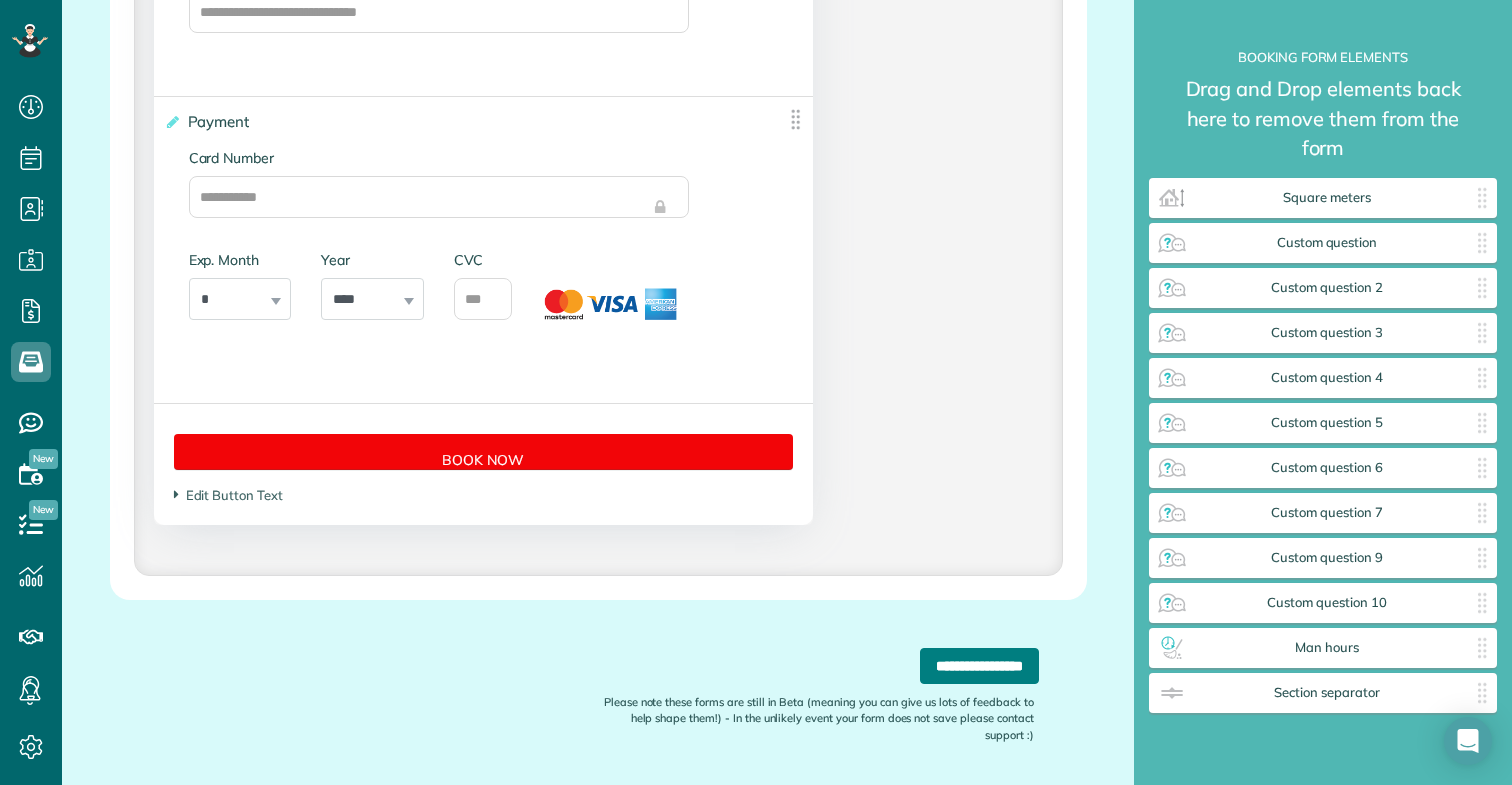click on "**********" at bounding box center [979, 666] 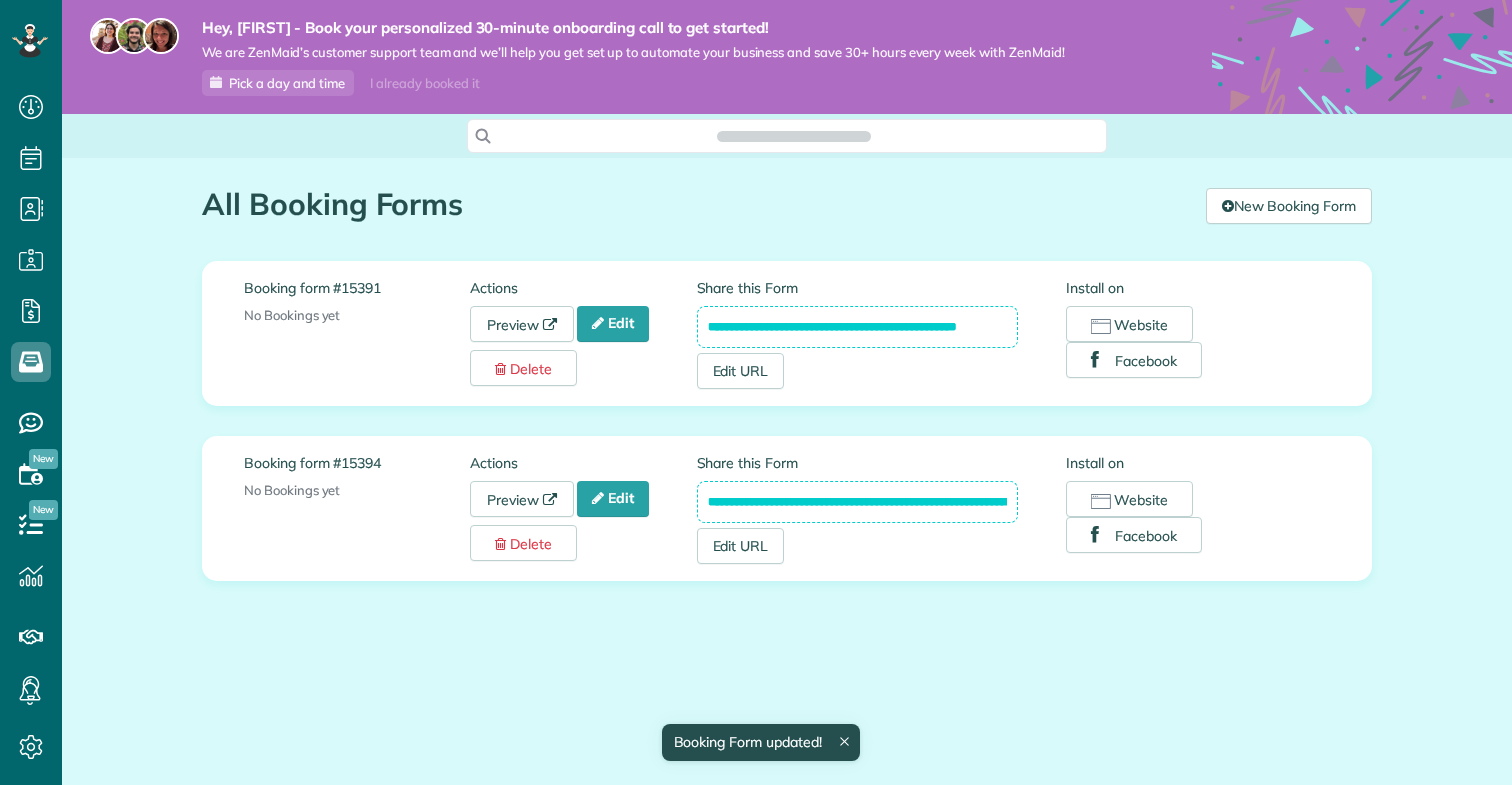 scroll, scrollTop: 0, scrollLeft: 0, axis: both 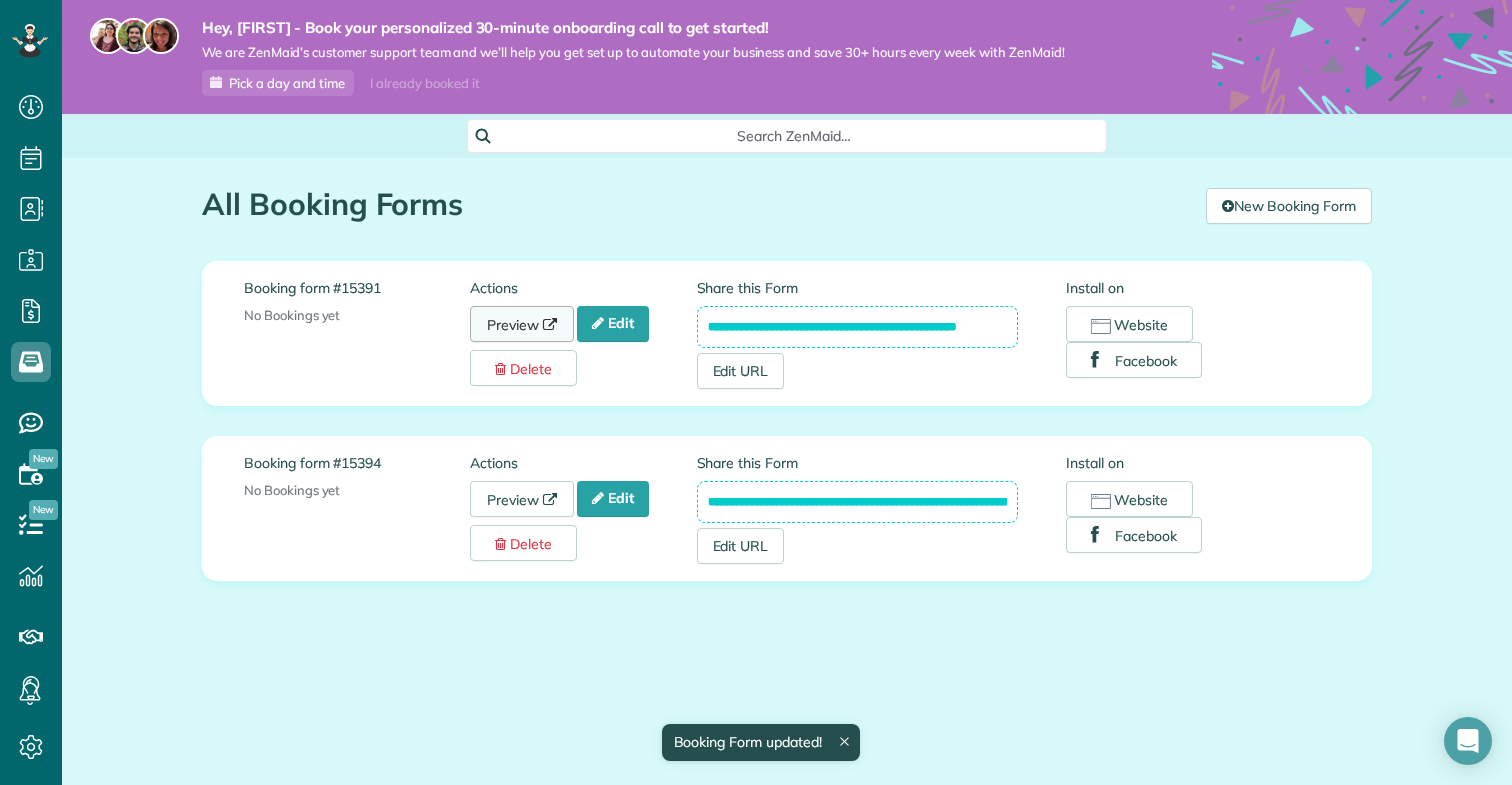 click on "Preview" at bounding box center [522, 324] 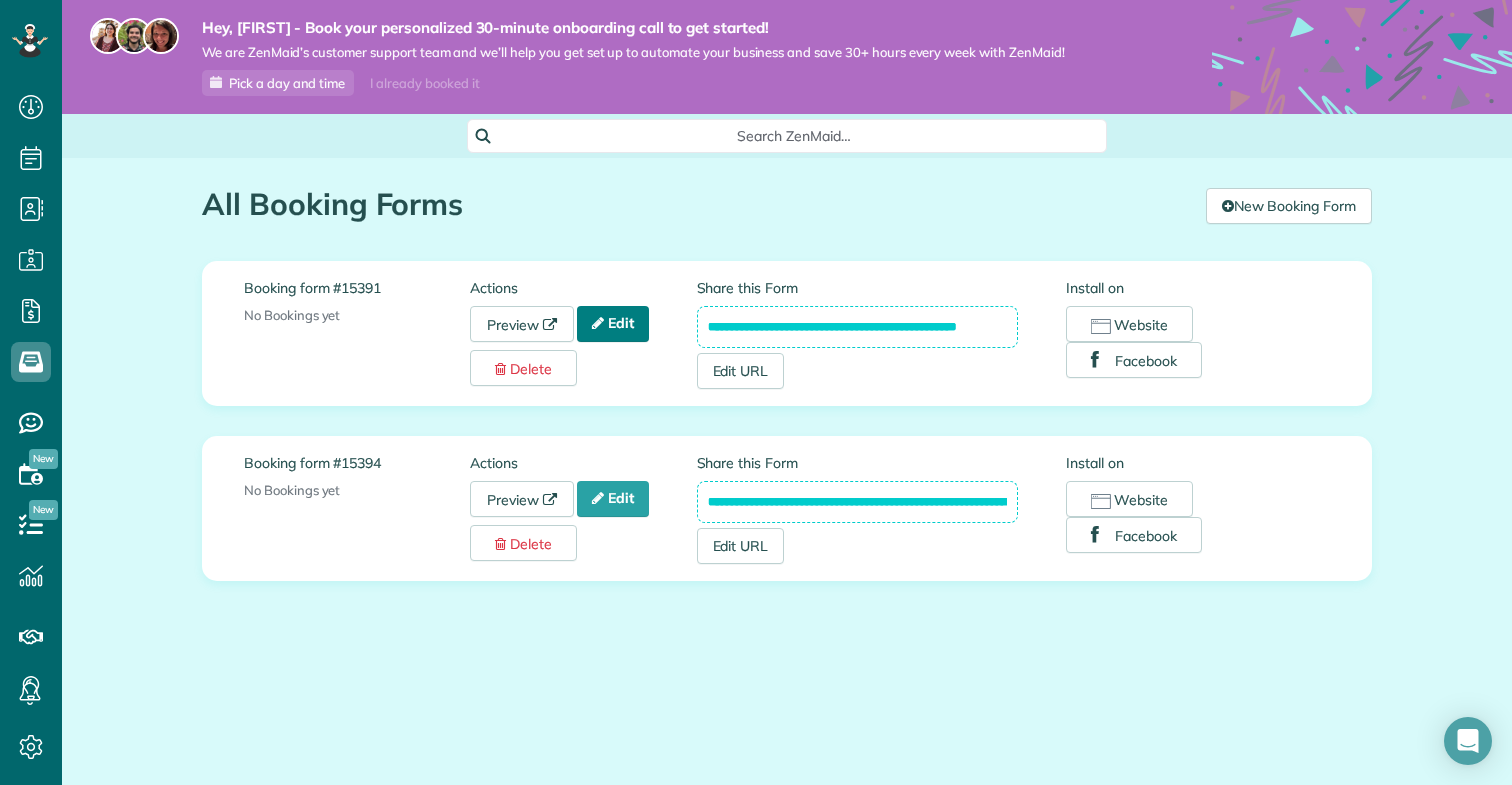 click on "Edit" at bounding box center [613, 324] 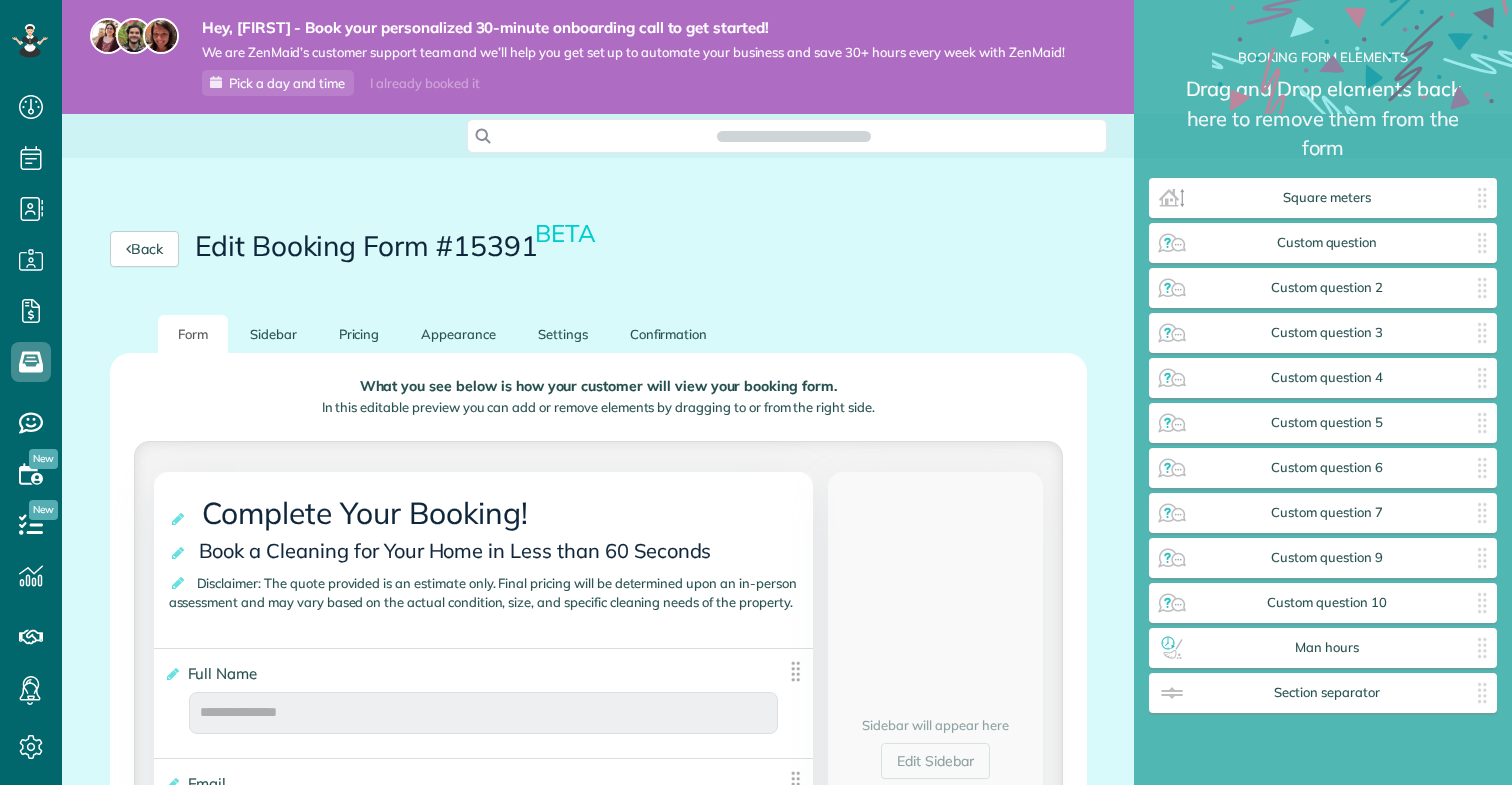 scroll, scrollTop: 0, scrollLeft: 0, axis: both 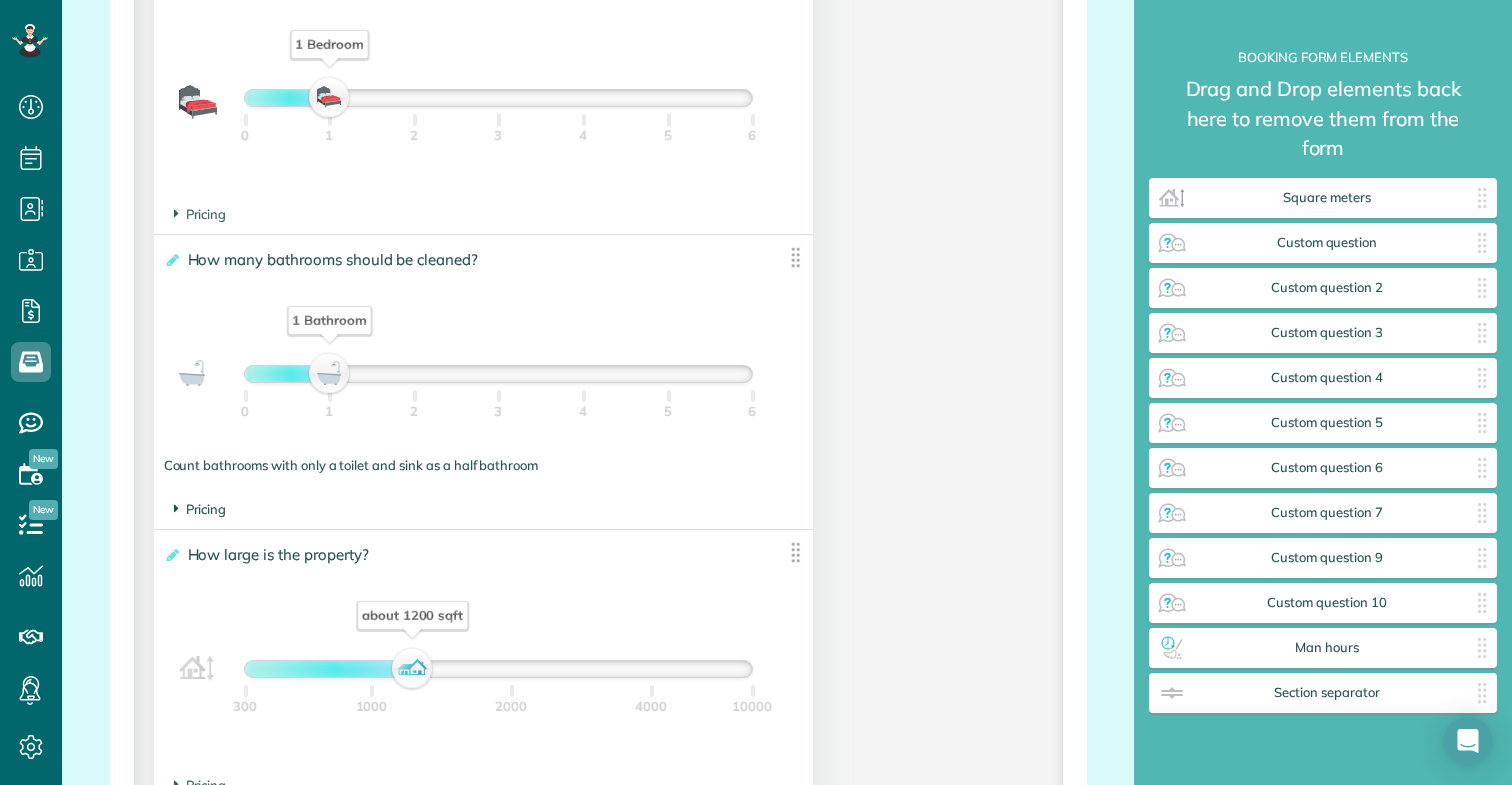click on "Pricing" at bounding box center (200, 509) 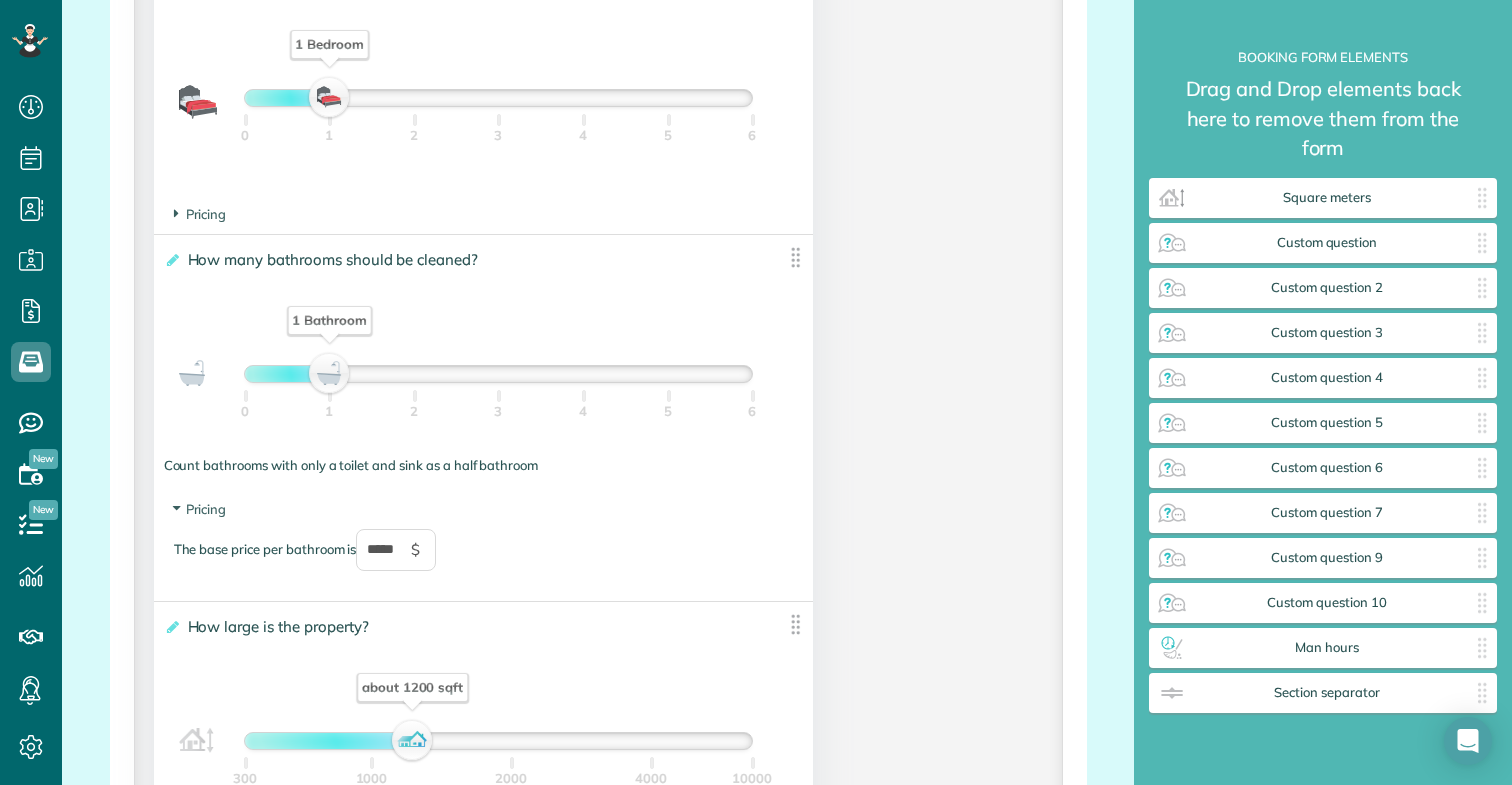 scroll, scrollTop: 1703, scrollLeft: 0, axis: vertical 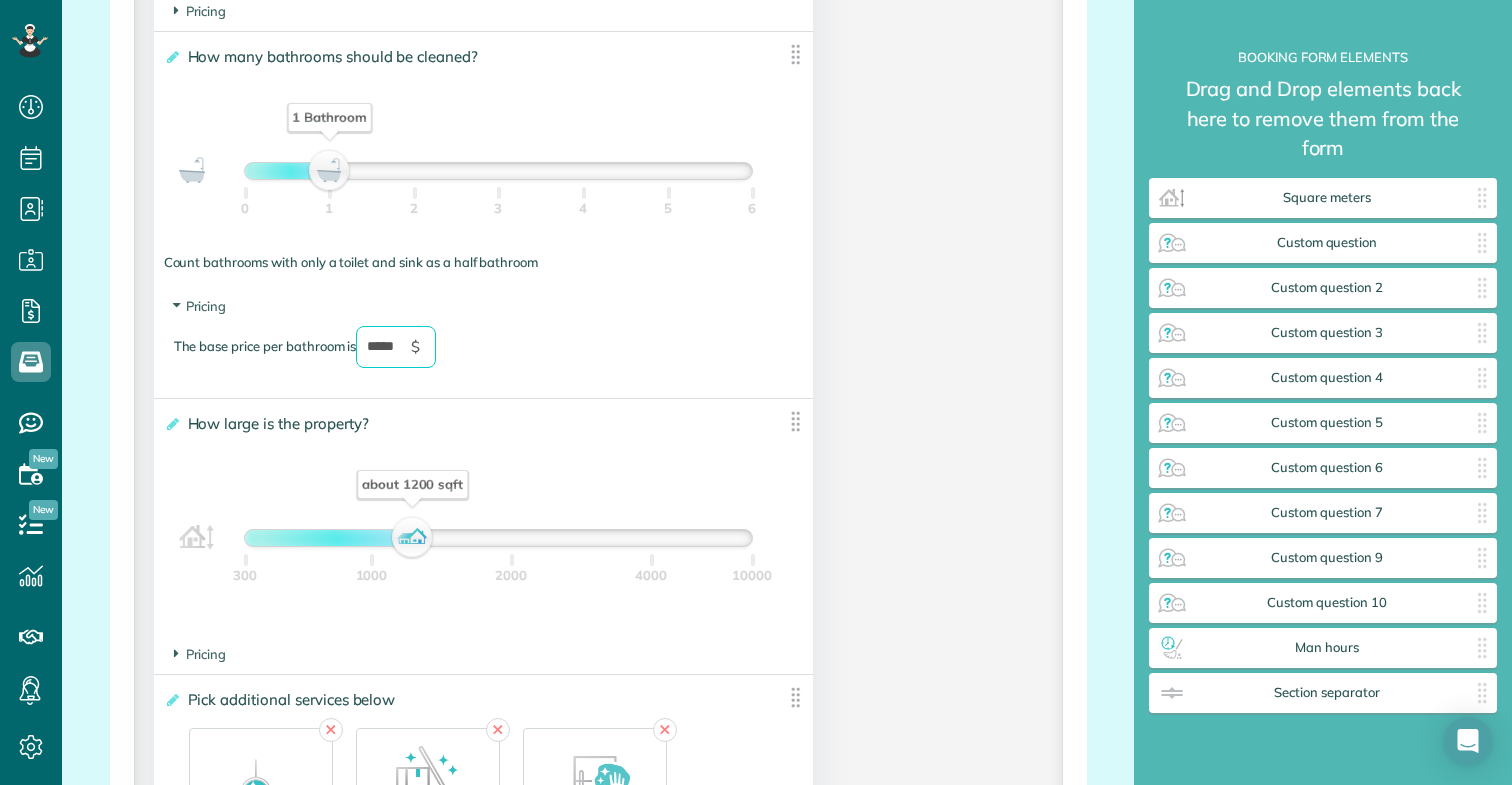 click on "*****" at bounding box center (396, 347) 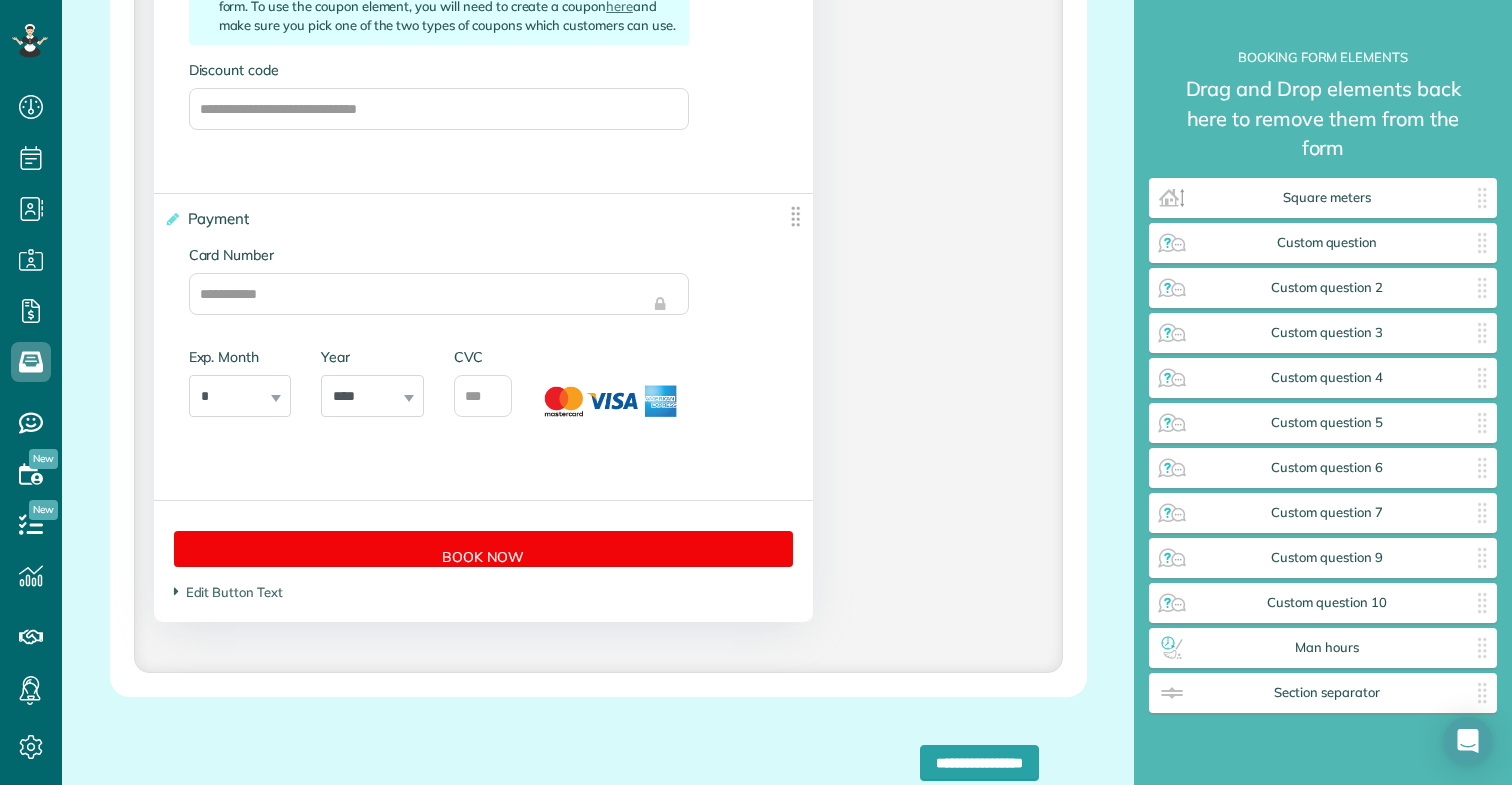 scroll, scrollTop: 4890, scrollLeft: 0, axis: vertical 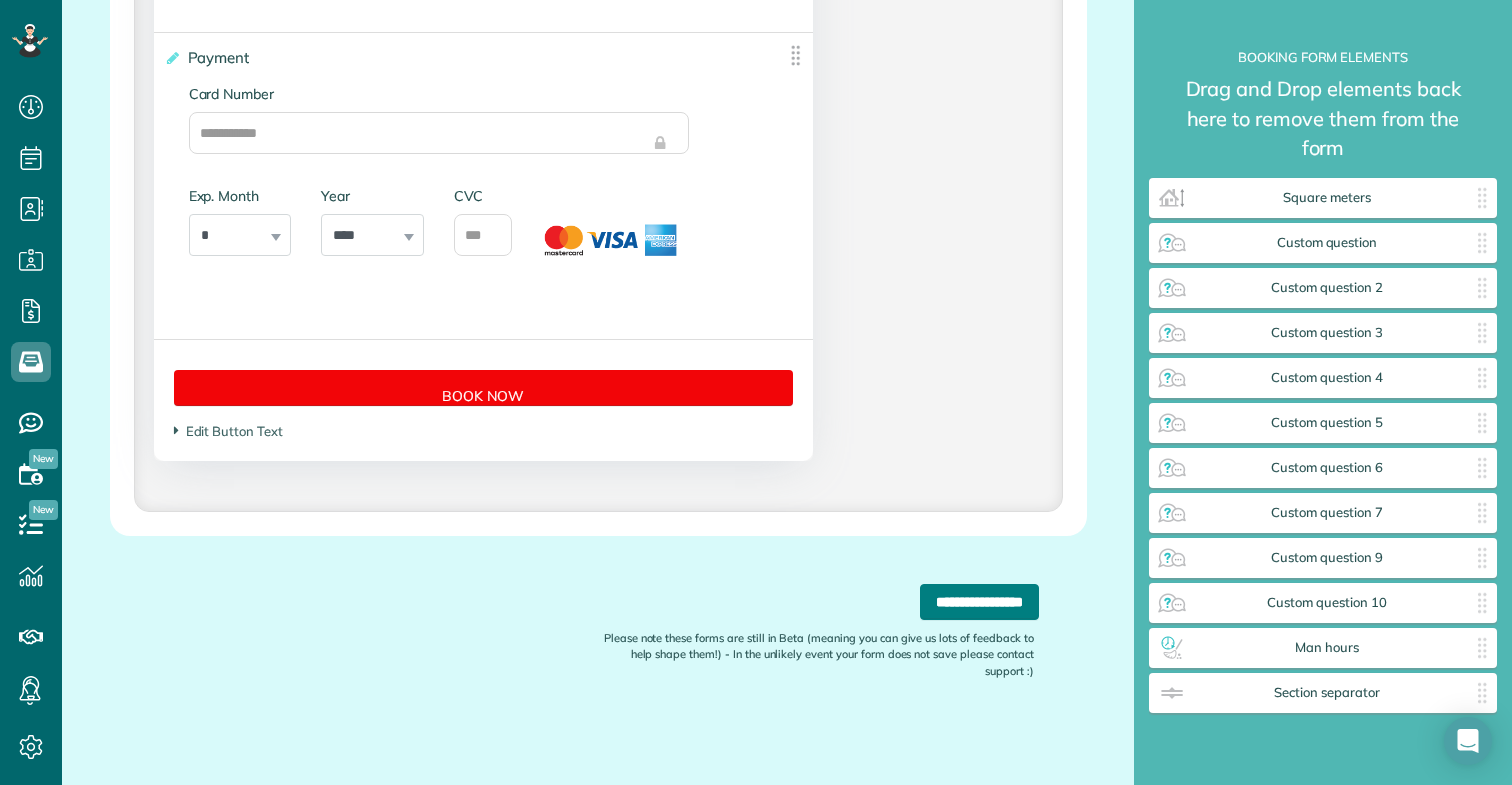 type on "*****" 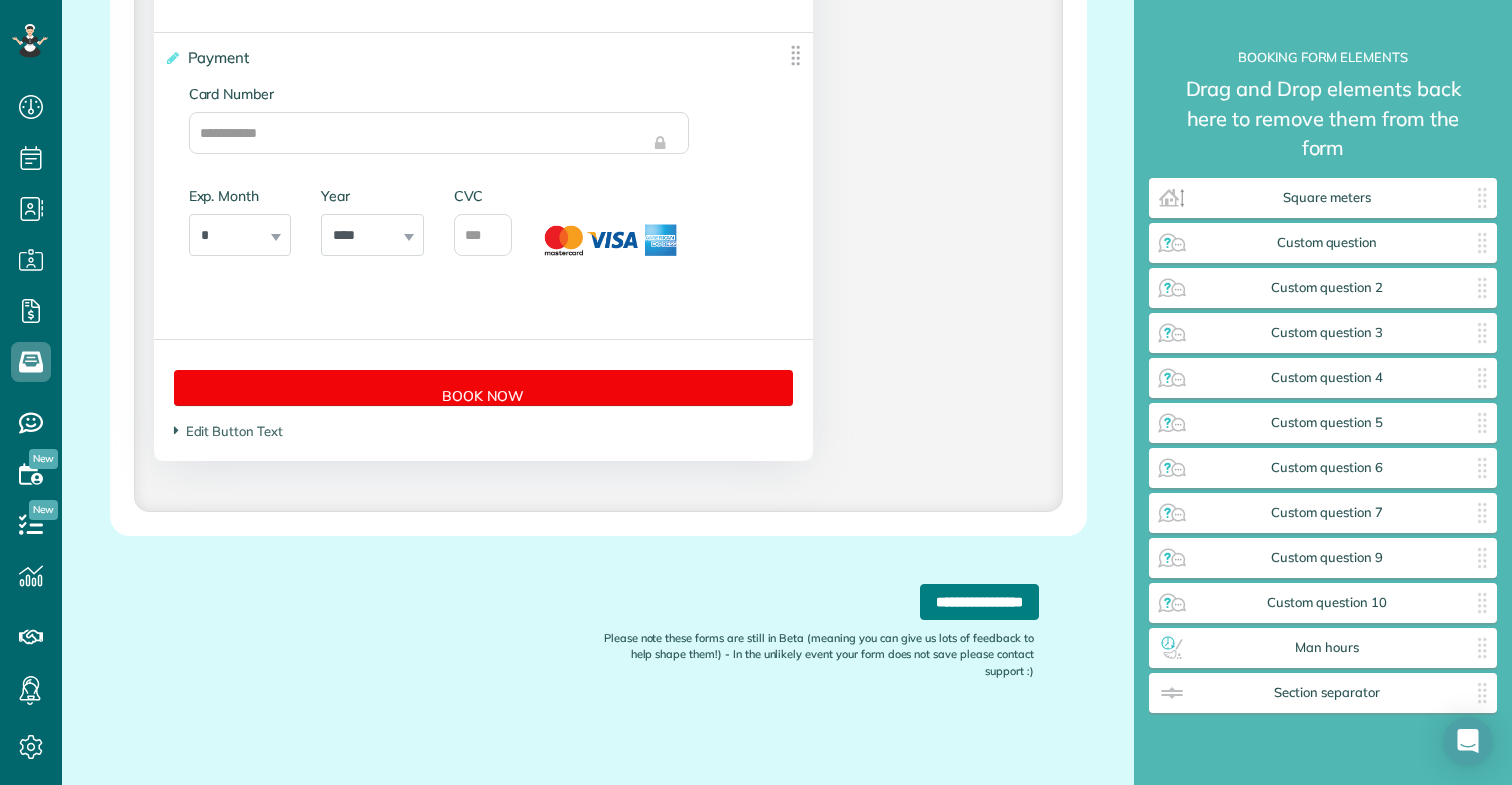 click on "**********" at bounding box center [979, 602] 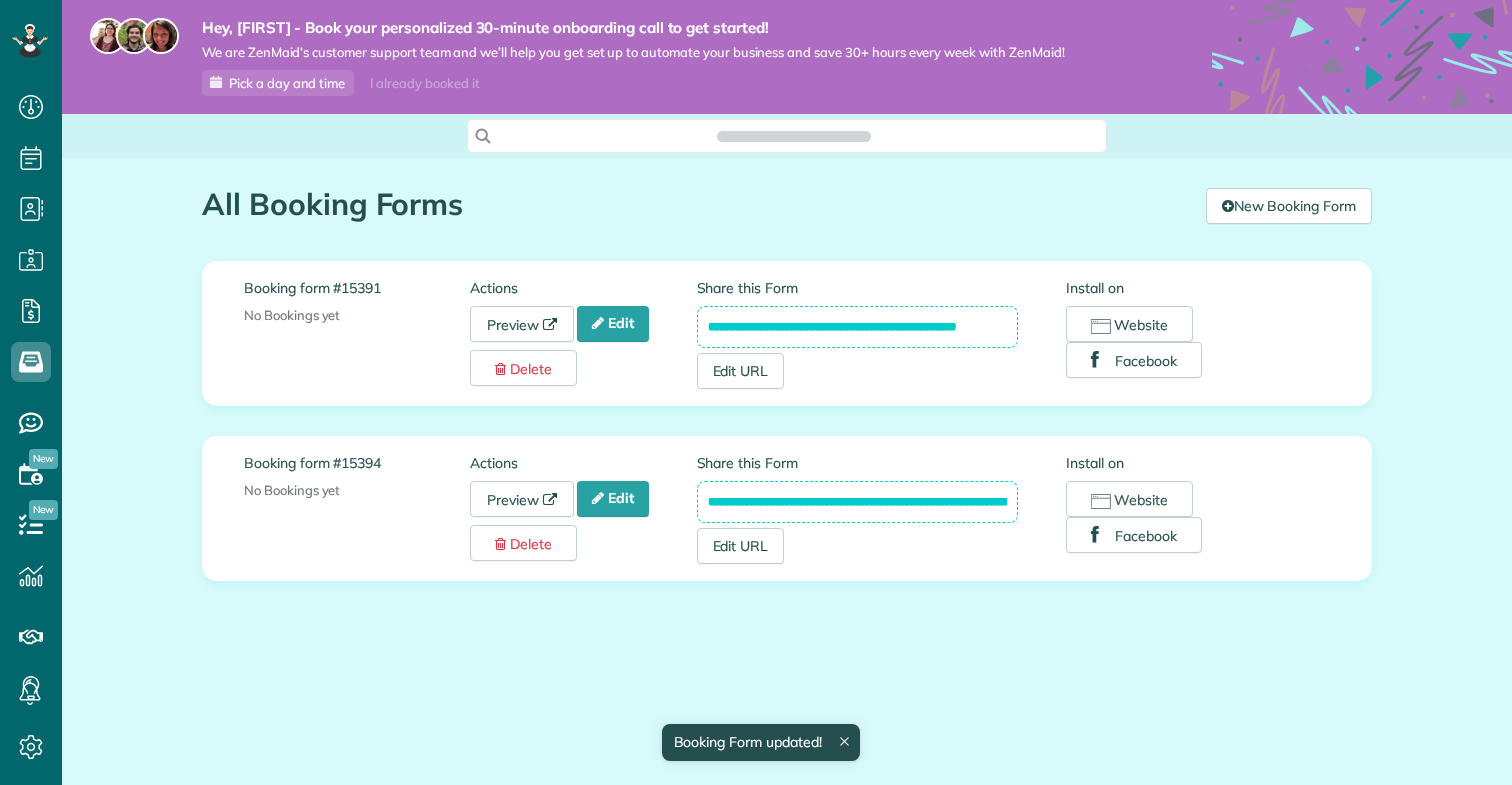 scroll, scrollTop: 0, scrollLeft: 0, axis: both 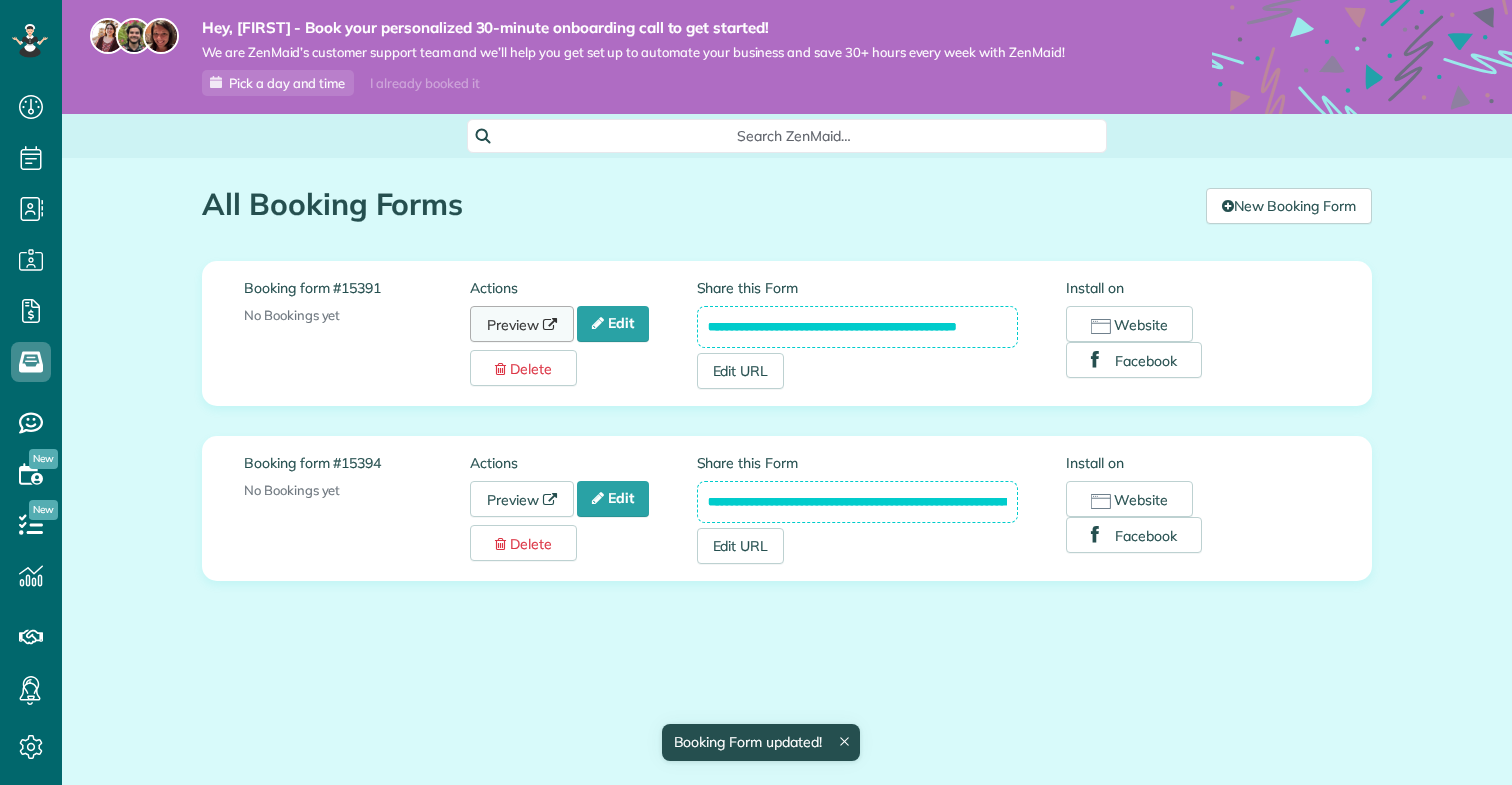 click on "Preview" at bounding box center [522, 324] 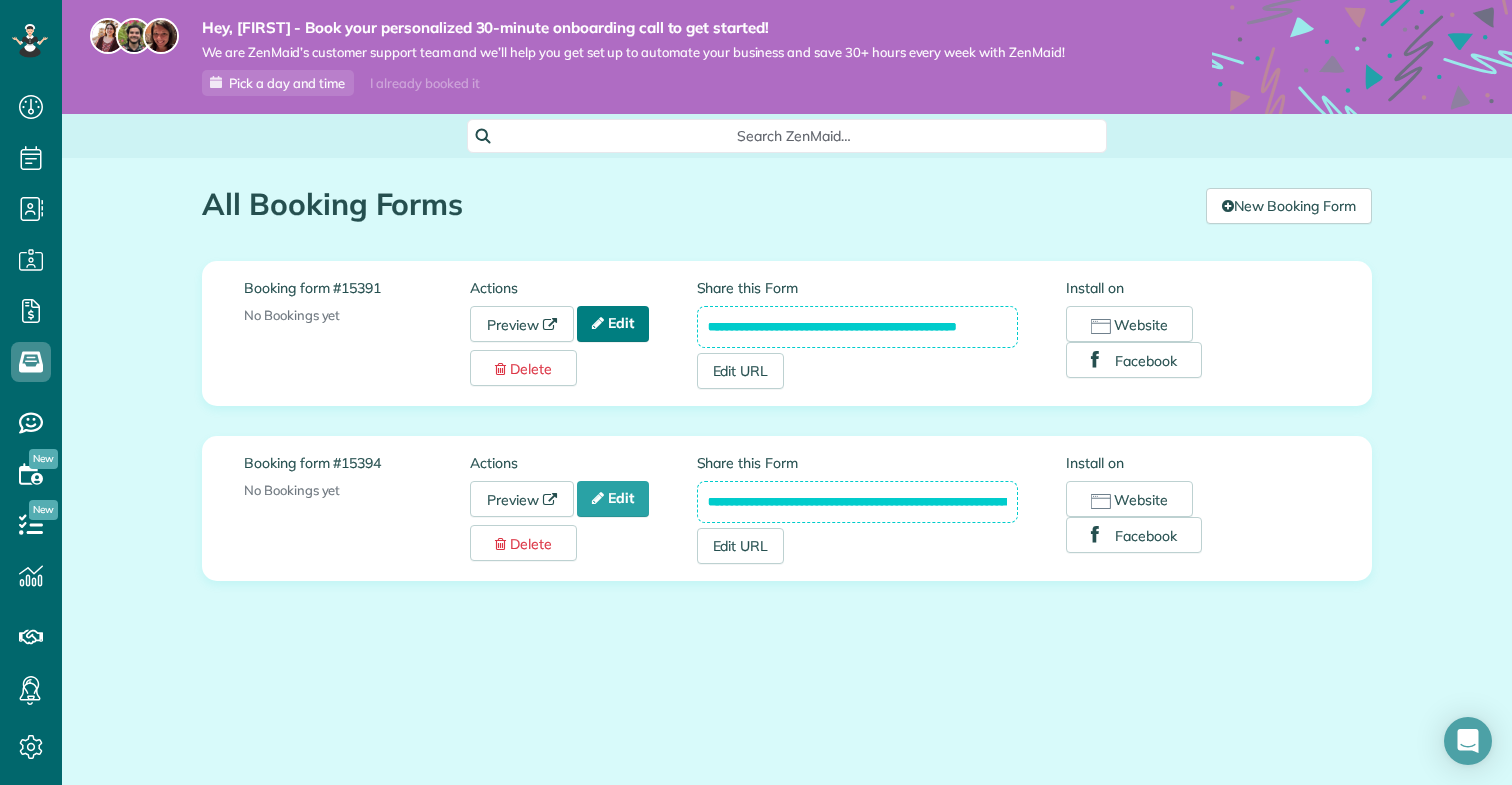 click on "Edit" at bounding box center (613, 324) 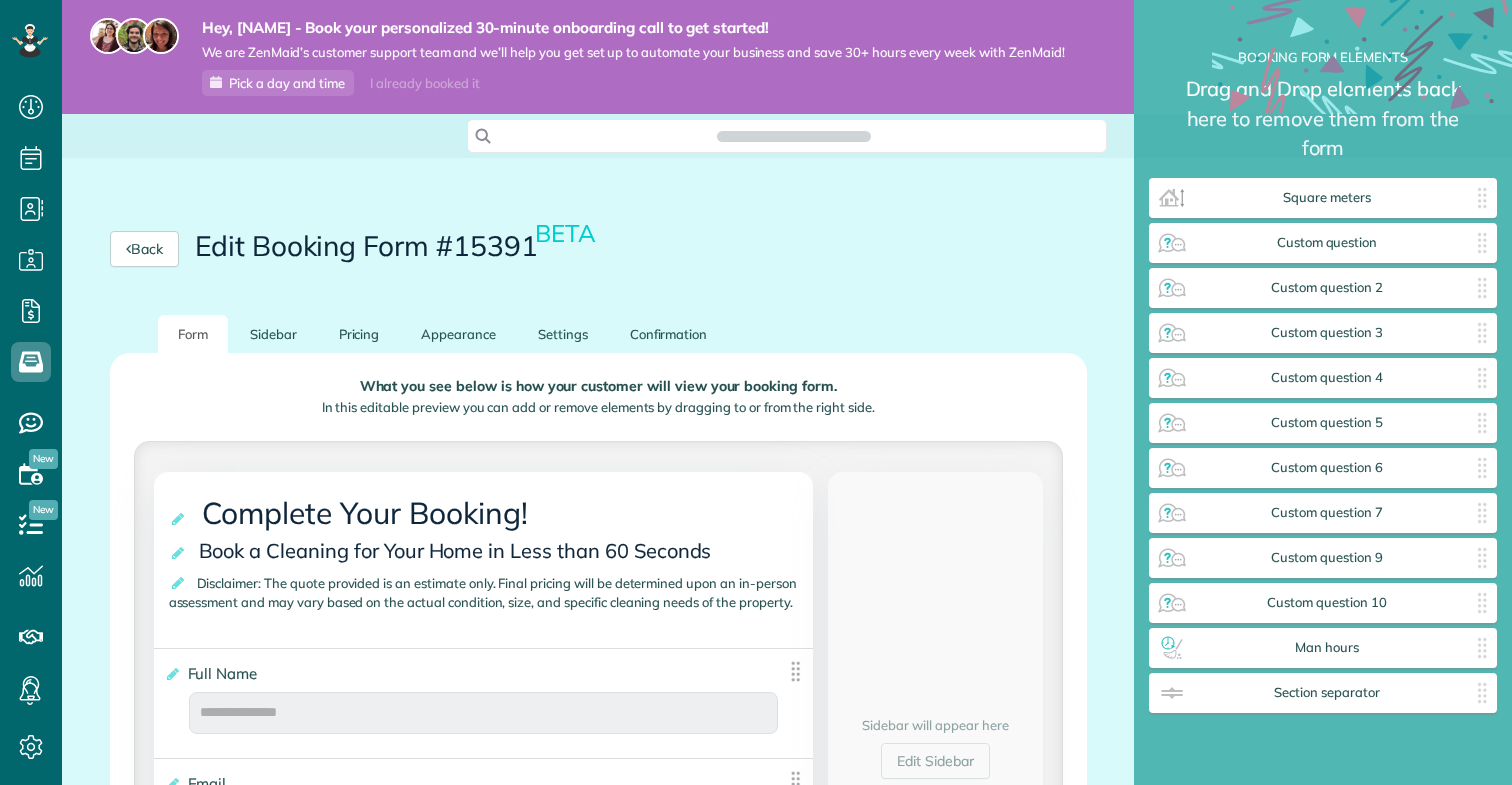 scroll, scrollTop: 0, scrollLeft: 0, axis: both 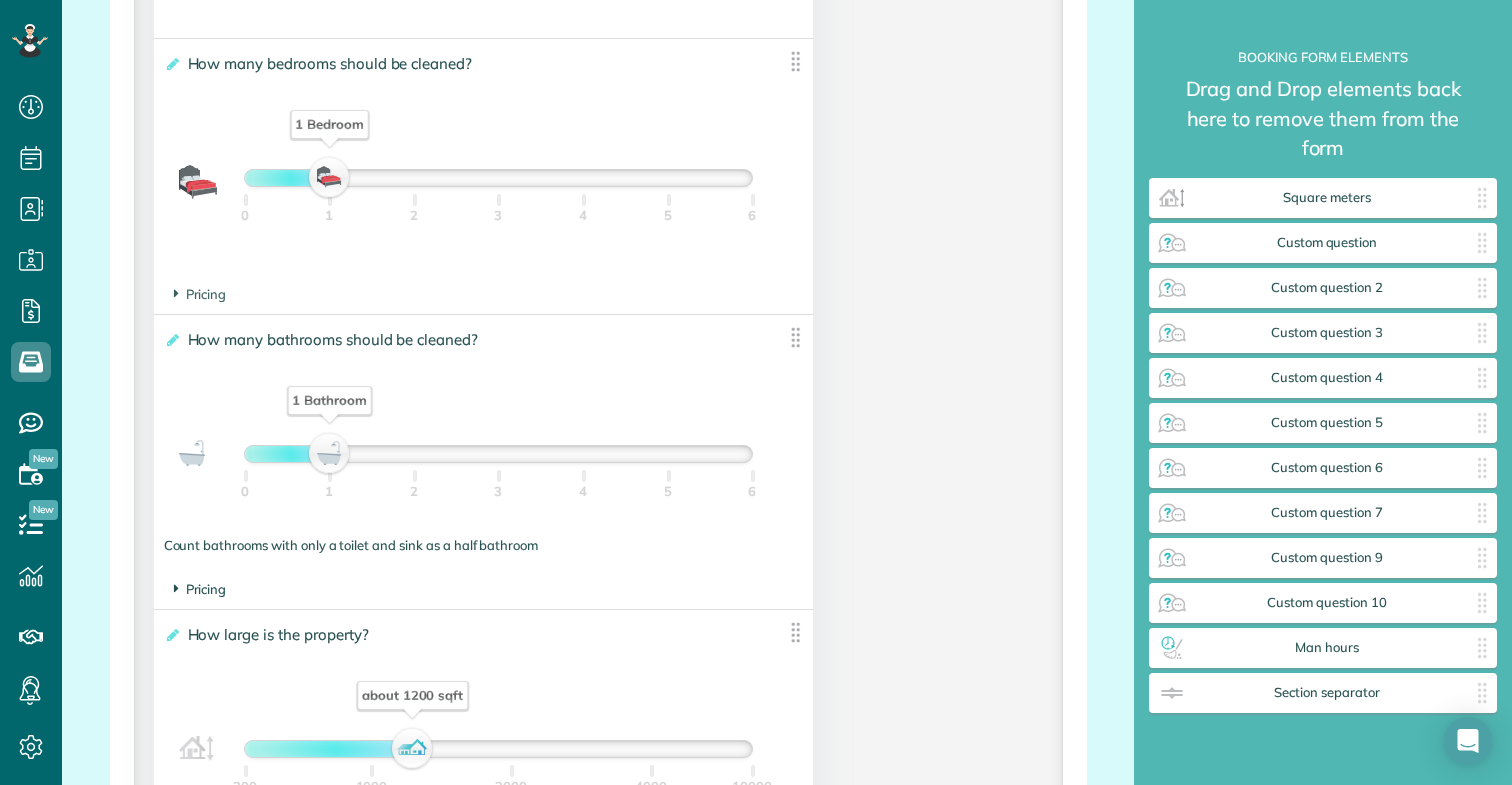 click on "Pricing" at bounding box center (200, 589) 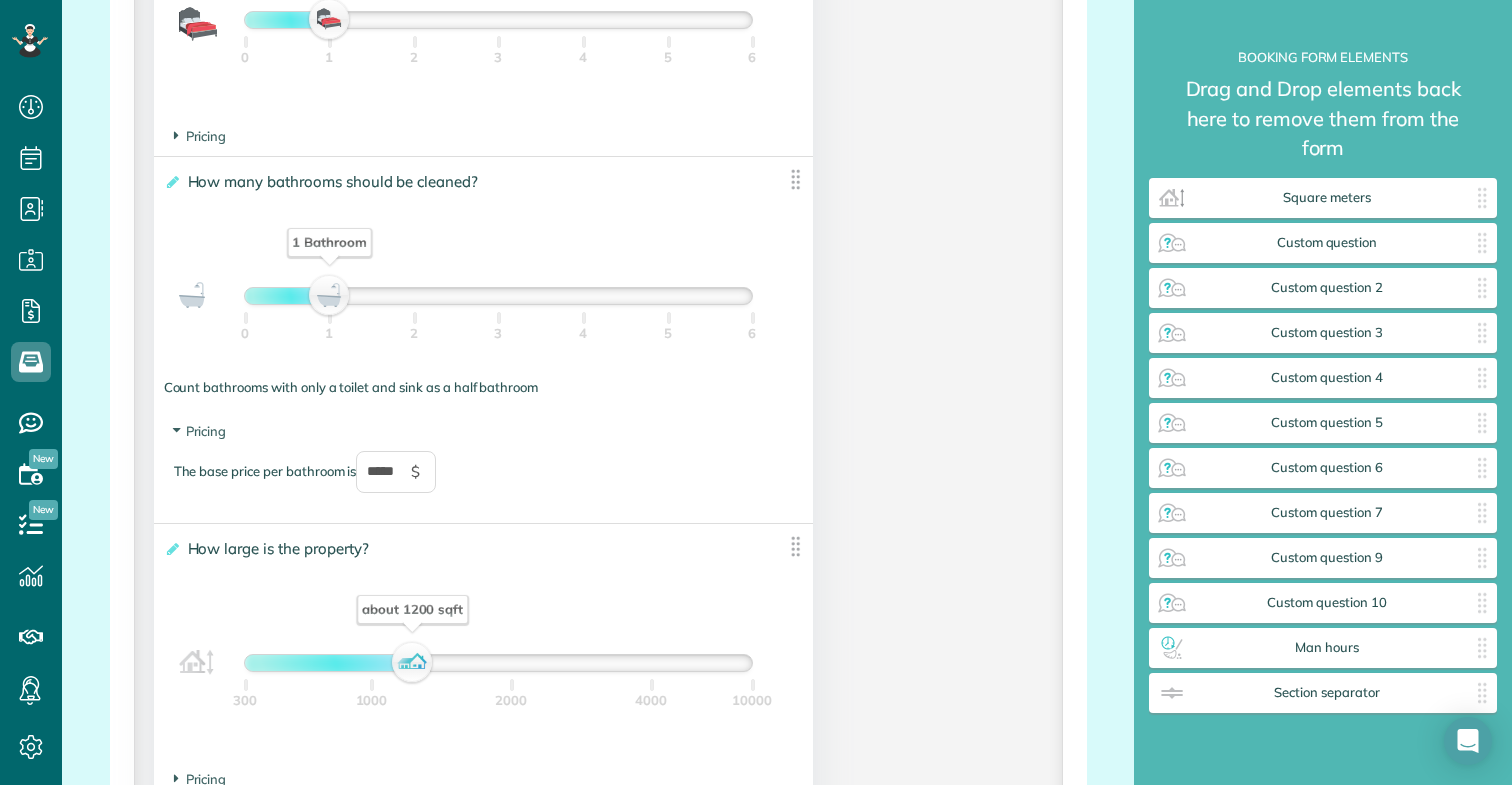 scroll, scrollTop: 1581, scrollLeft: 0, axis: vertical 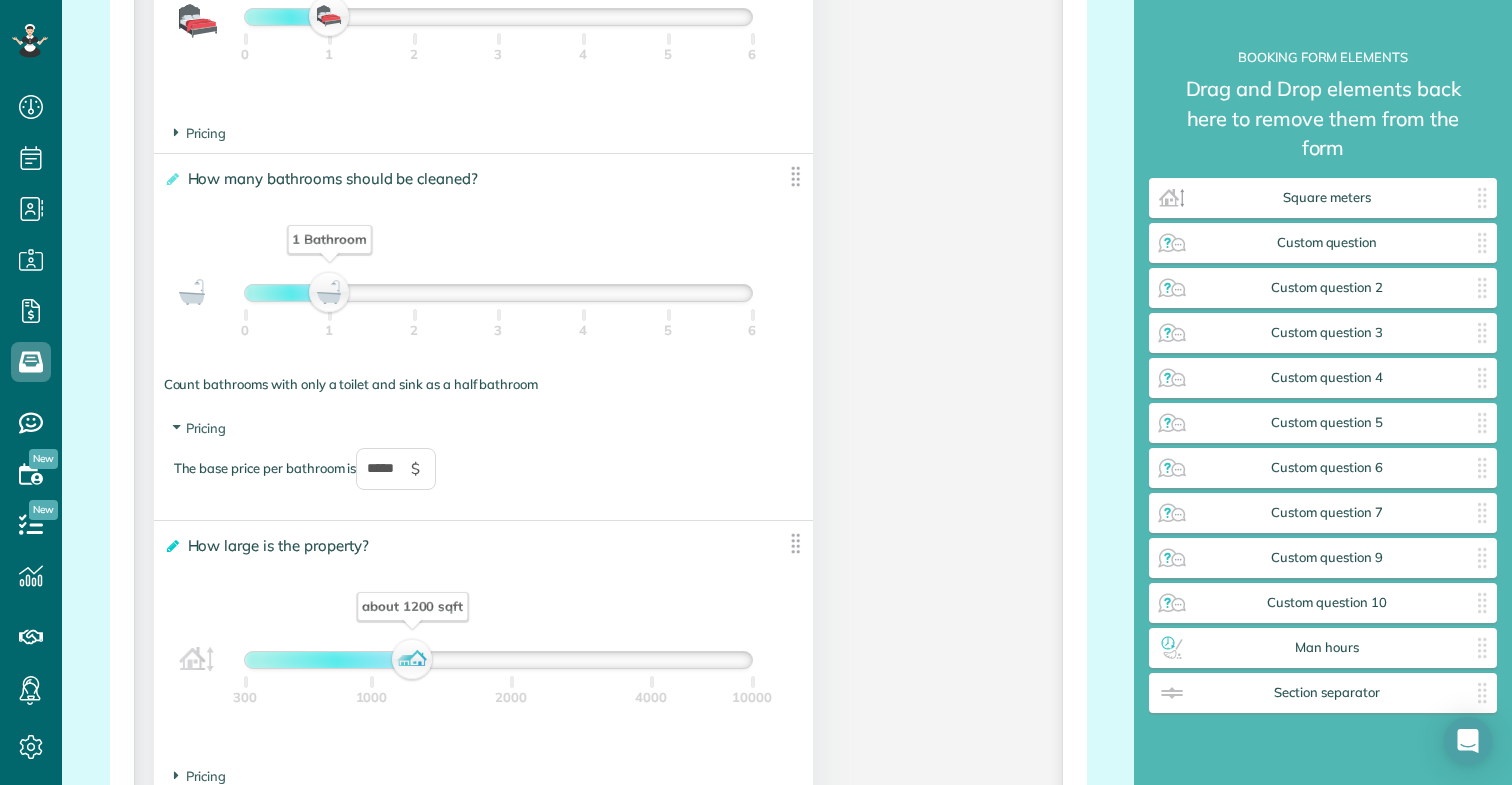 click at bounding box center [171, 546] 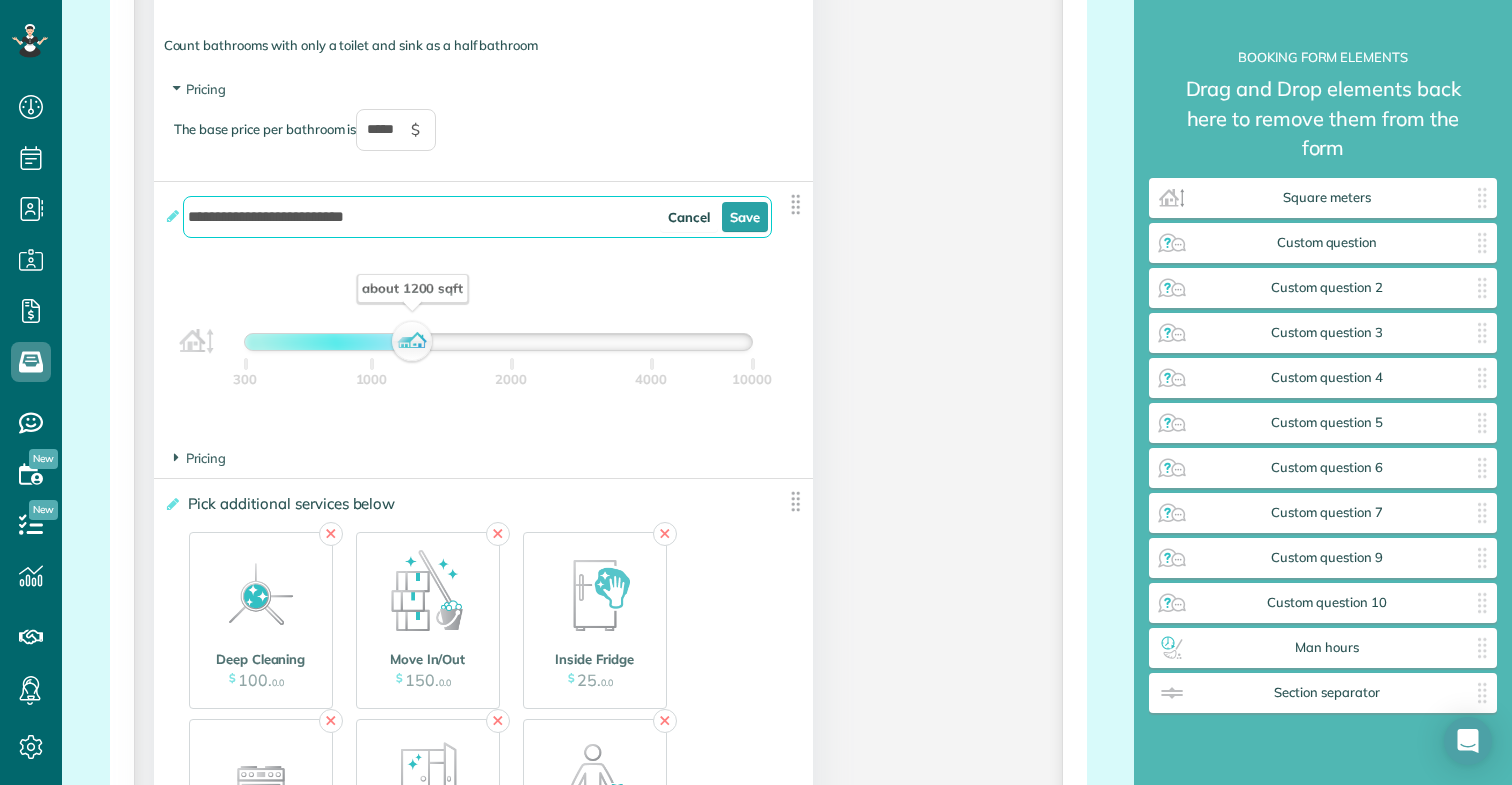 scroll, scrollTop: 1939, scrollLeft: 0, axis: vertical 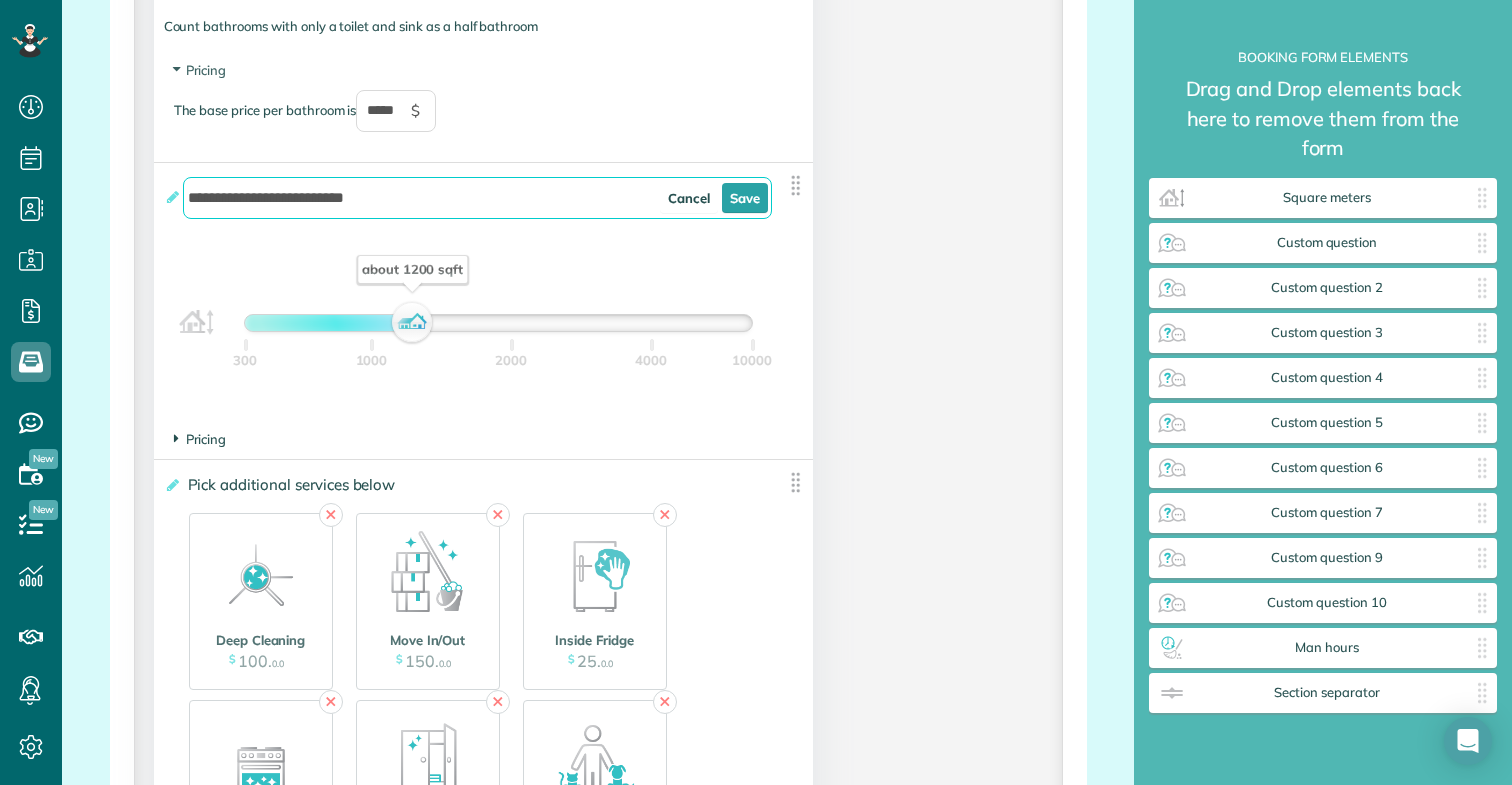 click on "Pricing" at bounding box center [200, 439] 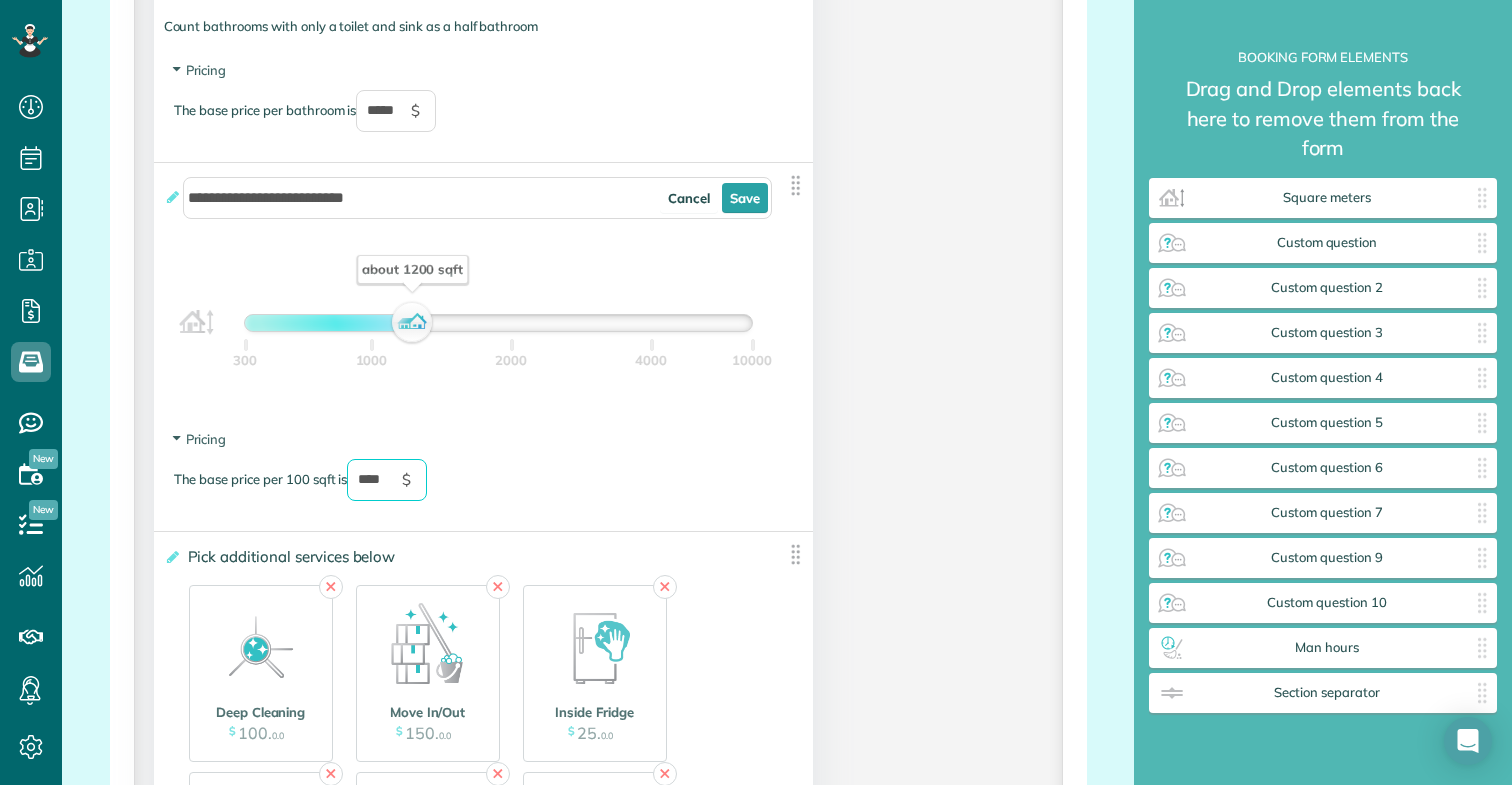 click on "****" at bounding box center [387, 480] 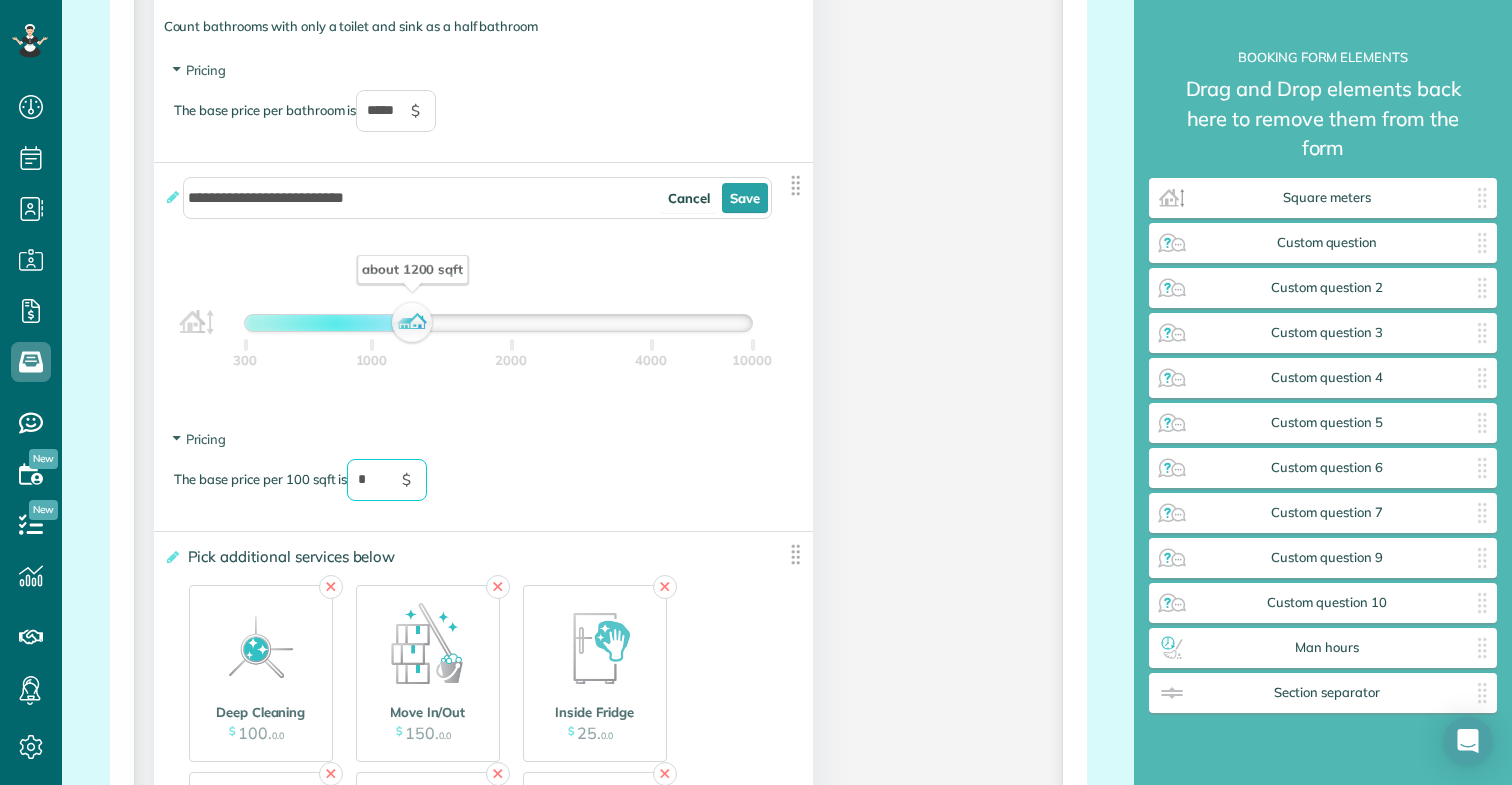click on "300 1000 2000 4000 10000" at bounding box center (499, 371) 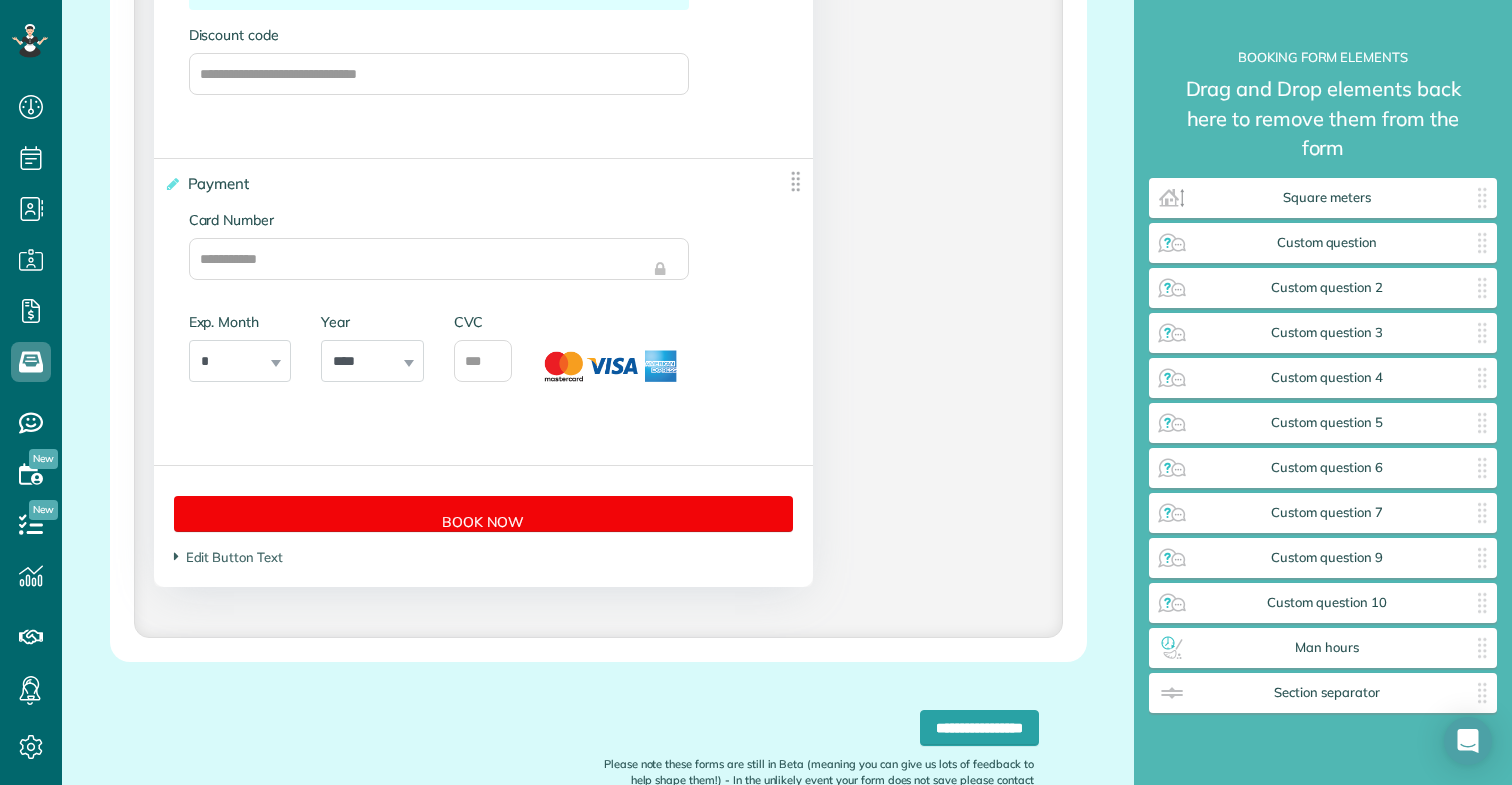 scroll, scrollTop: 4982, scrollLeft: 0, axis: vertical 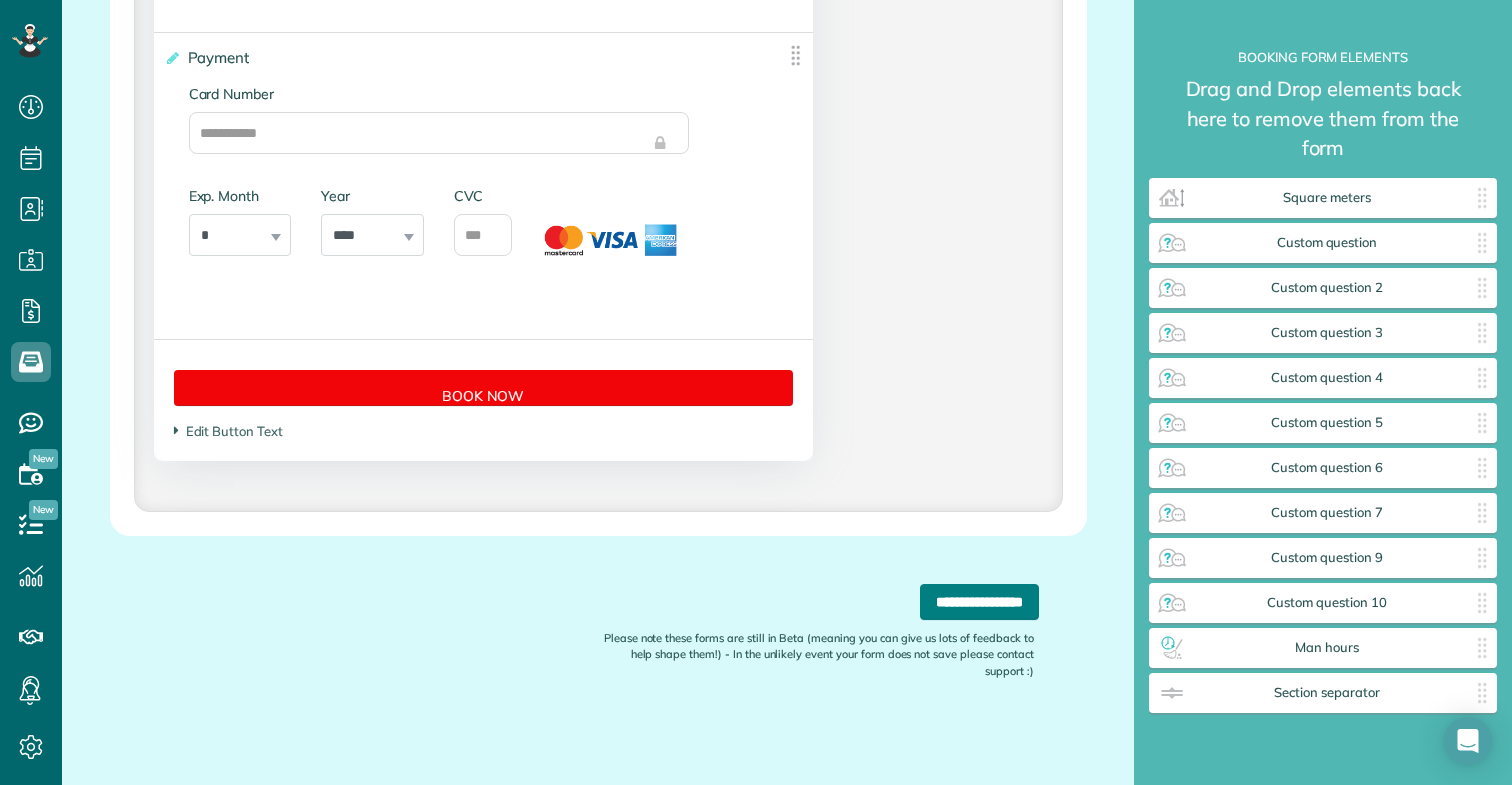 type on "*" 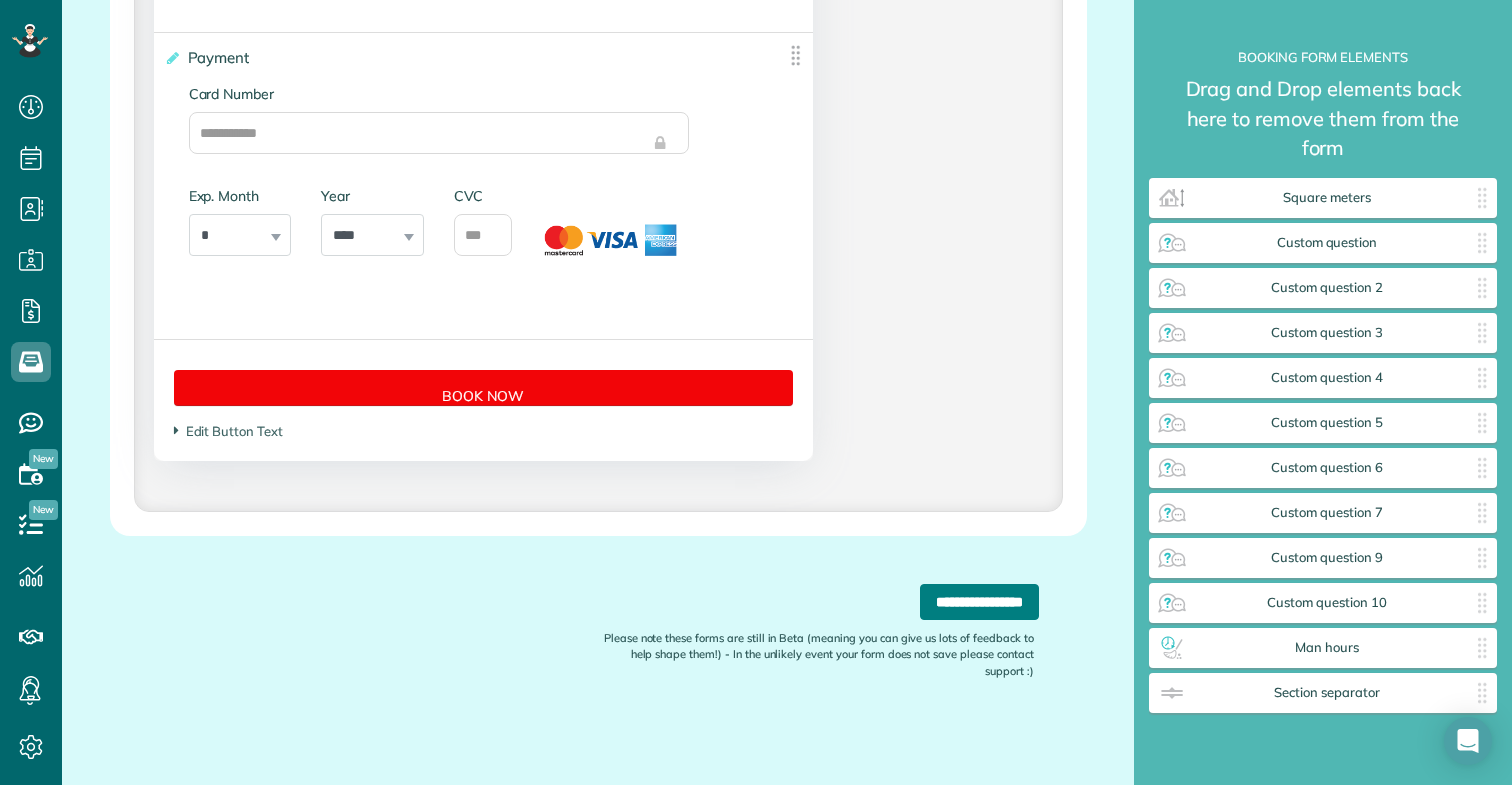 click on "**********" at bounding box center (979, 602) 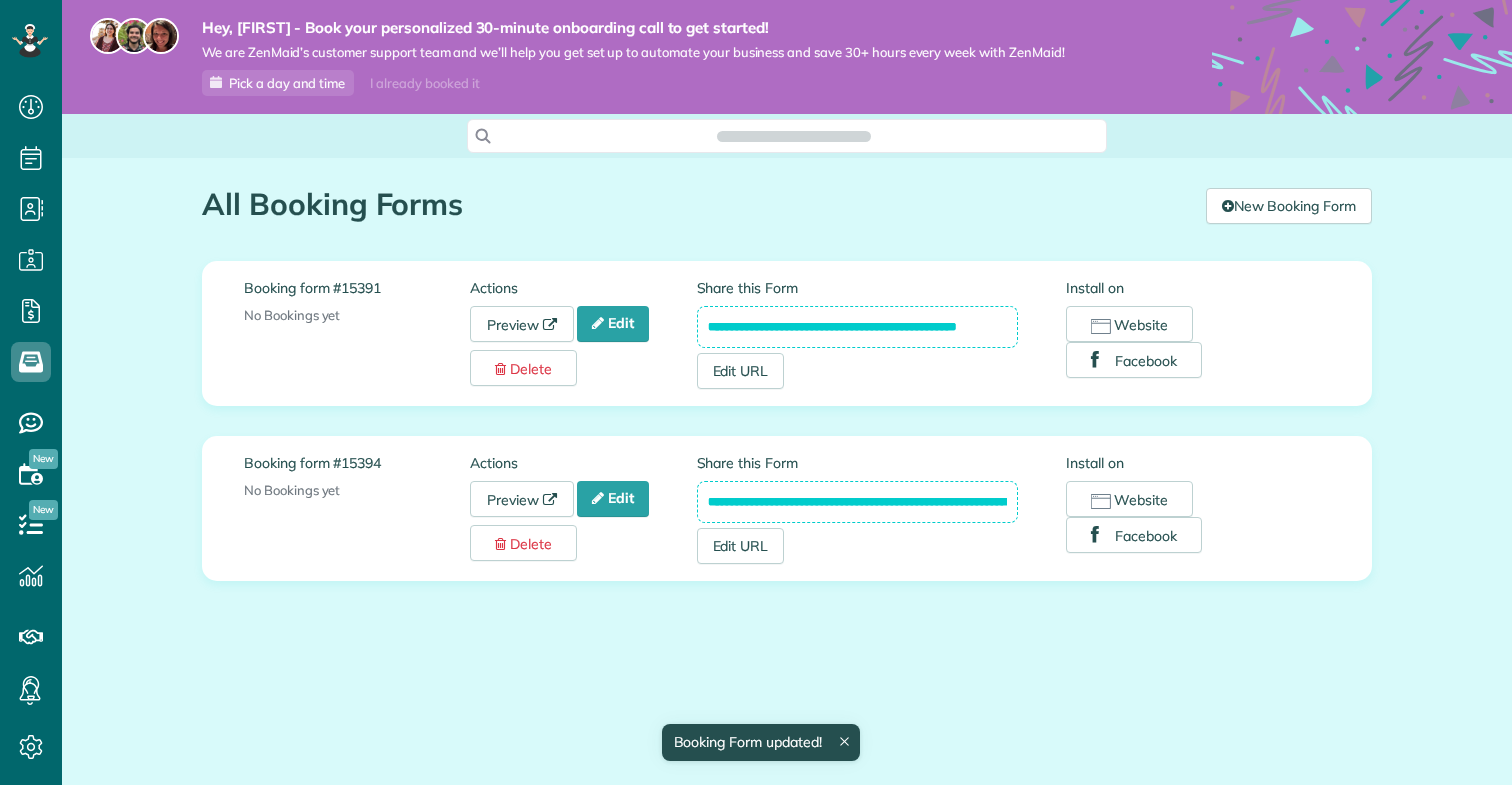 scroll, scrollTop: 0, scrollLeft: 0, axis: both 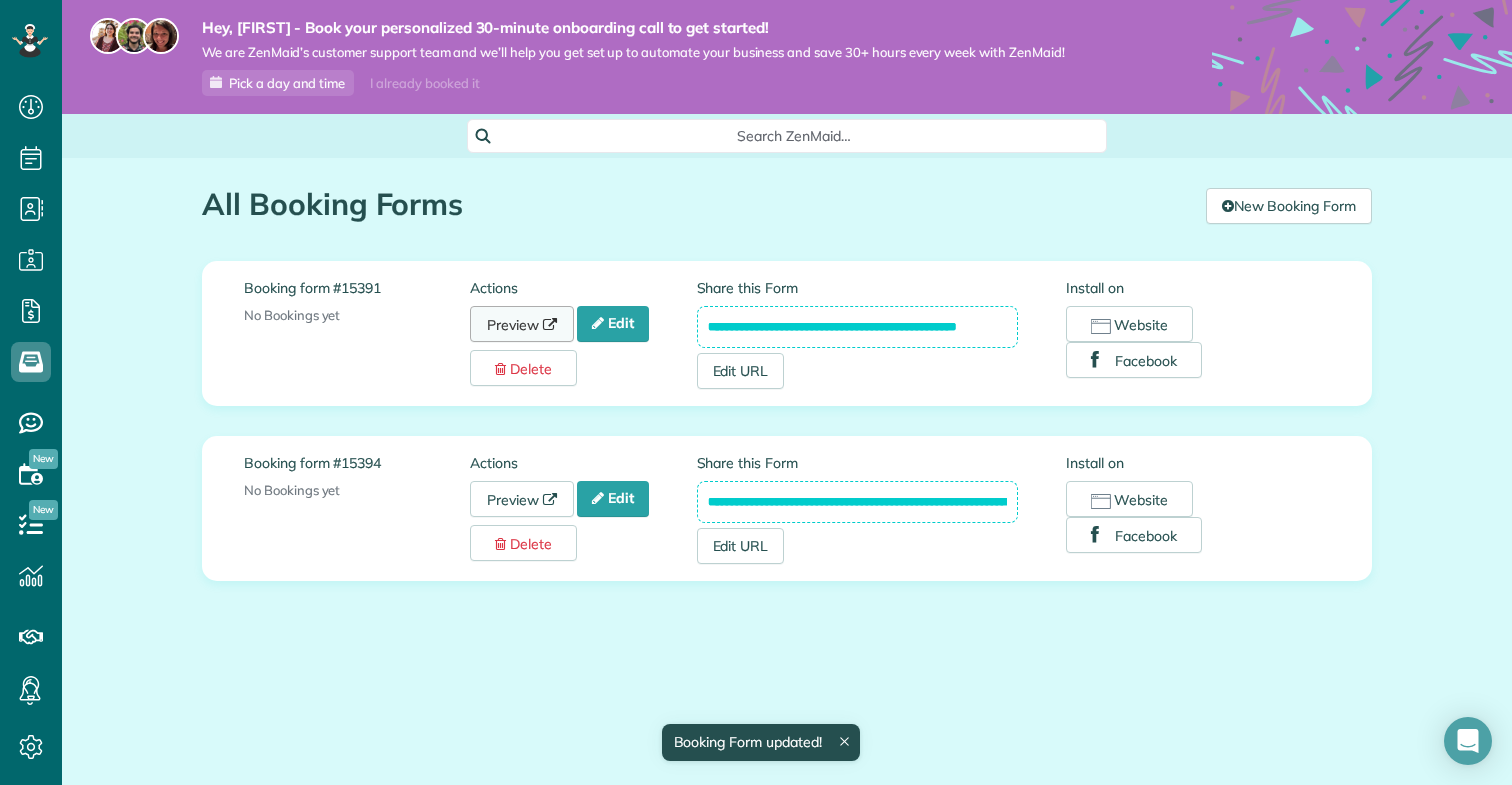 click at bounding box center (550, 325) 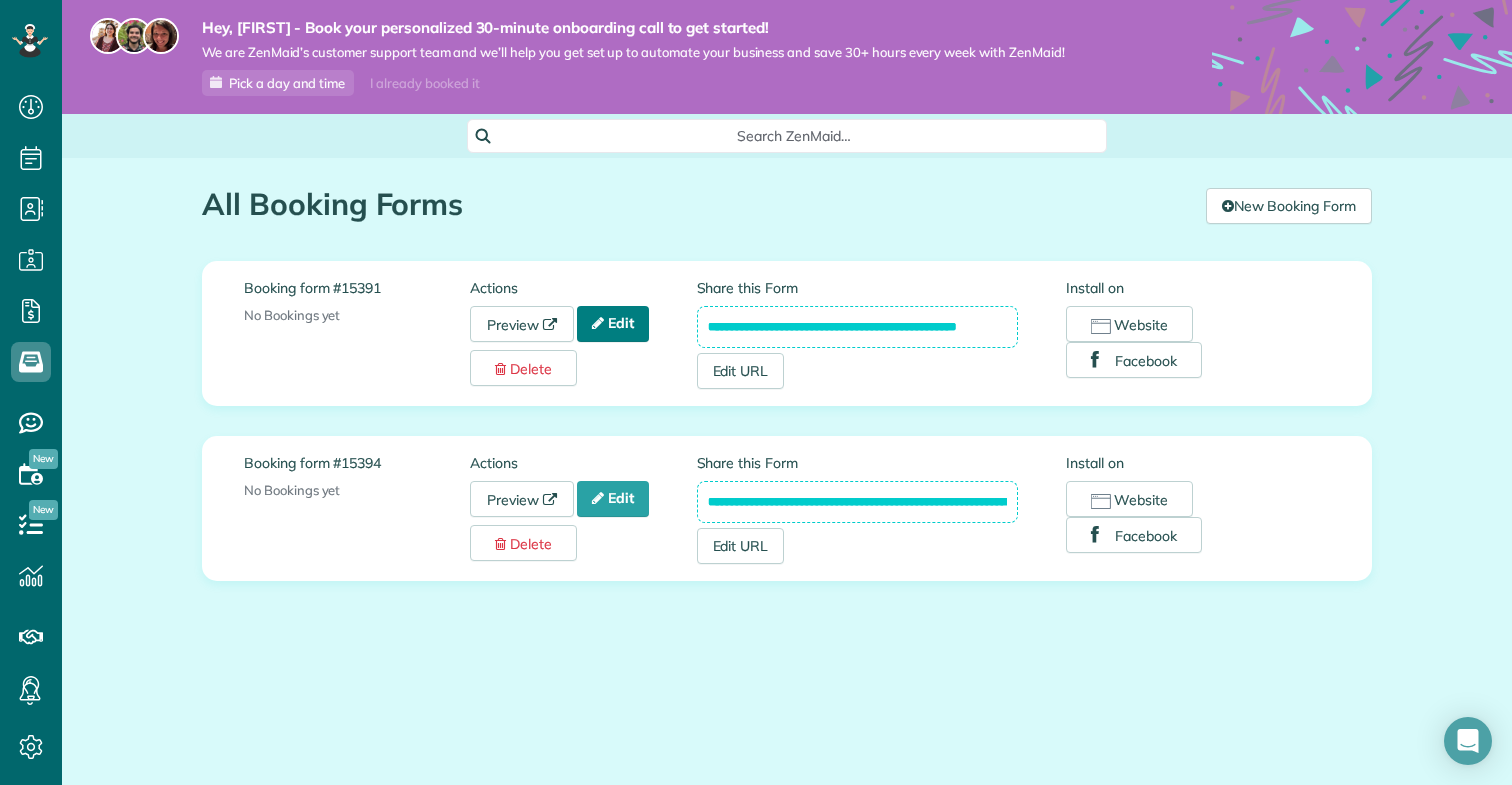 click on "Edit" at bounding box center (613, 324) 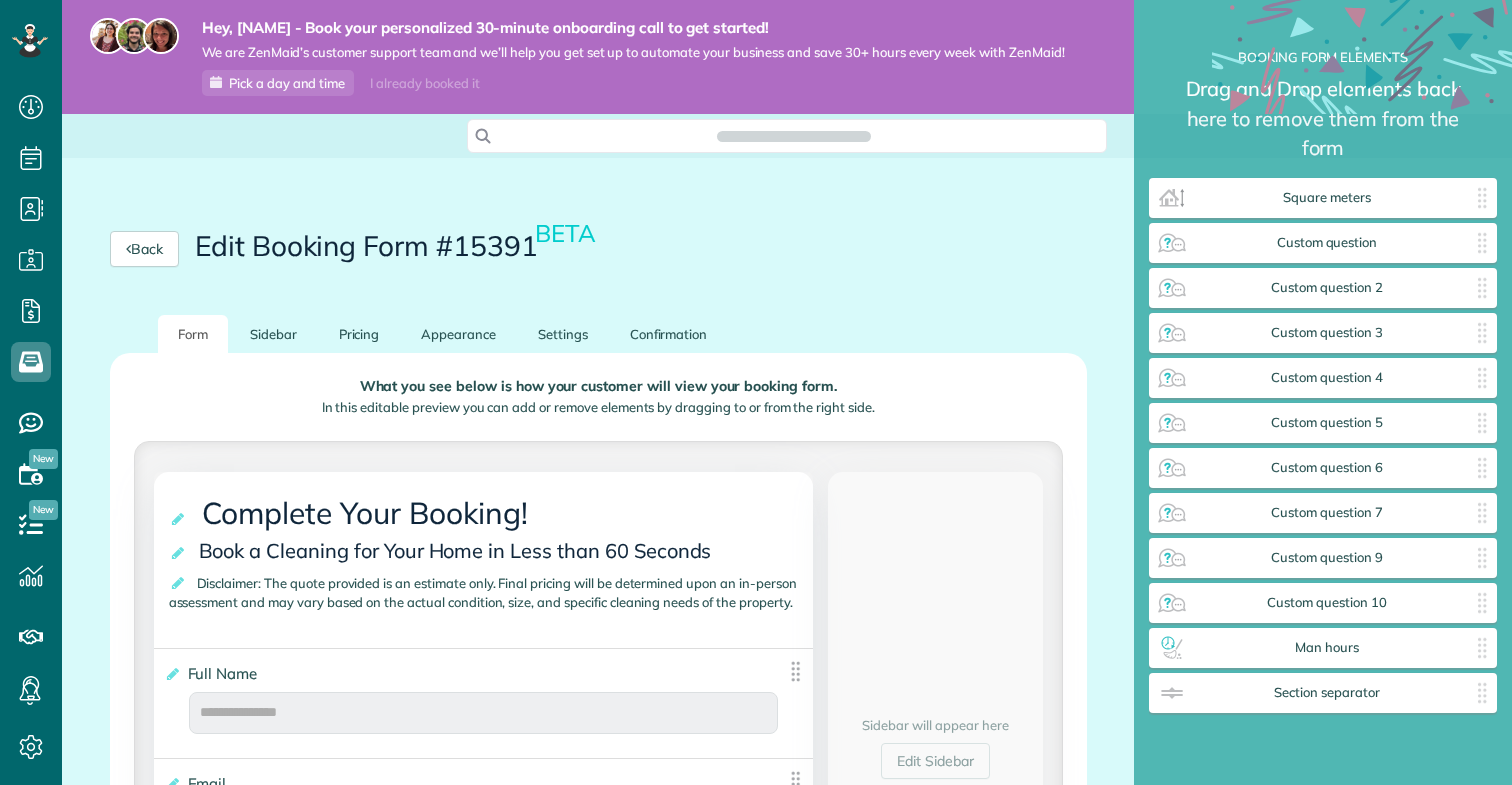 scroll, scrollTop: 0, scrollLeft: 0, axis: both 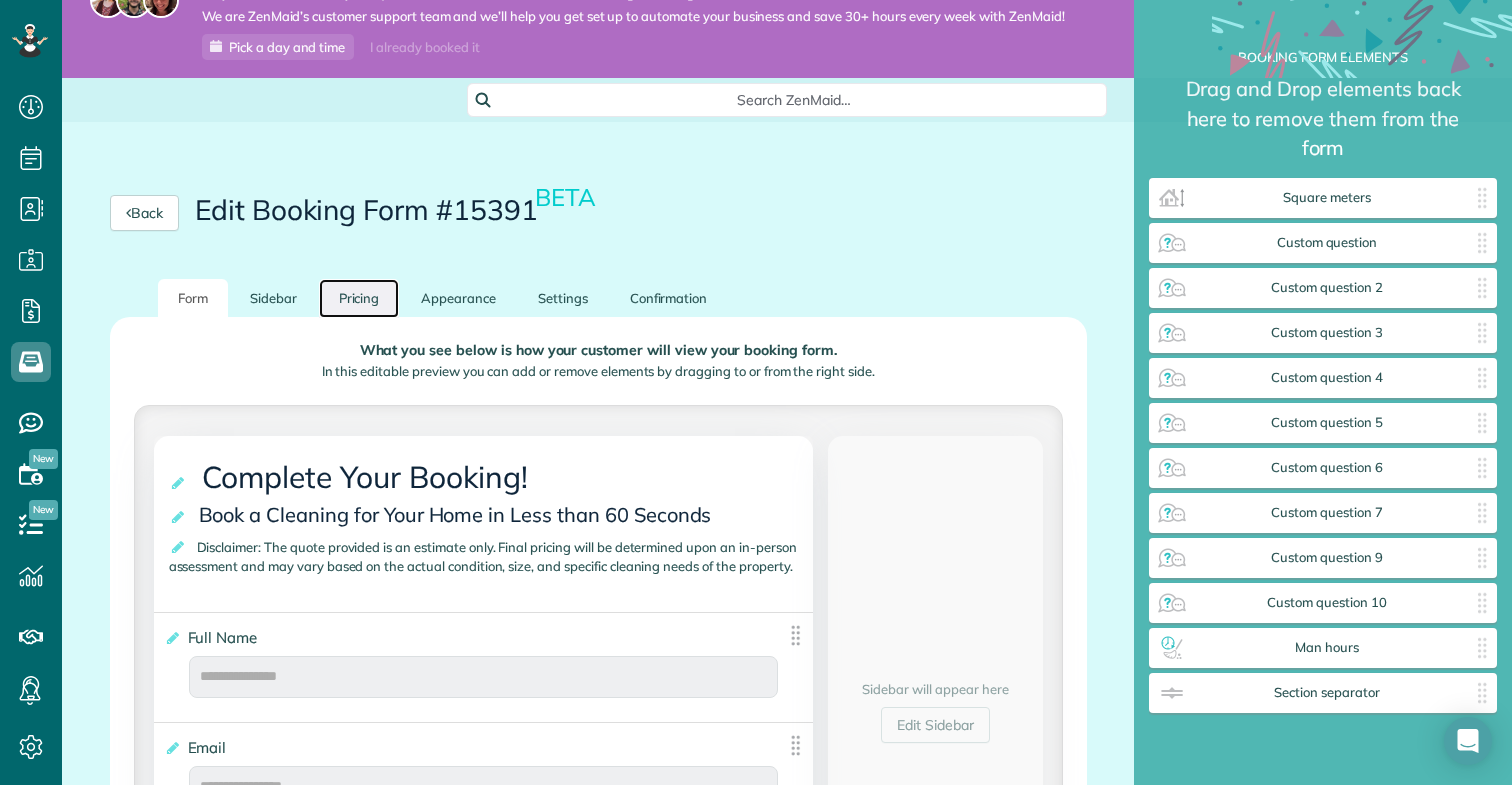 click on "Pricing" at bounding box center [359, 298] 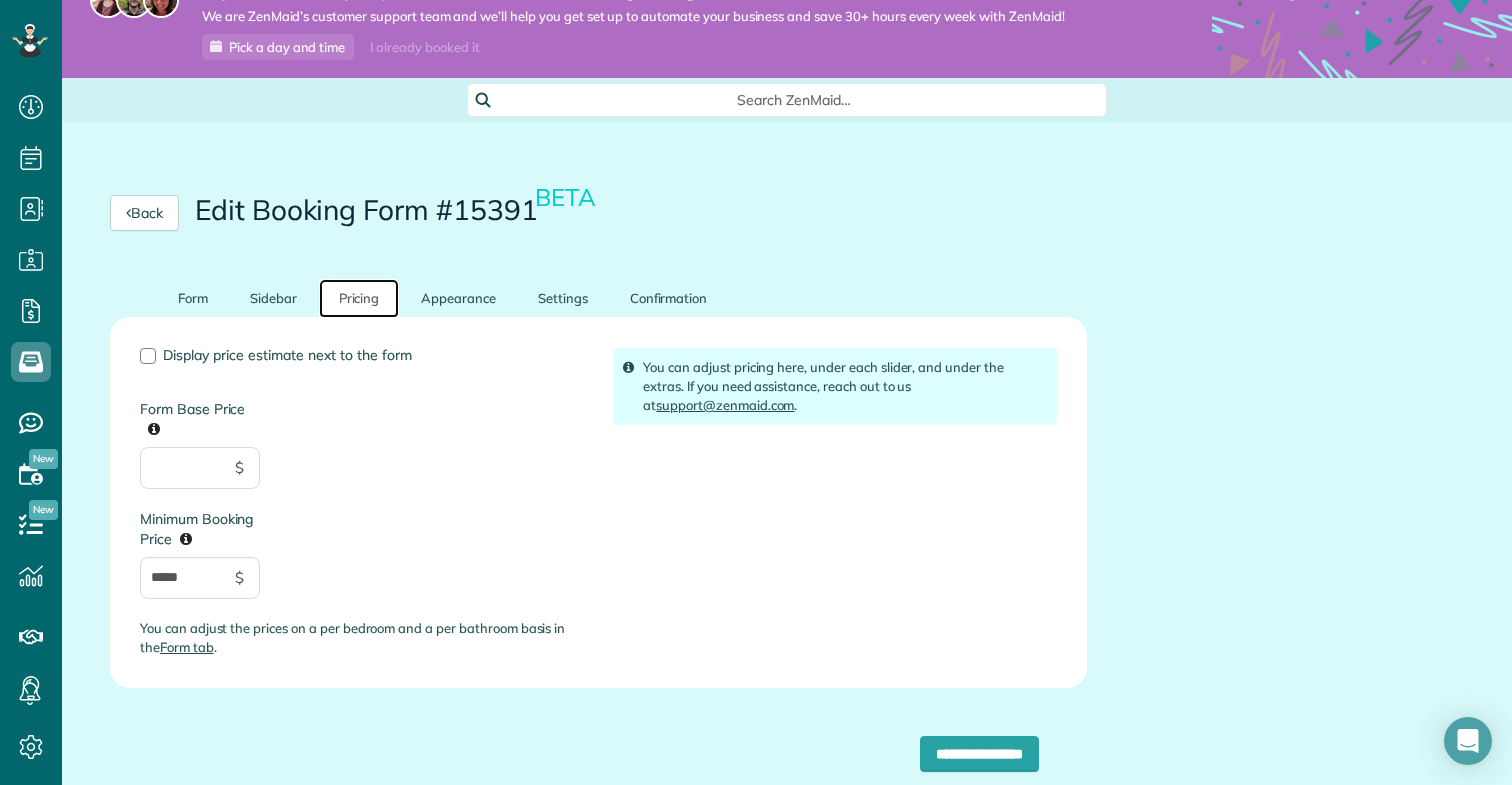 scroll, scrollTop: 63, scrollLeft: 0, axis: vertical 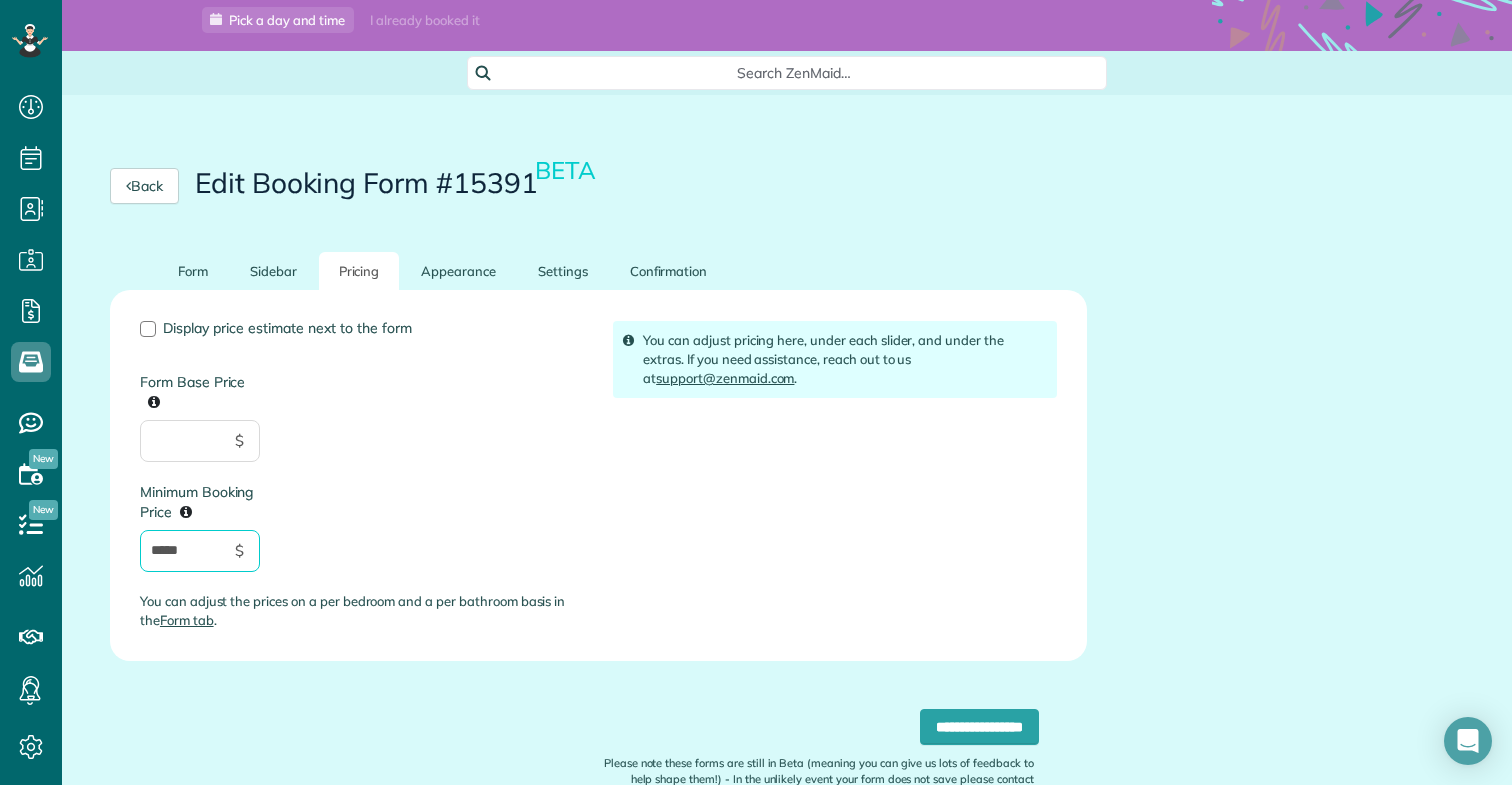 click on "*****" at bounding box center [200, 551] 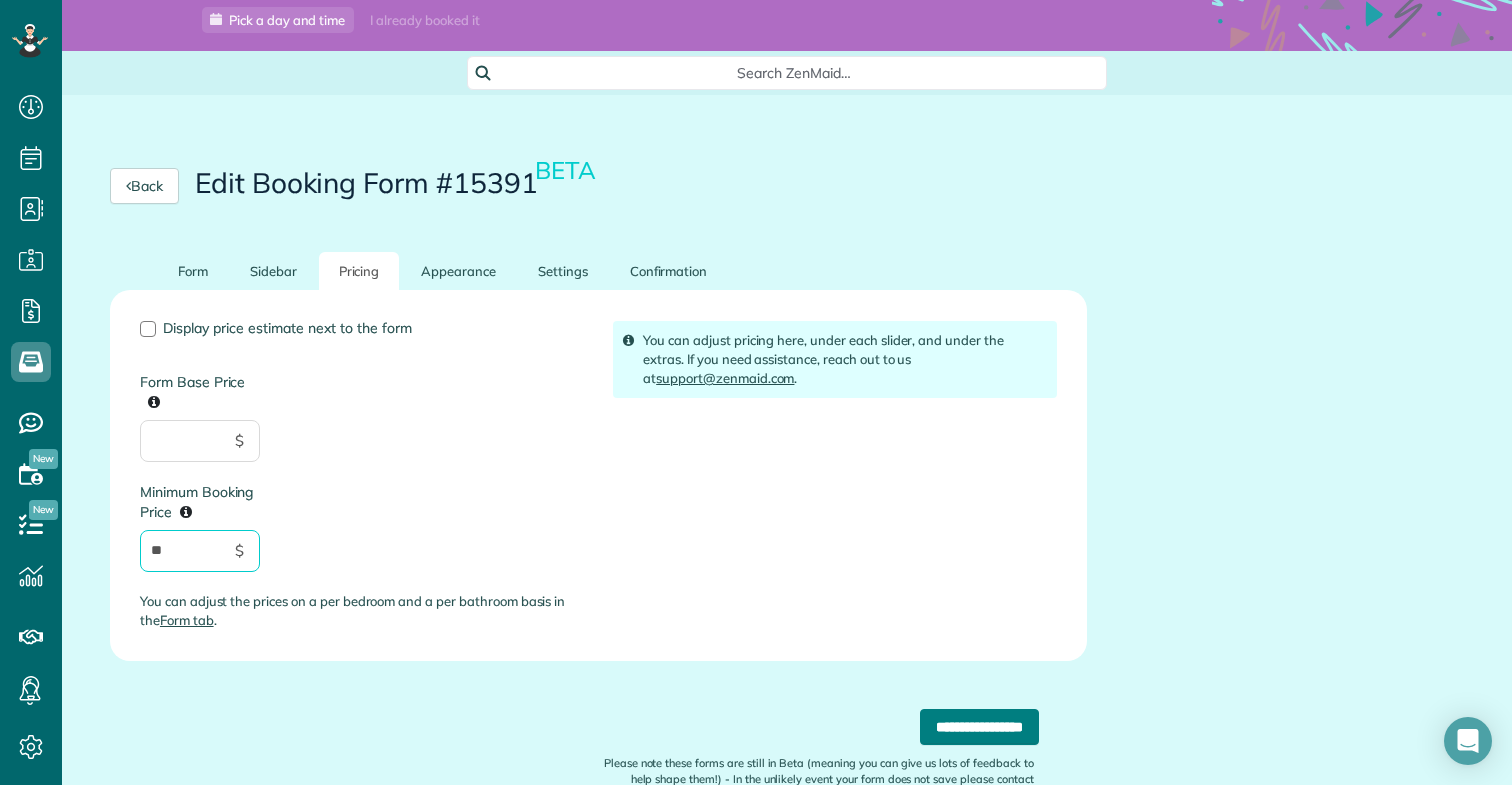 type on "**" 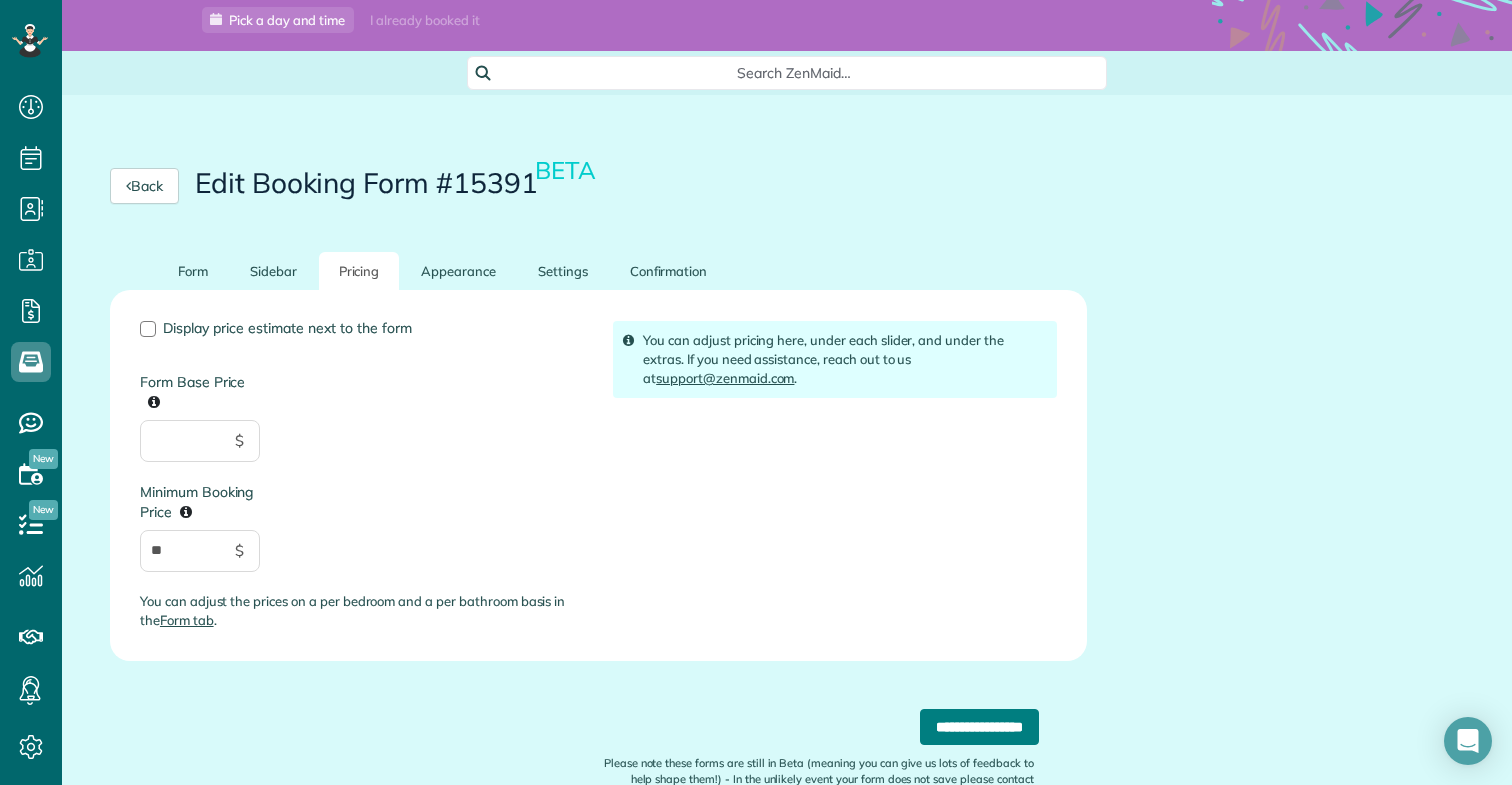click on "**********" at bounding box center (979, 727) 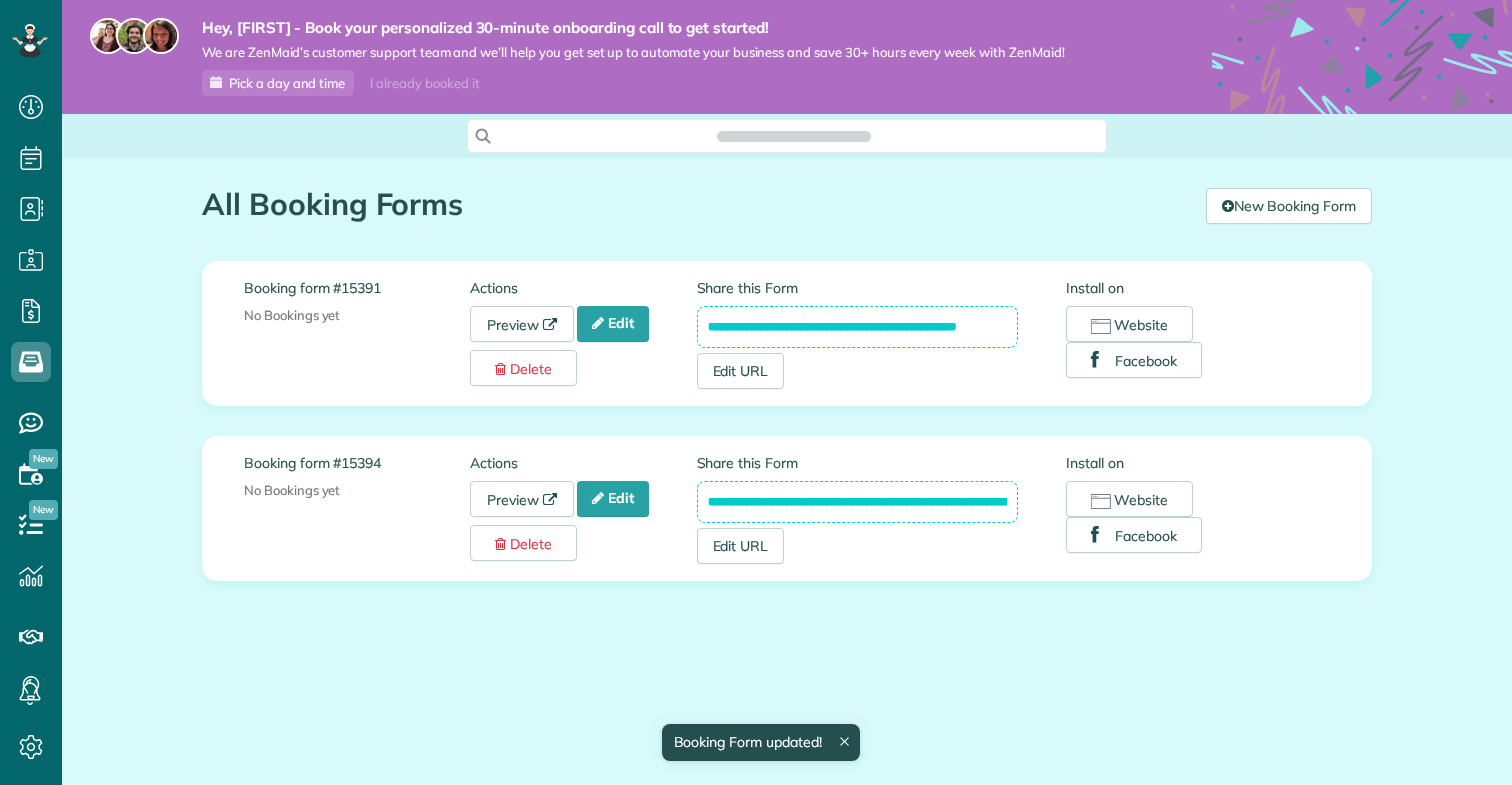 scroll, scrollTop: 0, scrollLeft: 0, axis: both 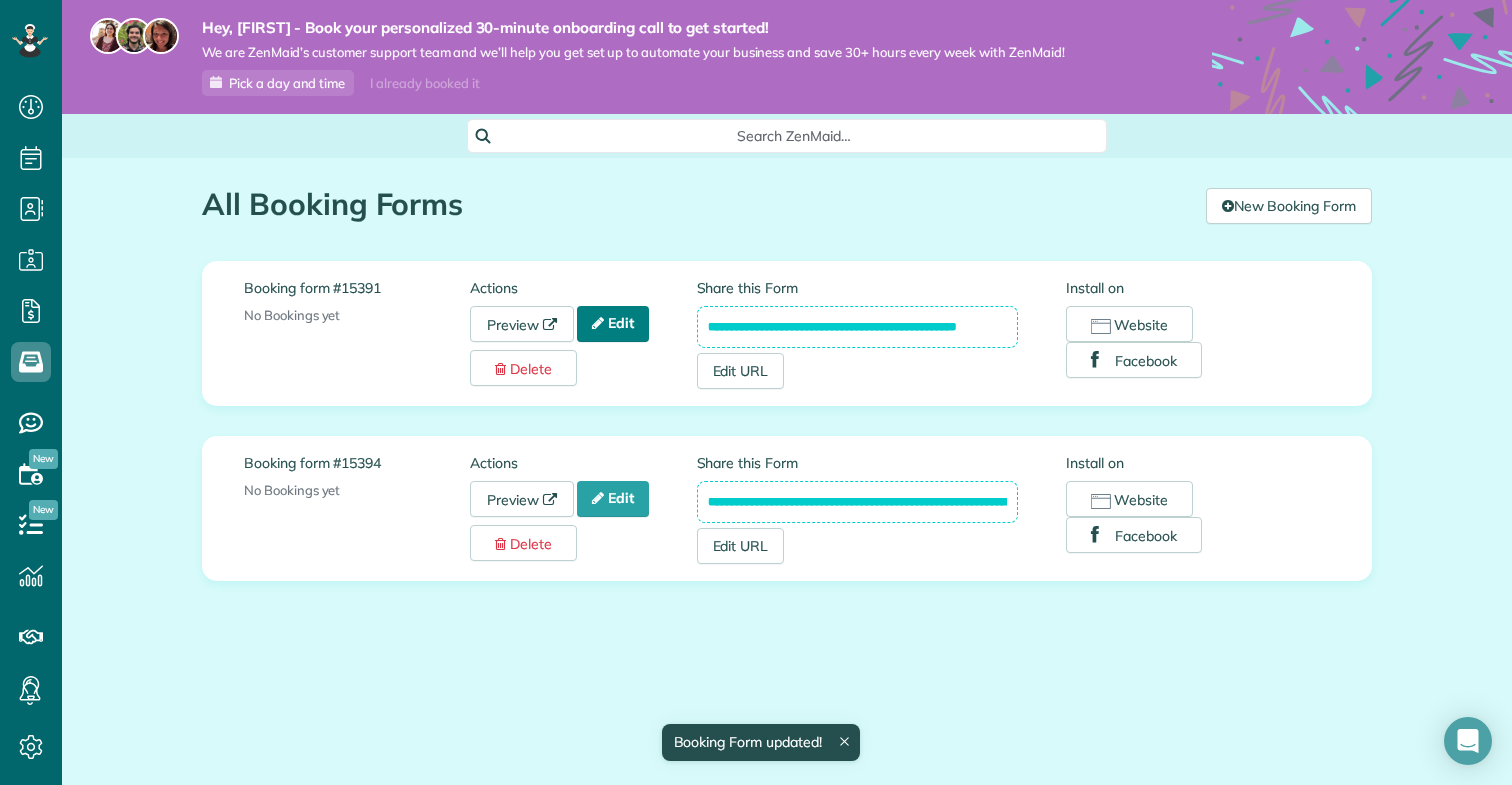 click on "Edit" at bounding box center (613, 324) 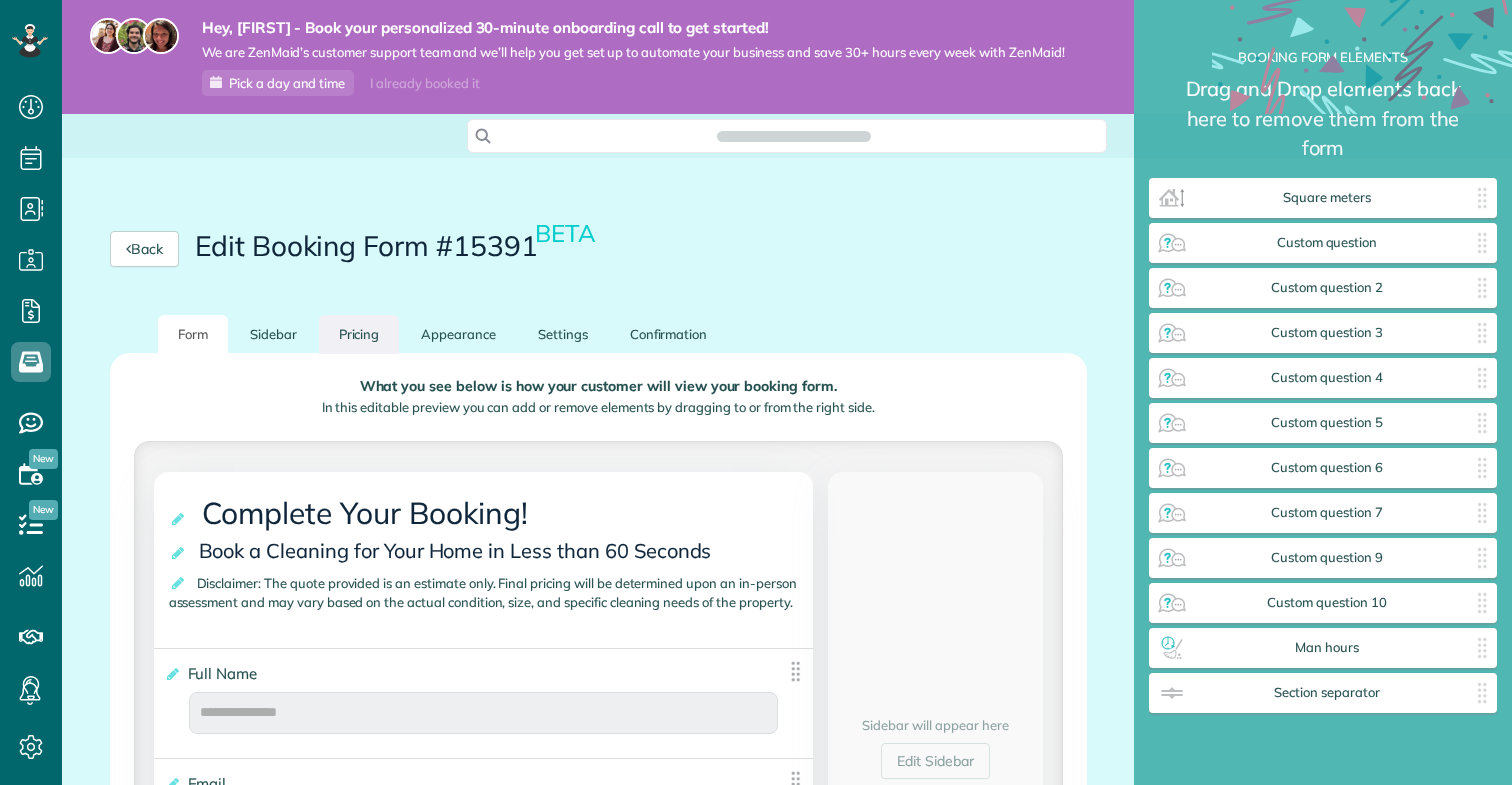 scroll, scrollTop: 0, scrollLeft: 0, axis: both 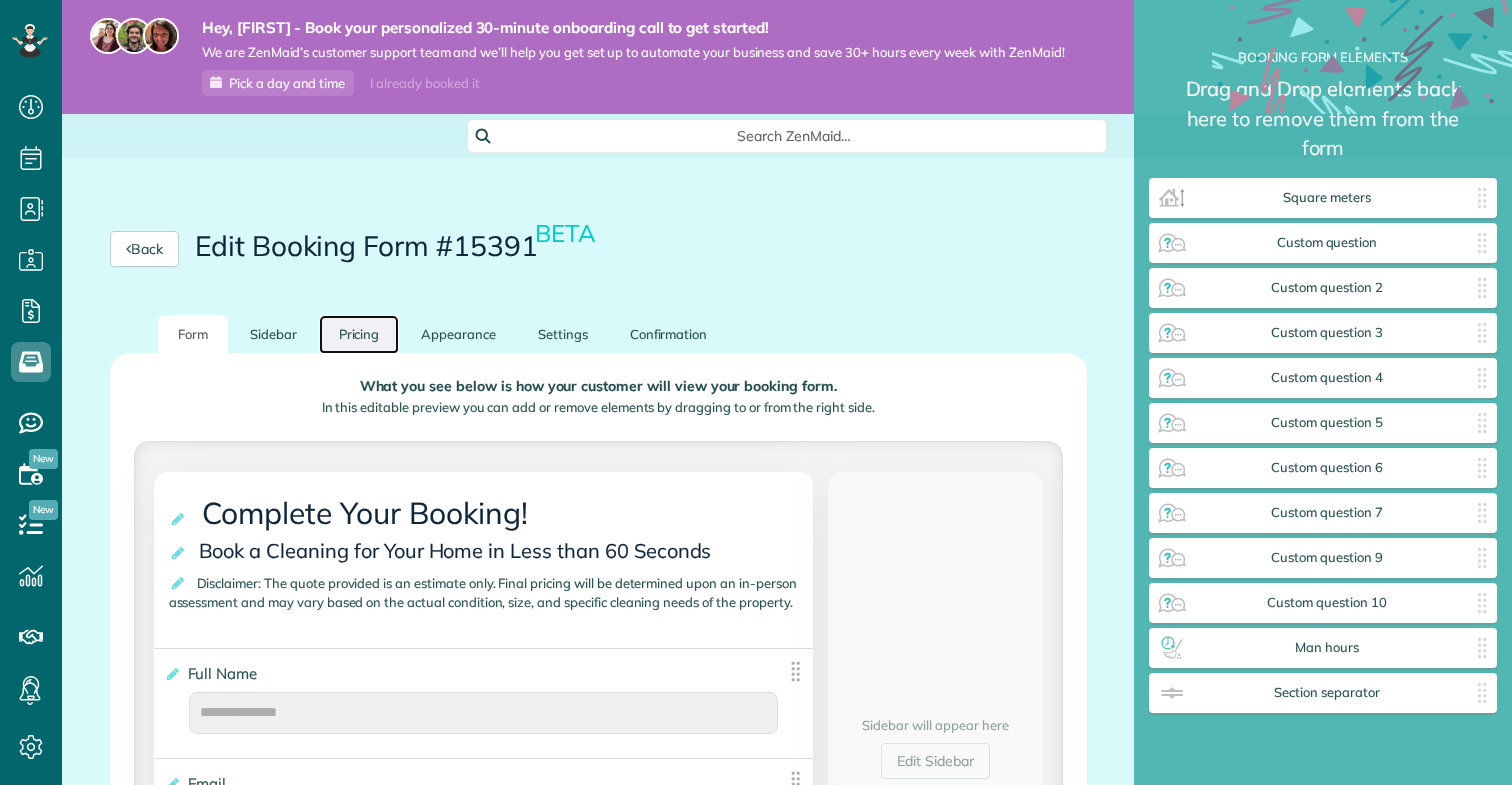 click on "Pricing" at bounding box center (359, 334) 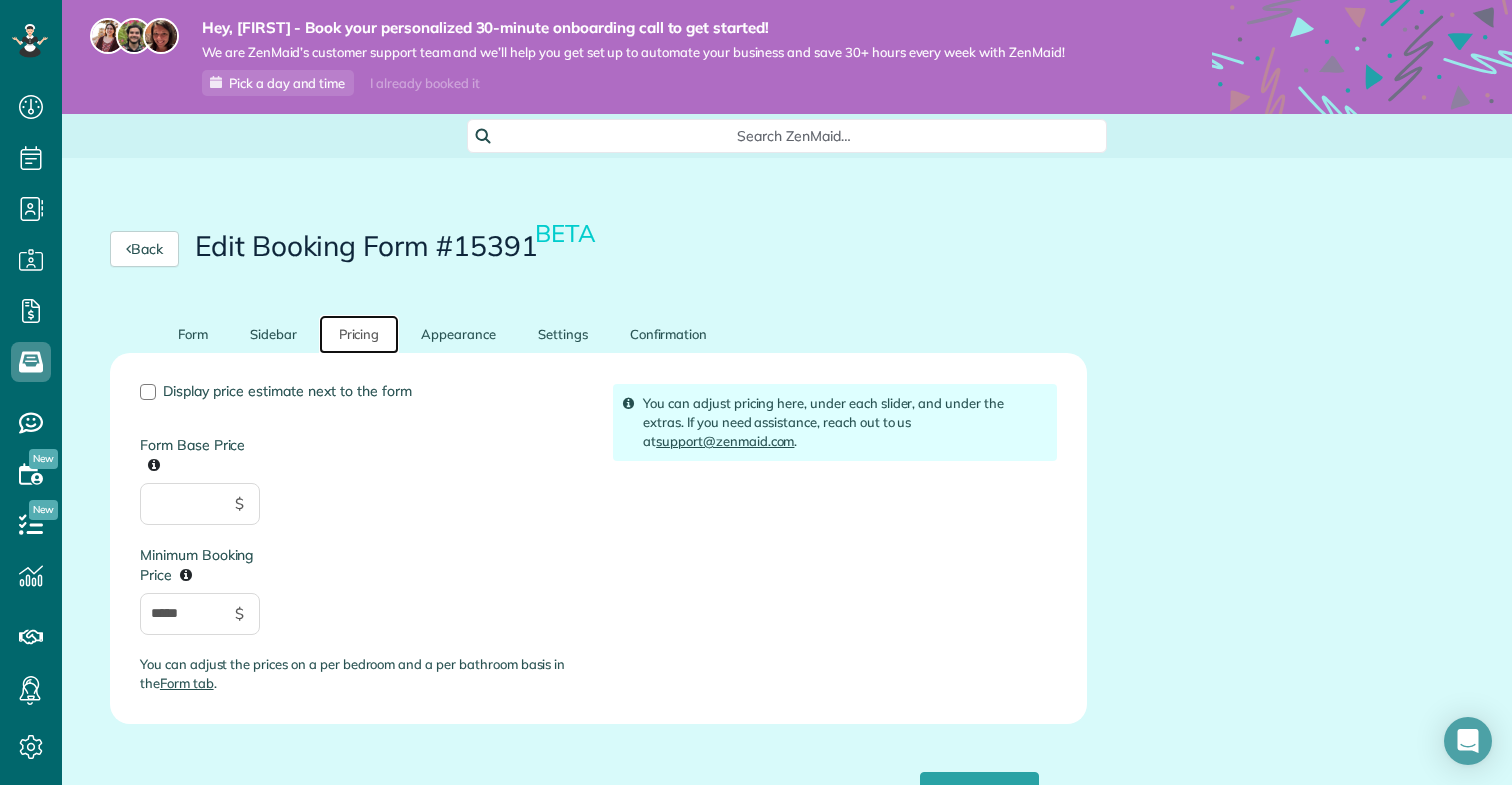 scroll, scrollTop: 187, scrollLeft: 0, axis: vertical 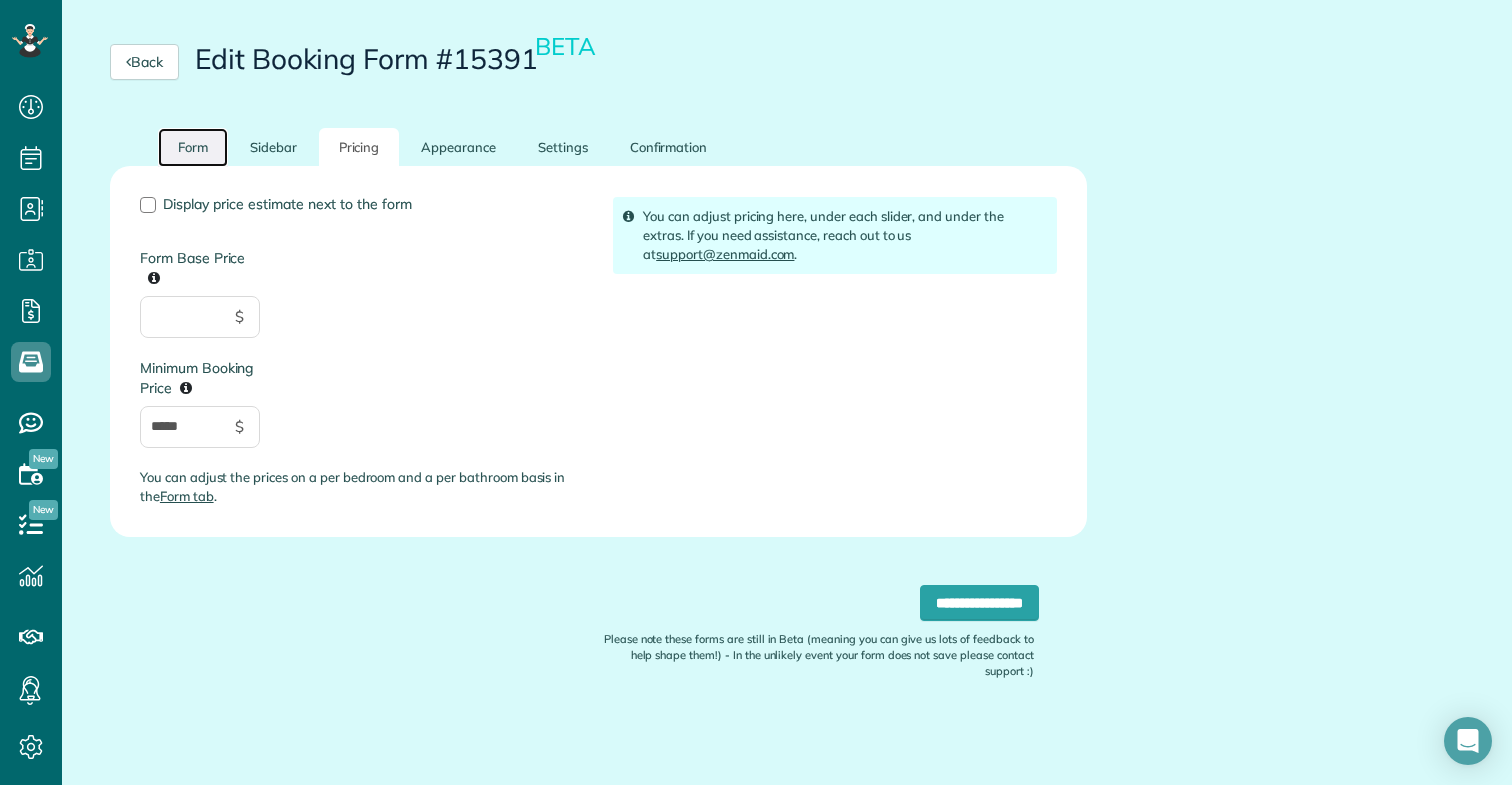 click on "Form" at bounding box center (193, 147) 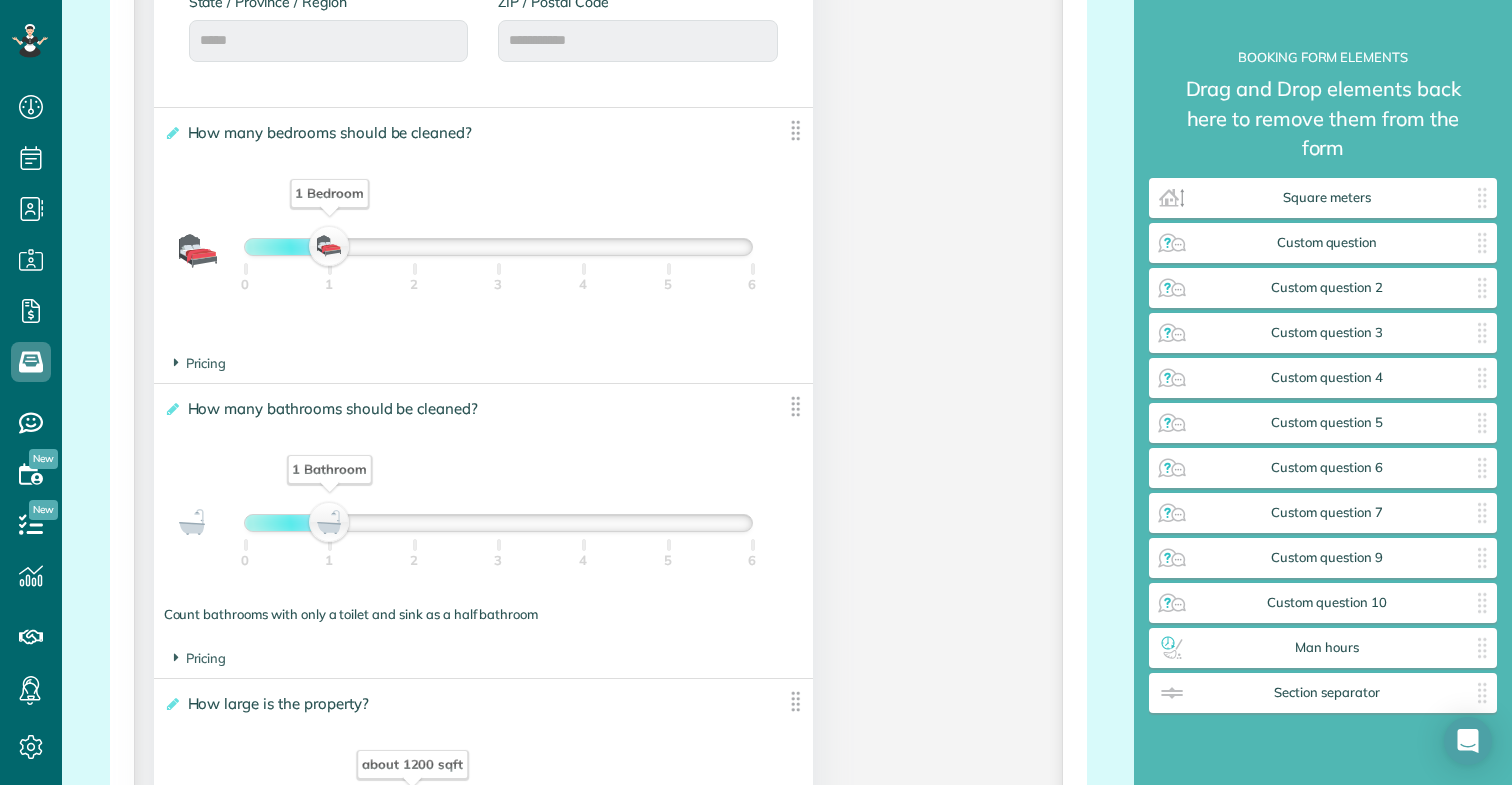 scroll, scrollTop: 1769, scrollLeft: 0, axis: vertical 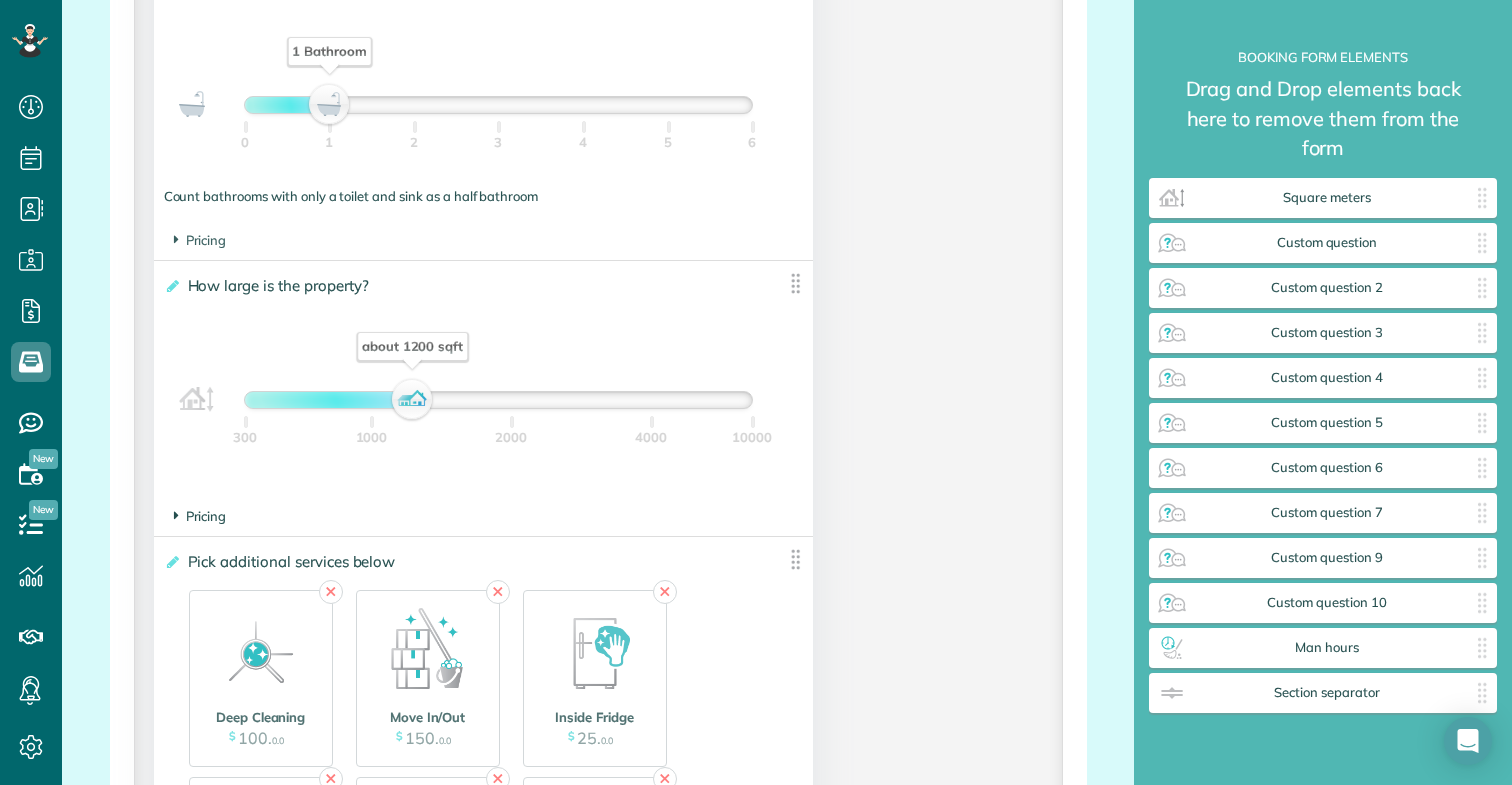 click on "Pricing" at bounding box center [200, 516] 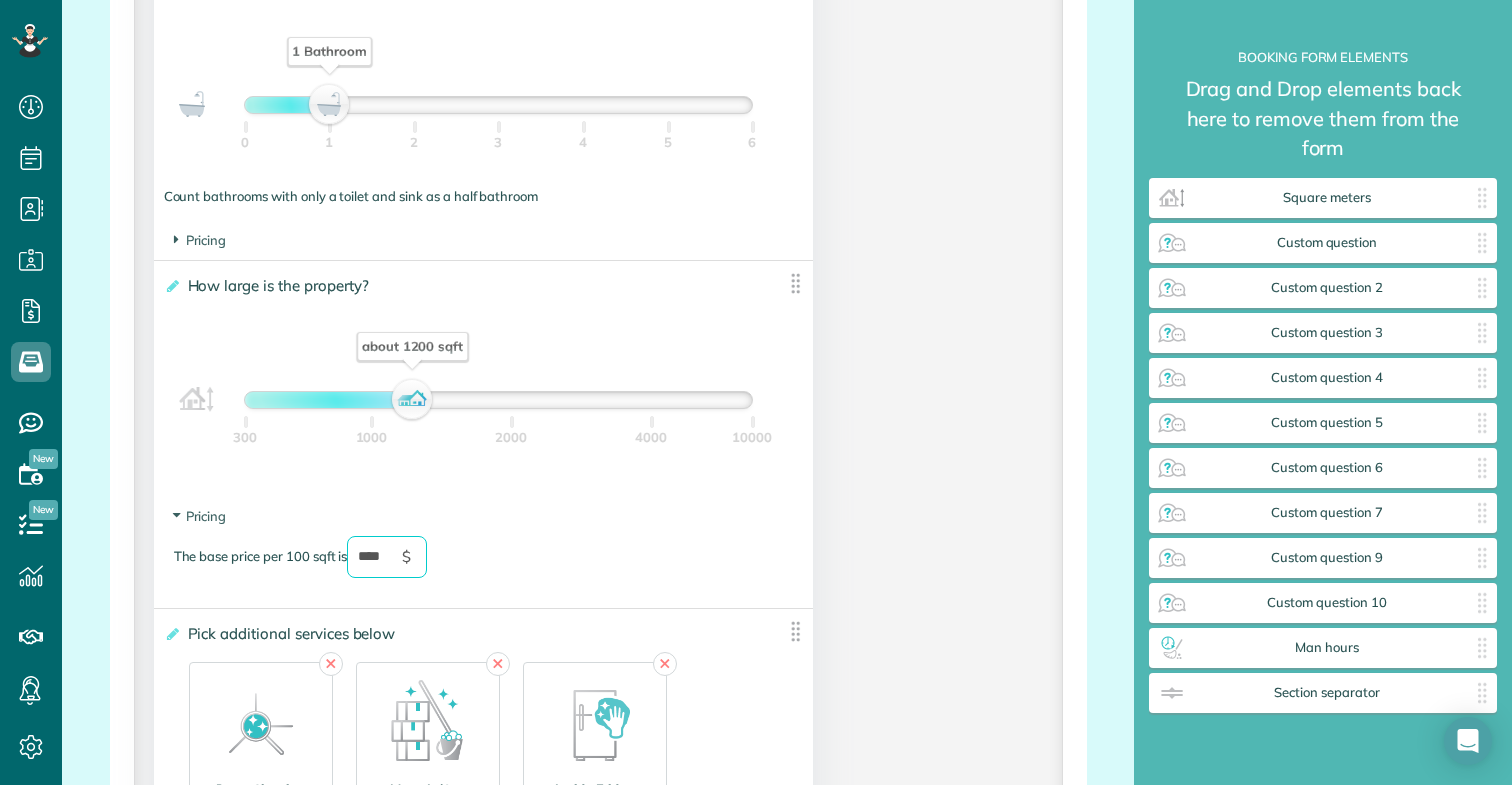 click on "****" at bounding box center [387, 557] 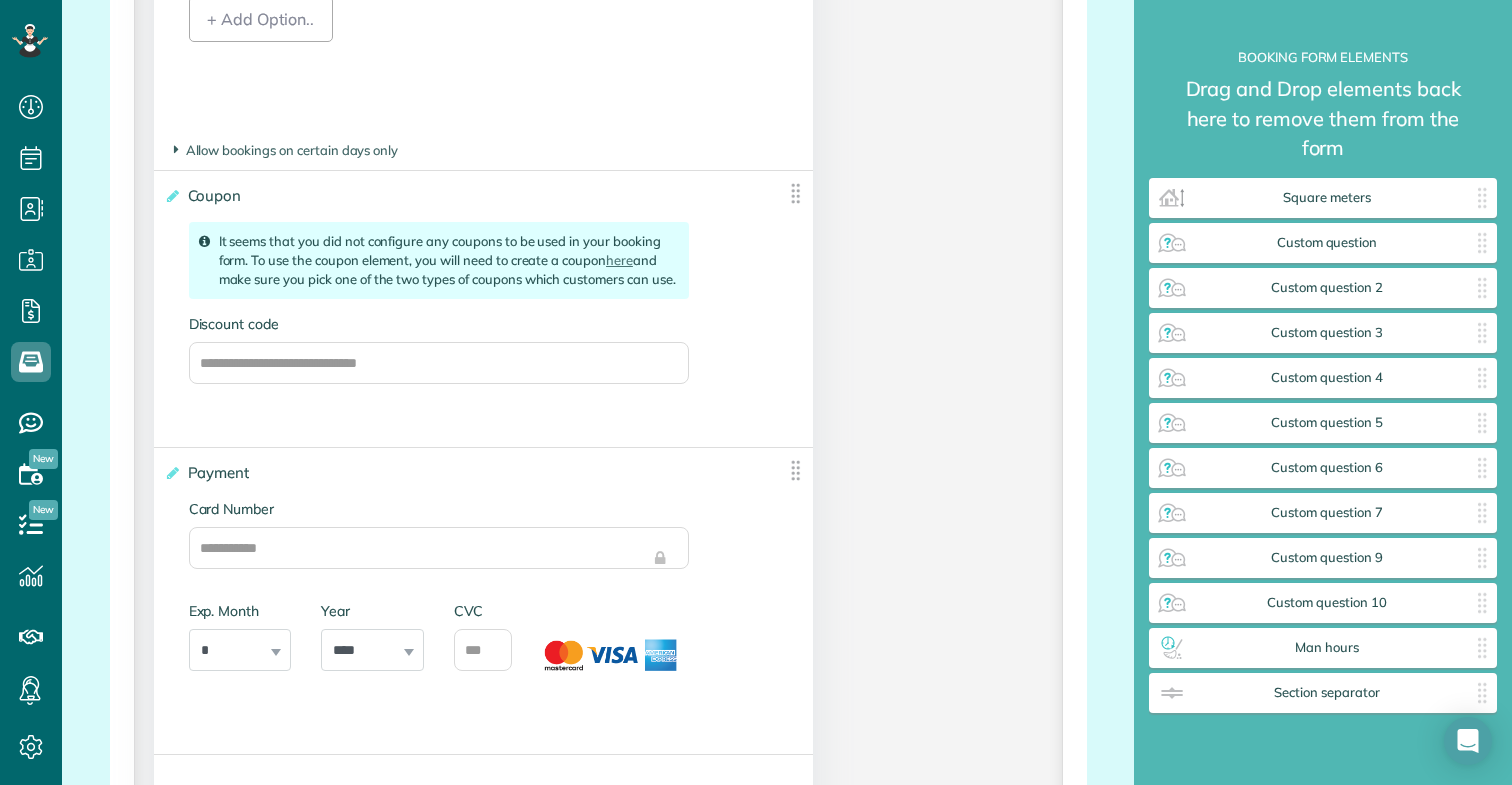 scroll, scrollTop: 4780, scrollLeft: 0, axis: vertical 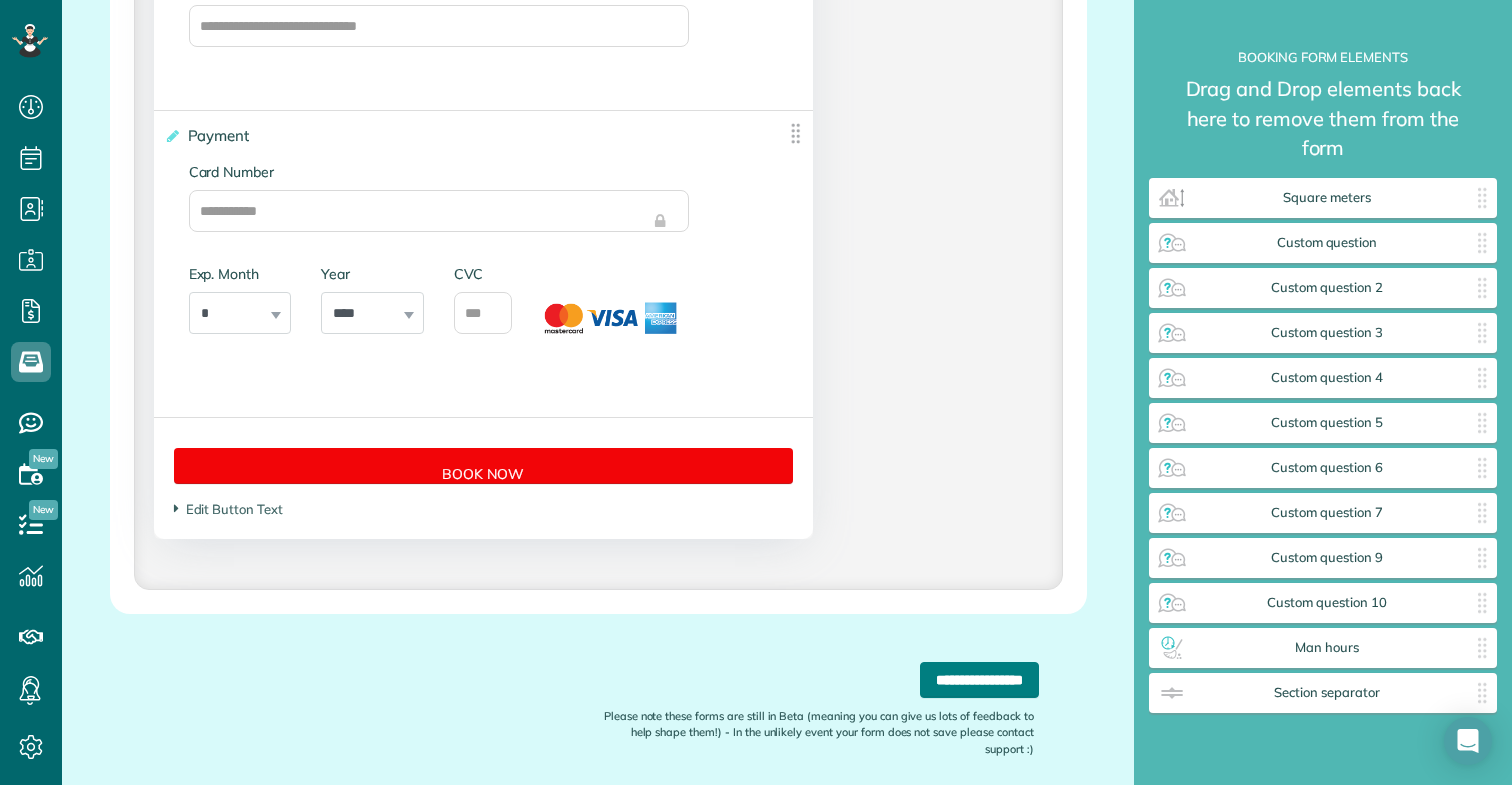 type on "****" 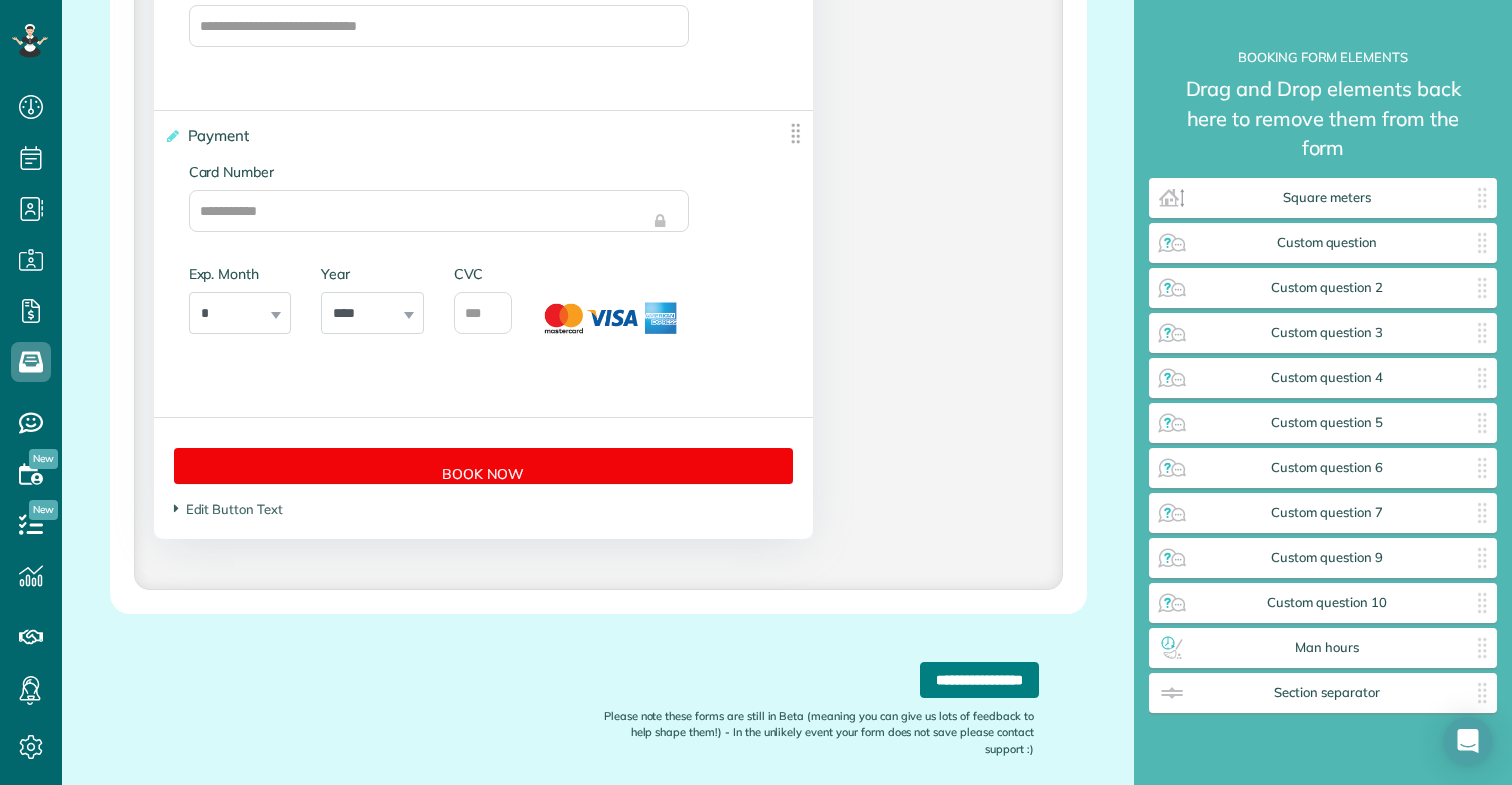 click on "**********" at bounding box center (979, 680) 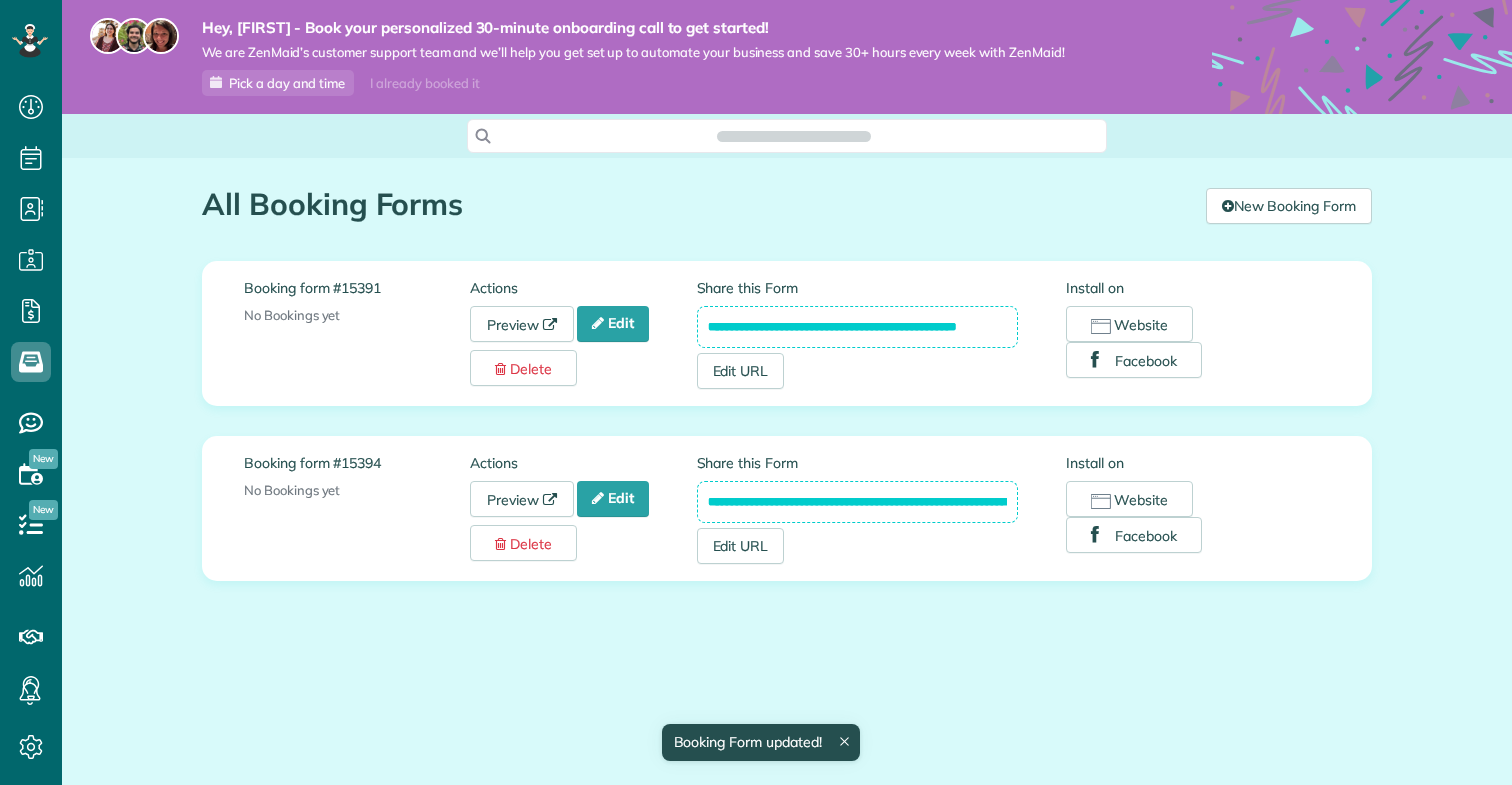 scroll, scrollTop: 0, scrollLeft: 0, axis: both 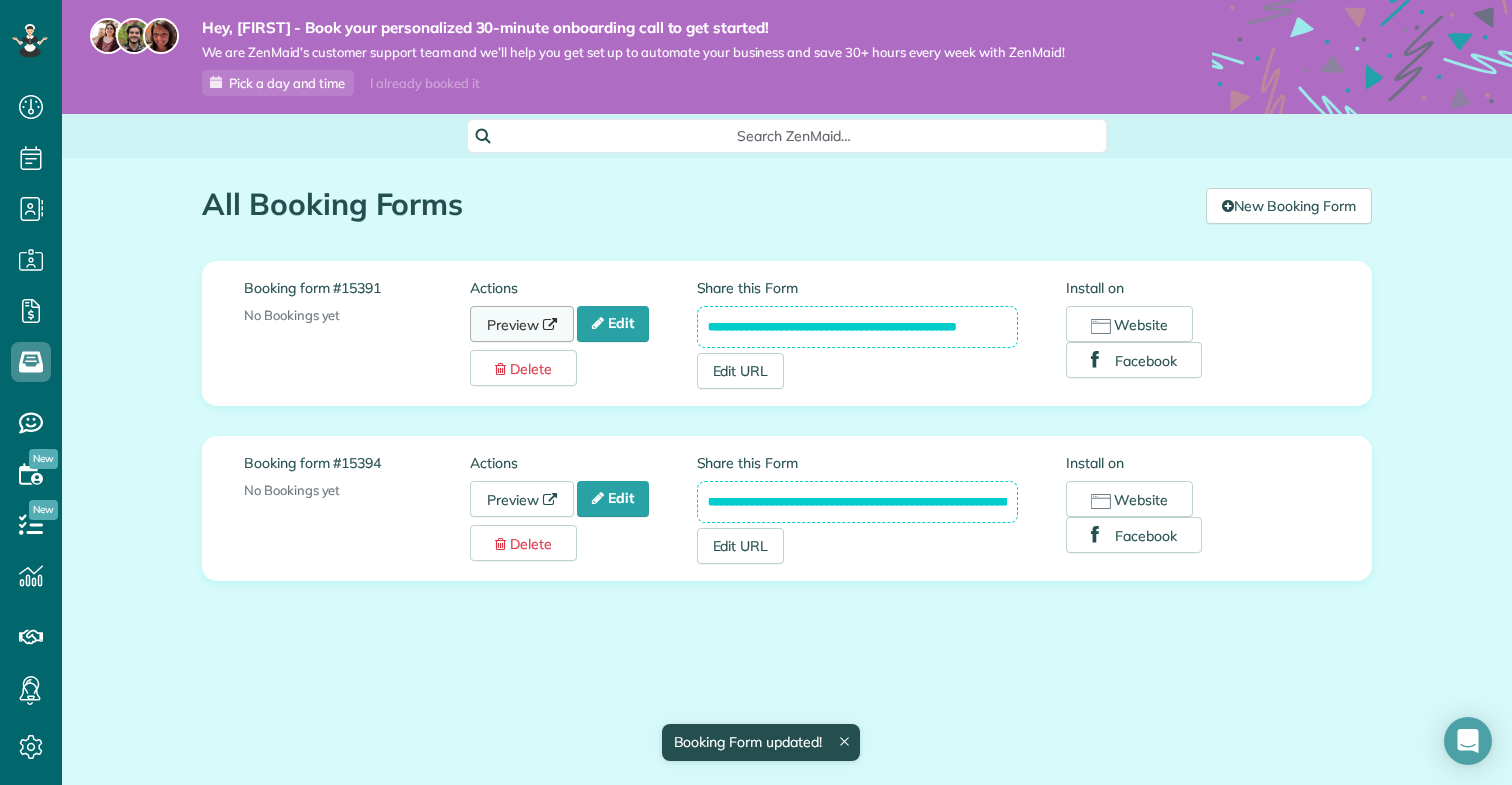 click on "Preview" at bounding box center [522, 324] 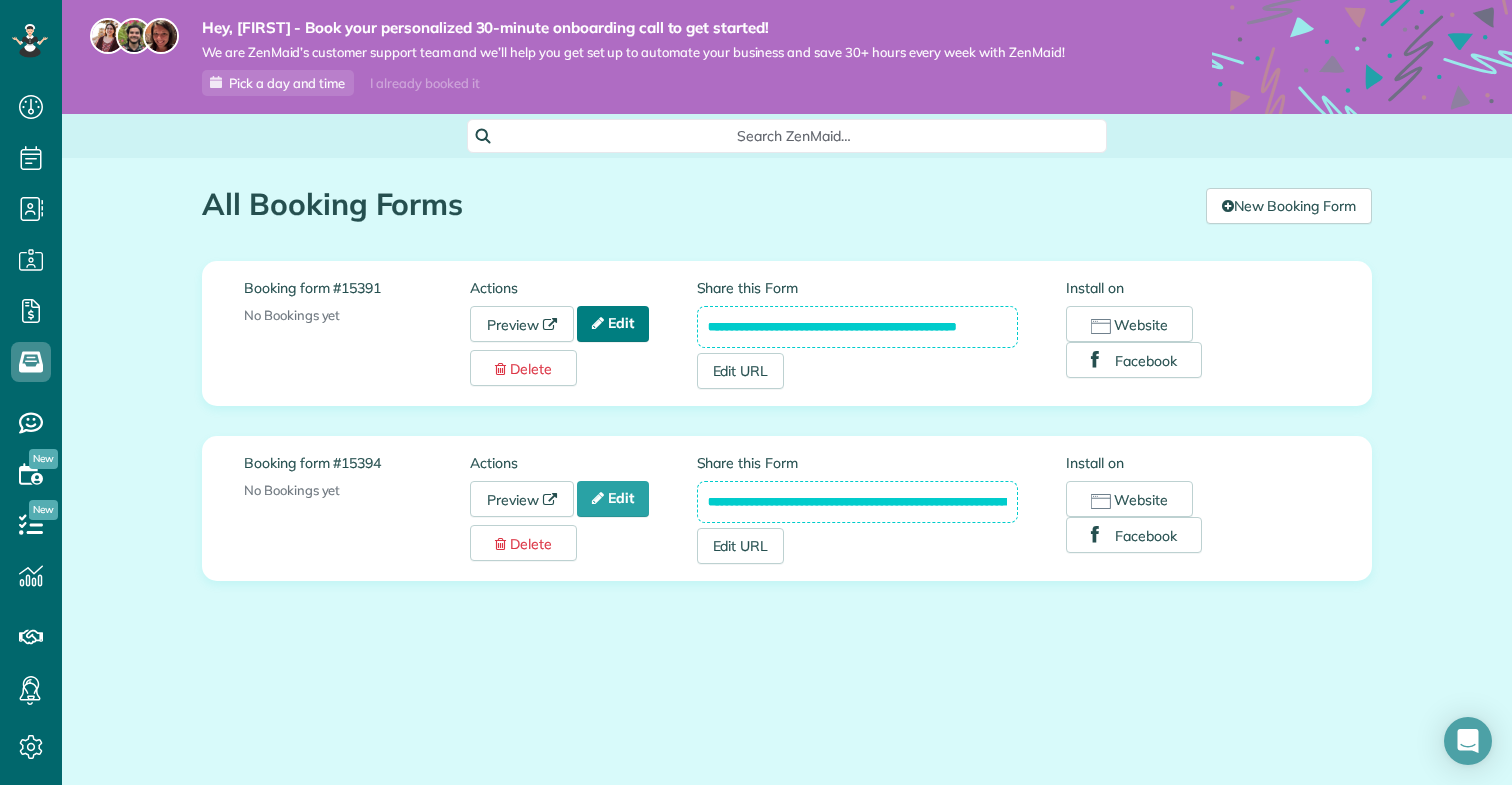 click on "Edit" at bounding box center (613, 324) 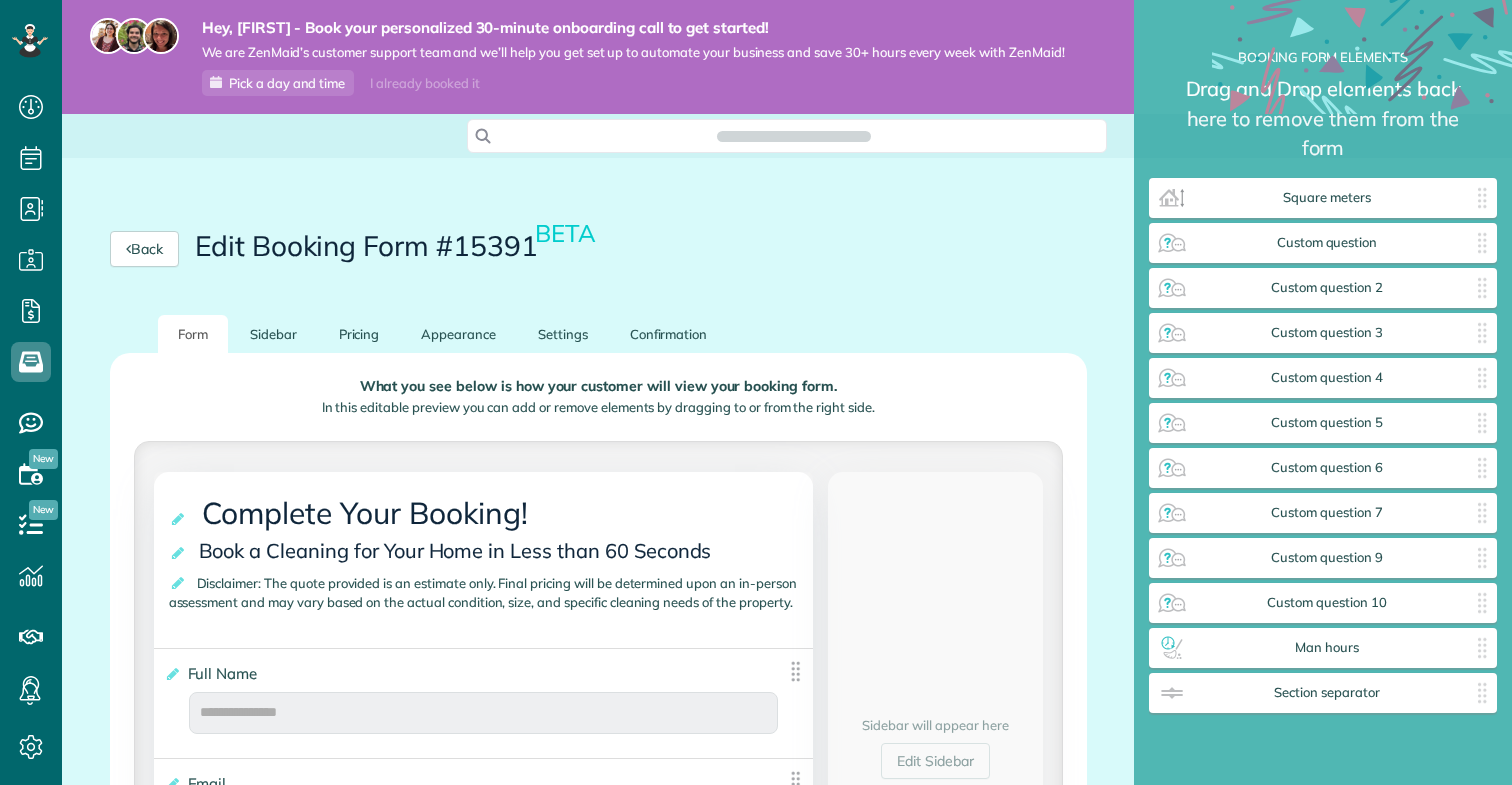 scroll, scrollTop: 0, scrollLeft: 0, axis: both 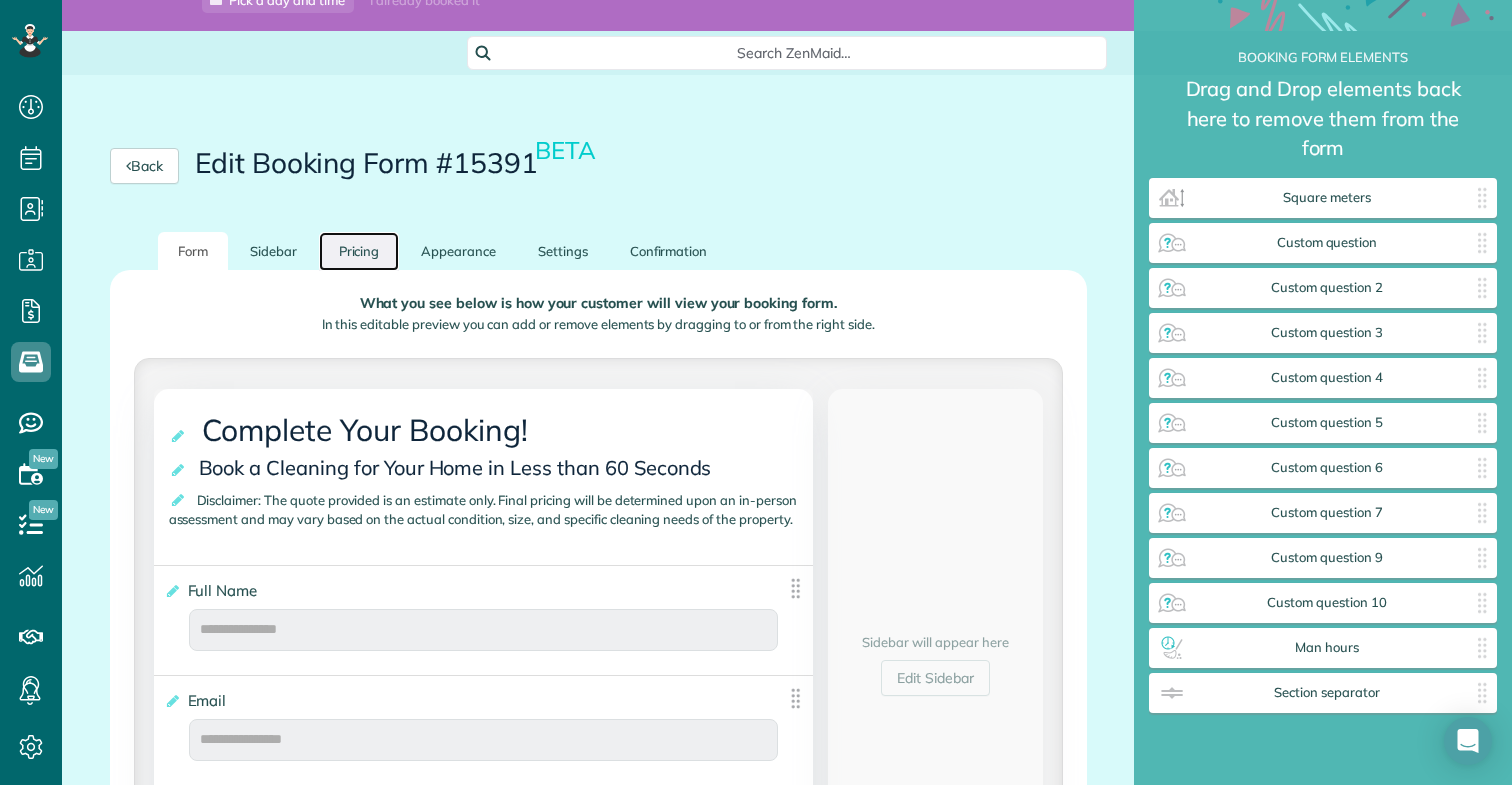 click on "Pricing" at bounding box center (359, 251) 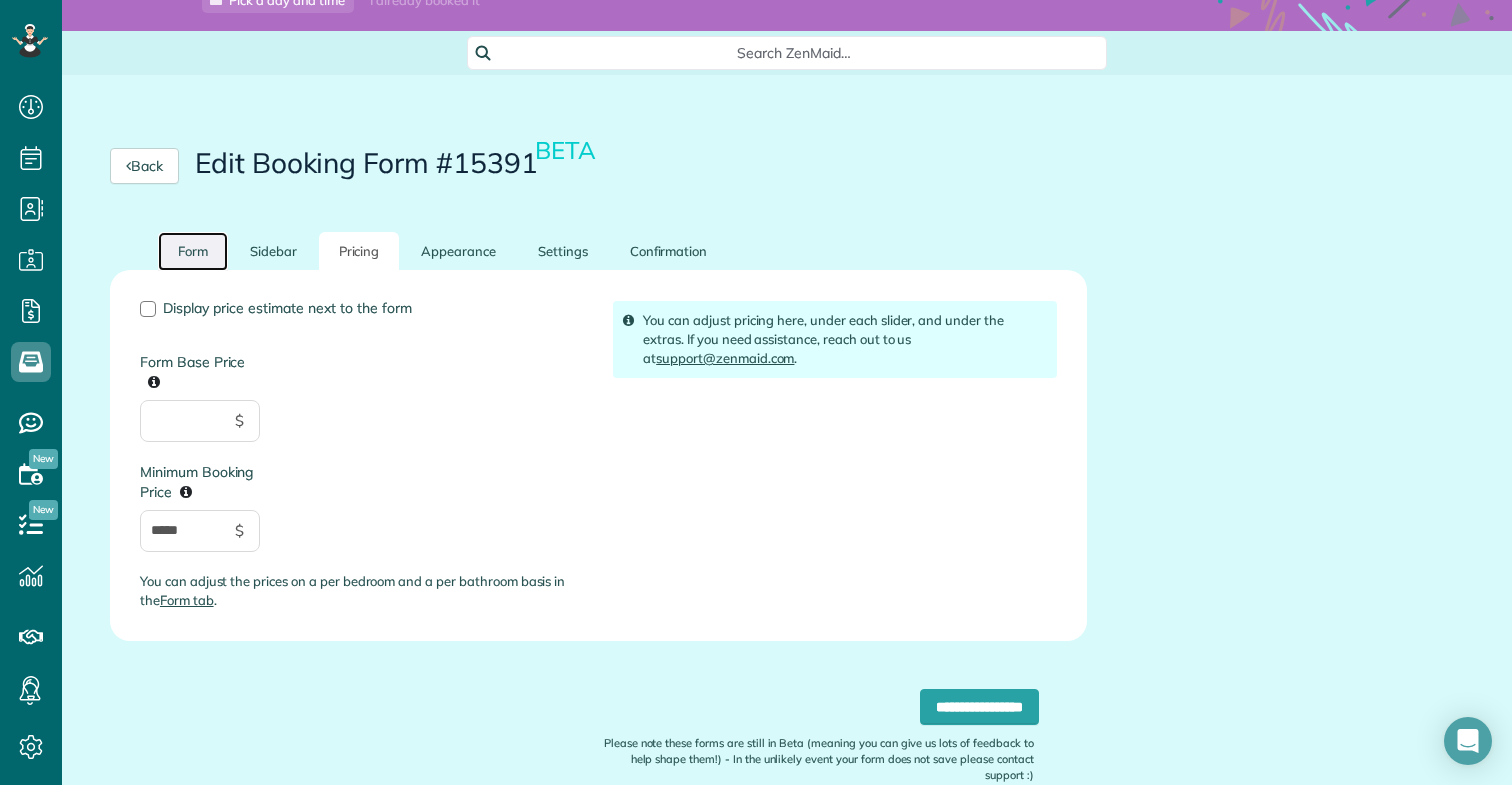 click on "Form" at bounding box center (193, 251) 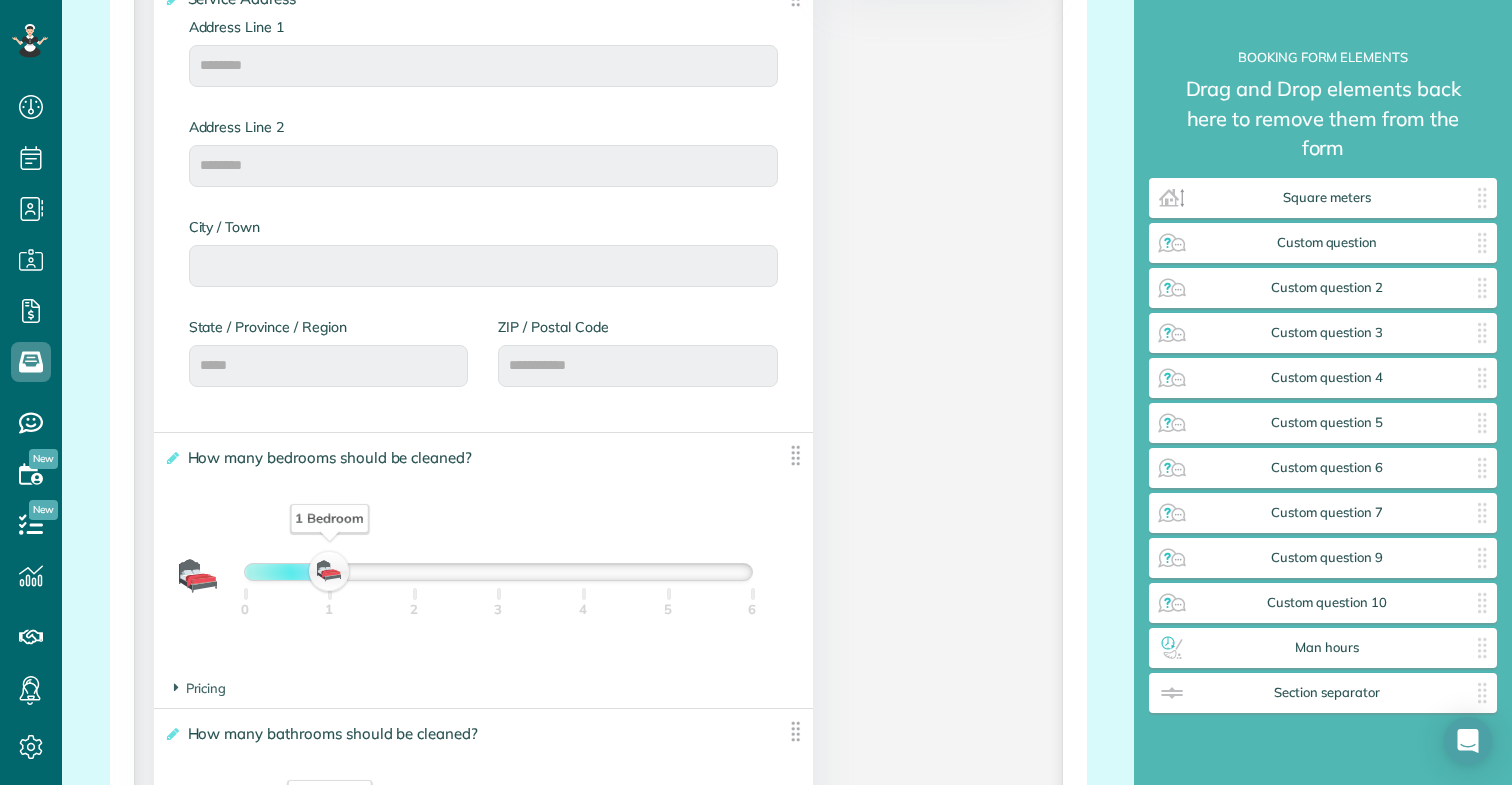 scroll, scrollTop: 1171, scrollLeft: 0, axis: vertical 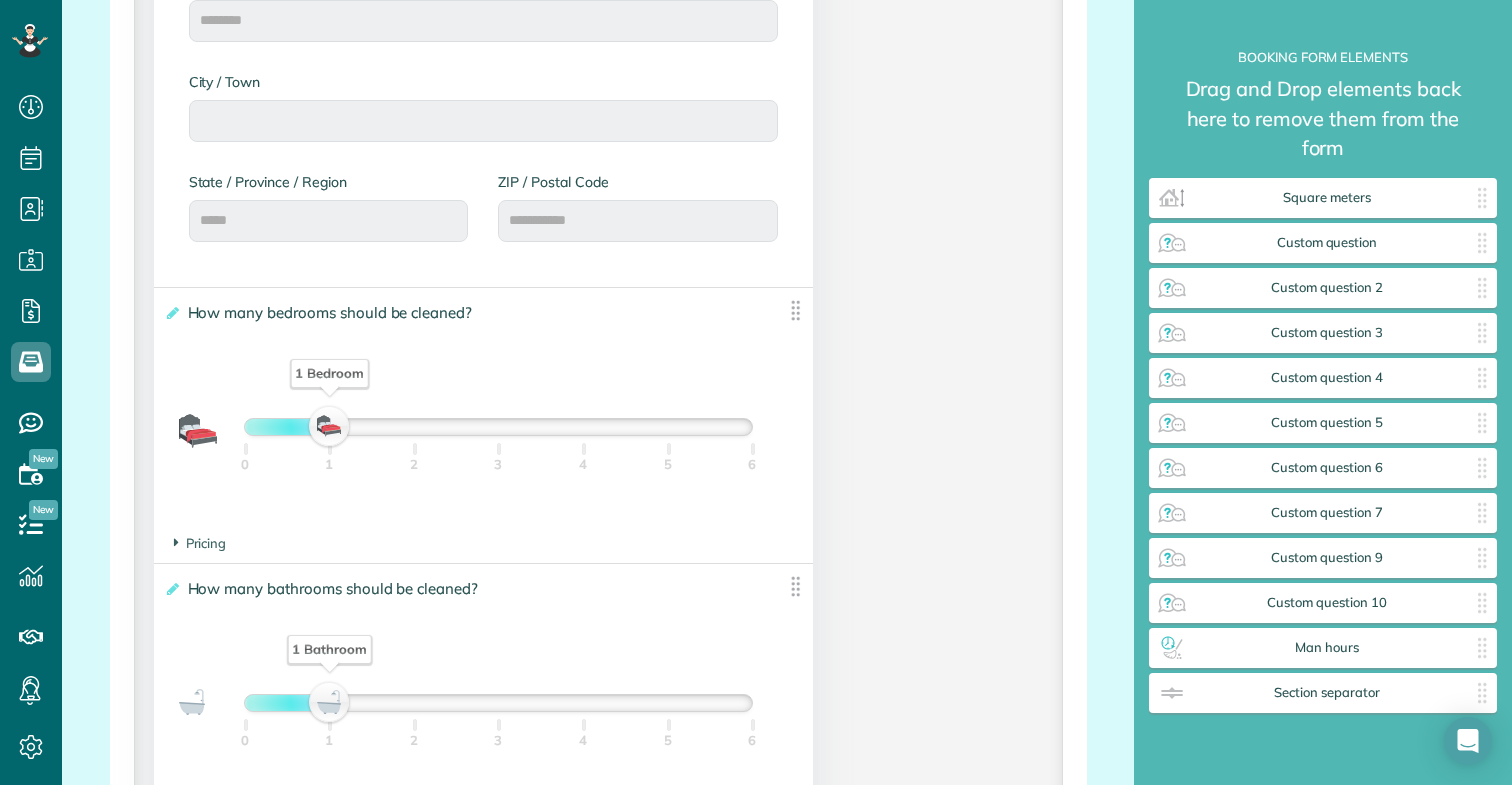 click on "Pricing
The base price per bedroom is
*****
$" at bounding box center (484, 543) 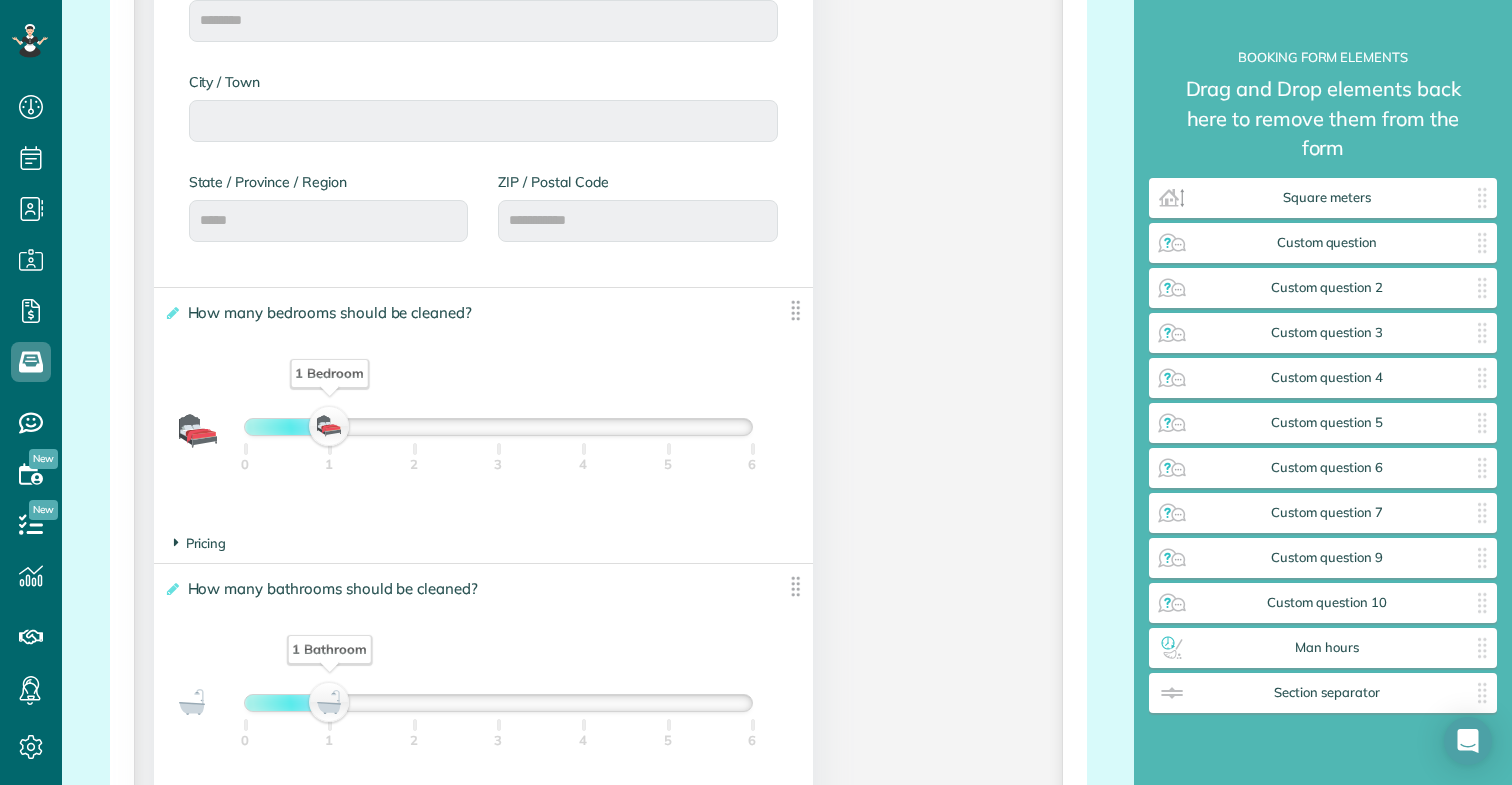 click on "Pricing" at bounding box center [200, 543] 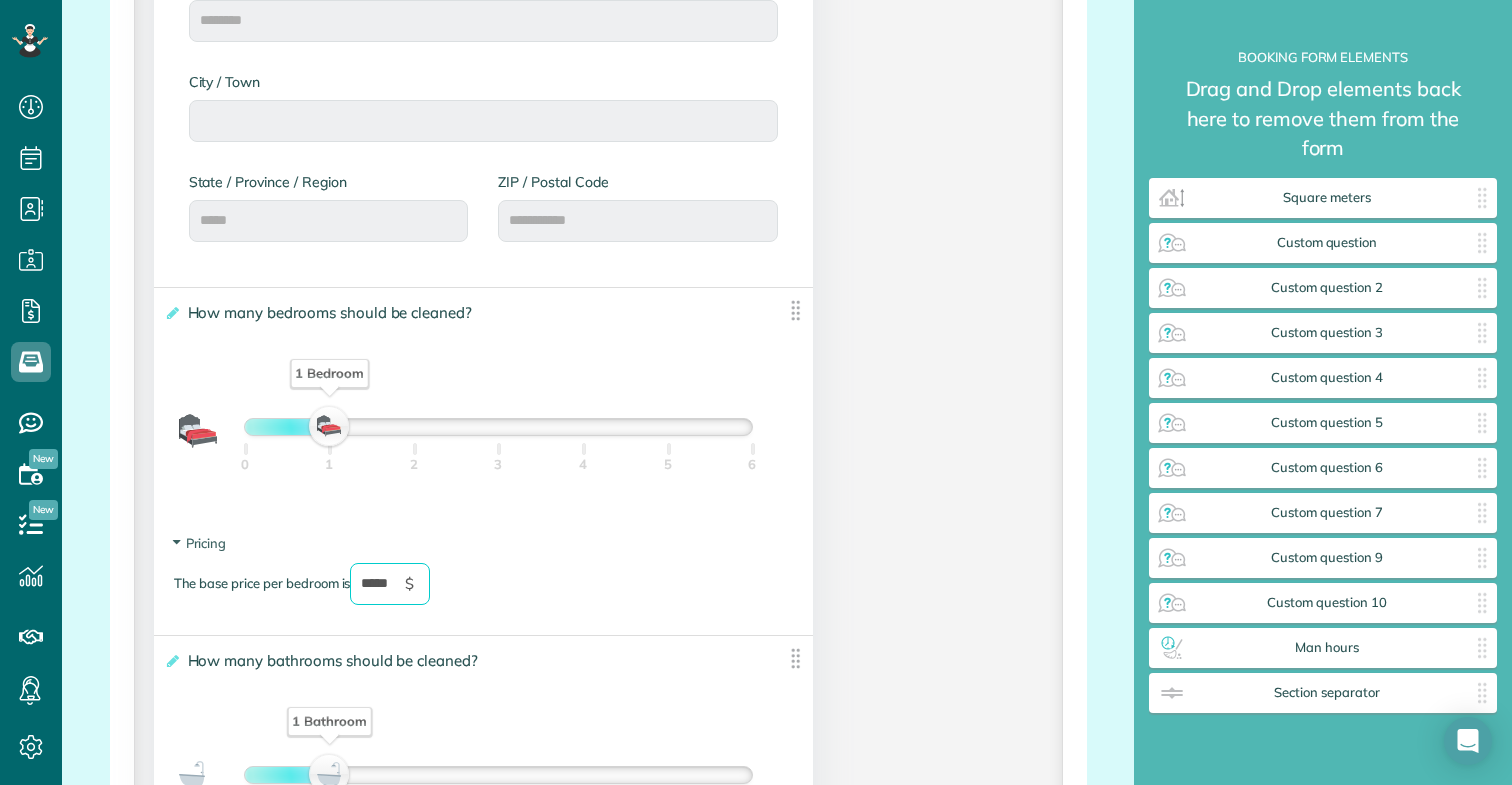 click on "*****" at bounding box center [390, 584] 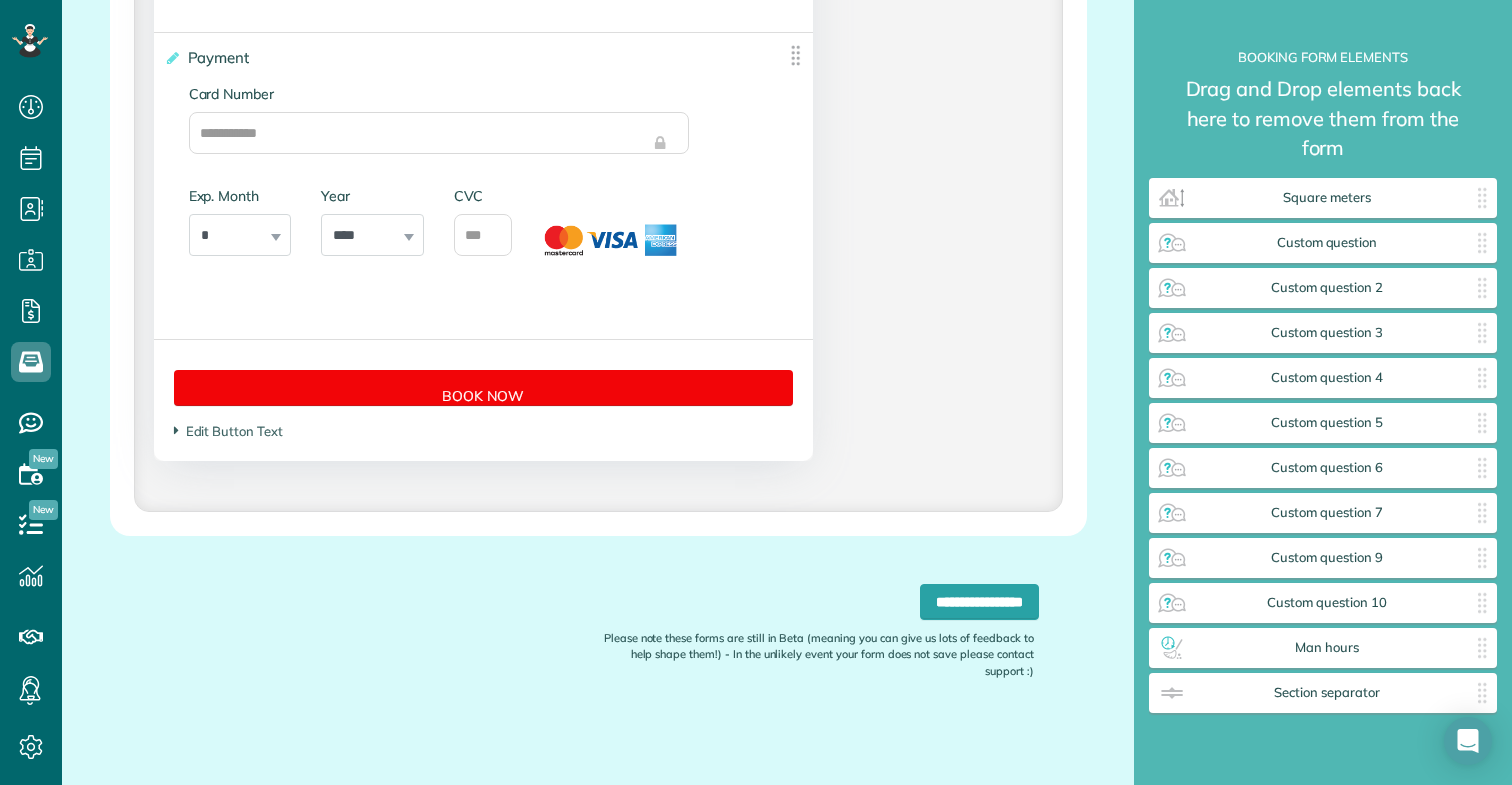 scroll, scrollTop: 4890, scrollLeft: 0, axis: vertical 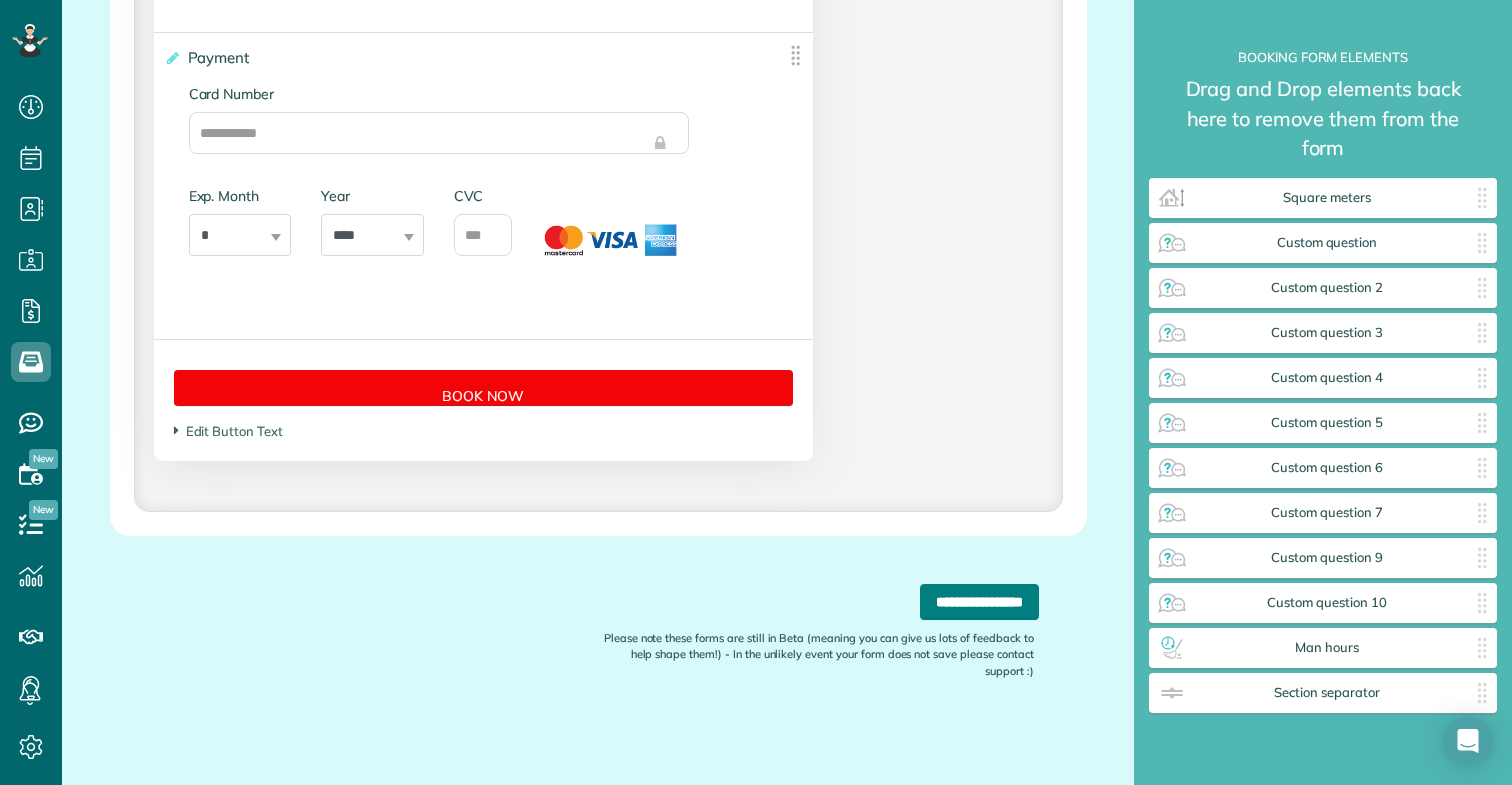 type on "*****" 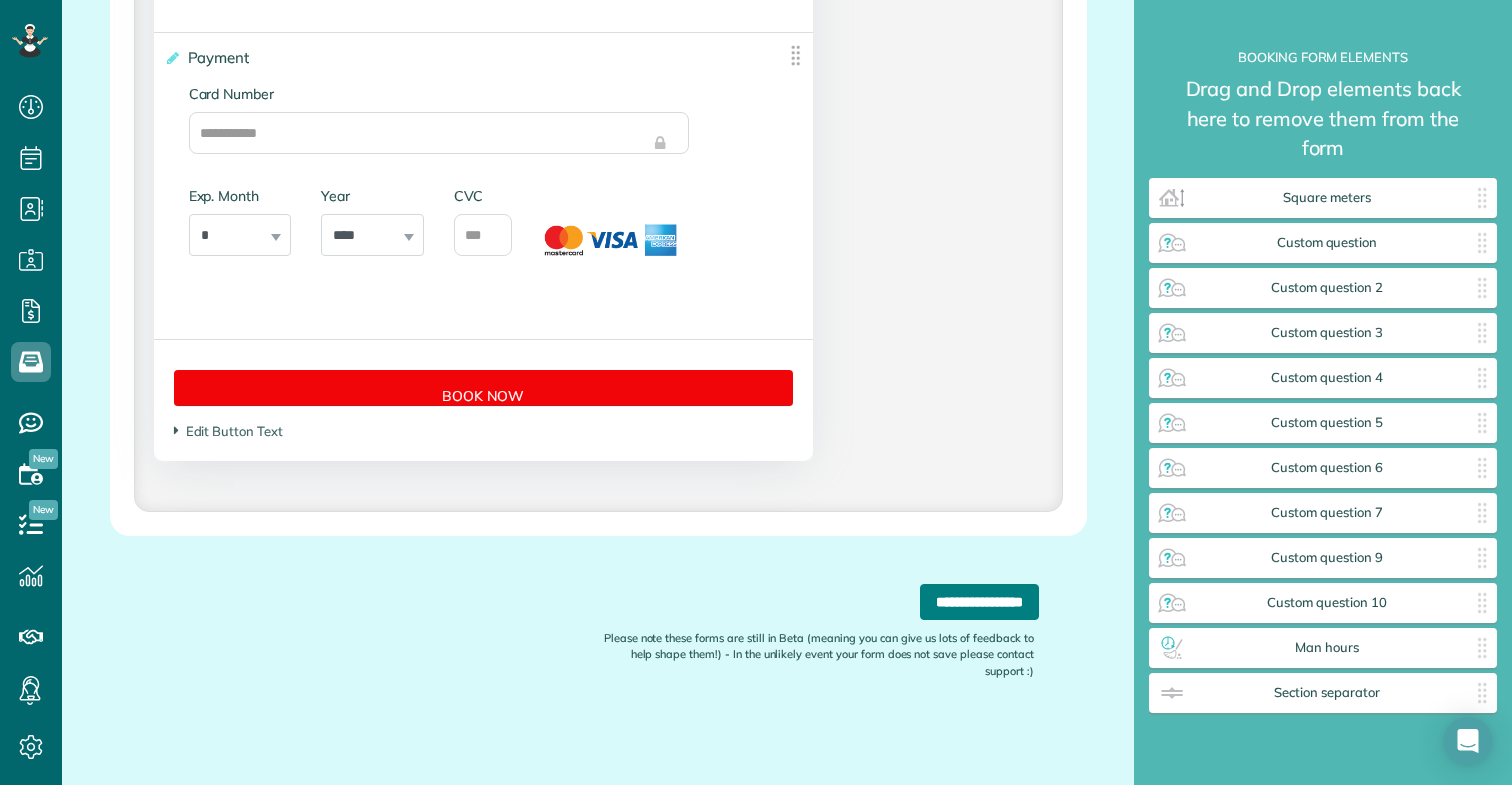 click on "**********" at bounding box center (979, 602) 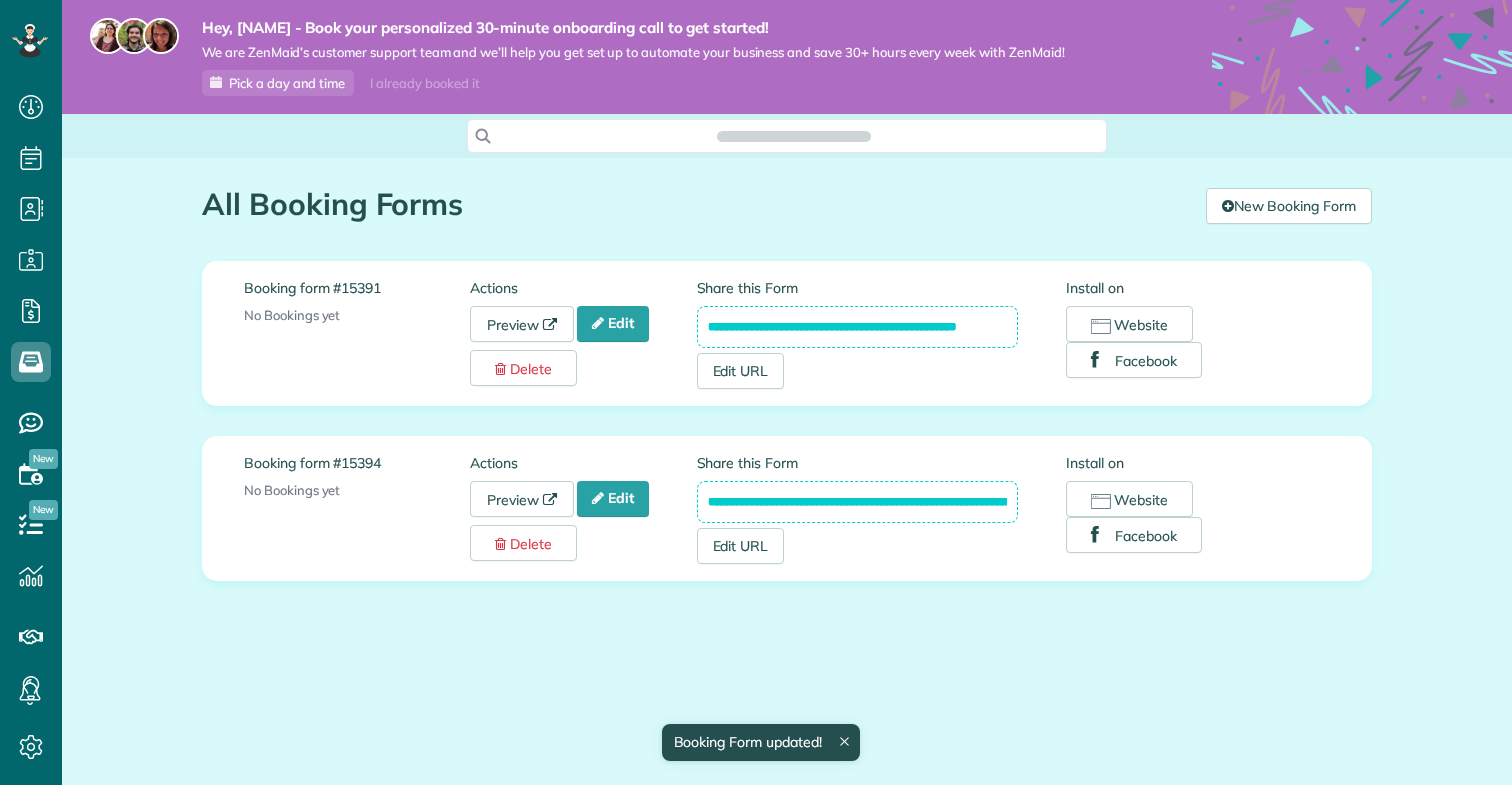scroll, scrollTop: 0, scrollLeft: 0, axis: both 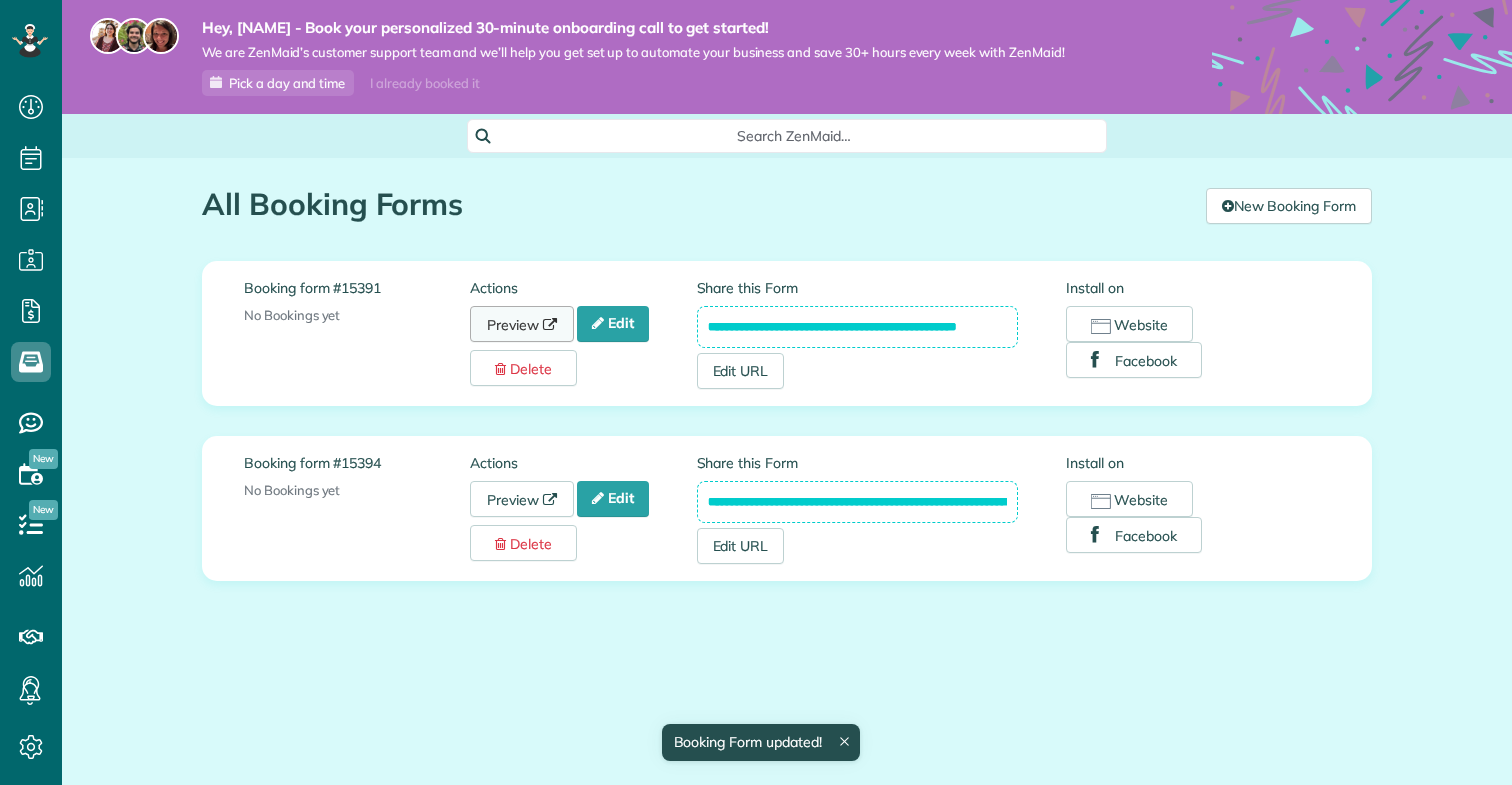click at bounding box center (550, 325) 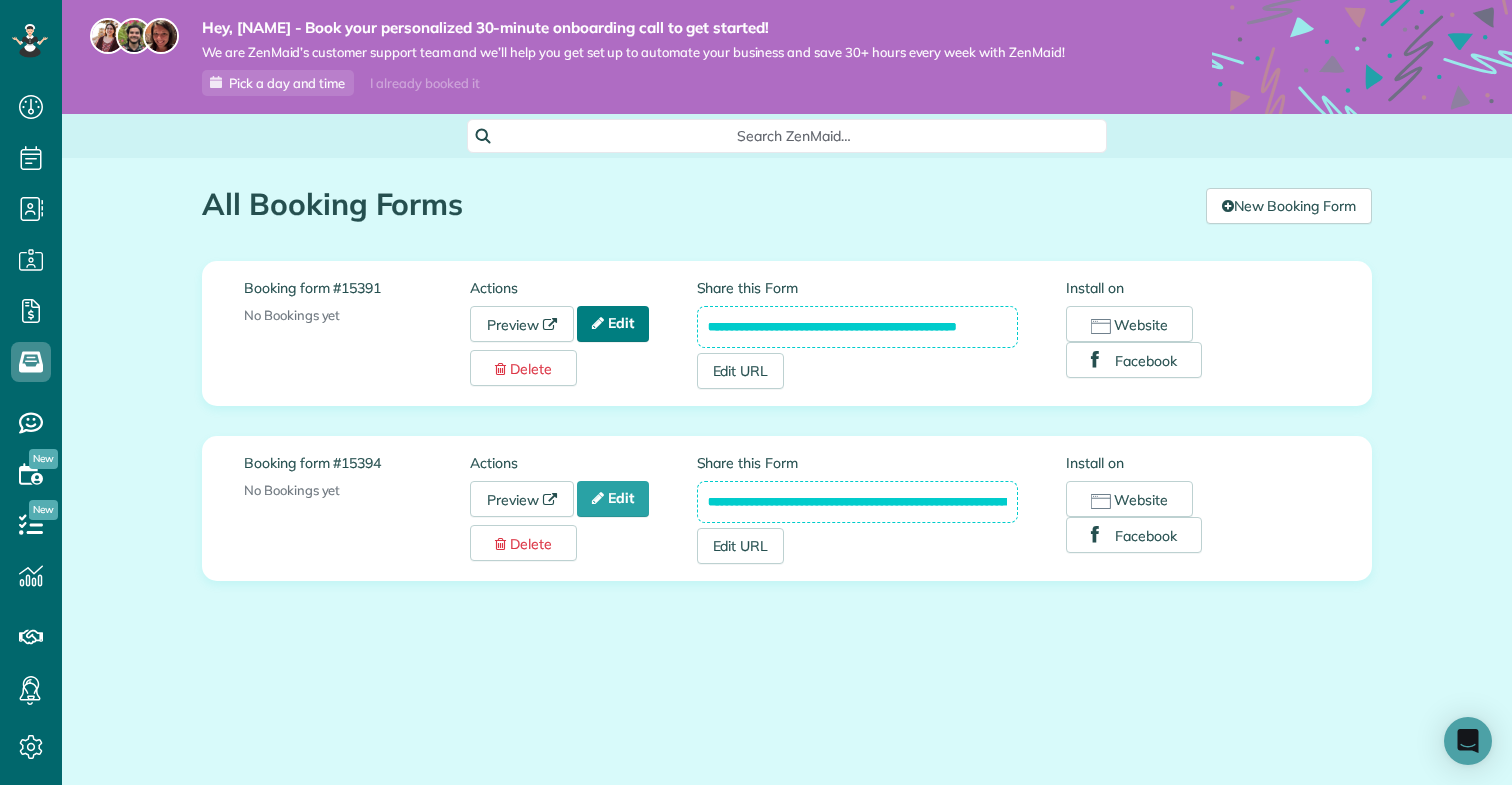 click on "Edit" at bounding box center [613, 324] 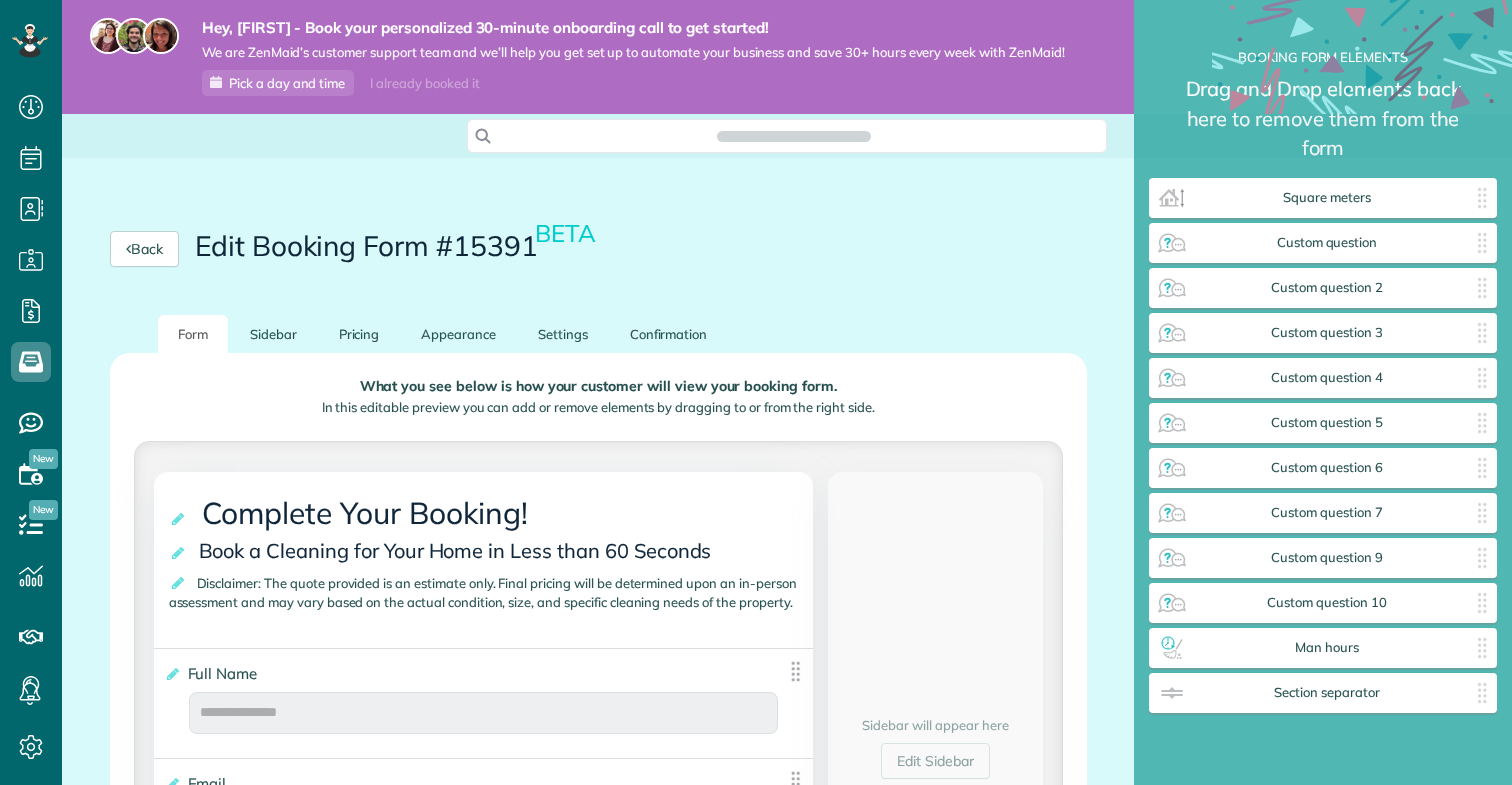 scroll, scrollTop: 0, scrollLeft: 0, axis: both 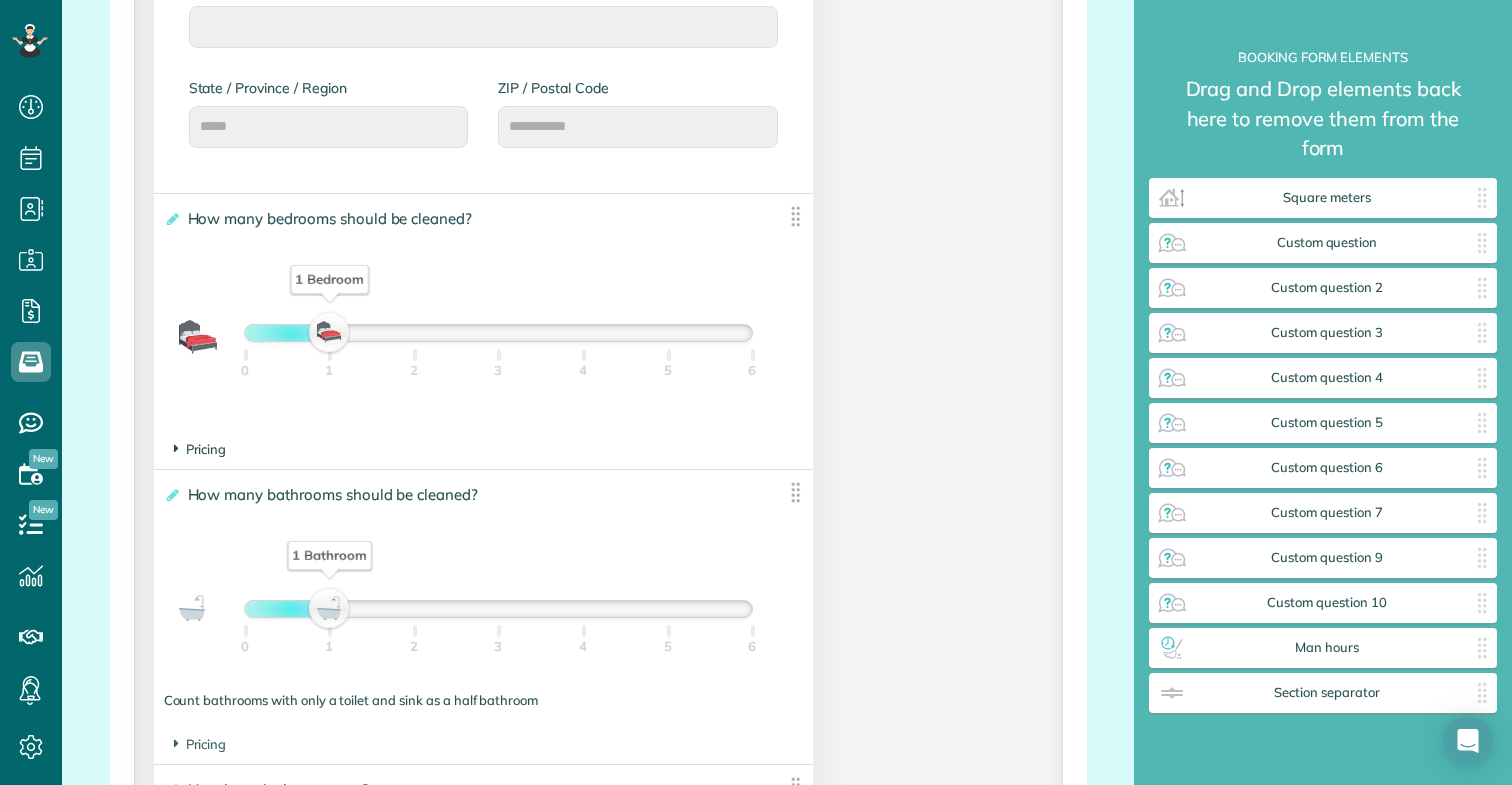 click on "Pricing" at bounding box center (200, 449) 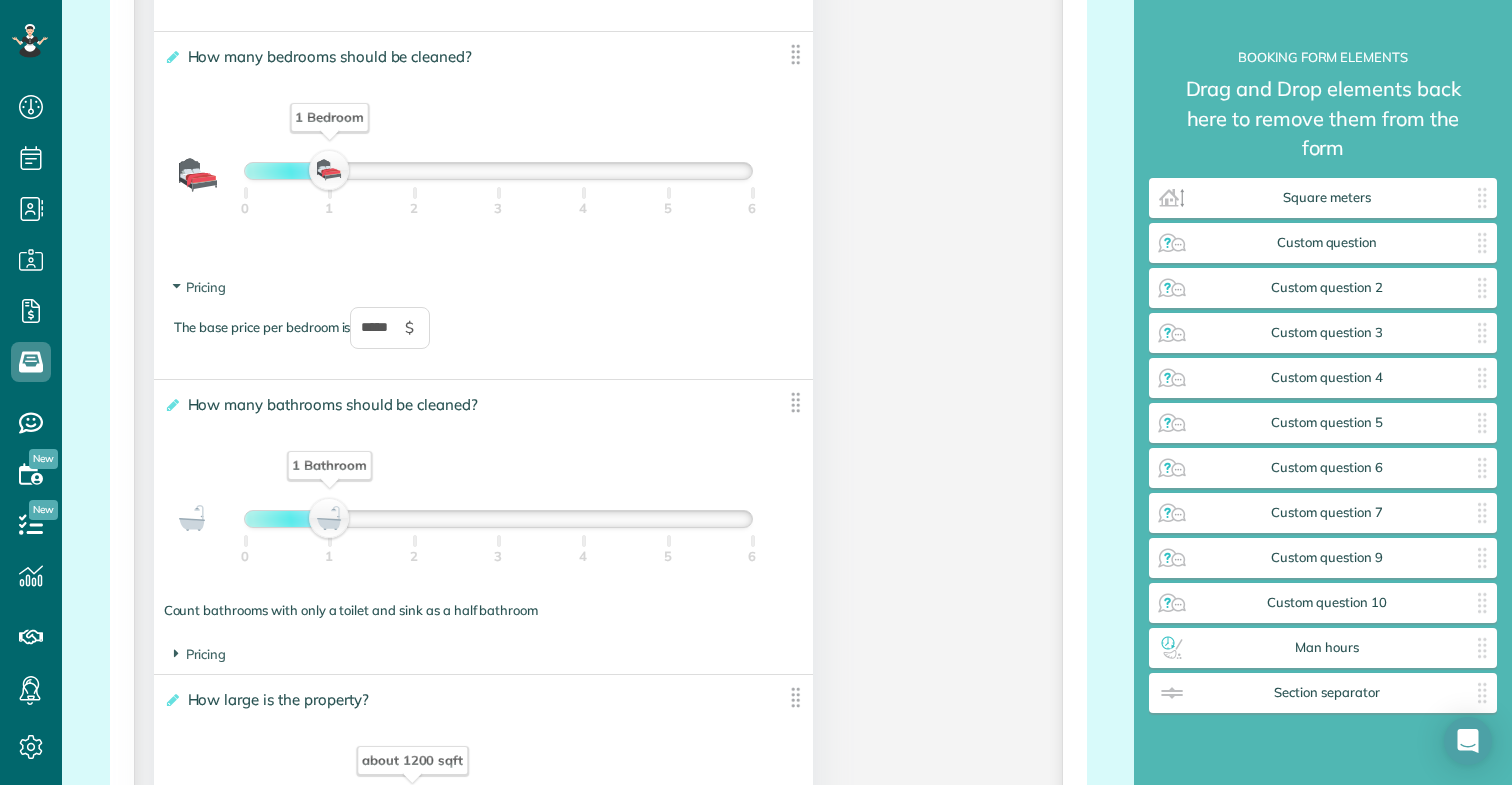 scroll, scrollTop: 1443, scrollLeft: 0, axis: vertical 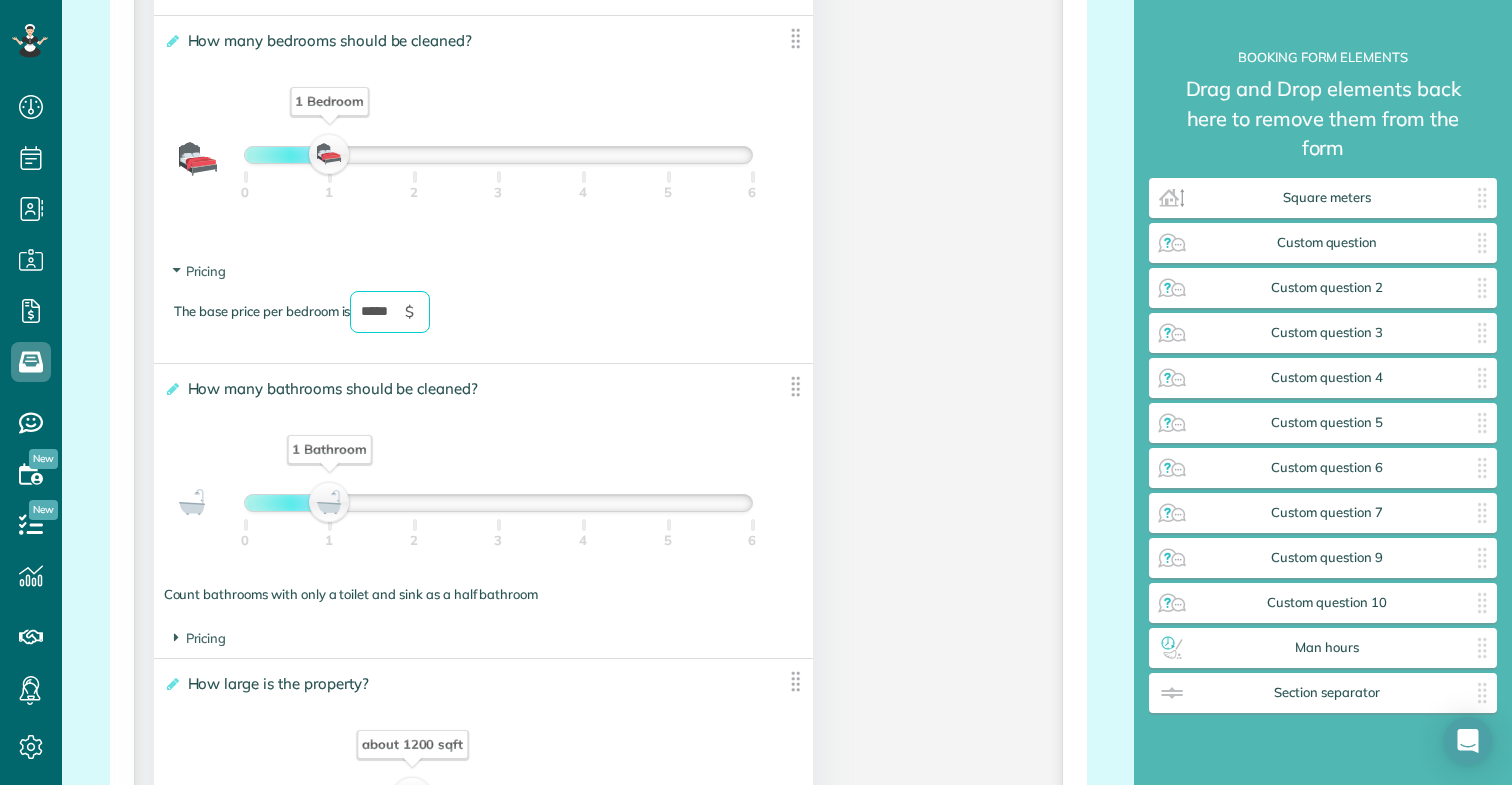 click on "*****" at bounding box center [390, 312] 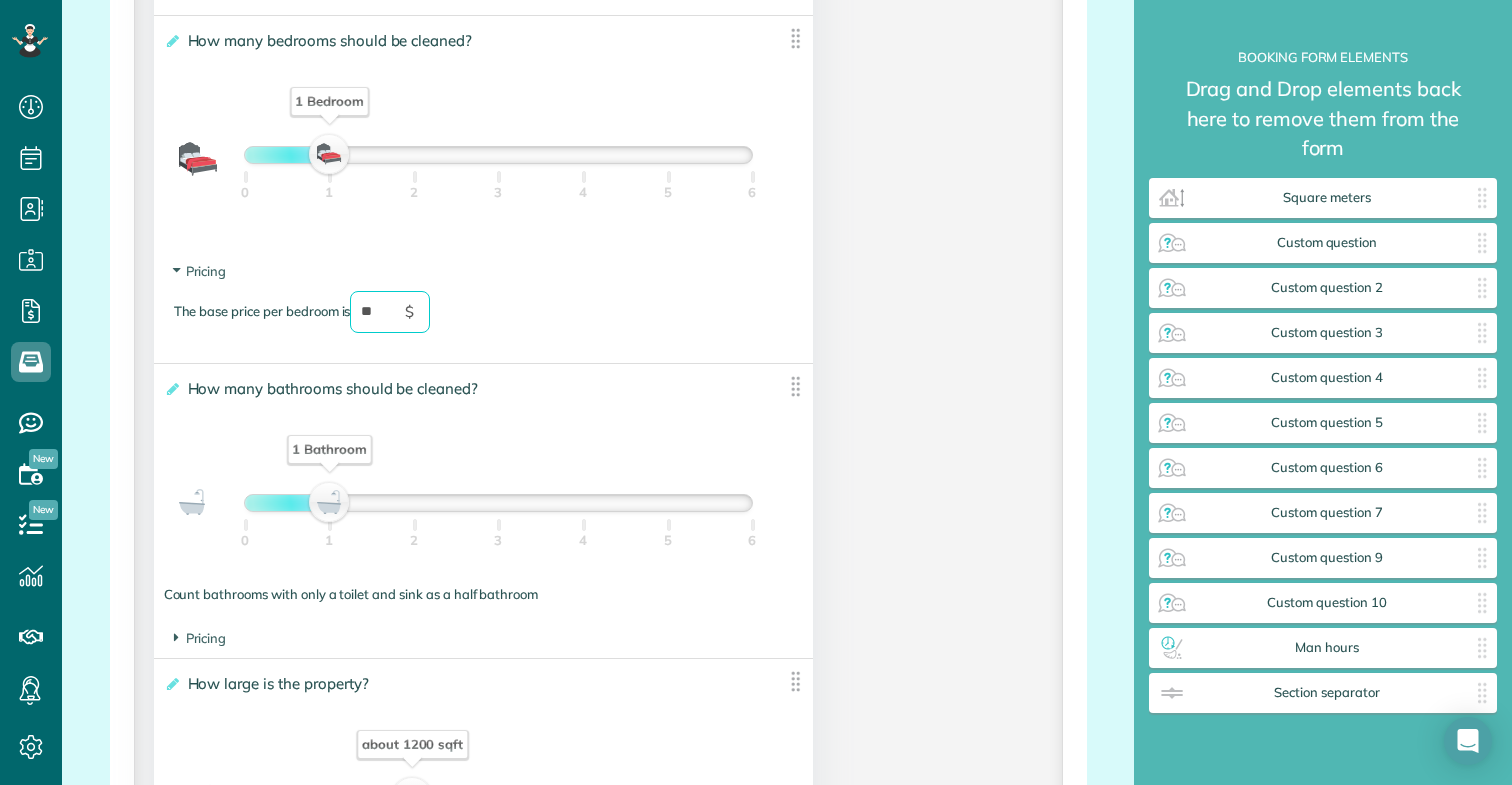 click on "The base price per bedroom is
**
$" at bounding box center [484, 322] 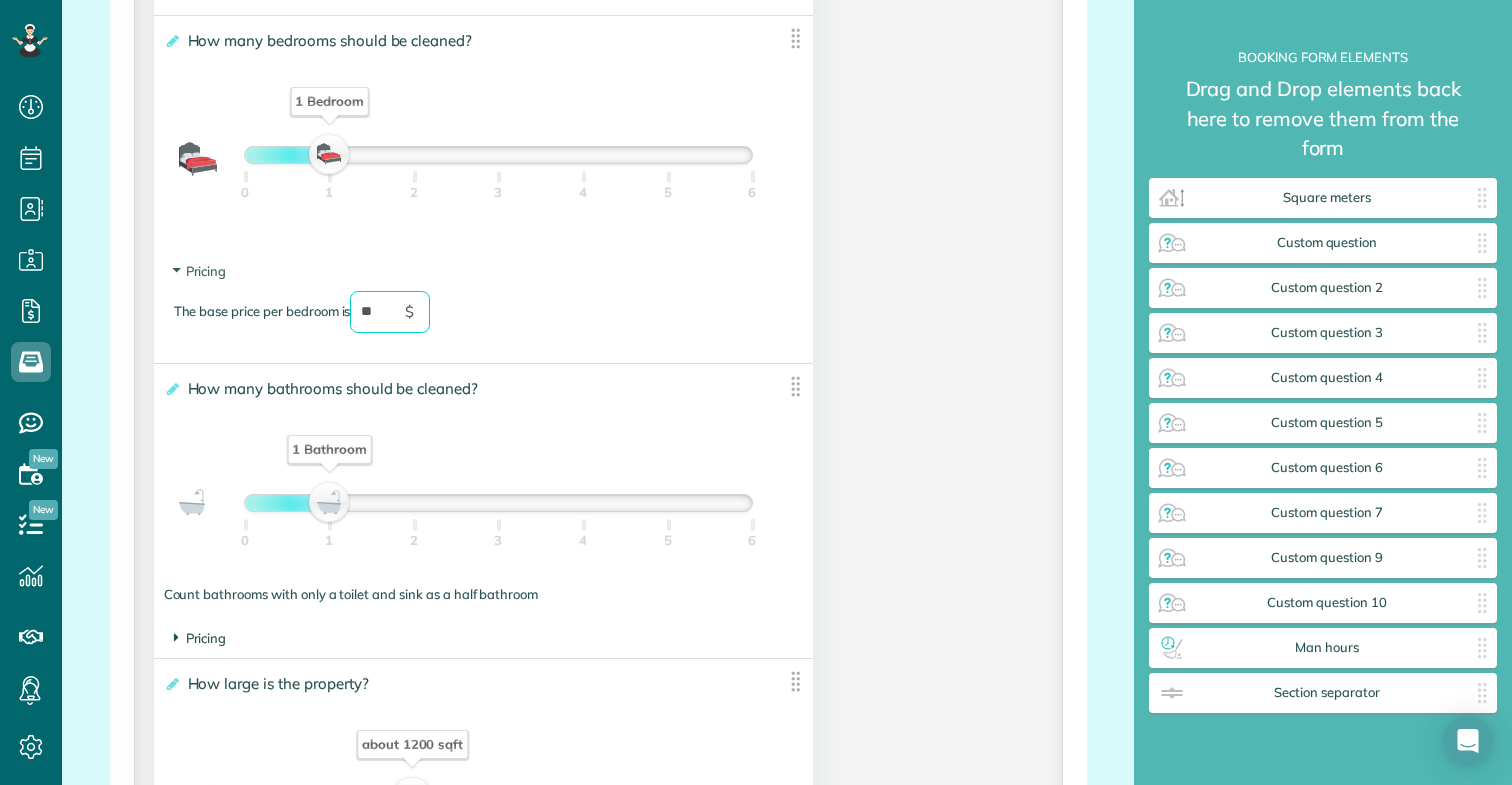 click on "Pricing" at bounding box center (200, 638) 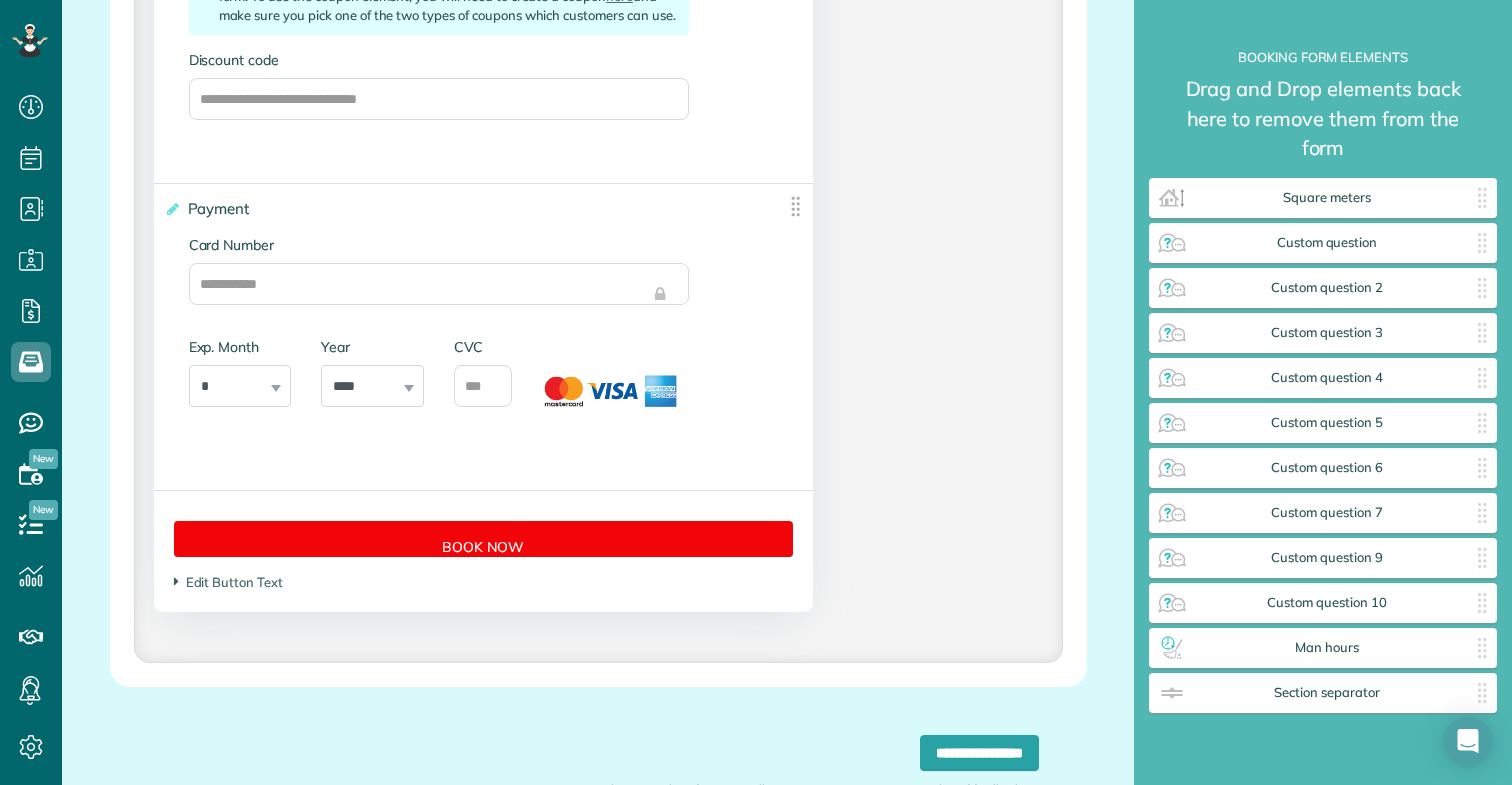 scroll, scrollTop: 4819, scrollLeft: 0, axis: vertical 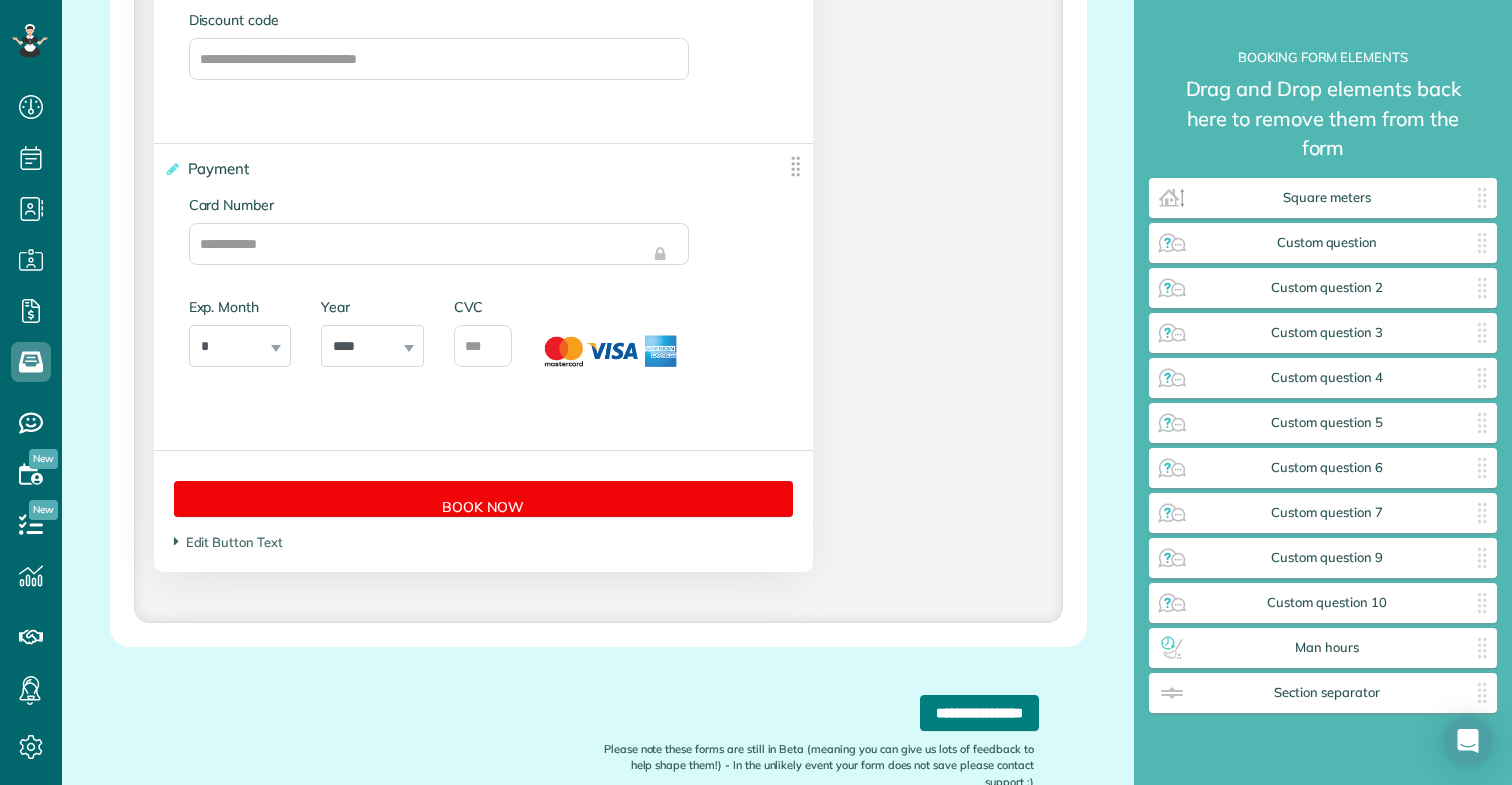 type on "**" 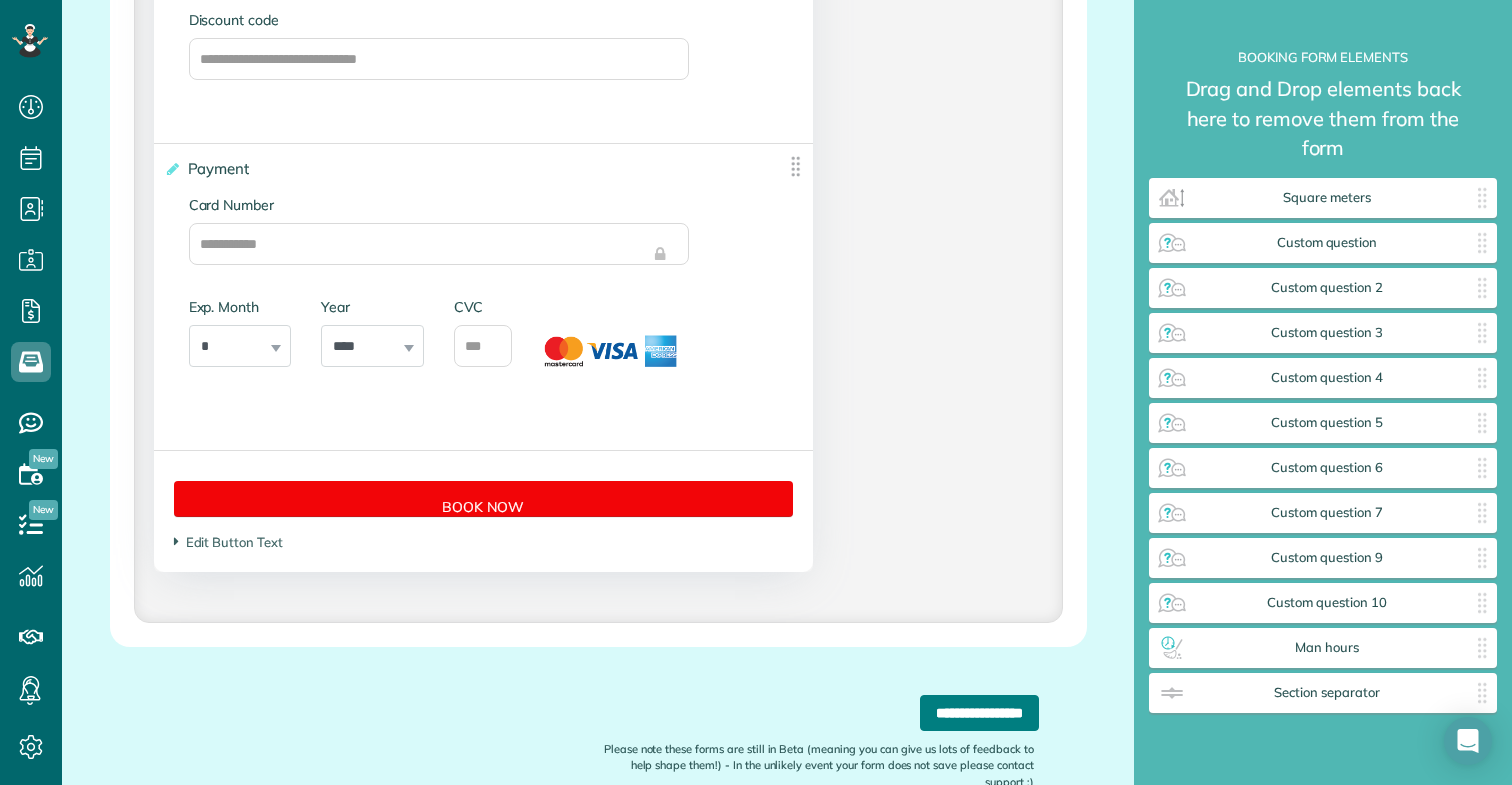 click on "**********" at bounding box center (979, 713) 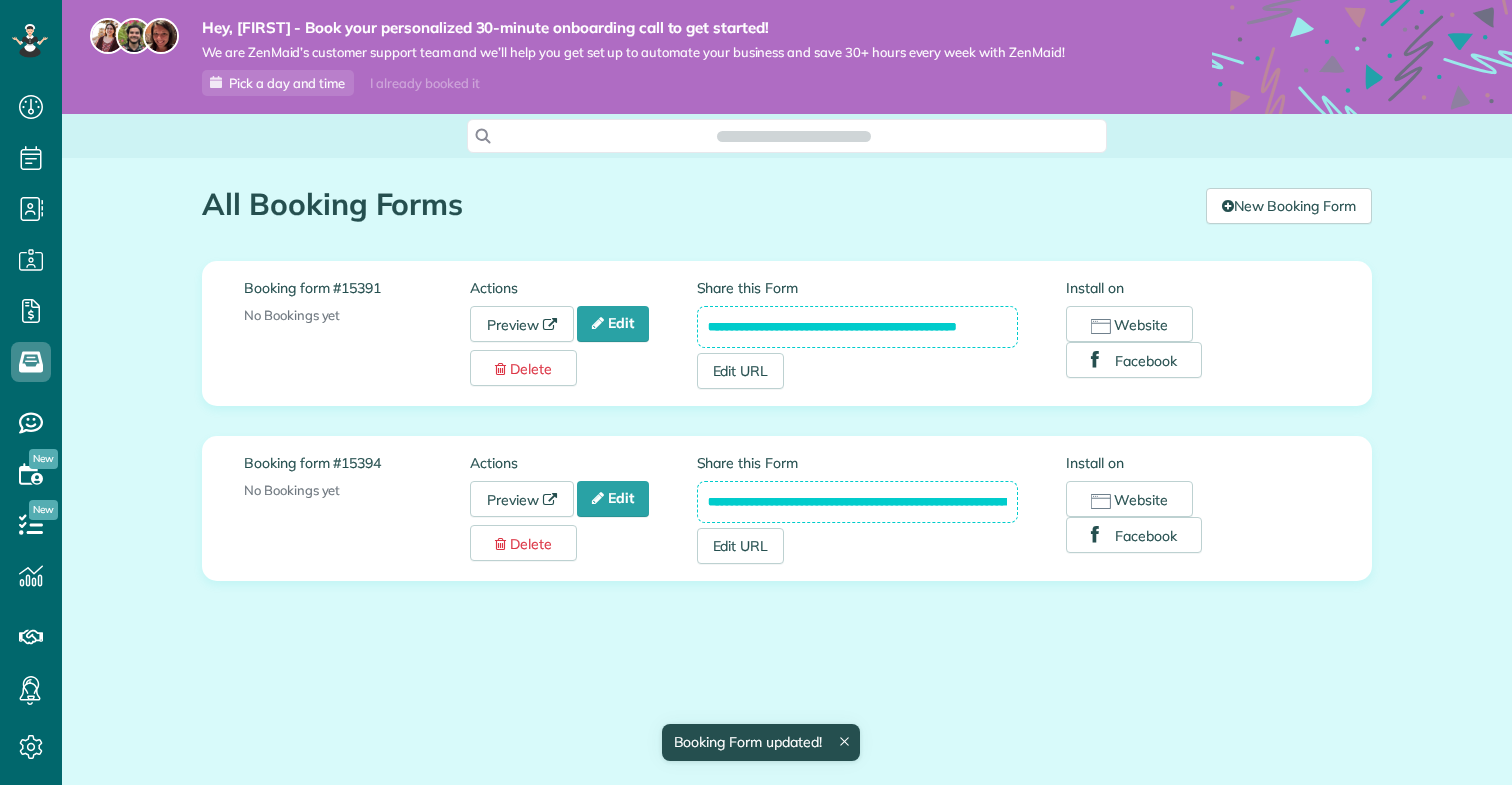 scroll, scrollTop: 0, scrollLeft: 0, axis: both 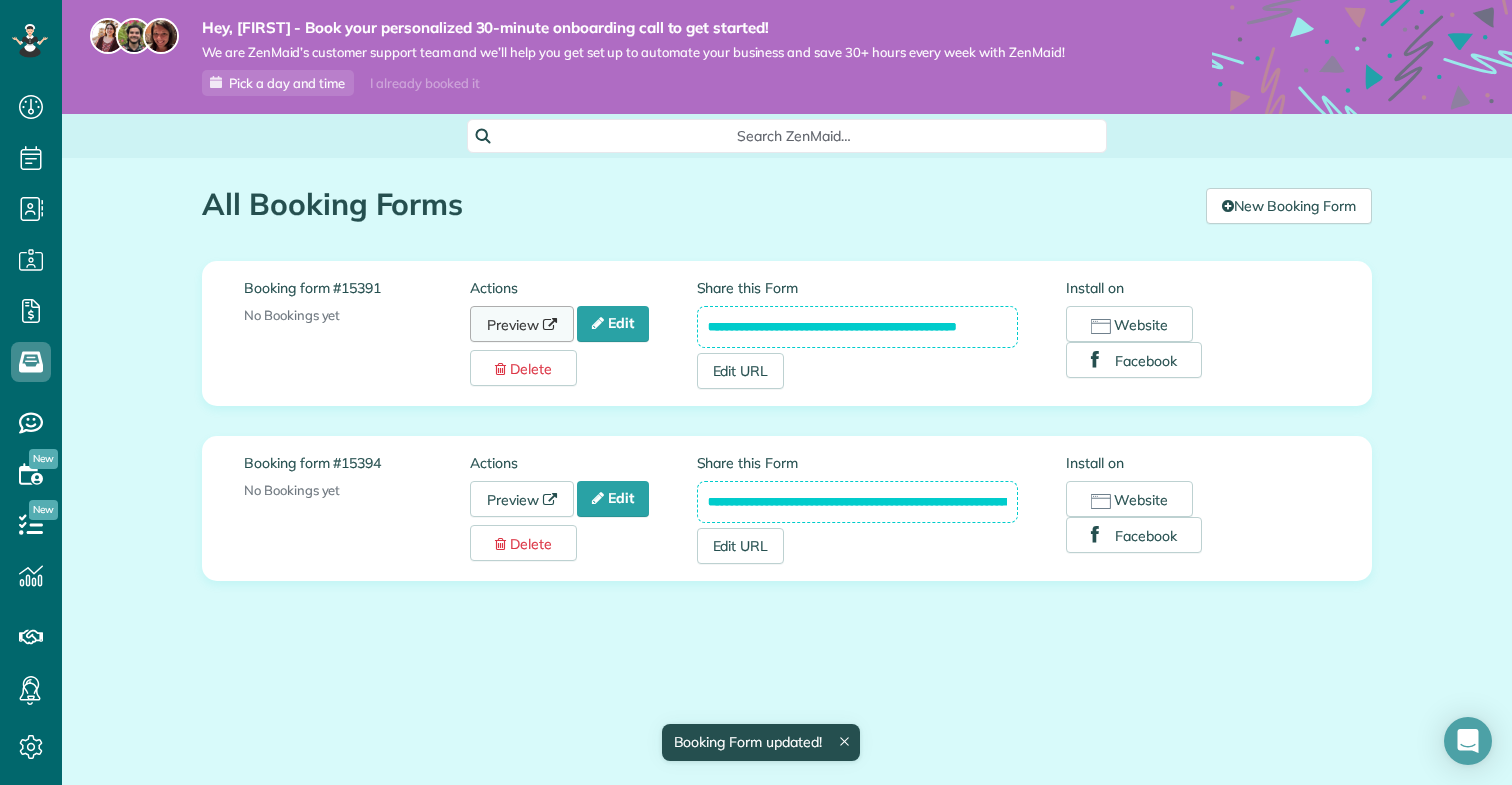 click on "Preview" at bounding box center [522, 324] 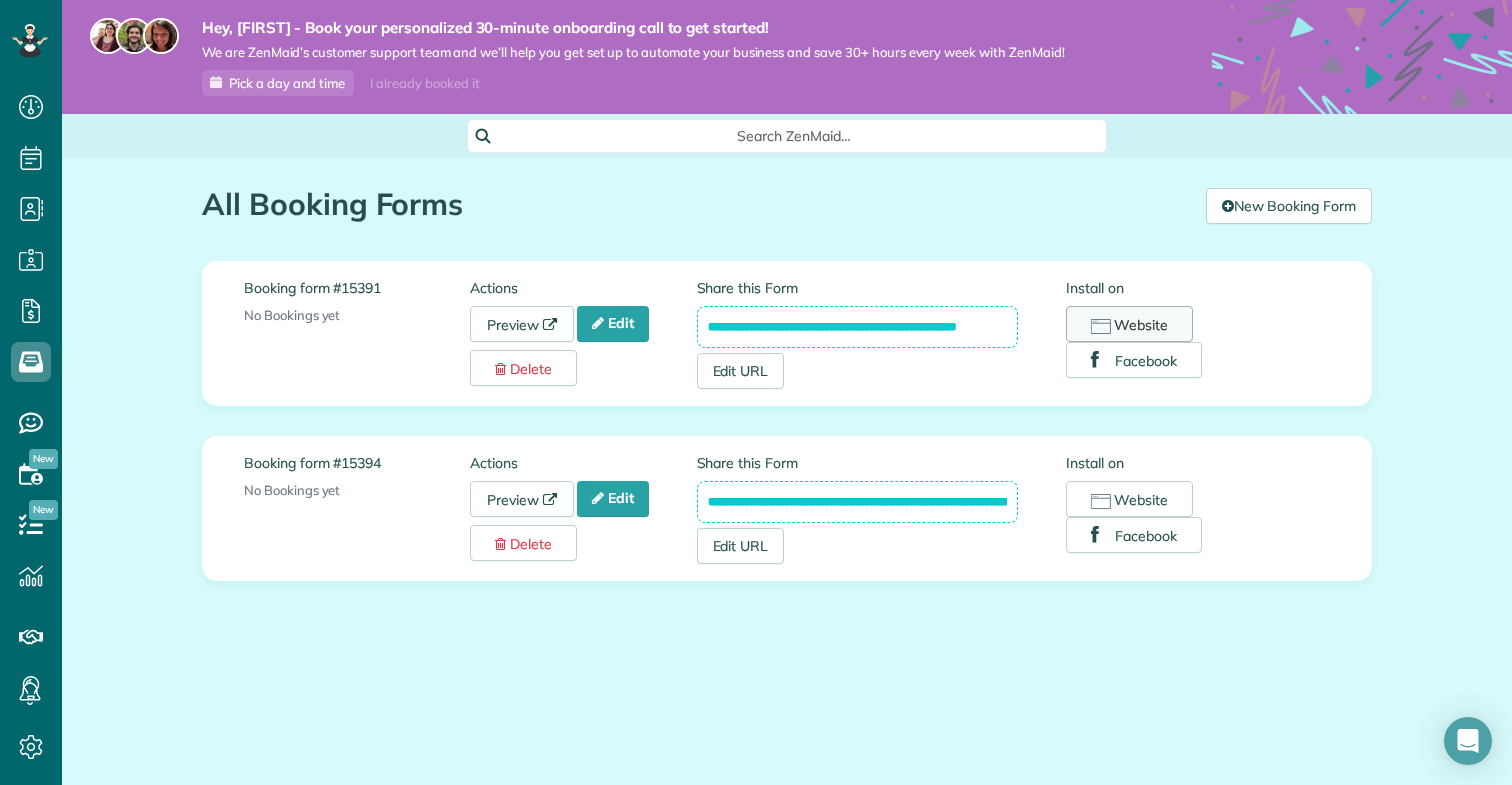 click on "Website" at bounding box center (1129, 324) 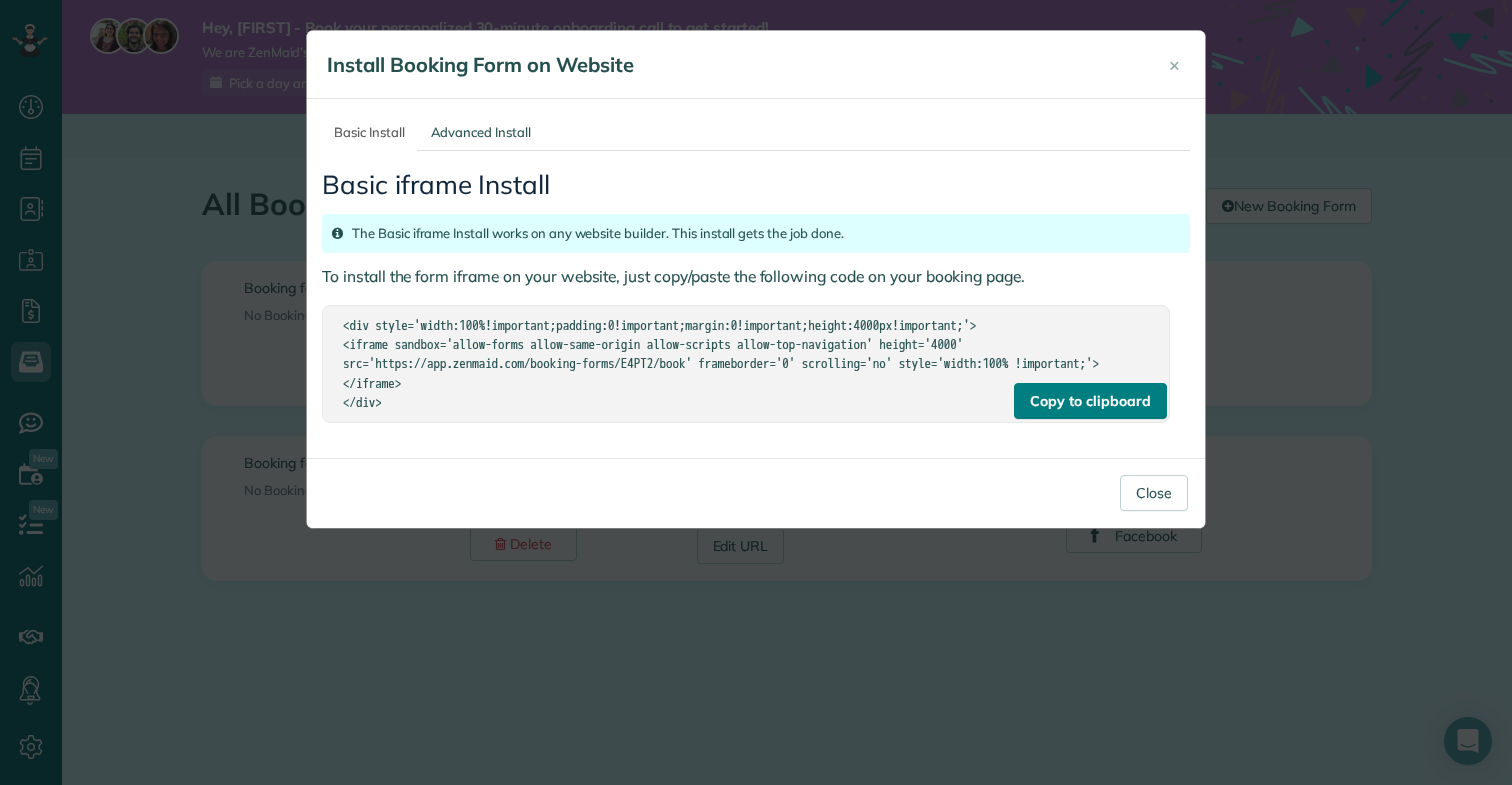 click on "Copy to clipboard" at bounding box center [1090, 401] 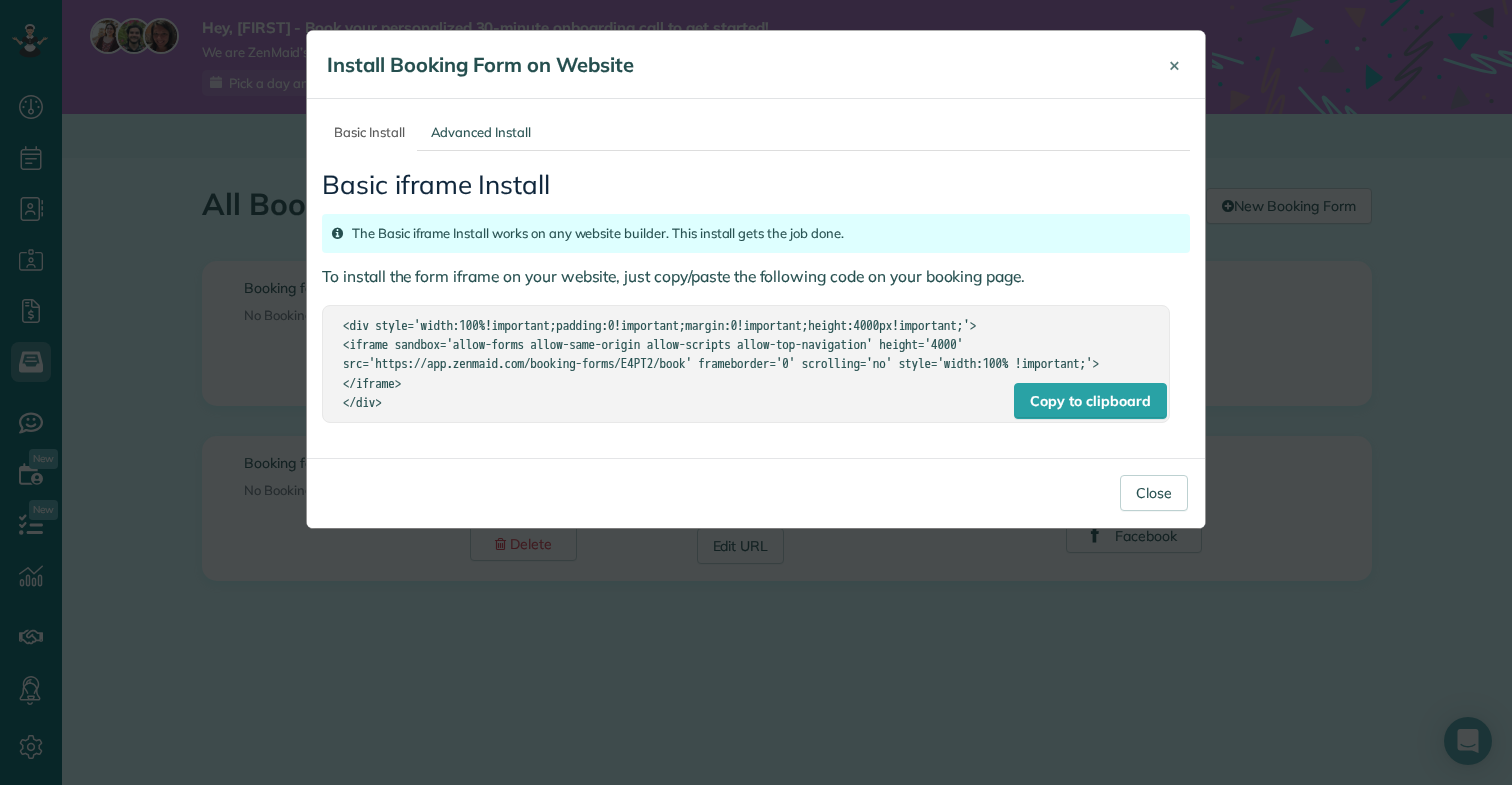 click on "×" at bounding box center [1174, 64] 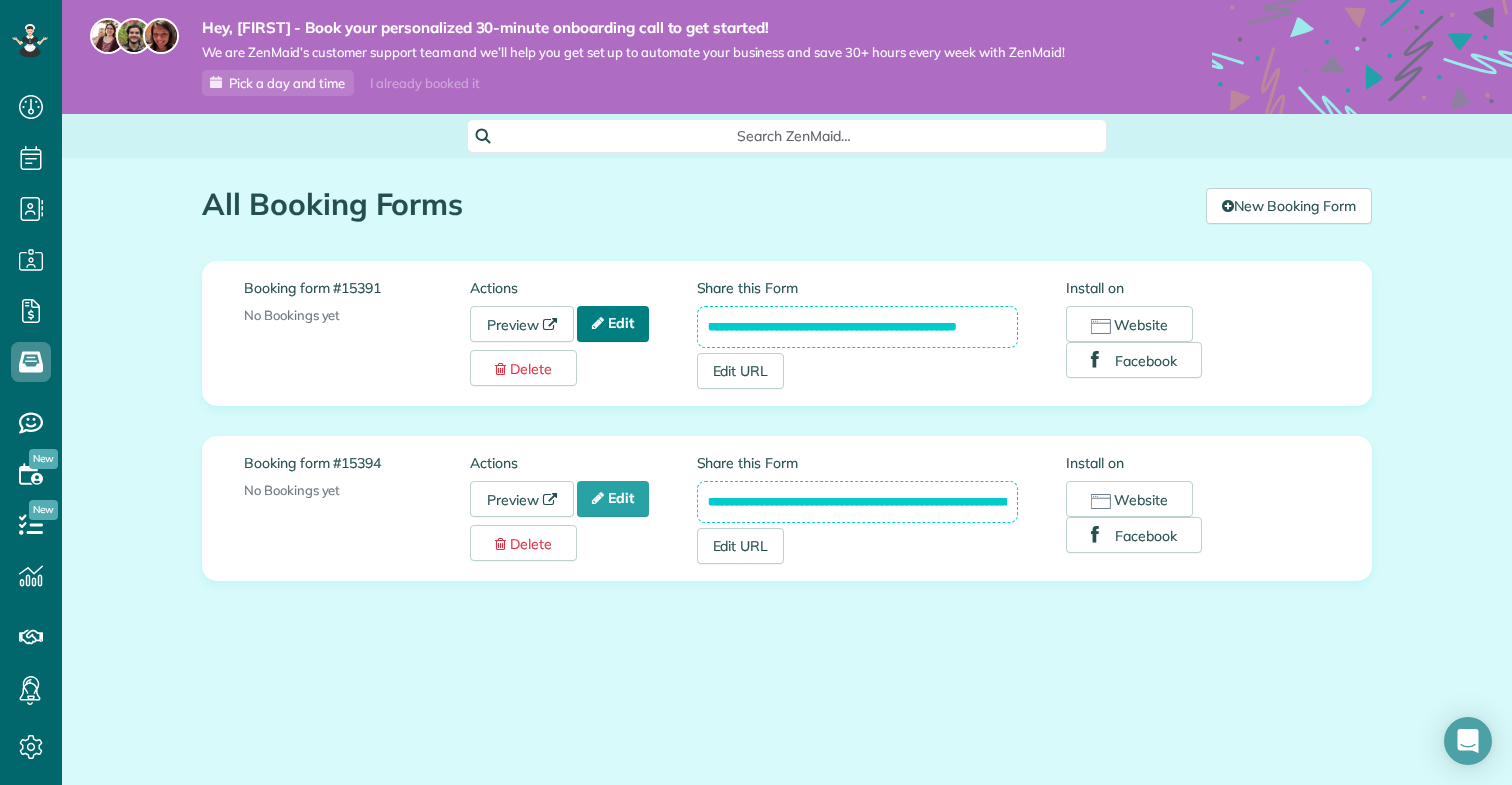 click on "Edit" at bounding box center (613, 324) 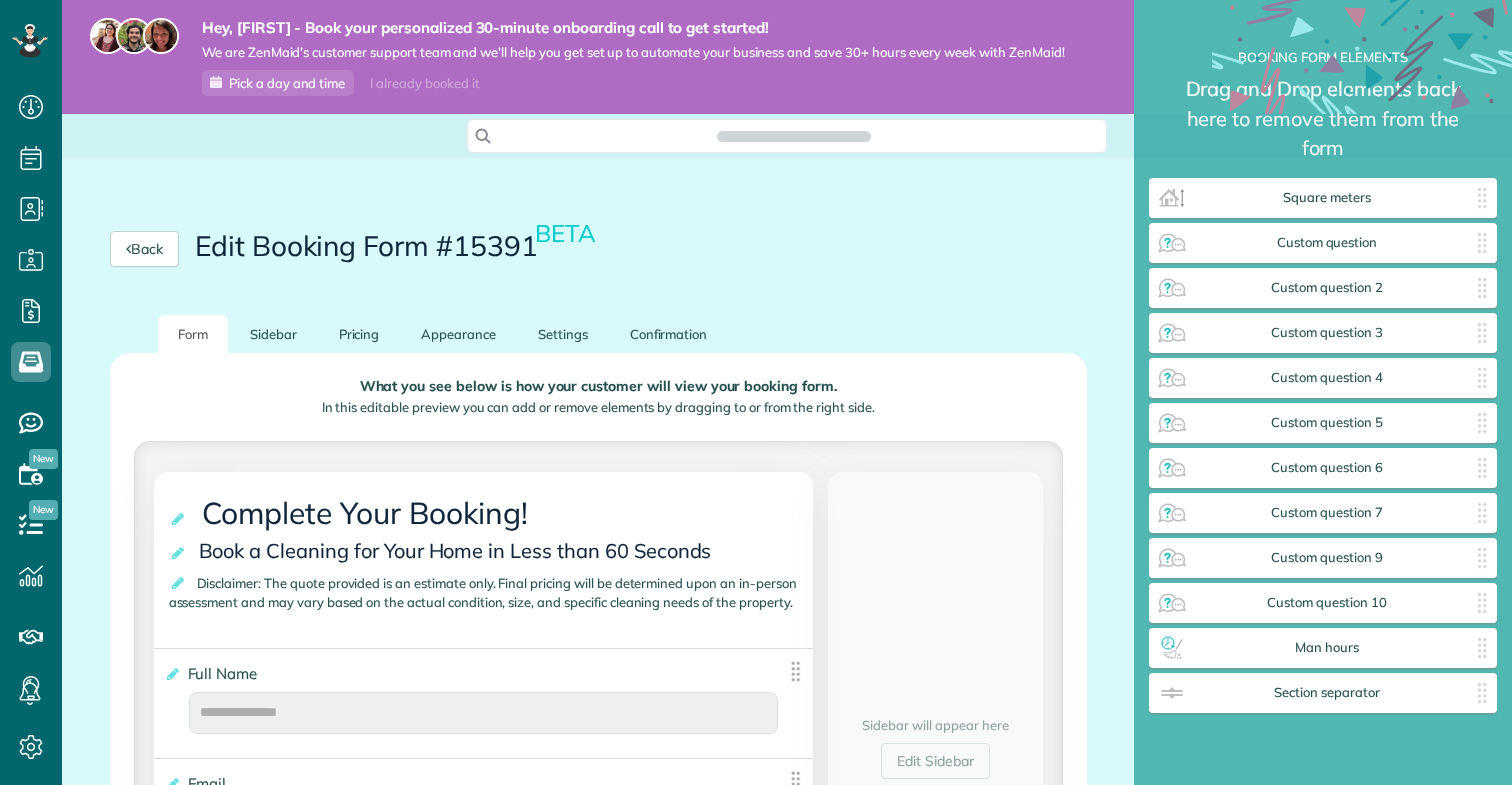 scroll, scrollTop: 0, scrollLeft: 0, axis: both 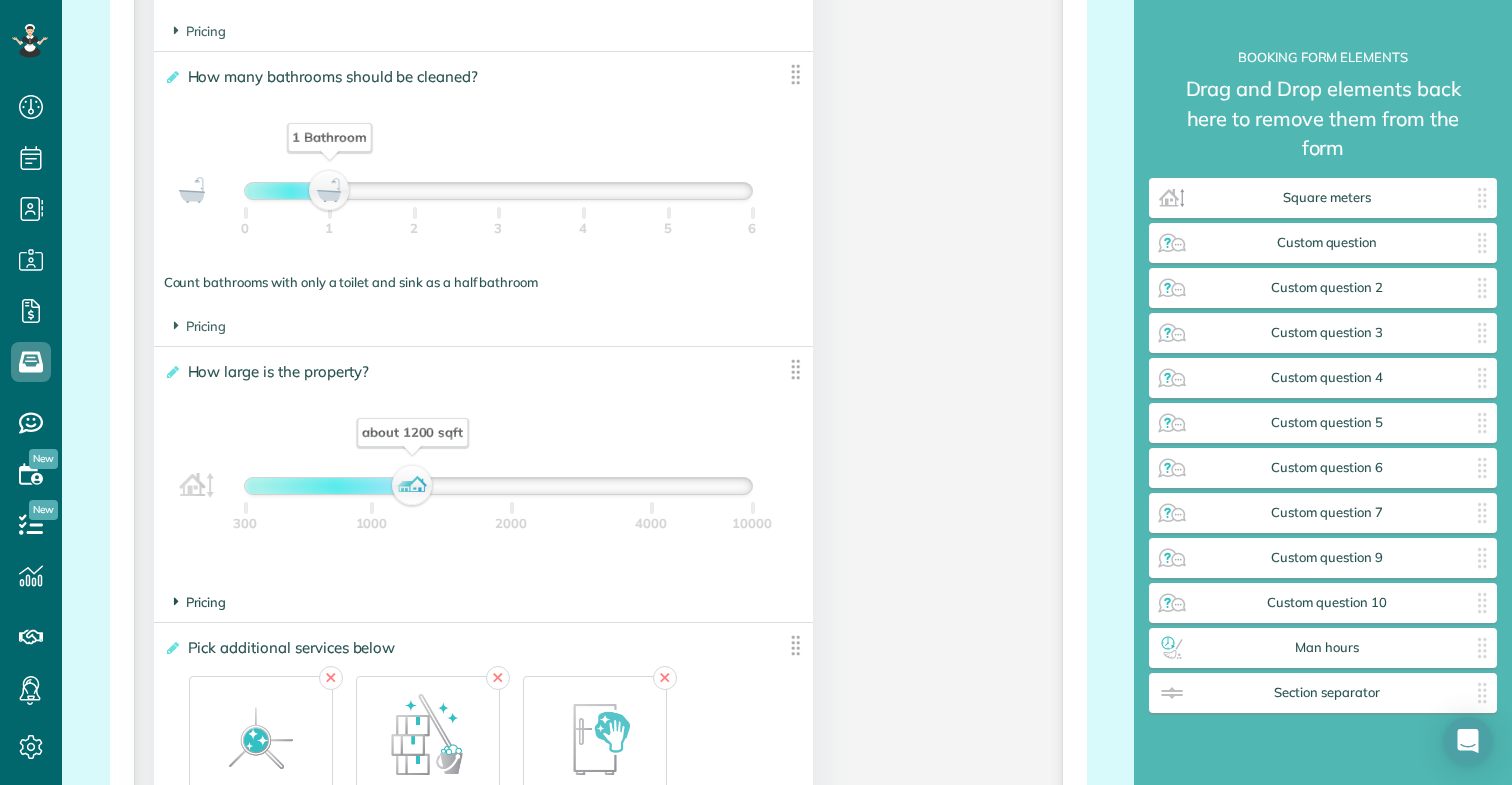 click on "Pricing" at bounding box center (200, 602) 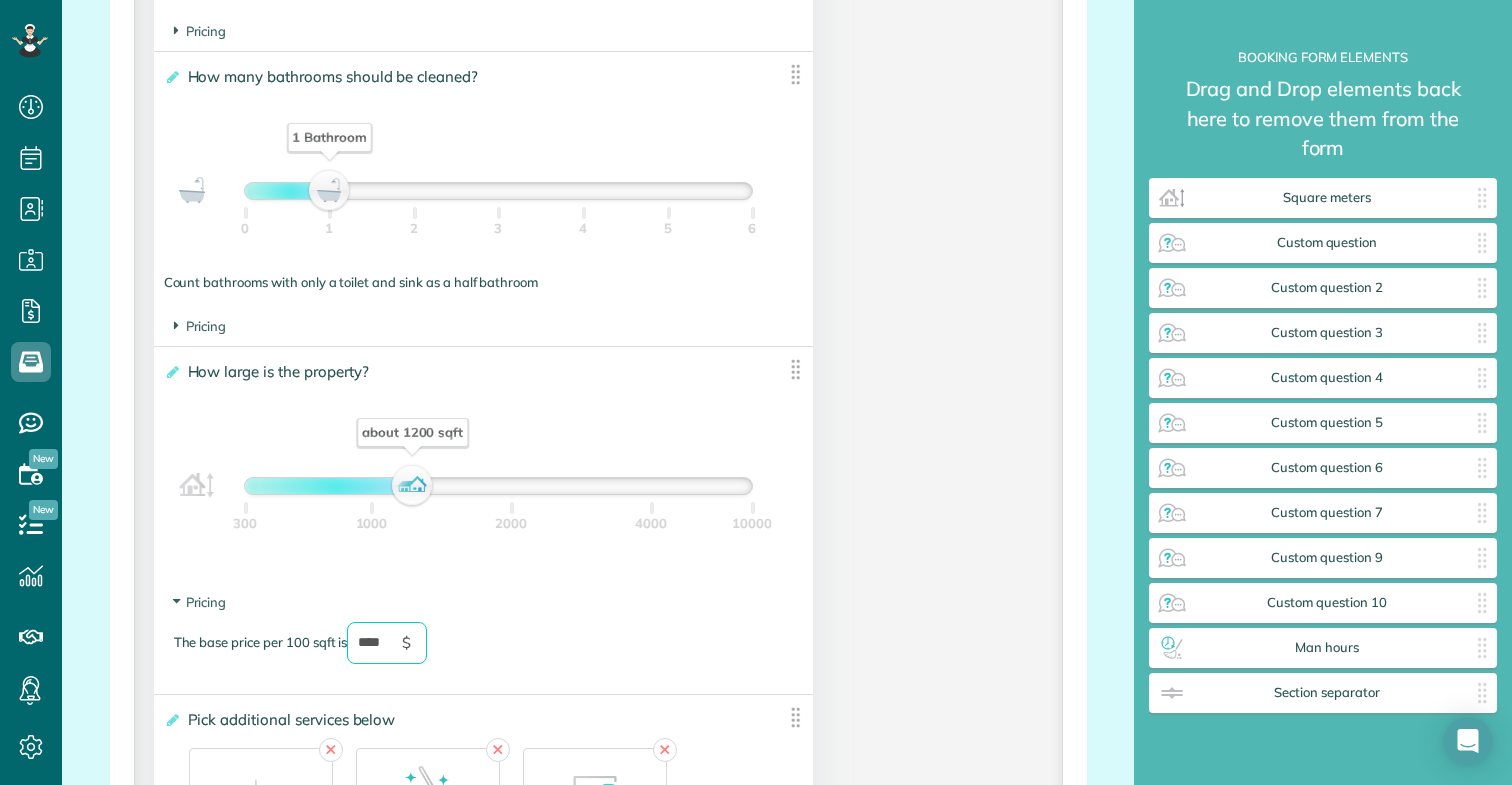 click on "****" at bounding box center (387, 643) 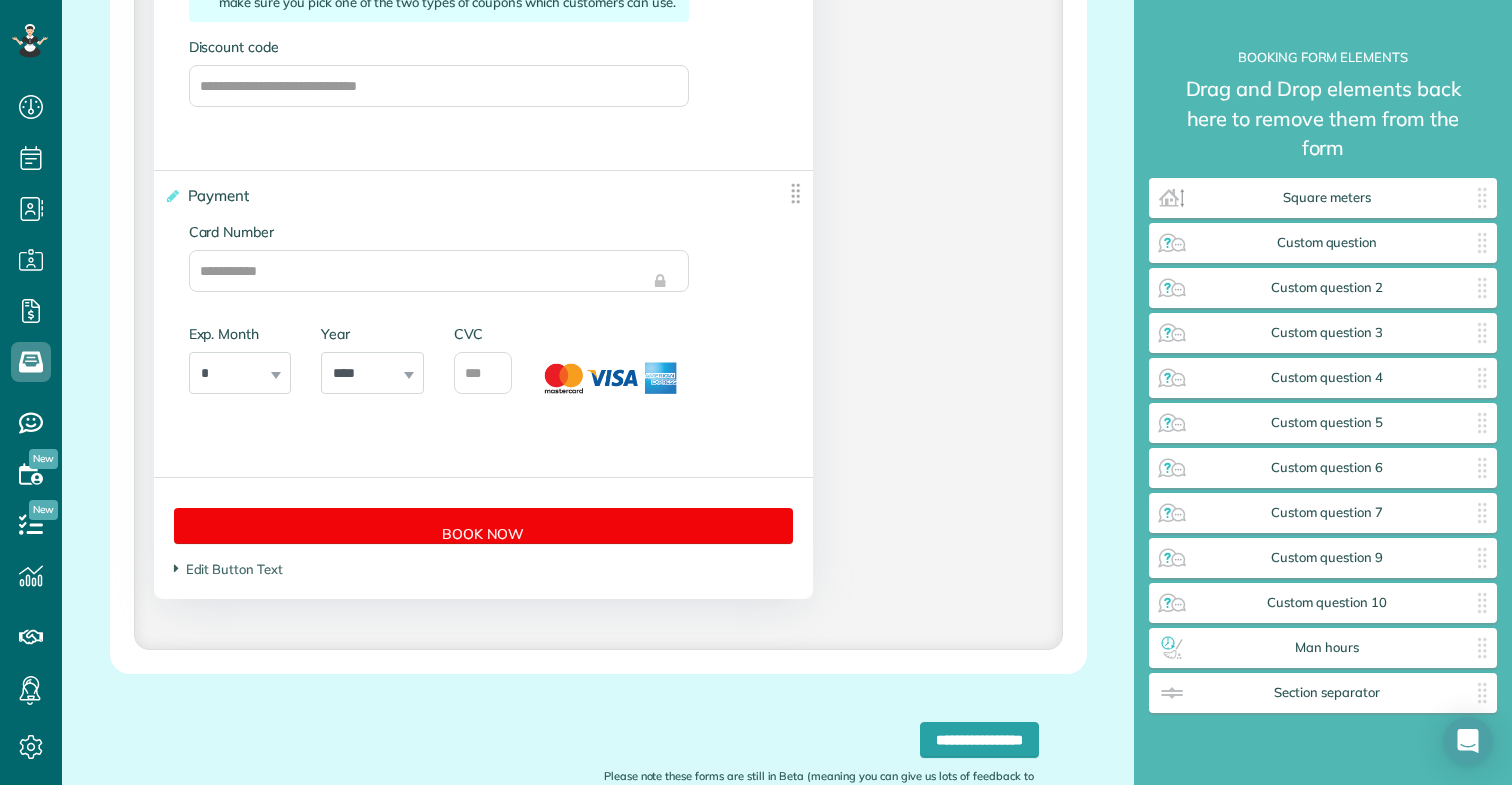 scroll, scrollTop: 4771, scrollLeft: 0, axis: vertical 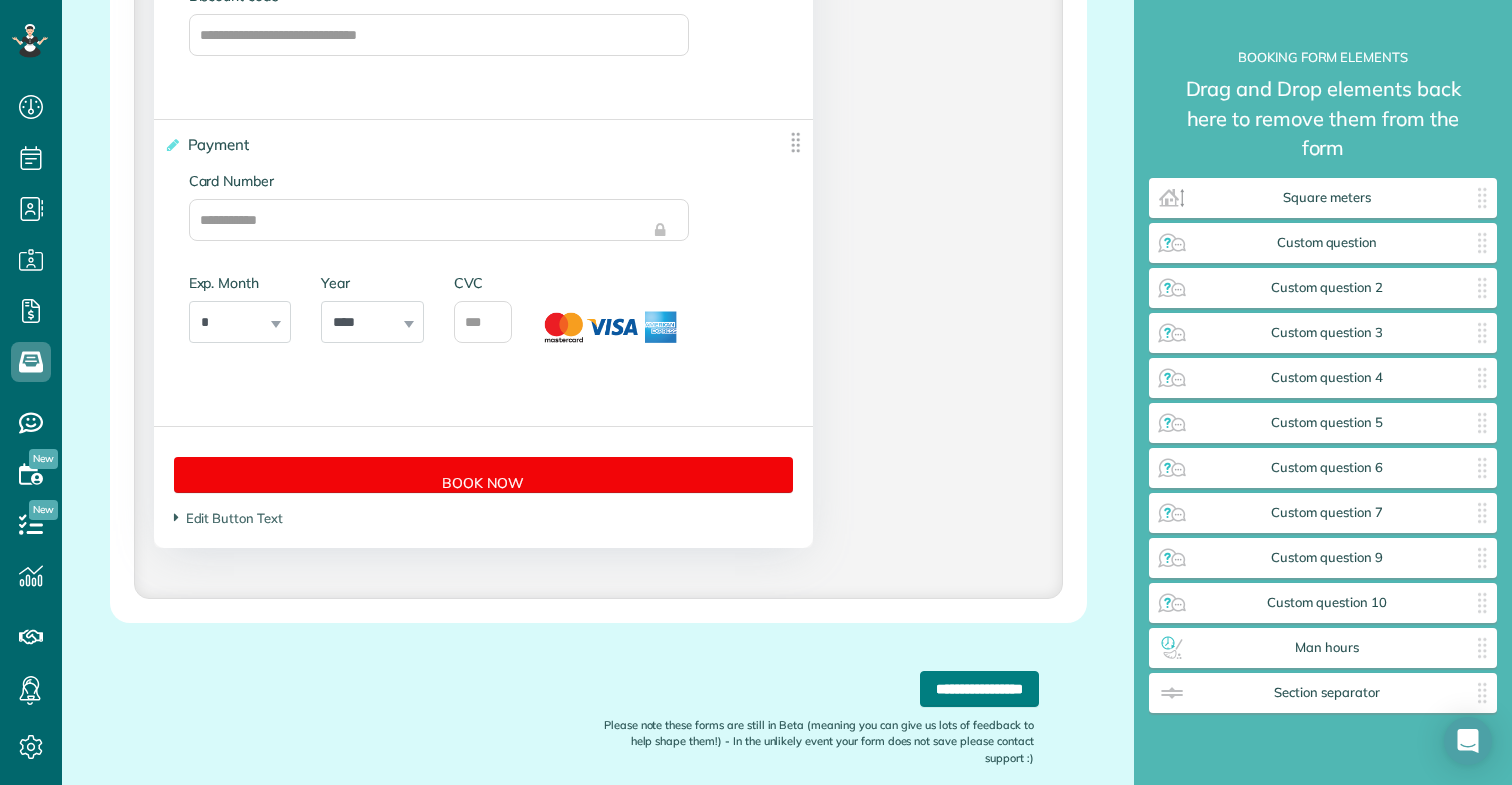 type on "****" 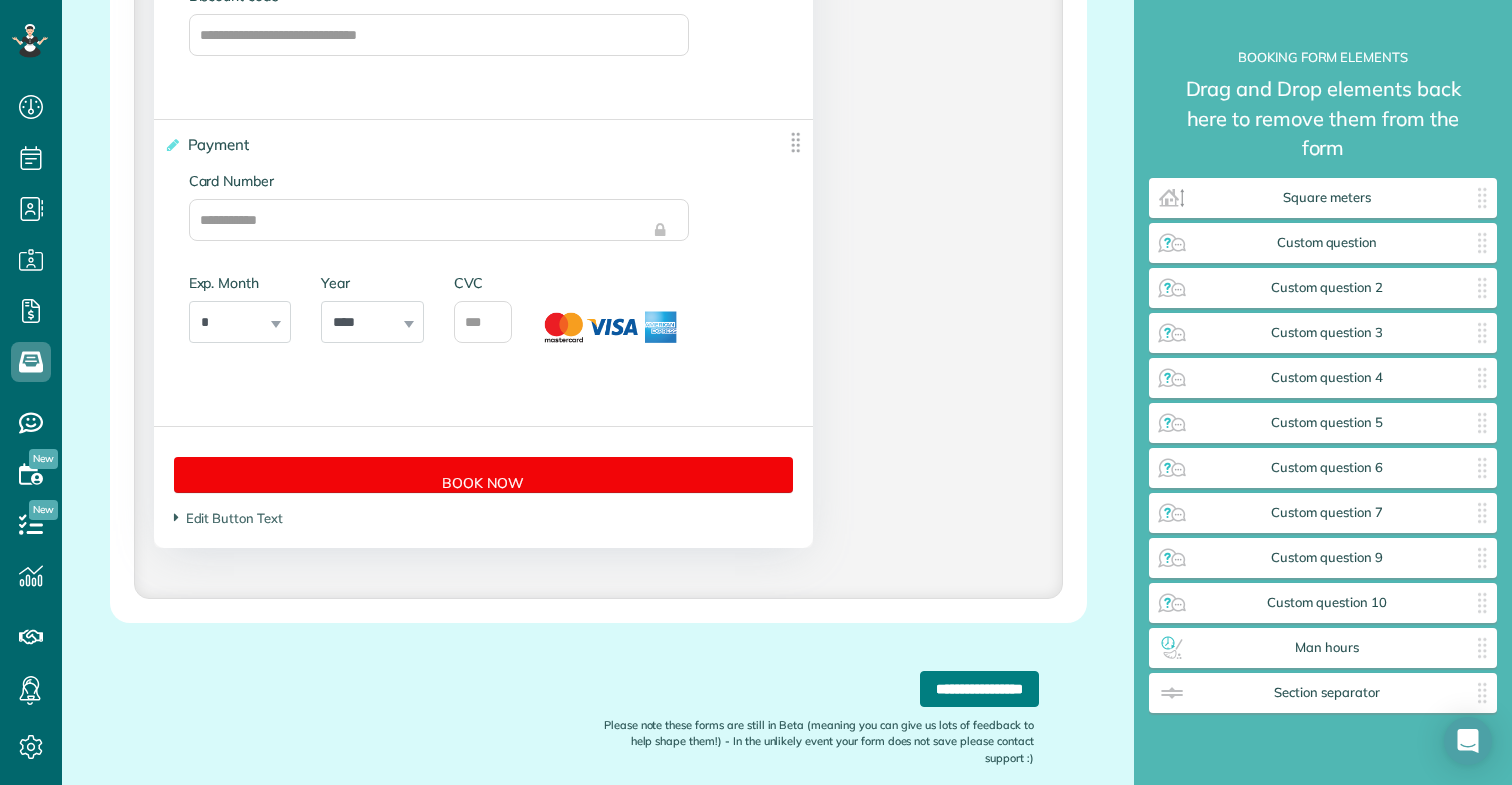 click on "**********" at bounding box center (979, 689) 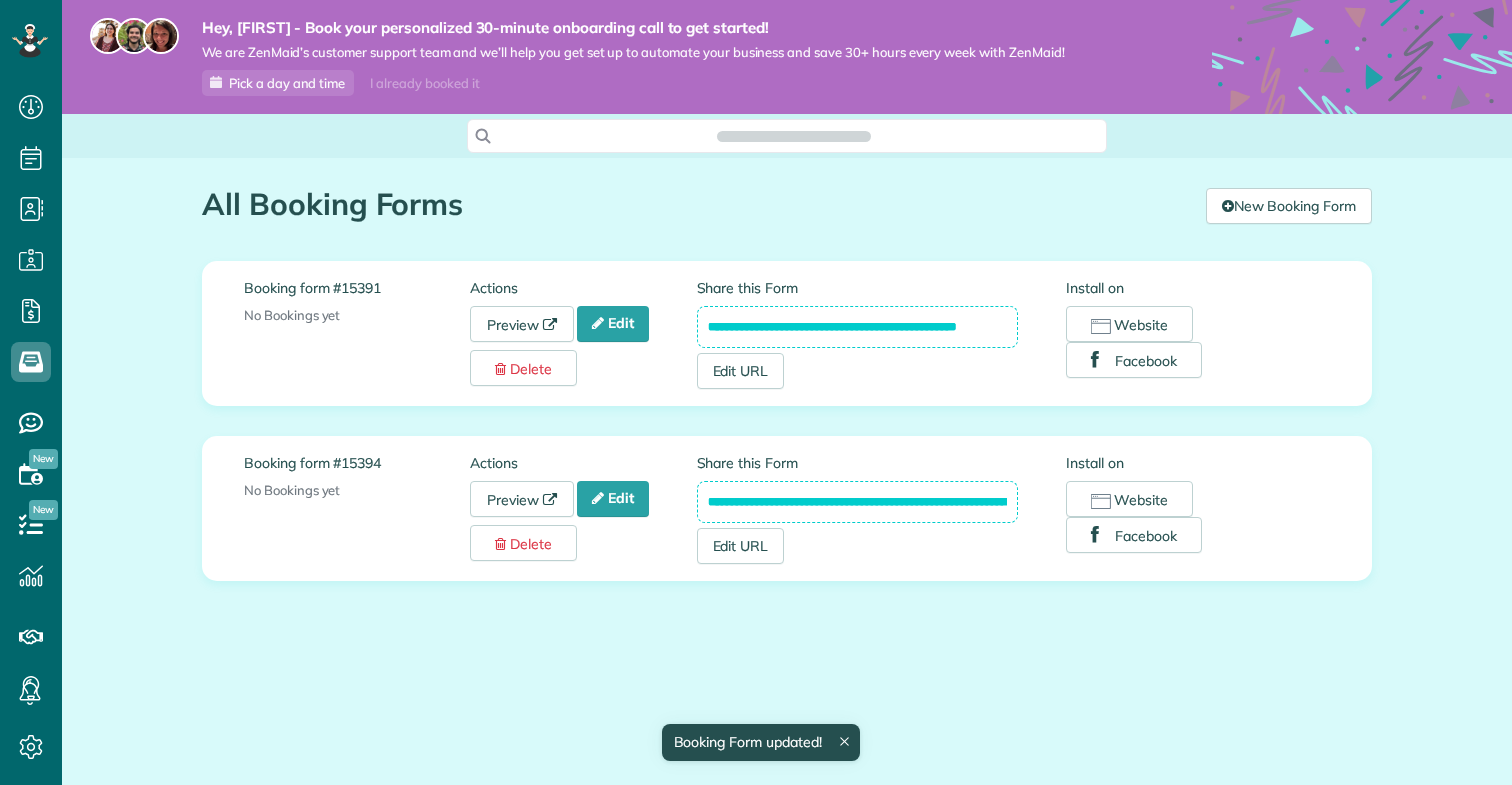 scroll, scrollTop: 0, scrollLeft: 0, axis: both 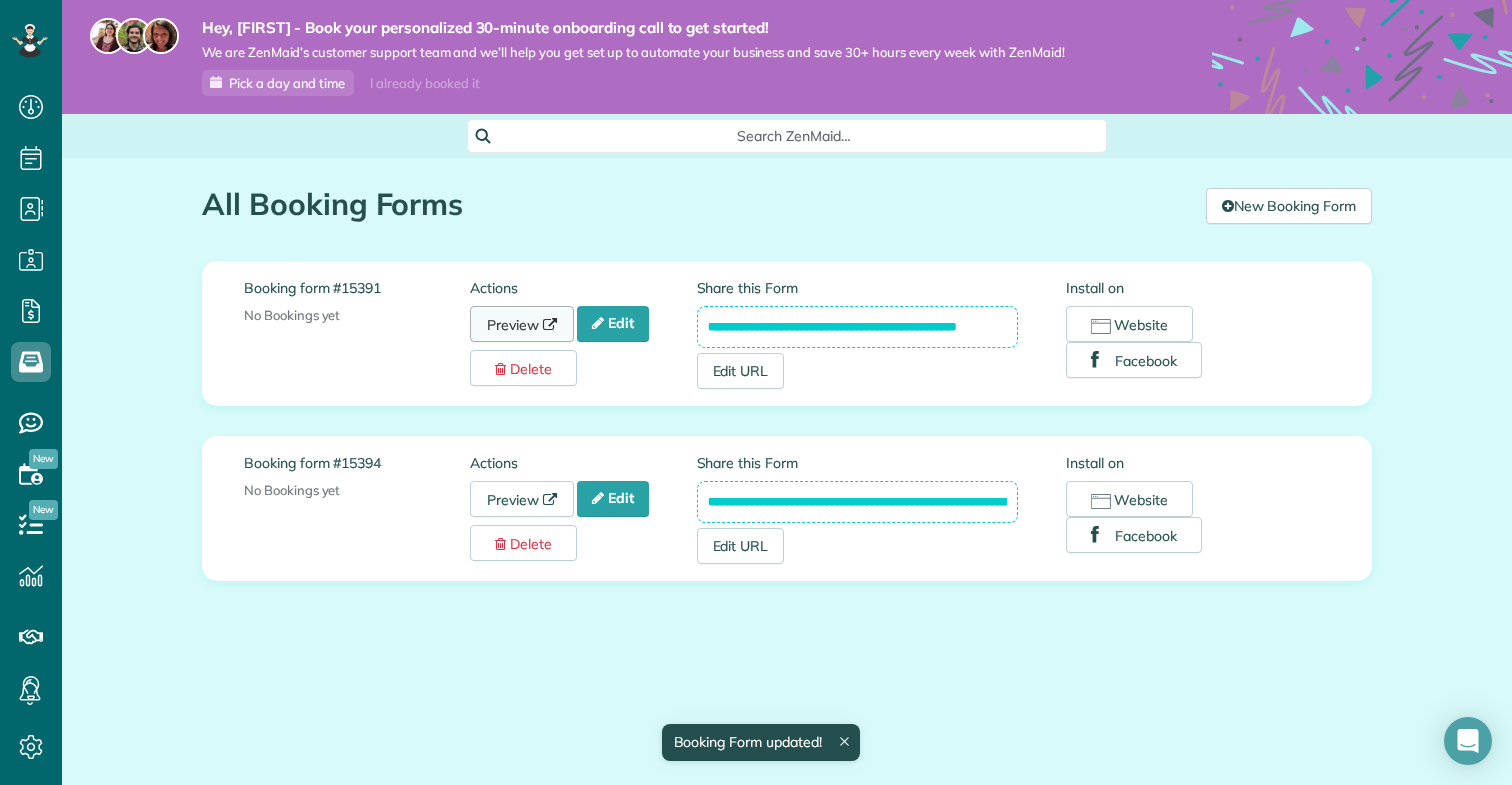 click on "Preview" at bounding box center [522, 324] 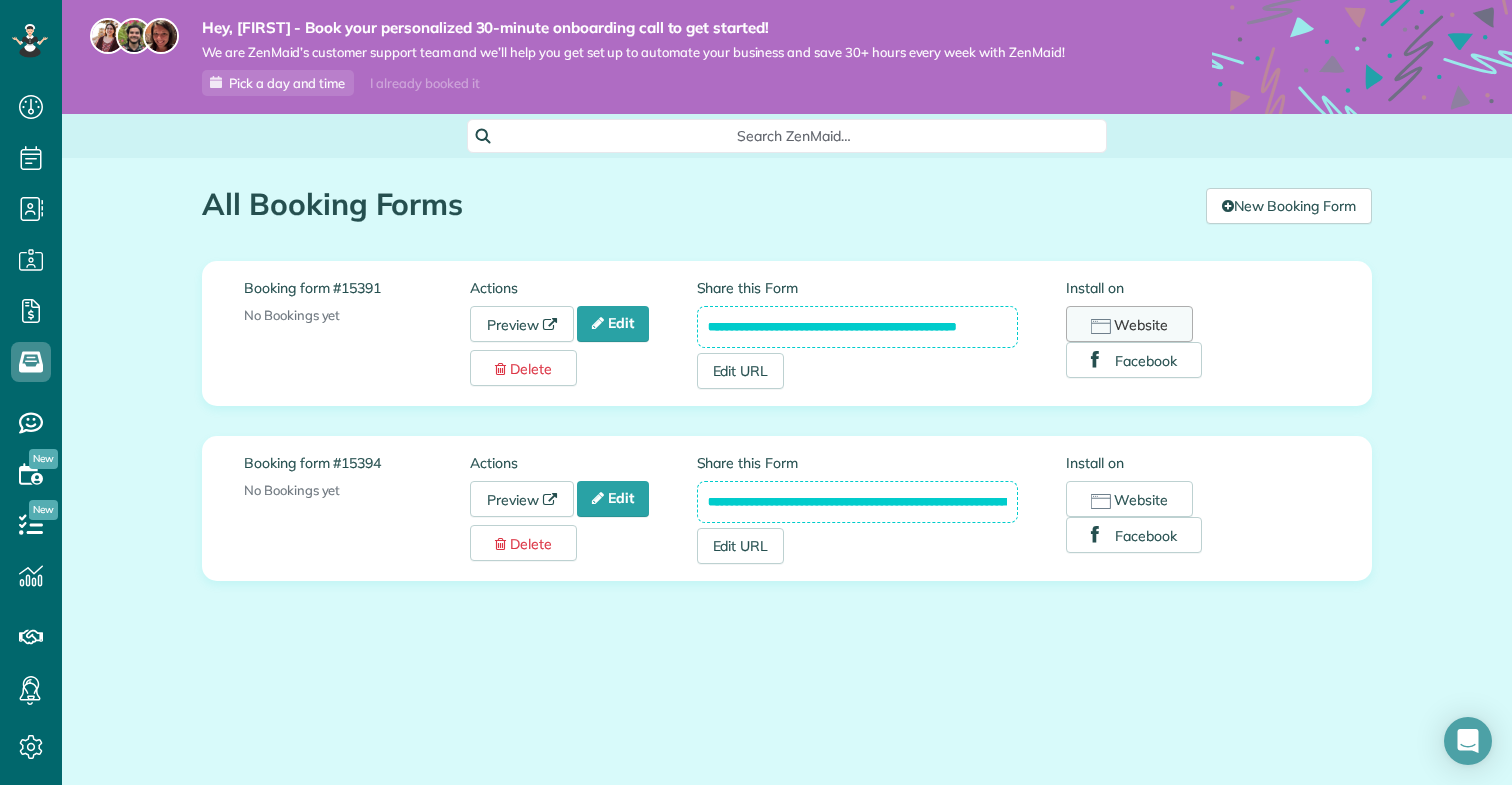 click on "Website" at bounding box center [1129, 324] 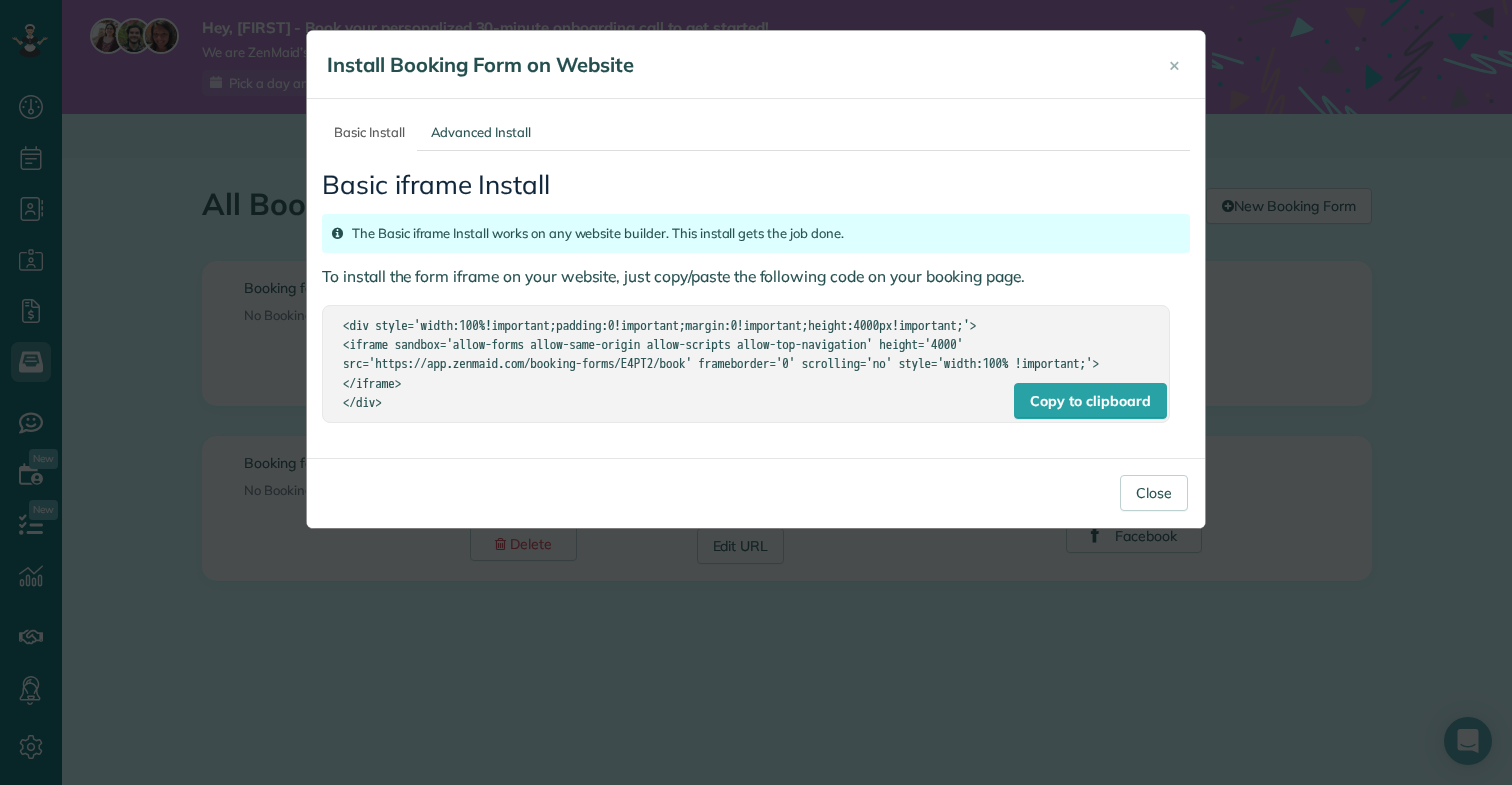 drag, startPoint x: 464, startPoint y: 408, endPoint x: 365, endPoint y: 291, distance: 153.26448 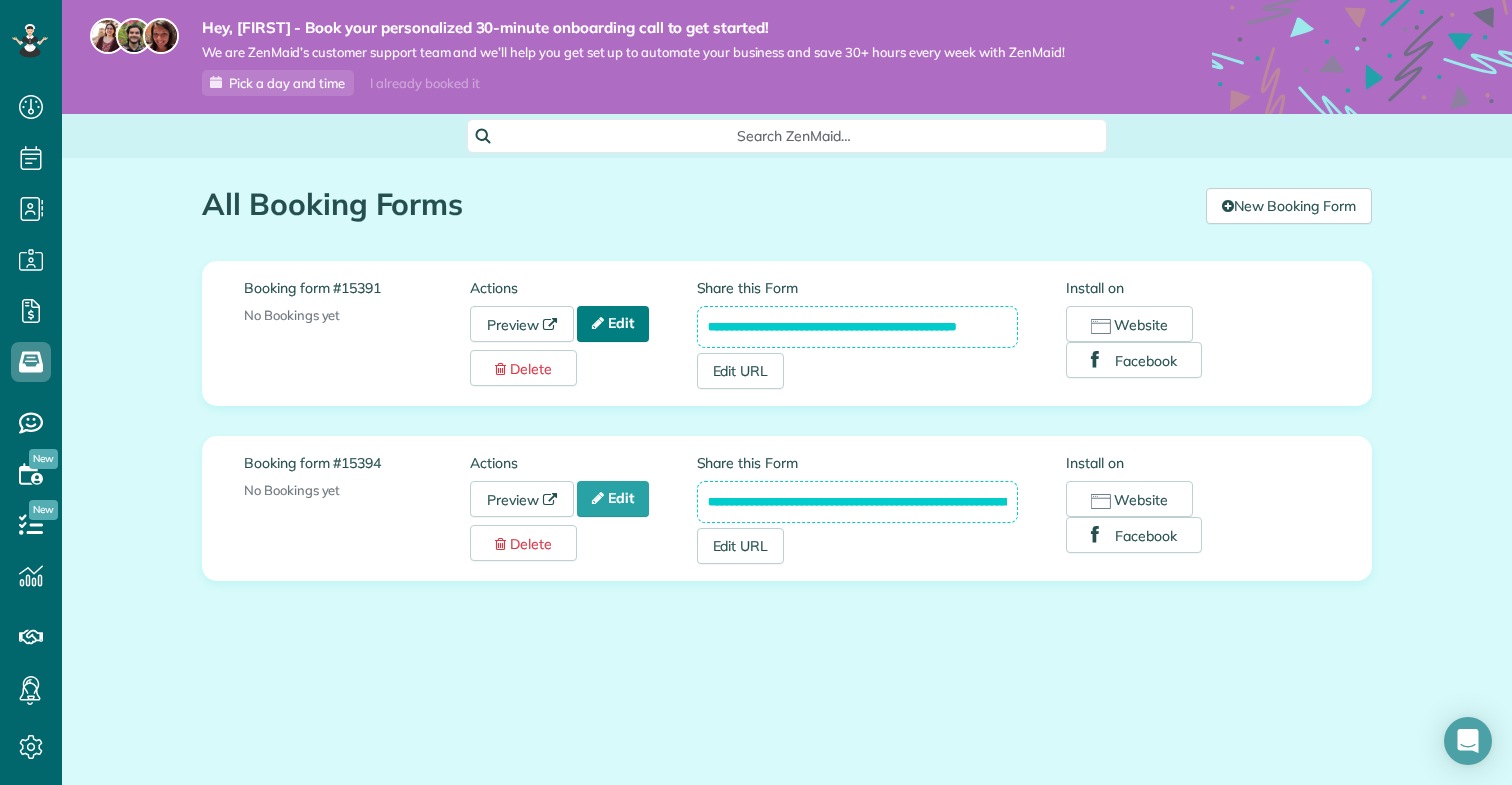 click on "Edit" at bounding box center (613, 324) 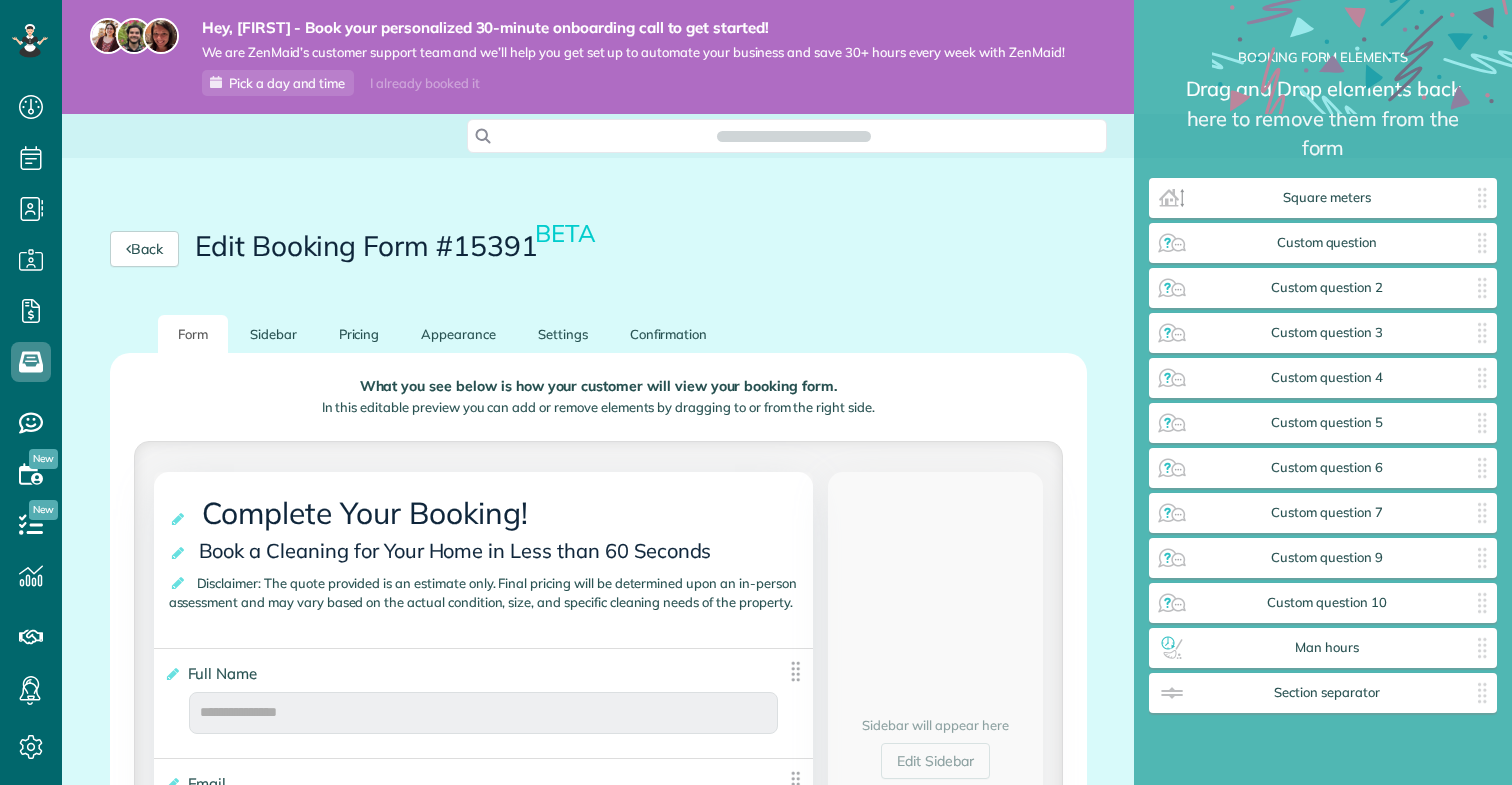 scroll, scrollTop: 0, scrollLeft: 0, axis: both 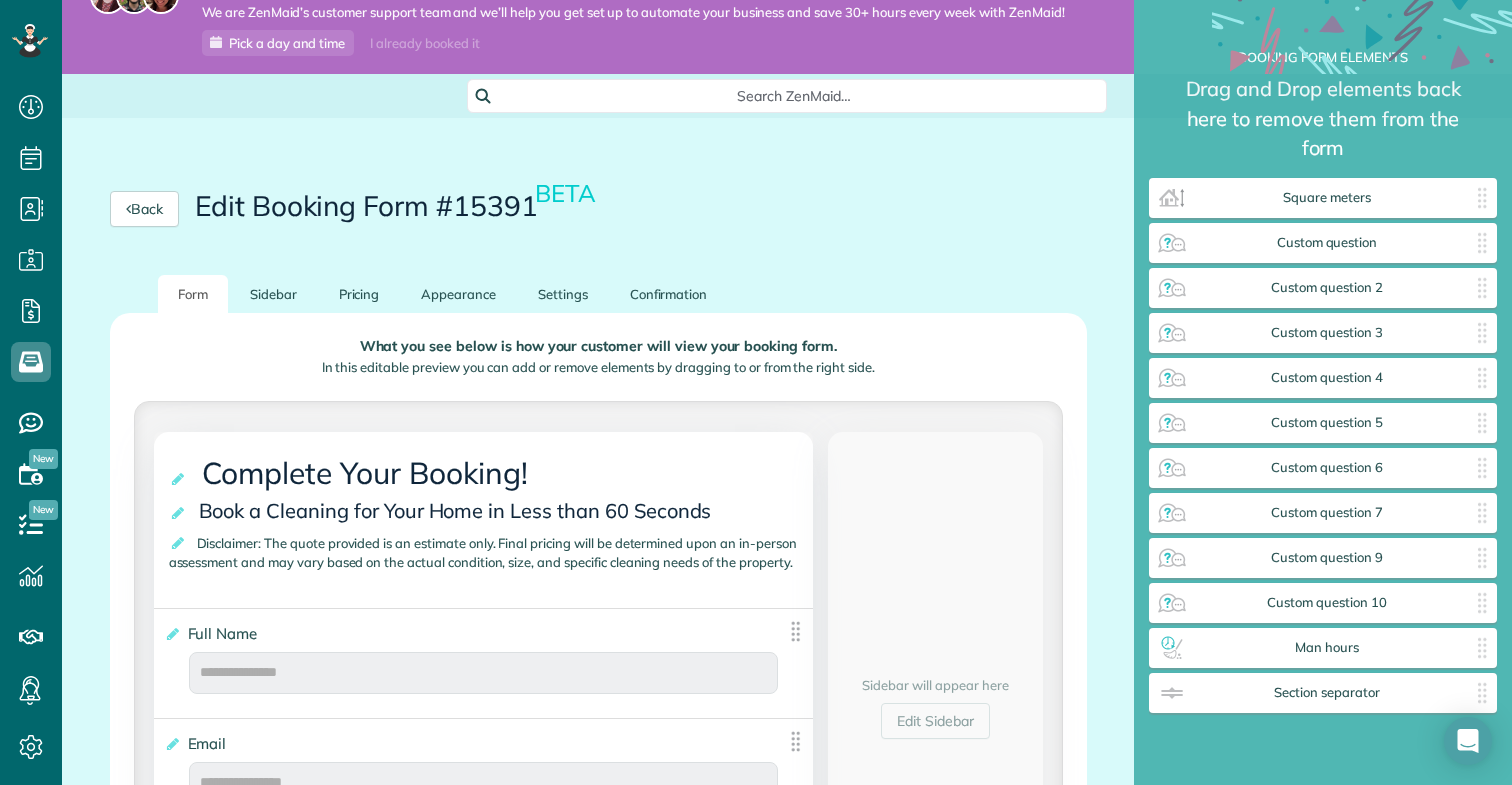 click on "Disclaimer:
The quote provided is an estimate only. Final pricing will be determined upon an in-person assessment and may vary based on the actual condition, size, and specific cleaning needs of the property." at bounding box center [487, 552] 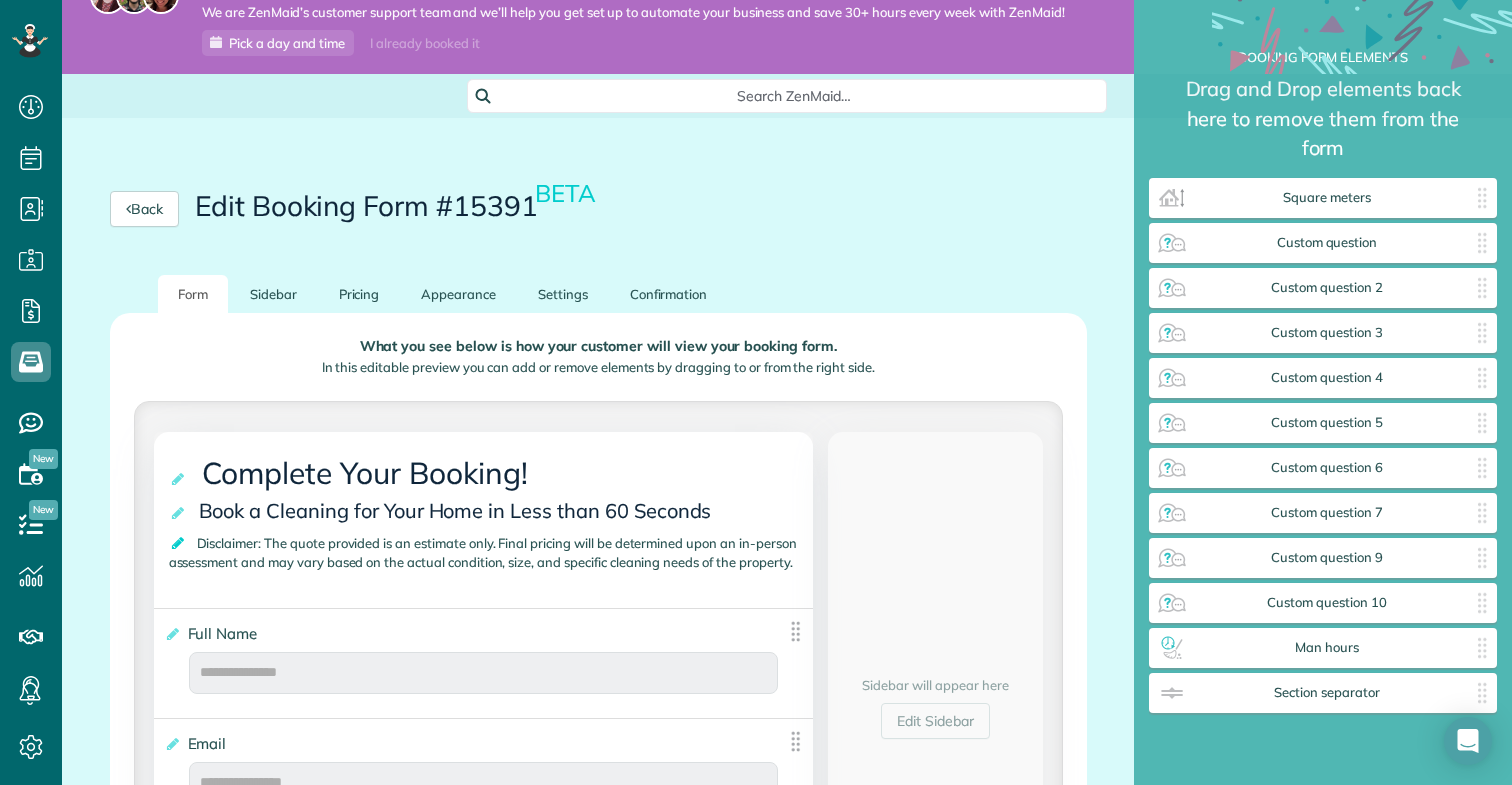 click at bounding box center [179, 543] 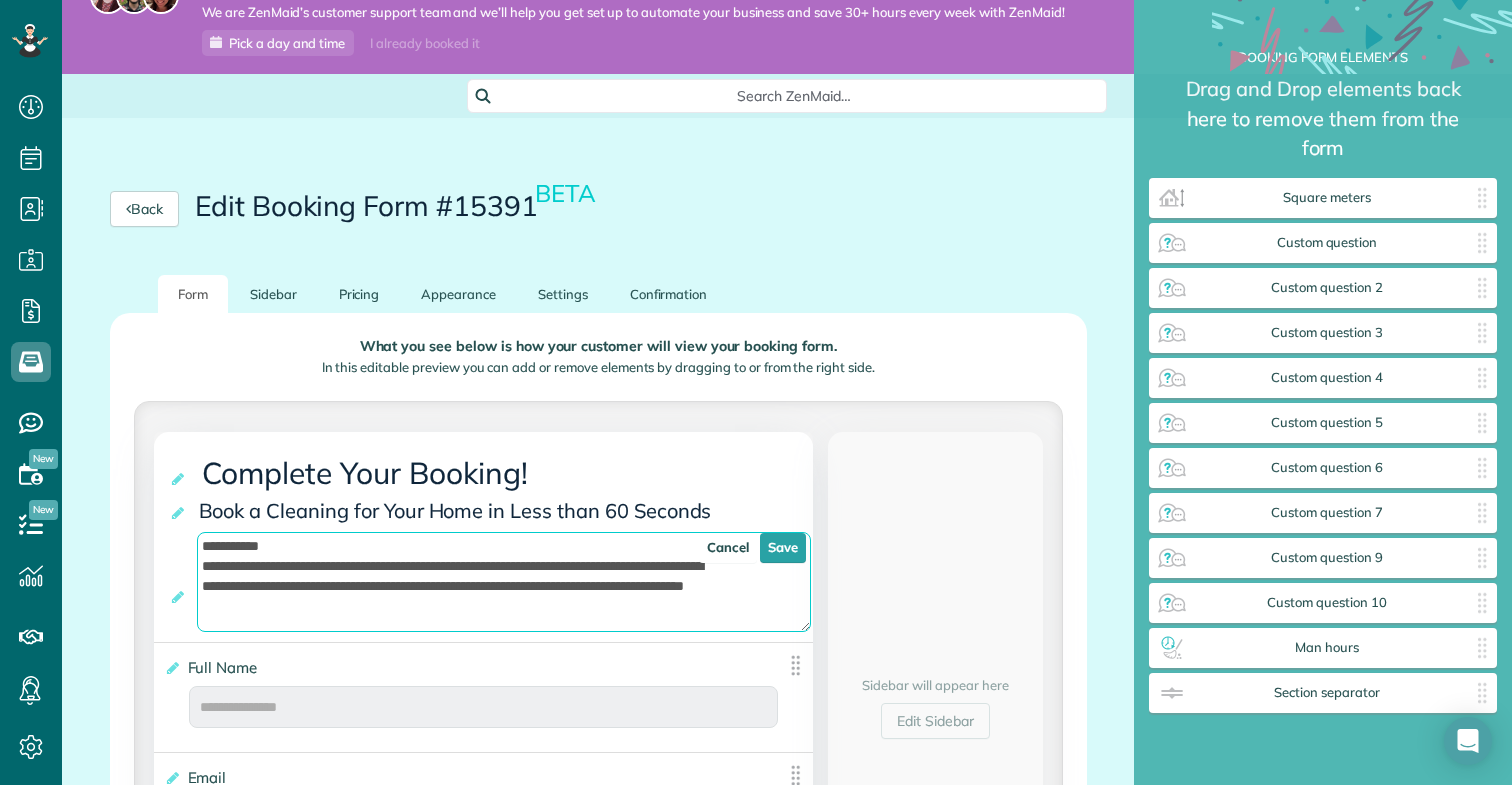 click on "**********" at bounding box center (504, 582) 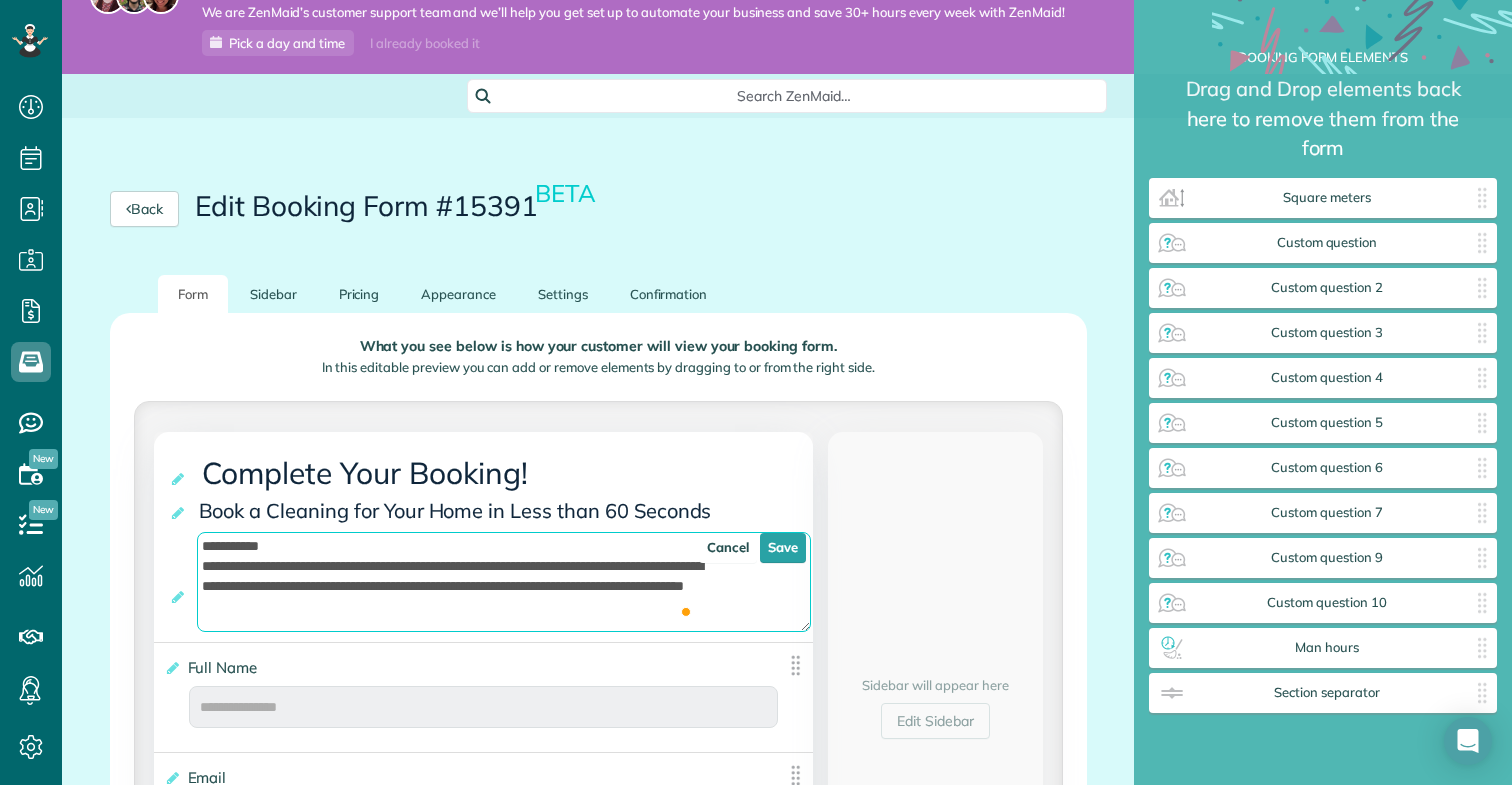 click on "**********" at bounding box center [504, 582] 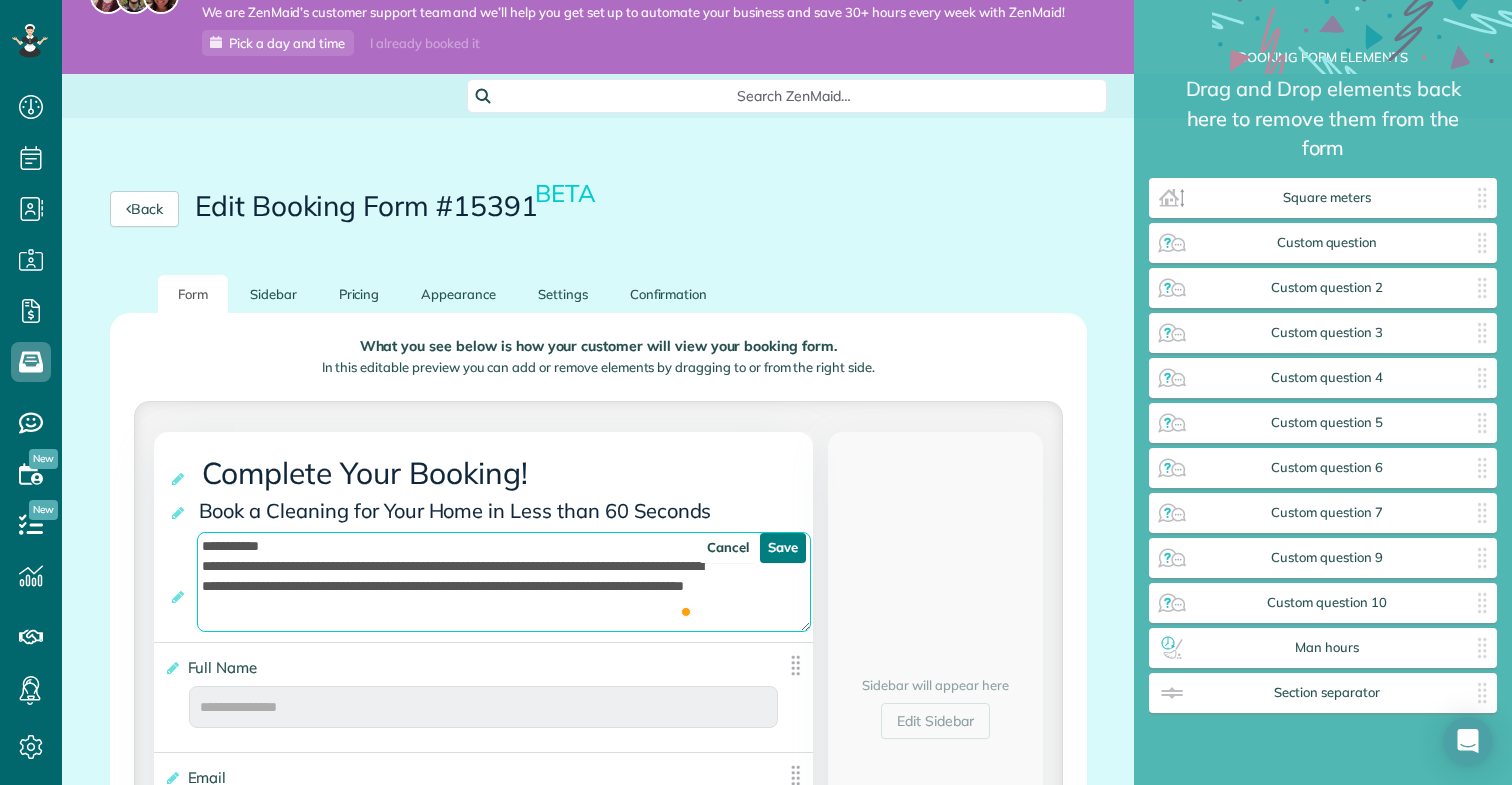 type on "**********" 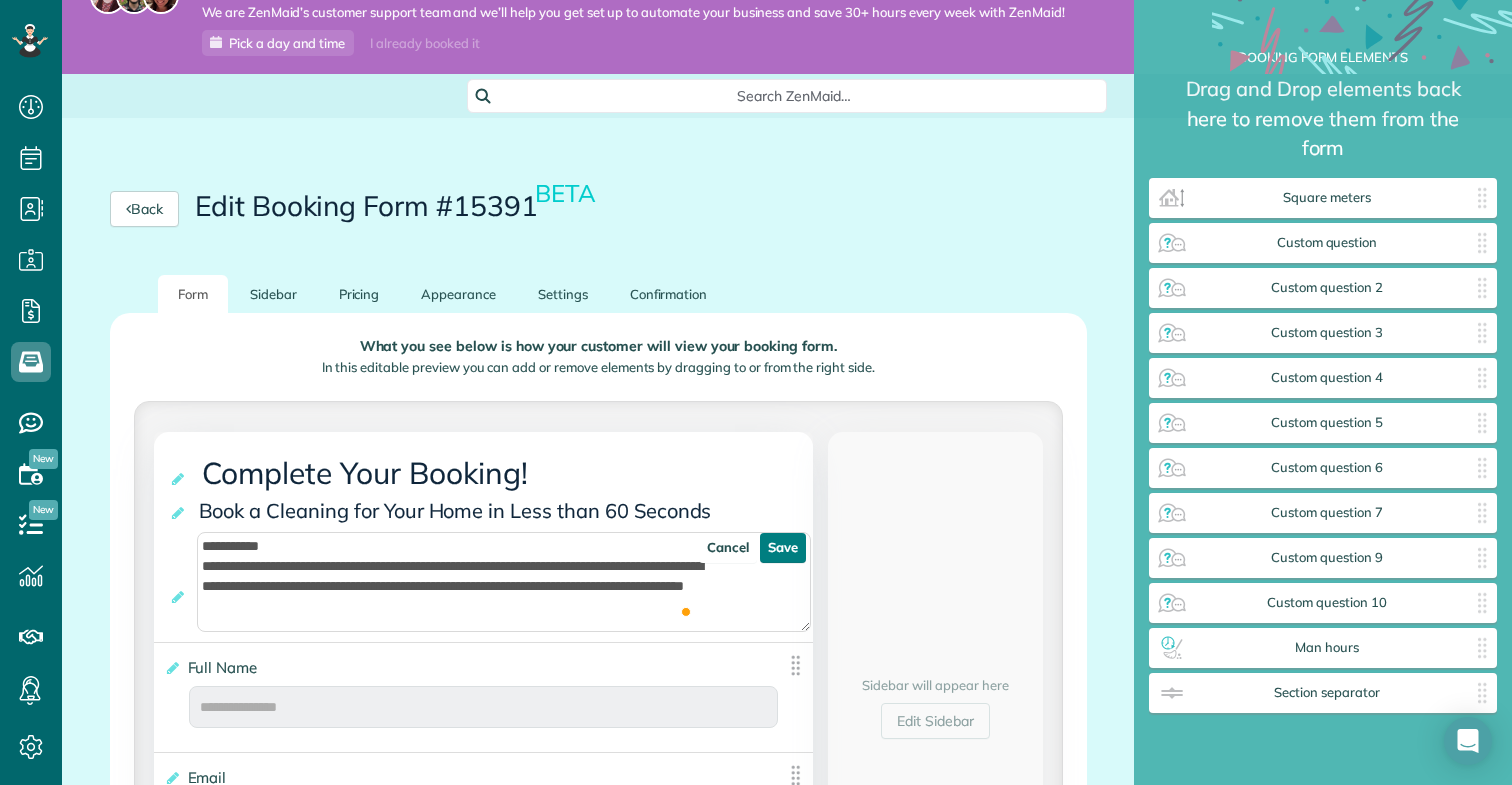 click on "Save" at bounding box center (783, 548) 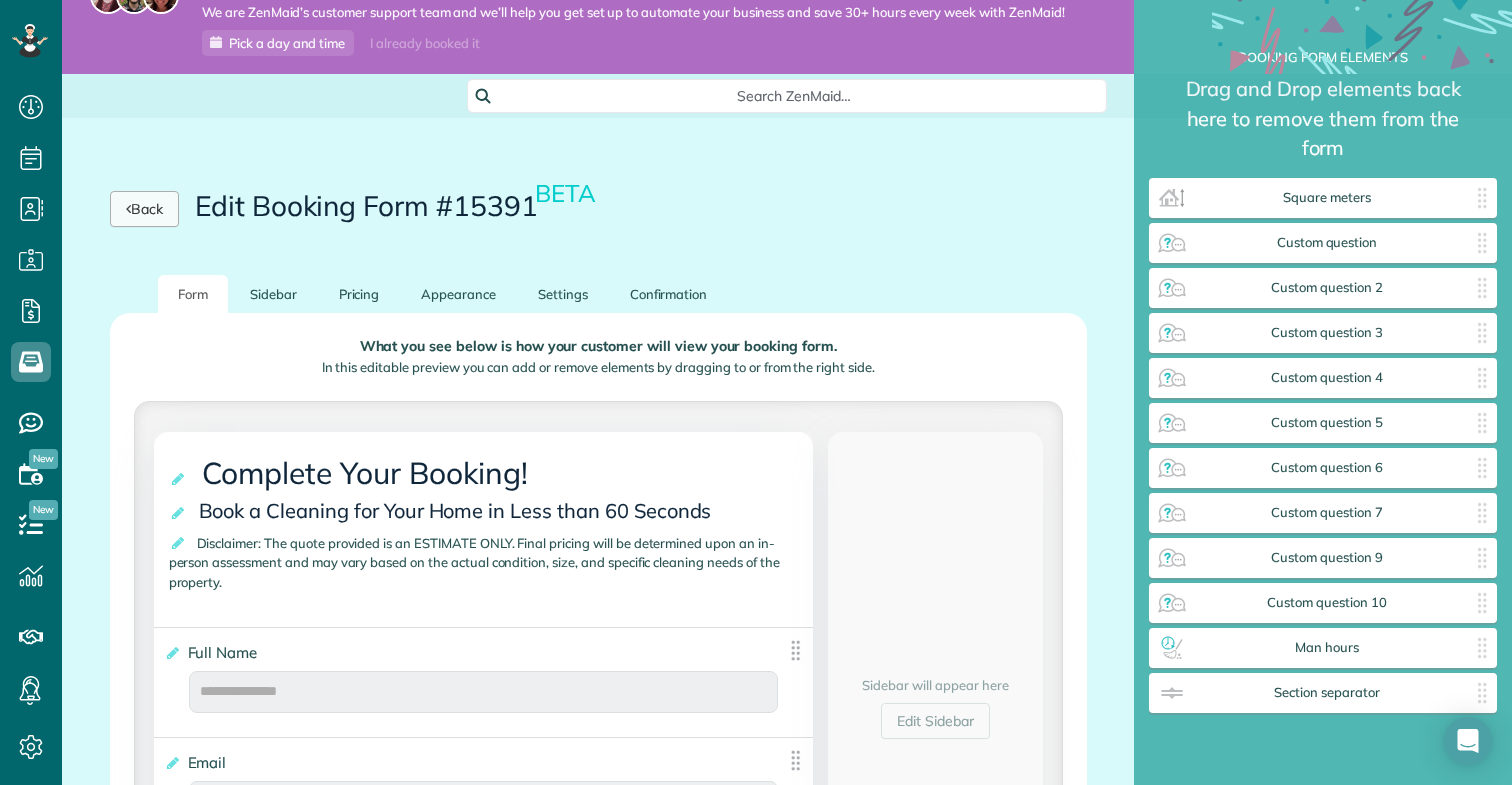 click on "Back" at bounding box center [144, 209] 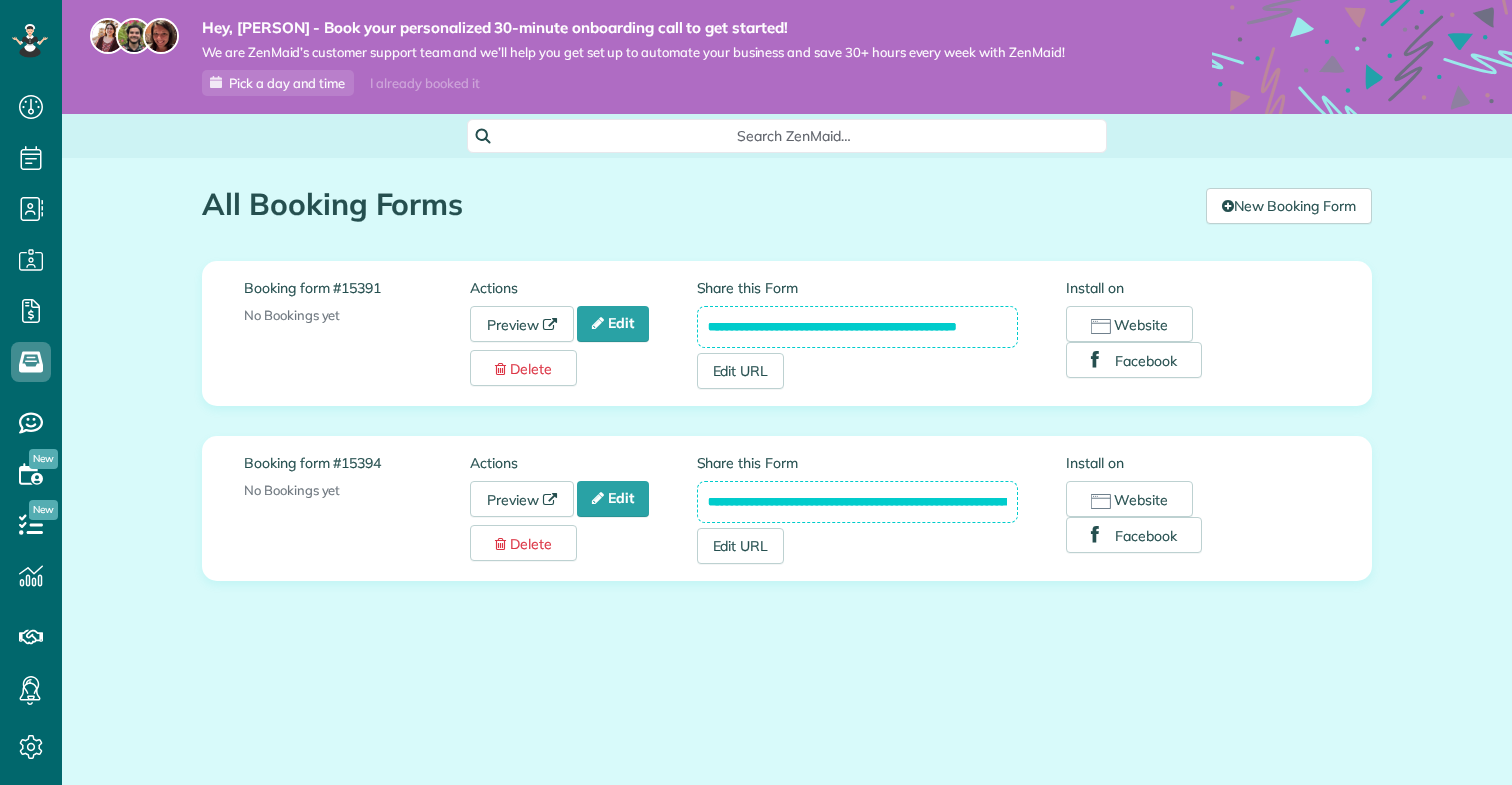 scroll, scrollTop: 0, scrollLeft: 0, axis: both 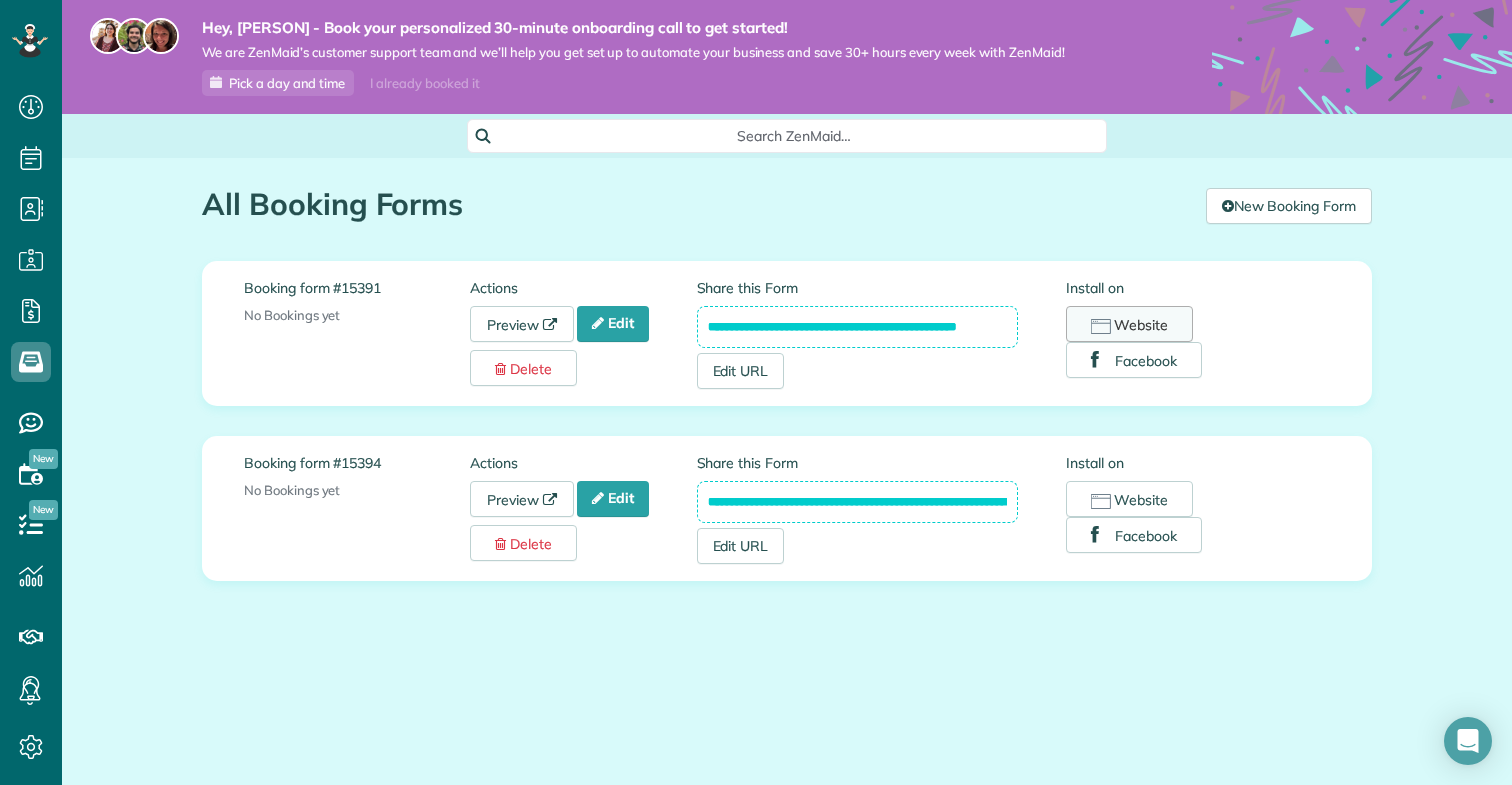 click on "Website" at bounding box center [1129, 324] 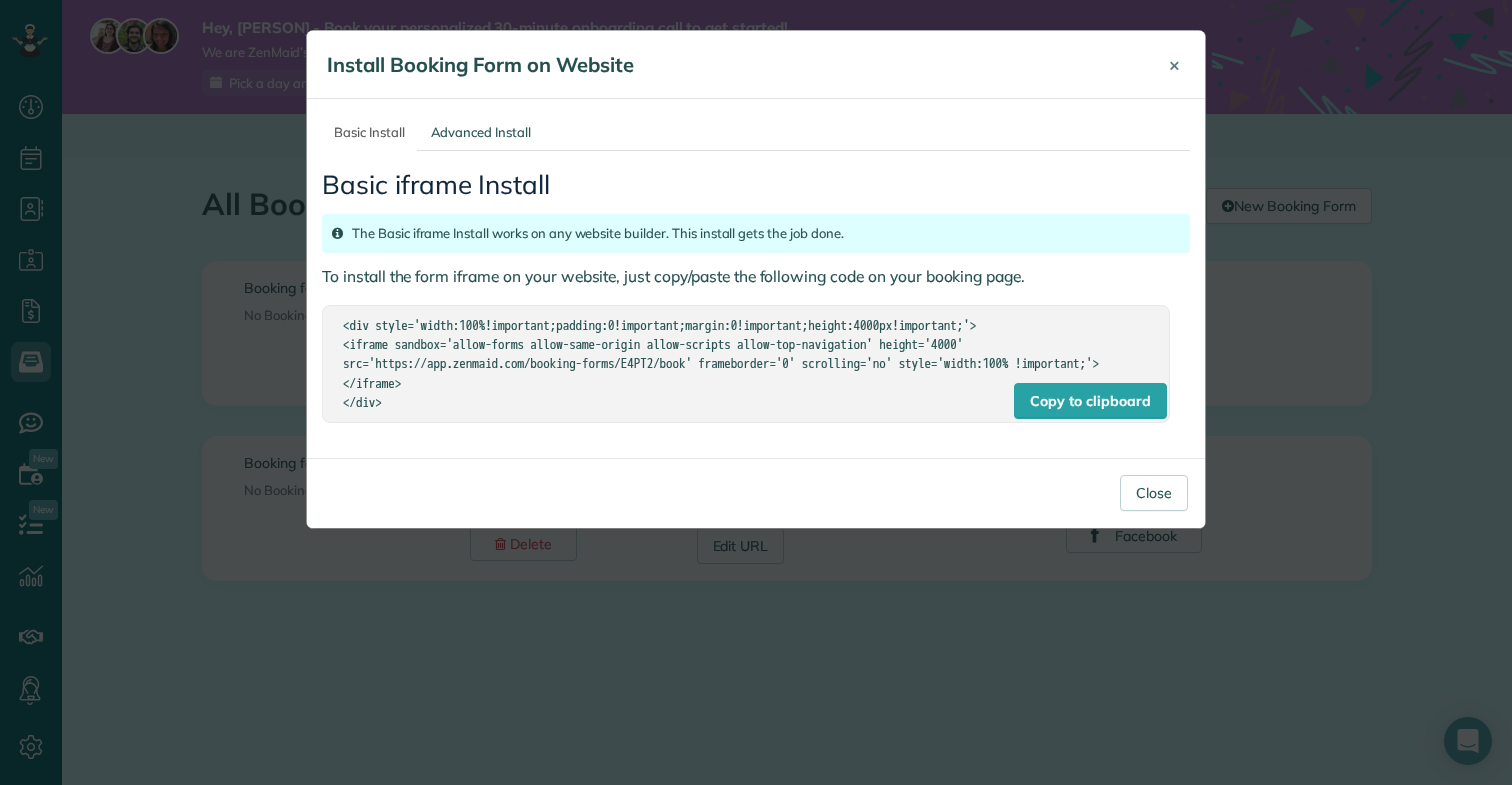 click on "×" at bounding box center [1174, 64] 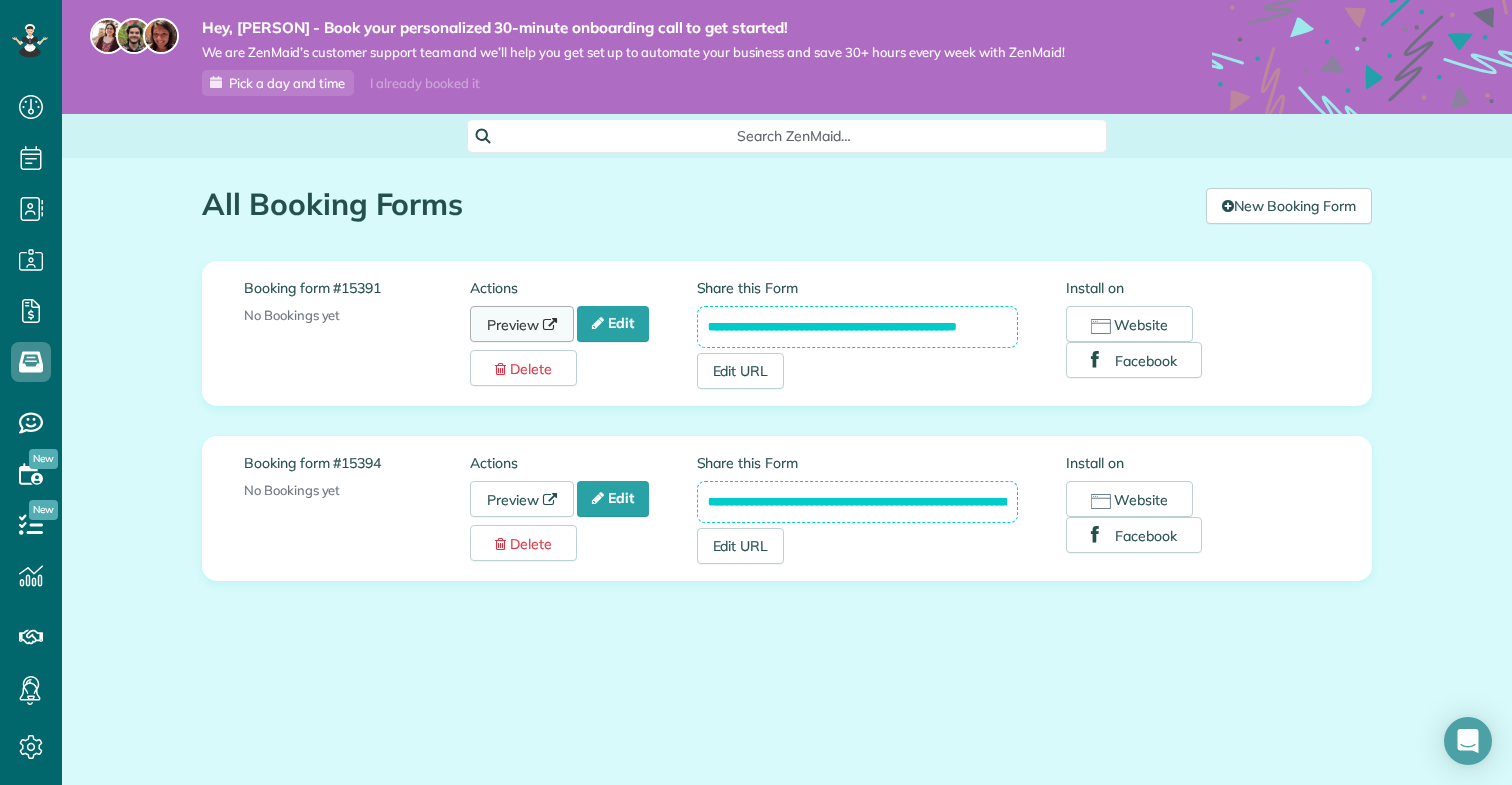 click on "Preview" at bounding box center [522, 324] 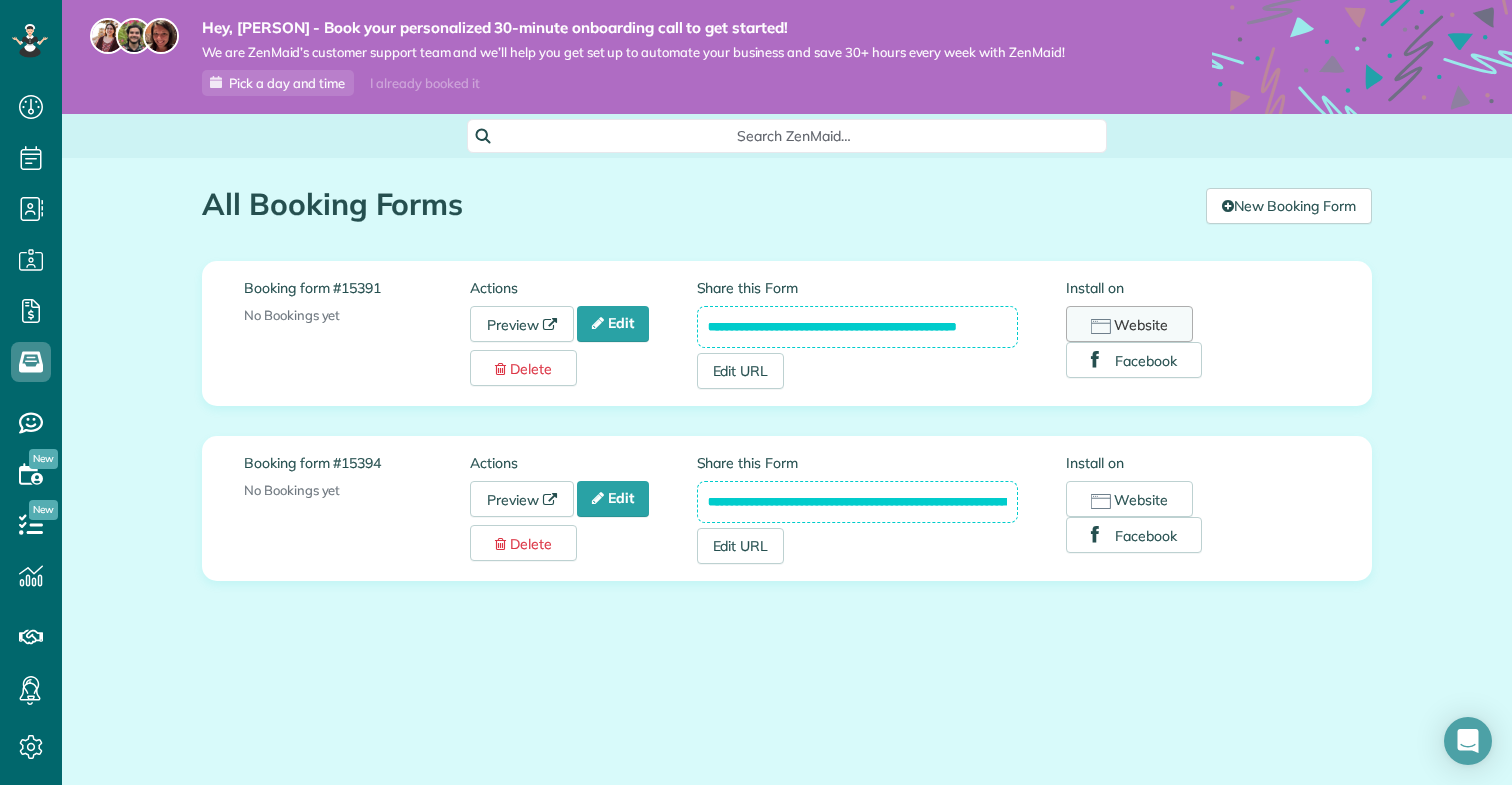click on "Website" at bounding box center (1129, 324) 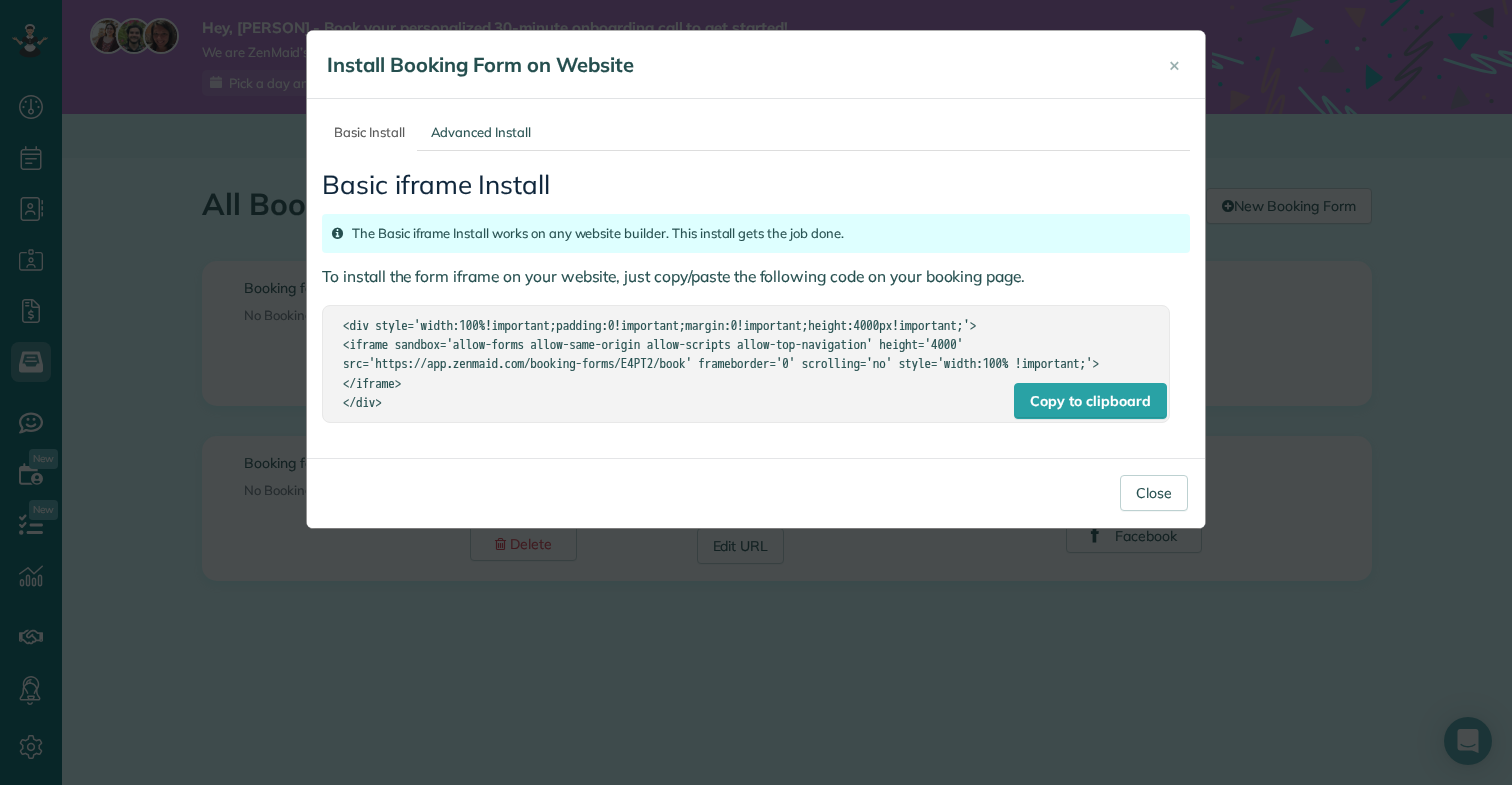 drag, startPoint x: 437, startPoint y: 434, endPoint x: 344, endPoint y: 315, distance: 151.0298 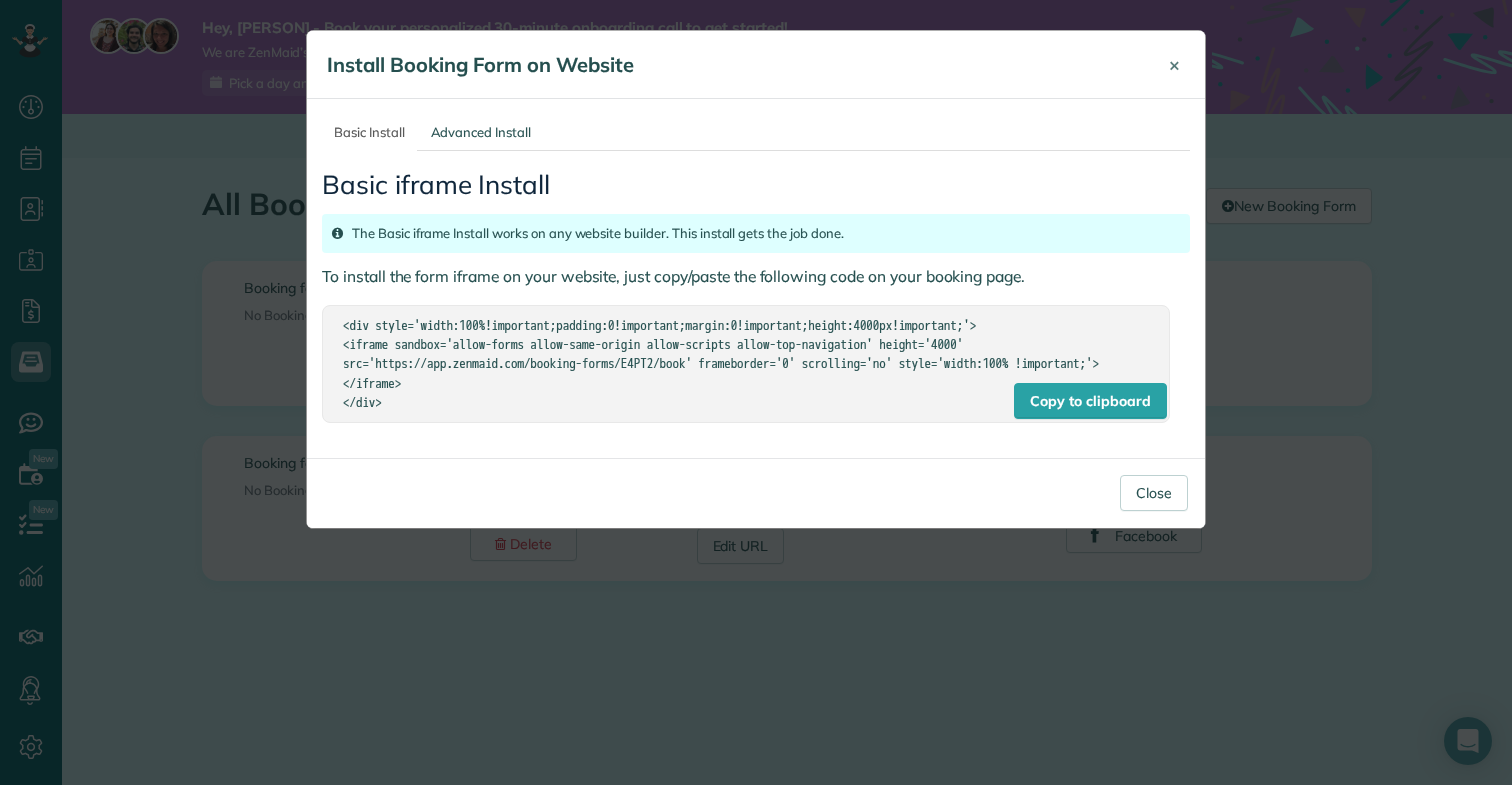 click on "×" at bounding box center [1174, 64] 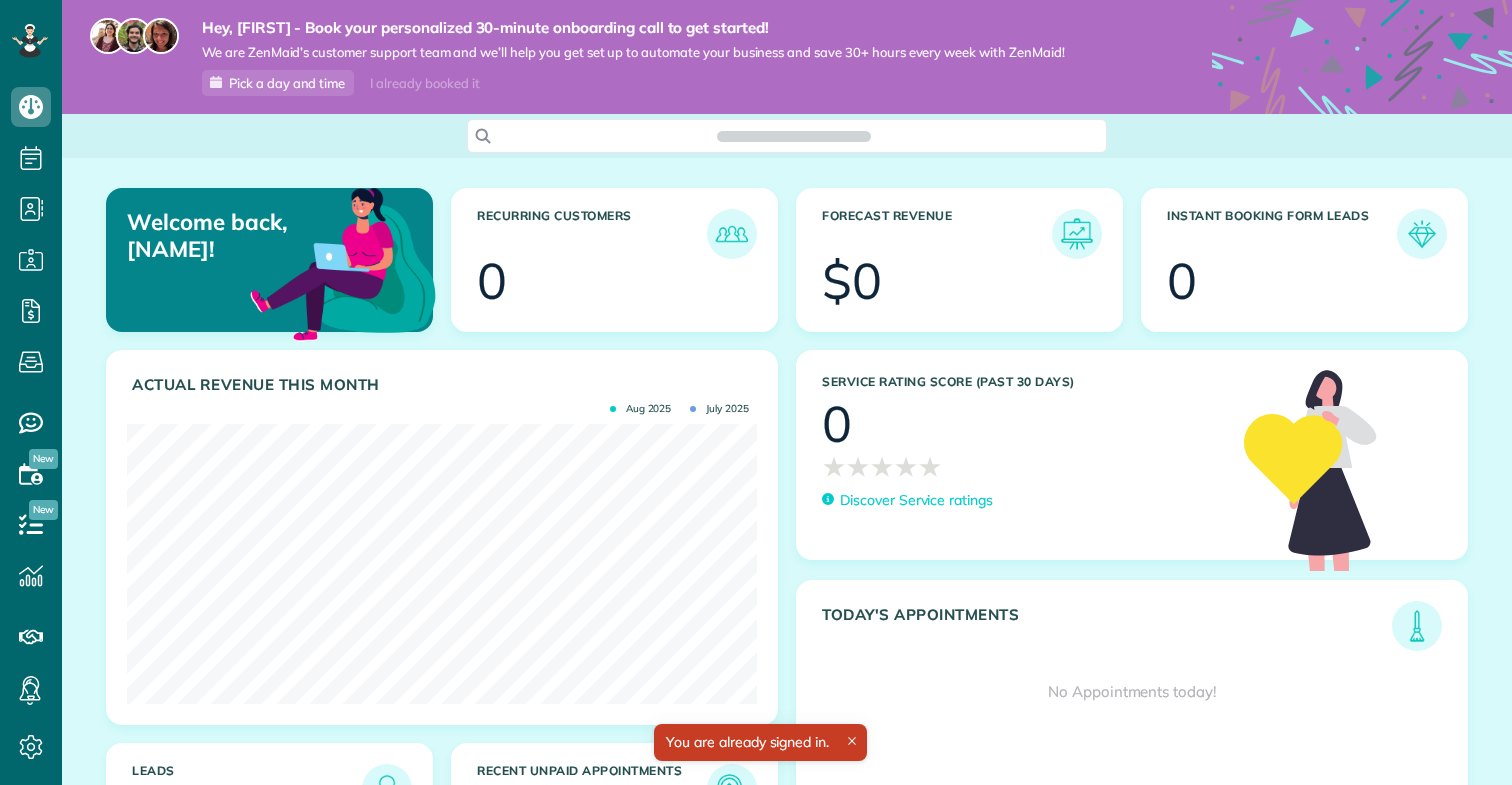 scroll, scrollTop: 0, scrollLeft: 0, axis: both 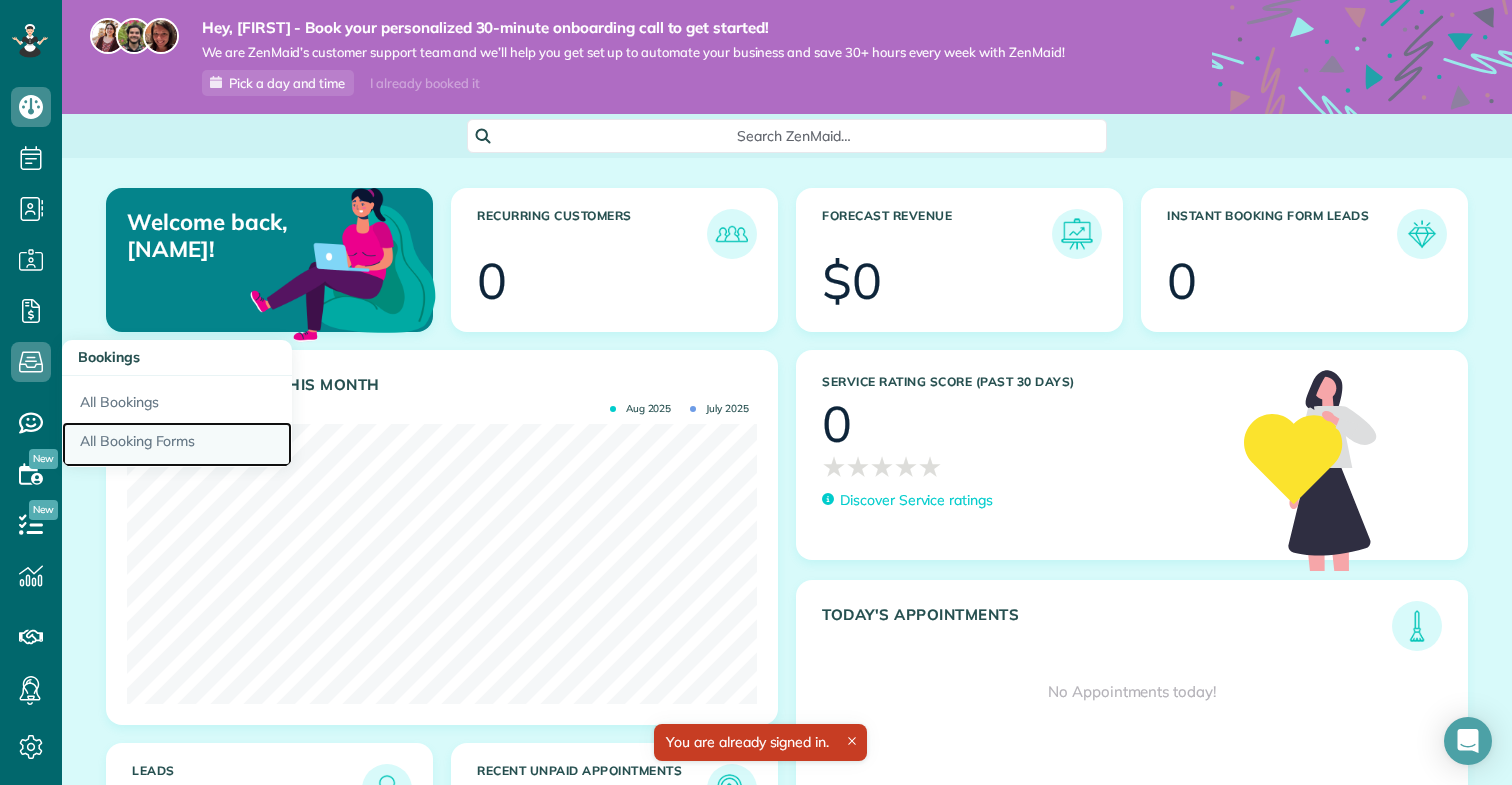 click on "All Booking Forms" at bounding box center [177, 445] 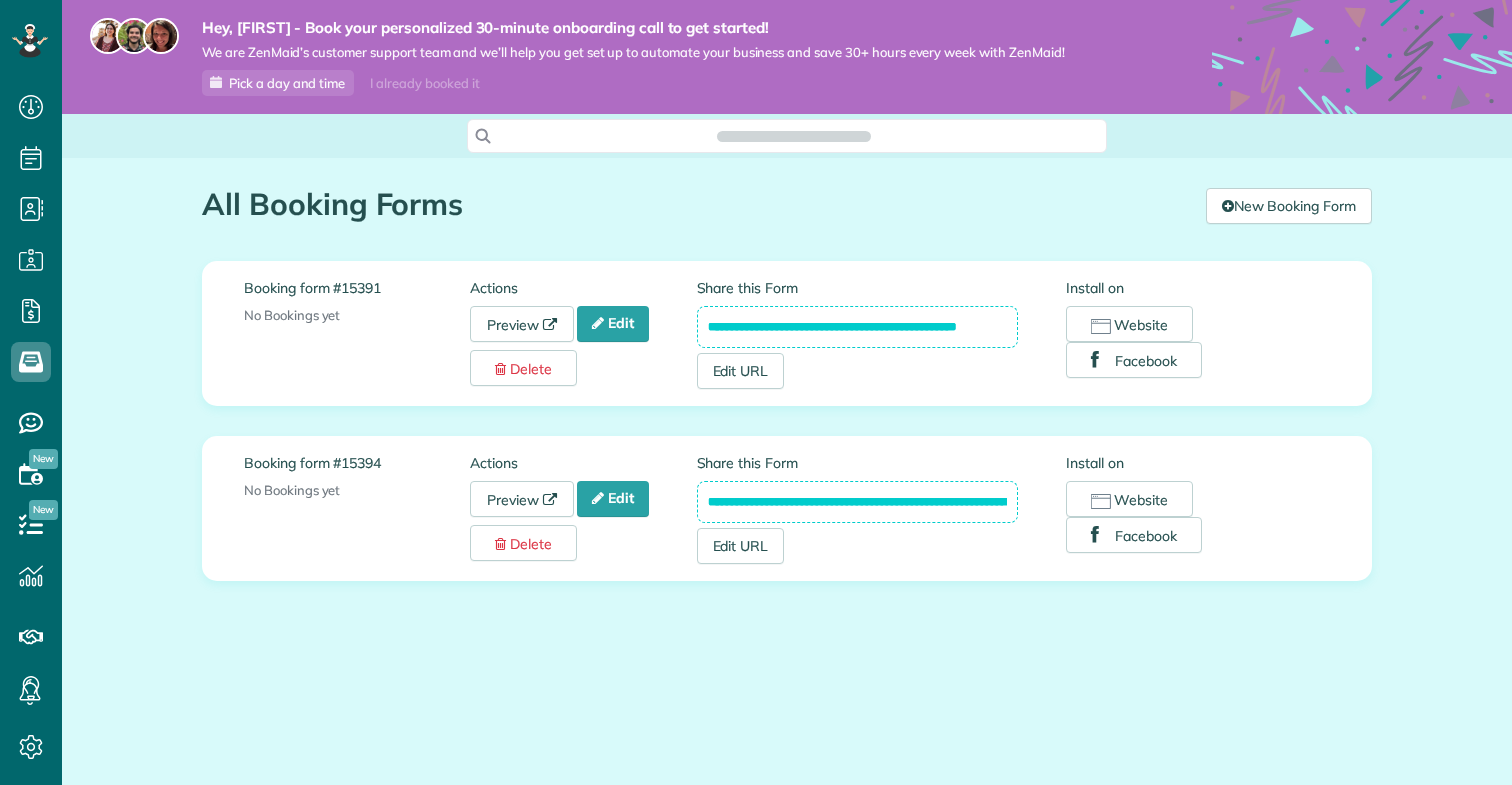 scroll, scrollTop: 0, scrollLeft: 0, axis: both 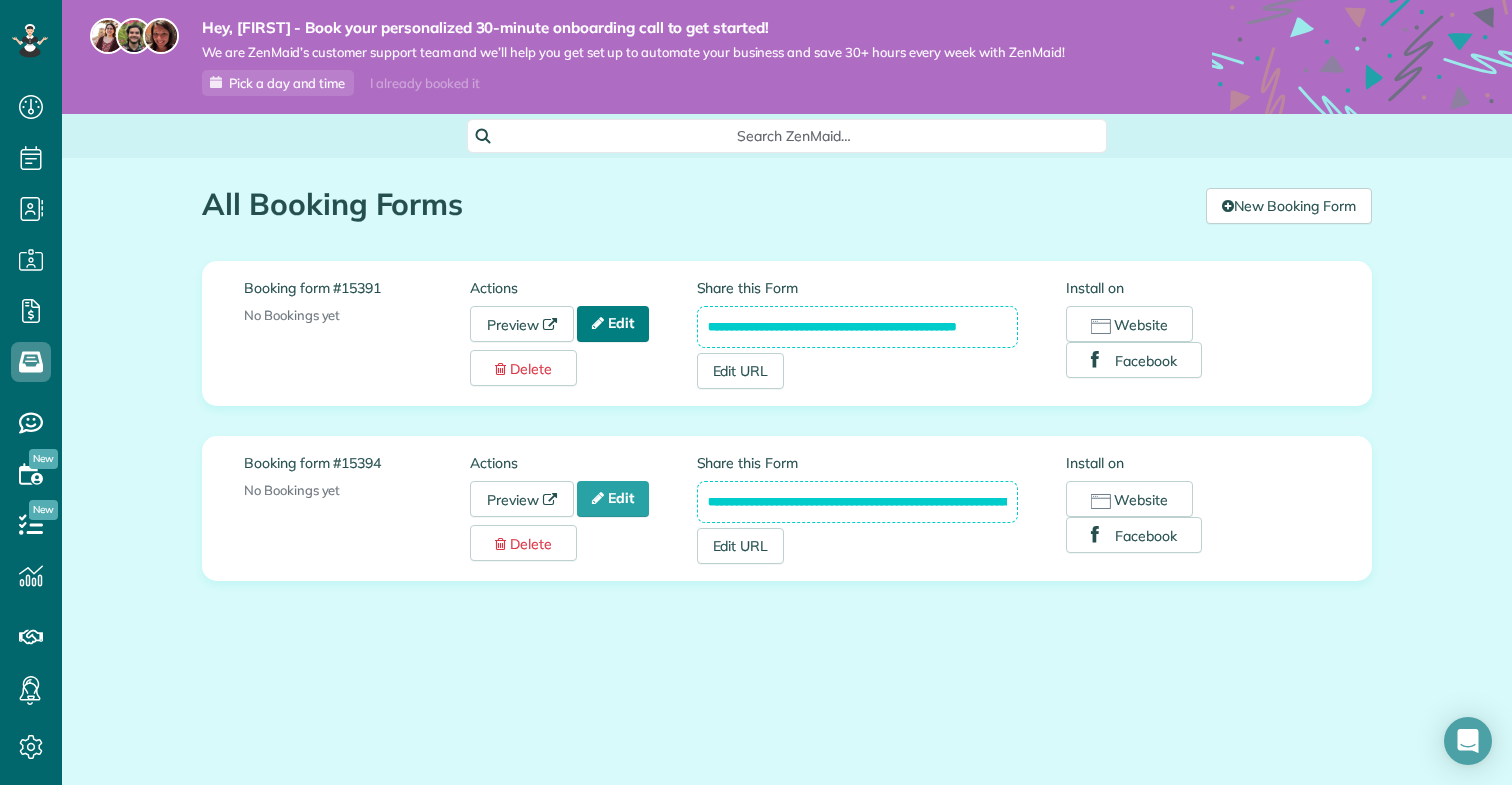click on "Edit" at bounding box center [613, 324] 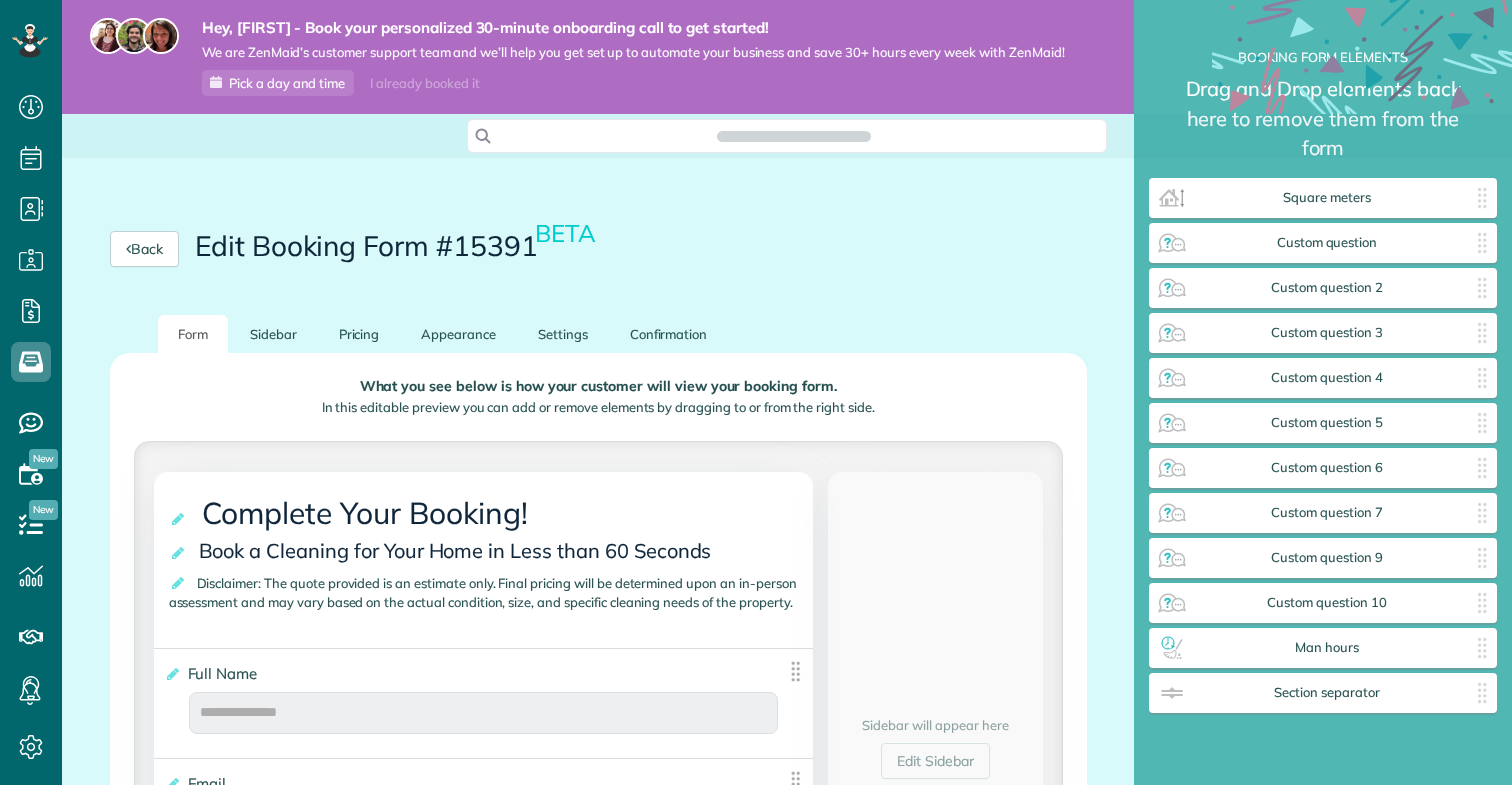 scroll, scrollTop: 0, scrollLeft: 0, axis: both 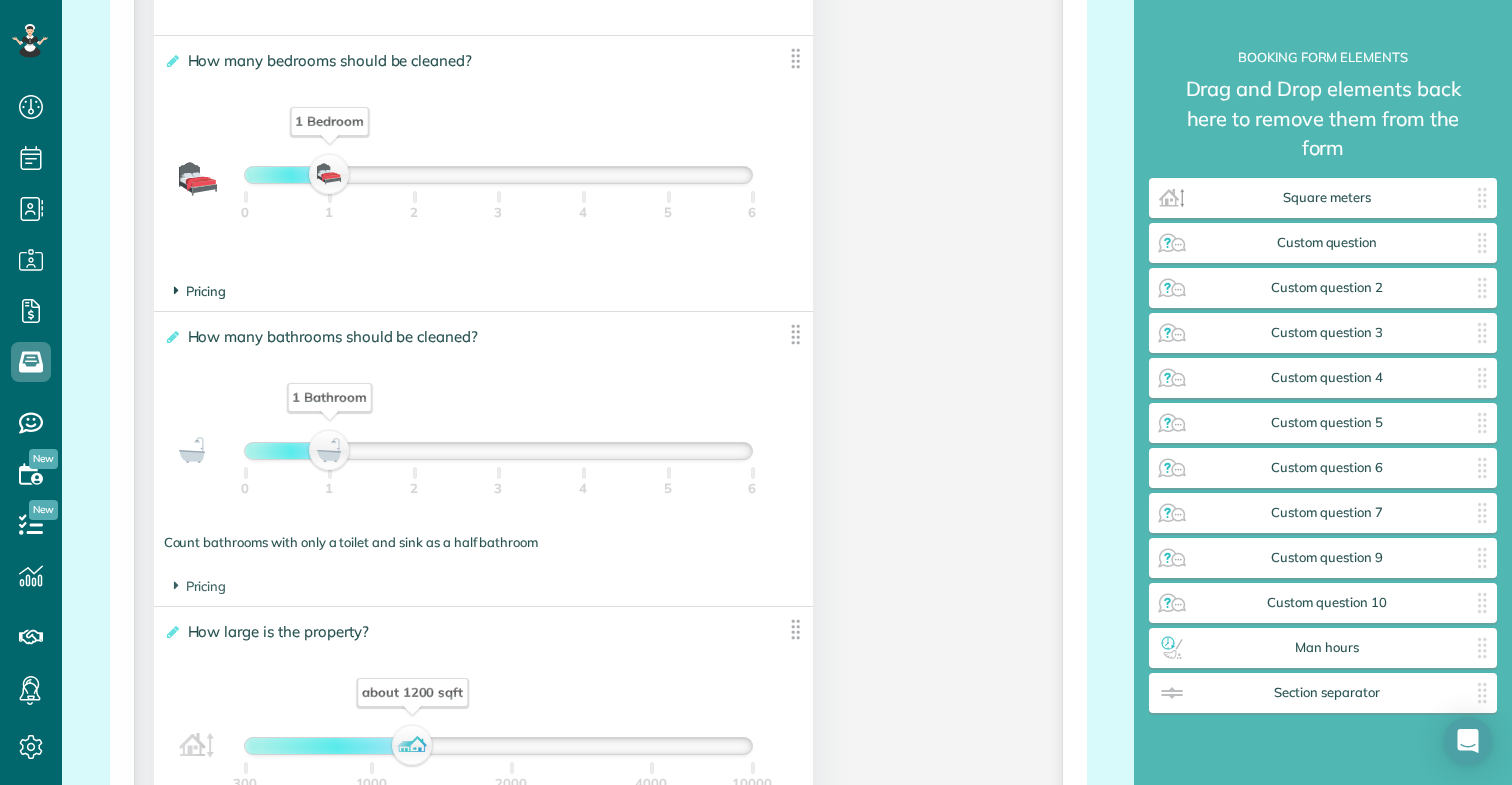 click on "Pricing" at bounding box center [200, 291] 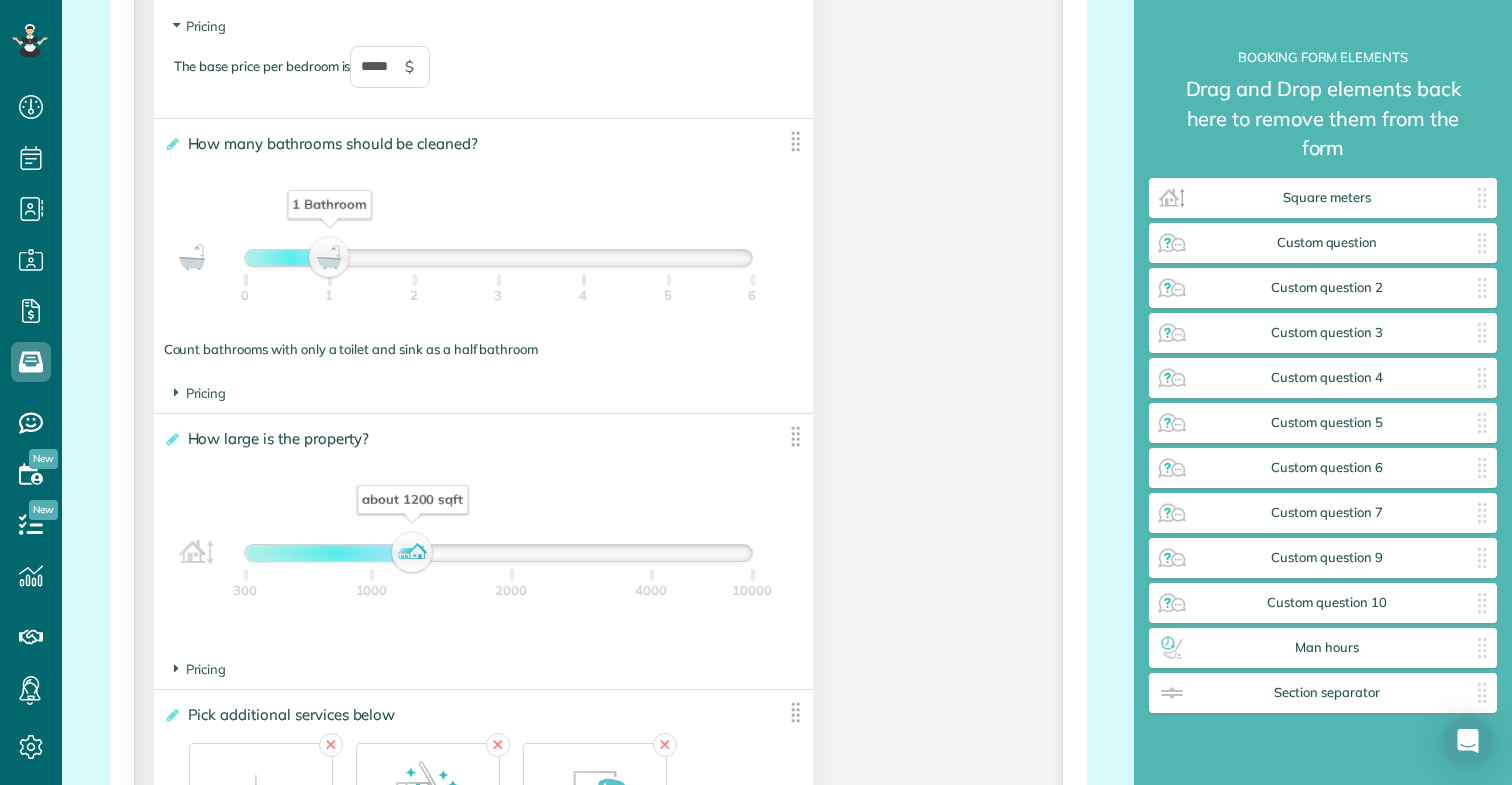 scroll, scrollTop: 1745, scrollLeft: 0, axis: vertical 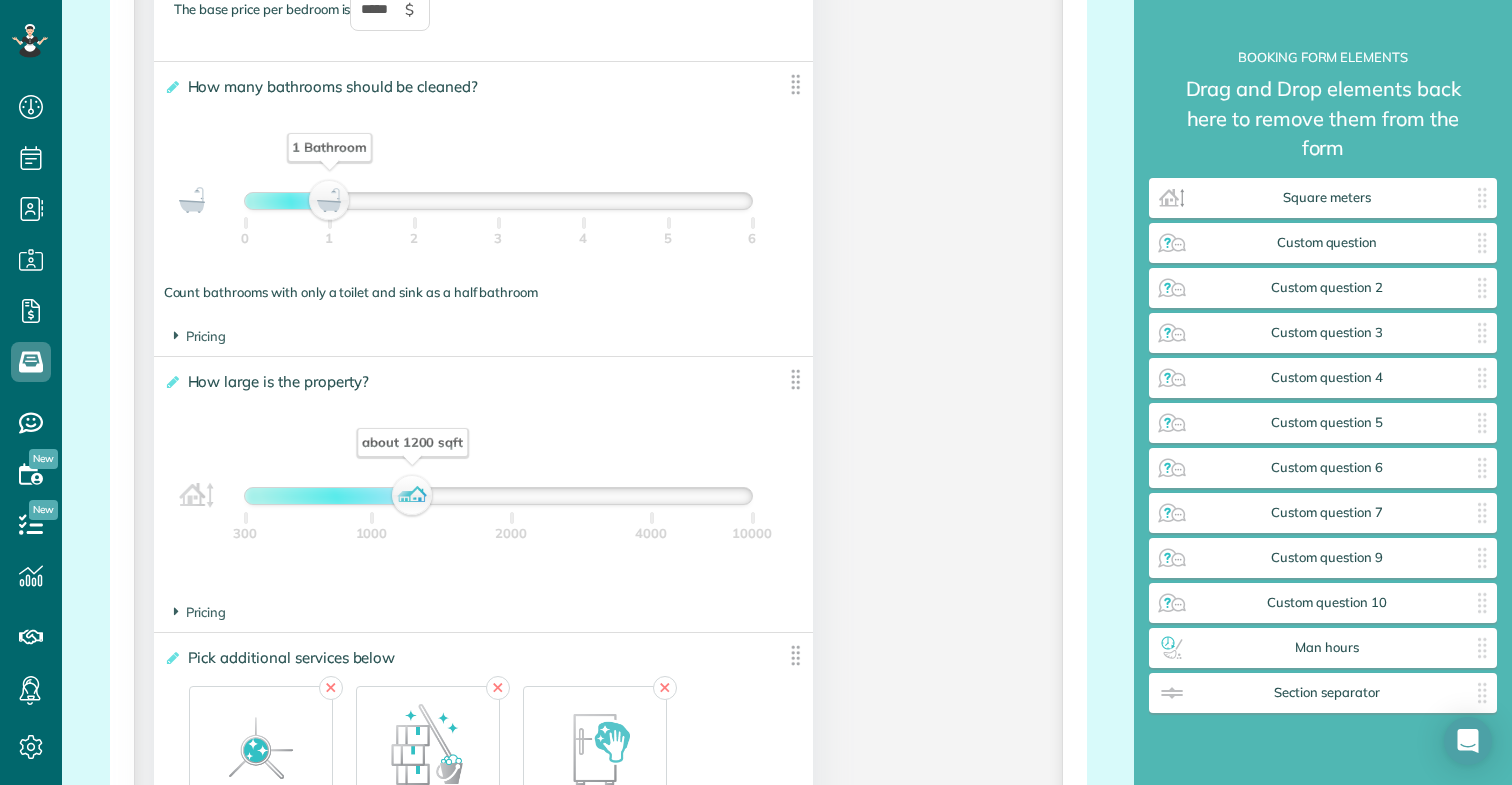 click on "Pricing
The base price per 100 sqft is
****
$" at bounding box center [484, 612] 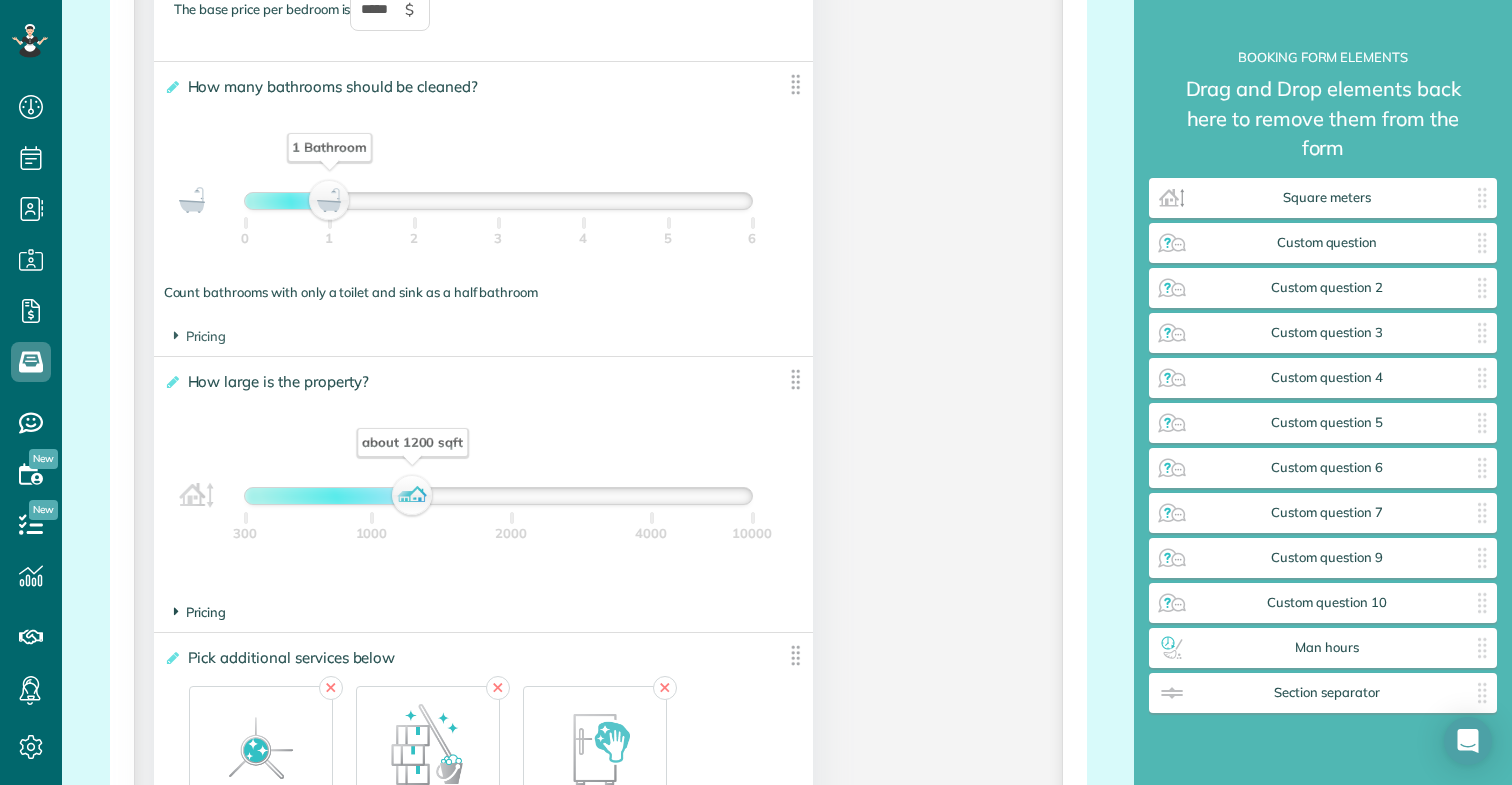 click on "Pricing" at bounding box center (200, 612) 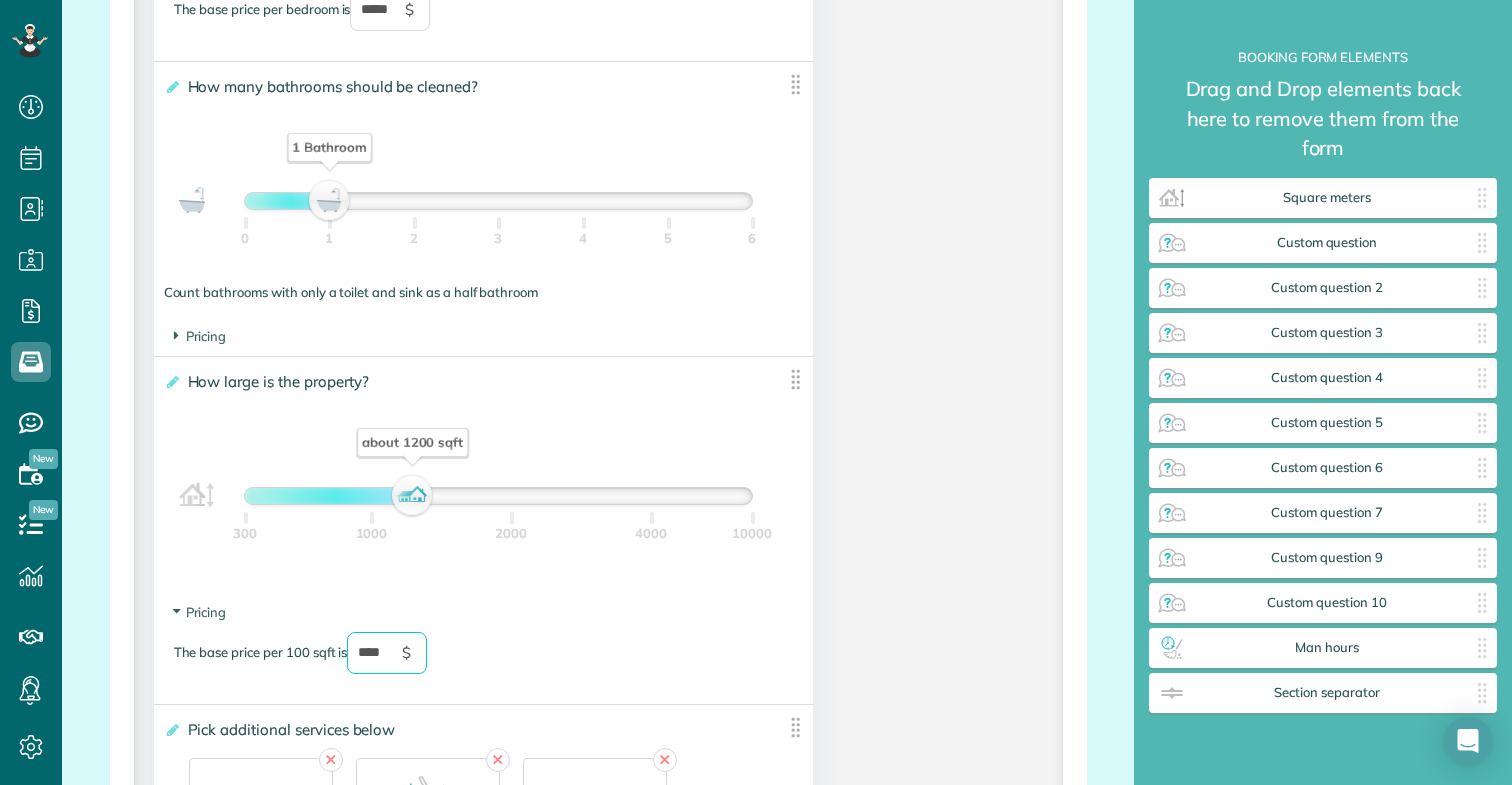click on "****" at bounding box center [387, 653] 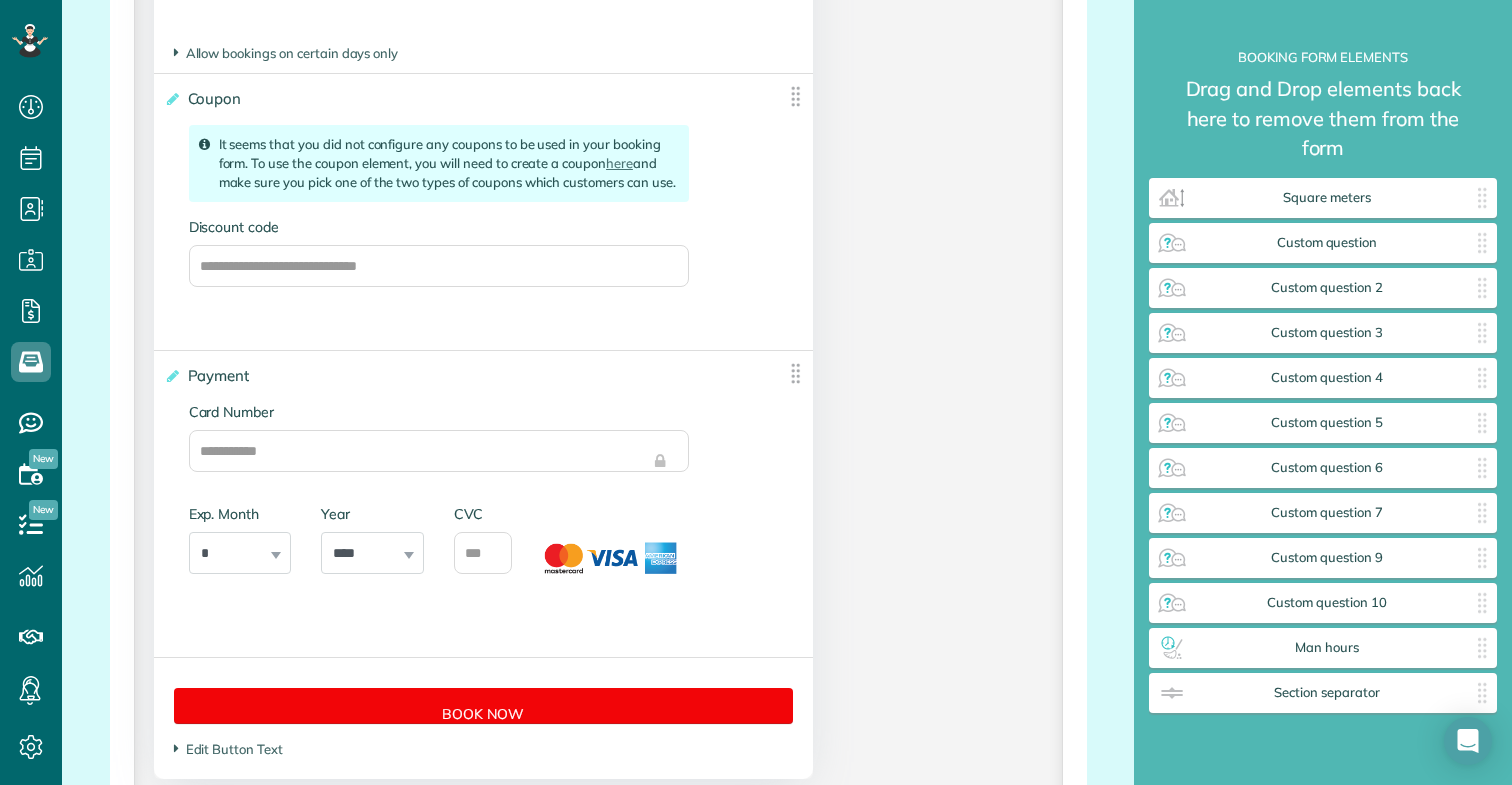 scroll, scrollTop: 4962, scrollLeft: 0, axis: vertical 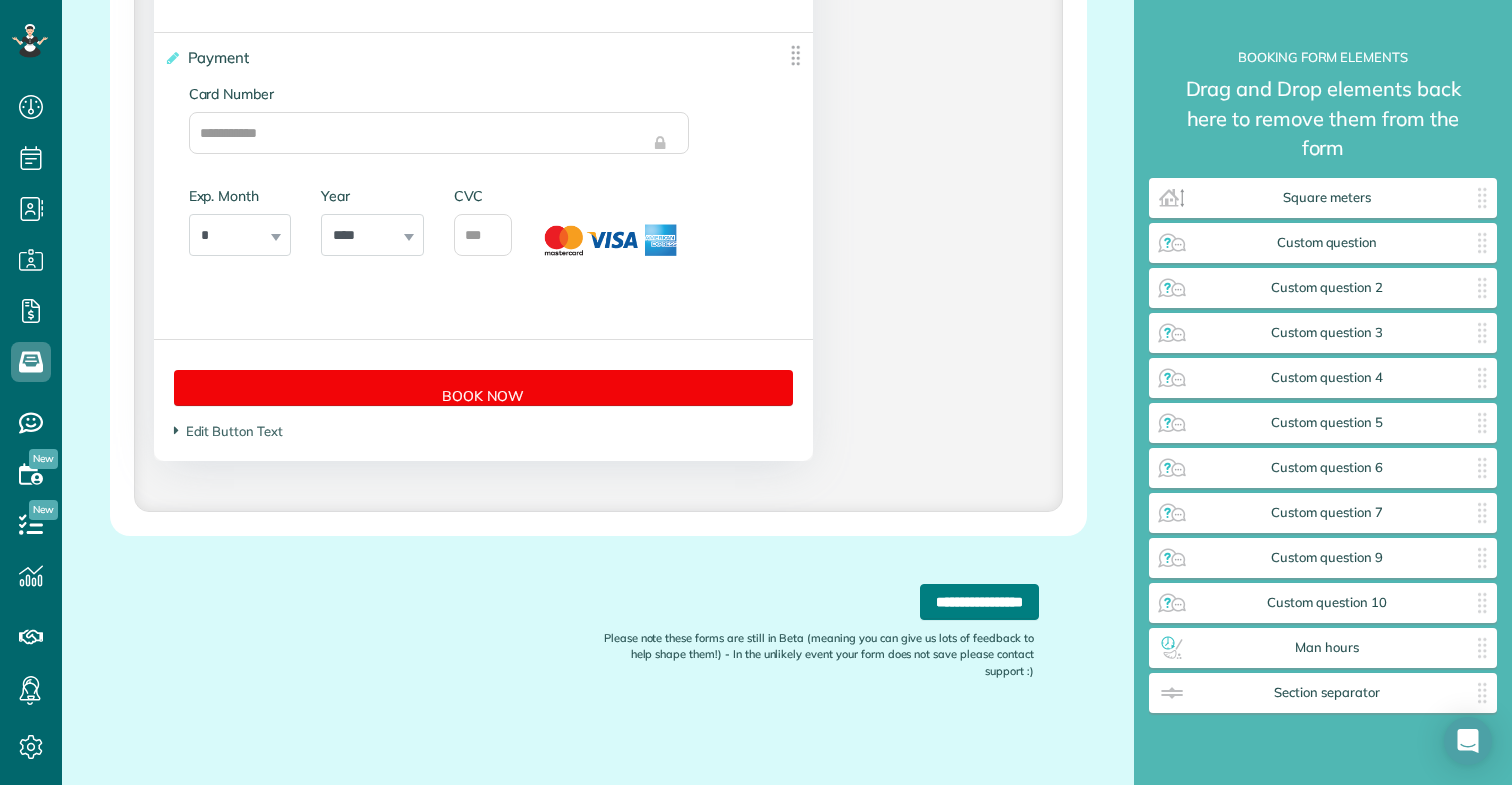 type on "***" 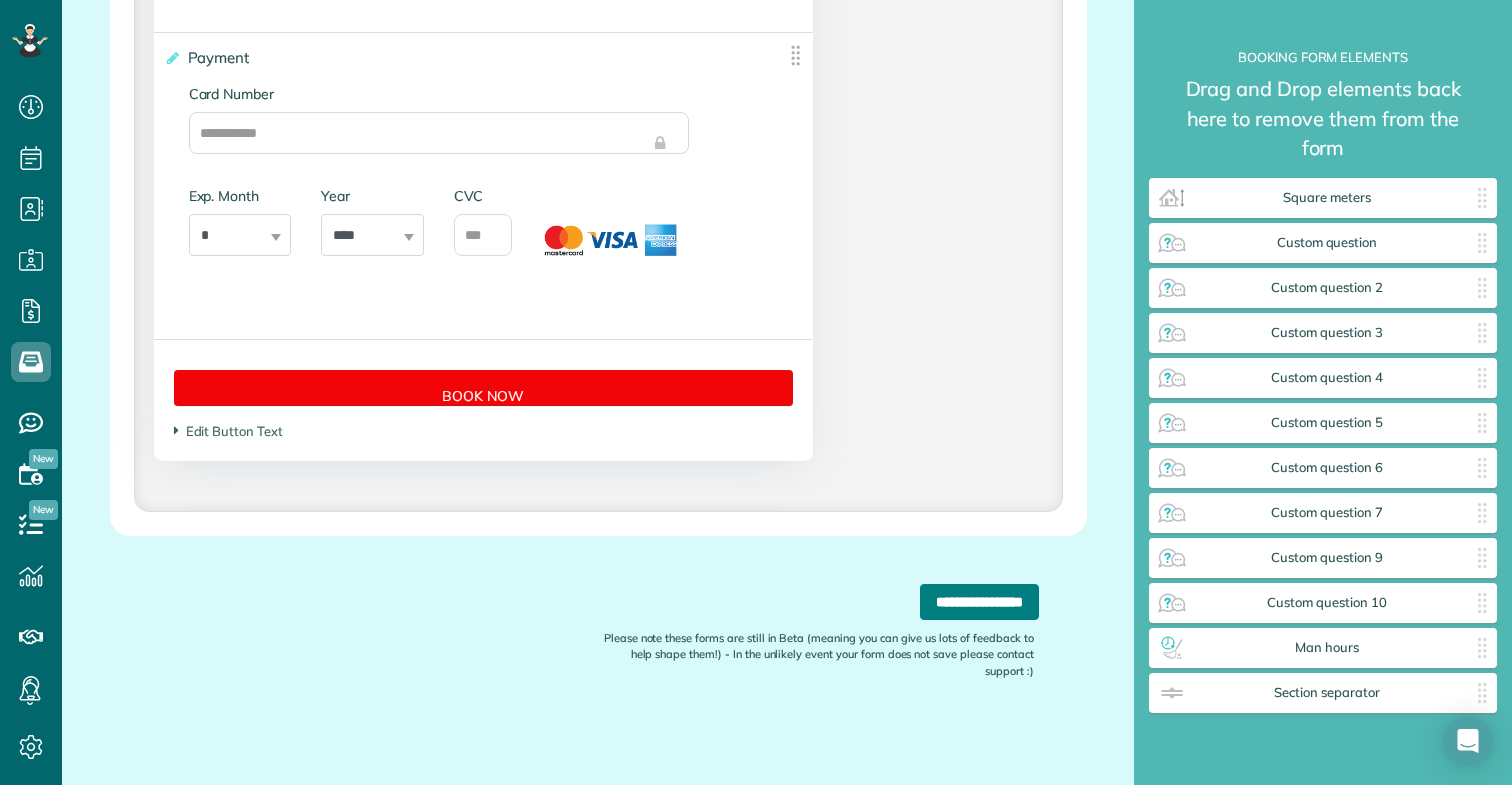 click on "**********" at bounding box center [979, 602] 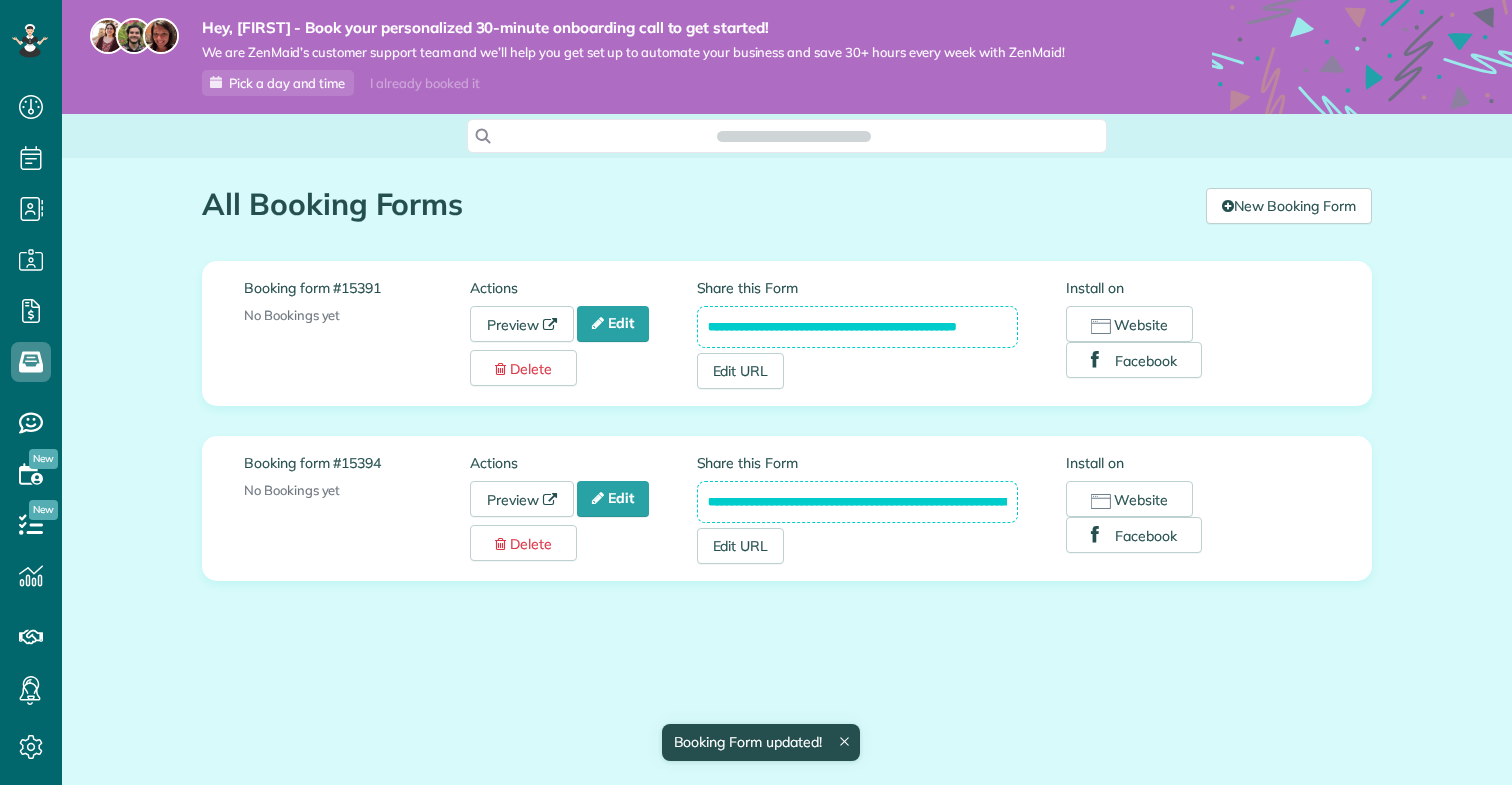 scroll, scrollTop: 0, scrollLeft: 0, axis: both 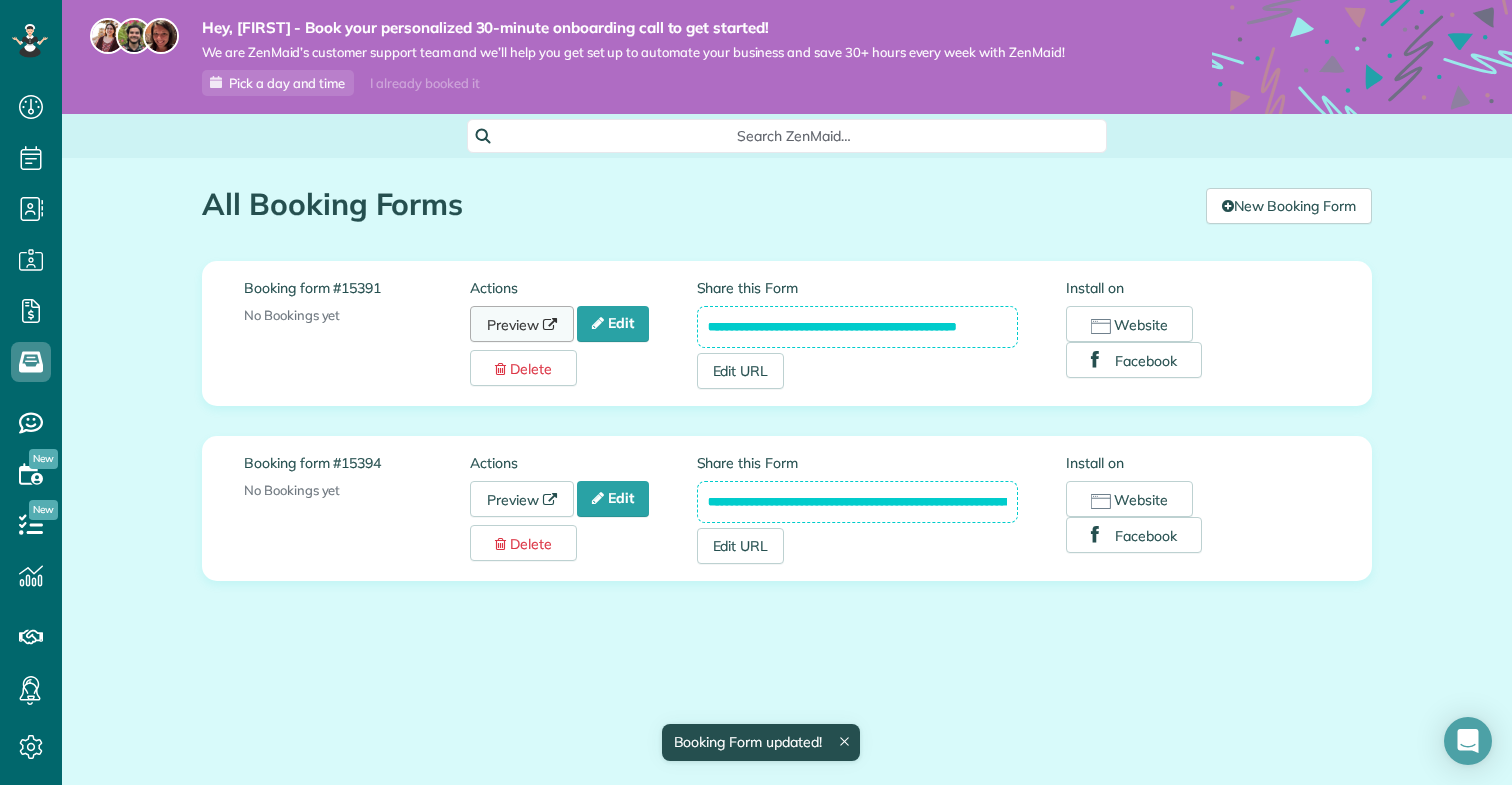 click on "Preview" at bounding box center [522, 324] 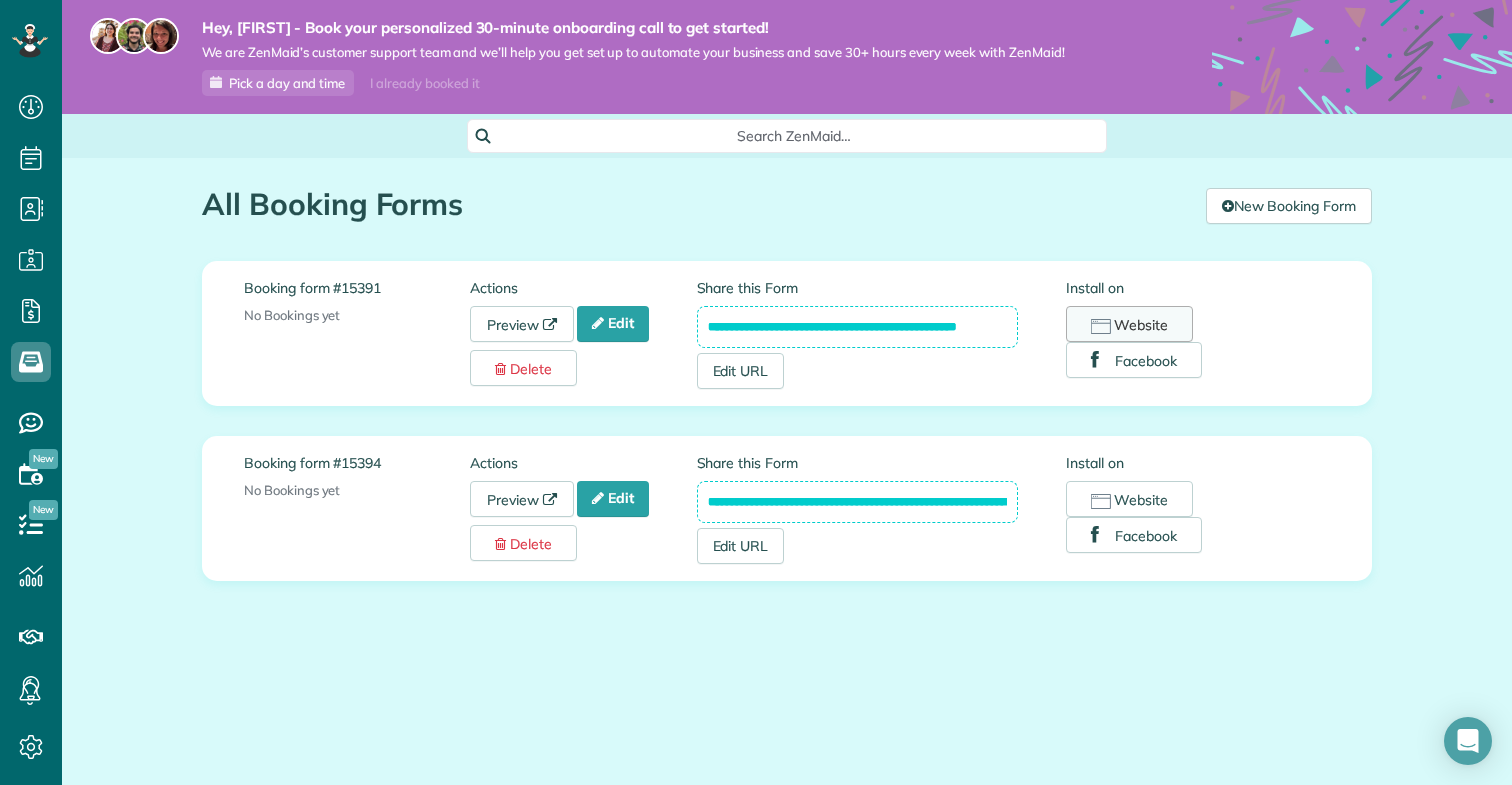 click on "Website" at bounding box center (1129, 324) 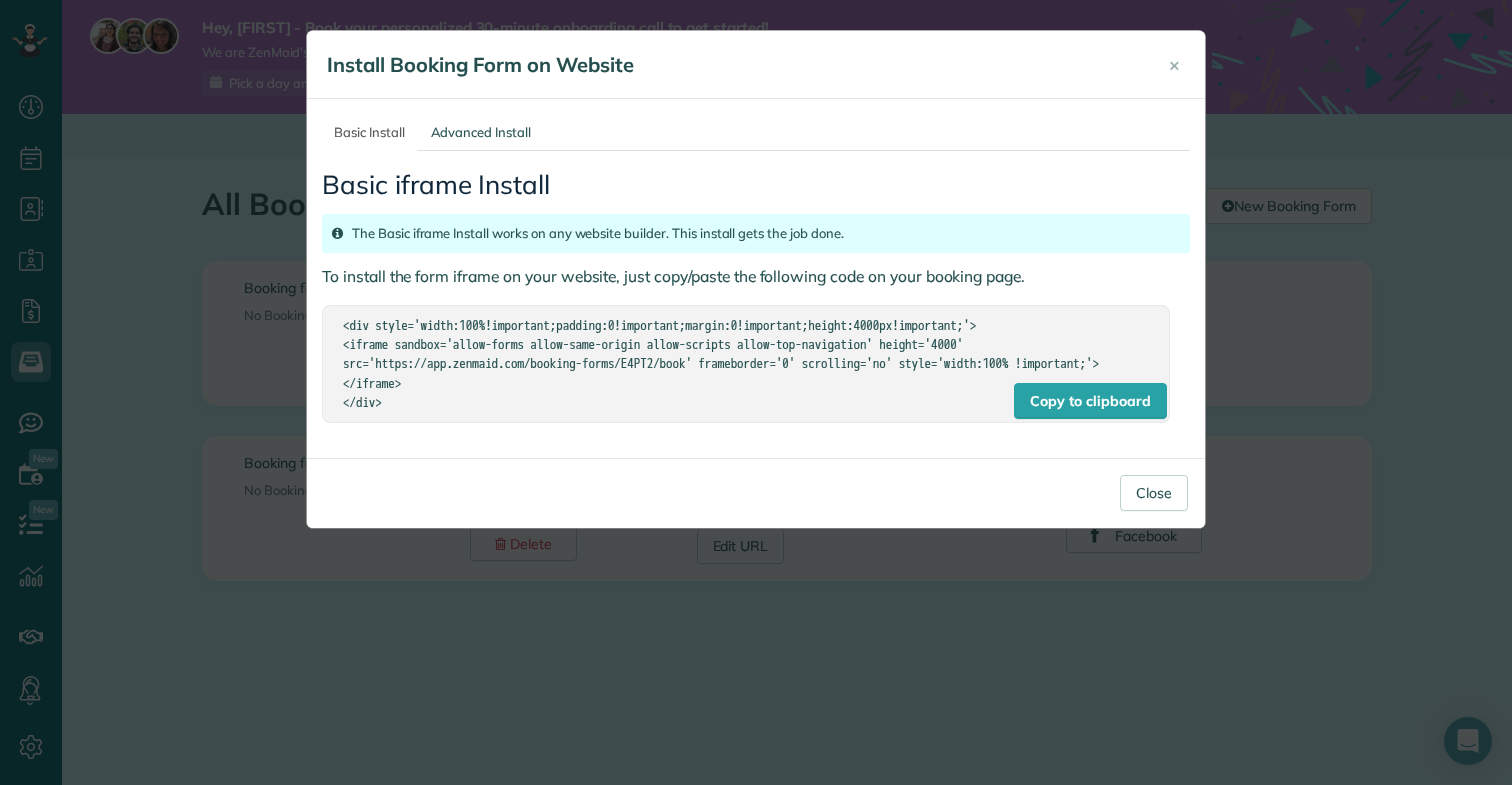 drag, startPoint x: 424, startPoint y: 434, endPoint x: 311, endPoint y: 317, distance: 162.65915 